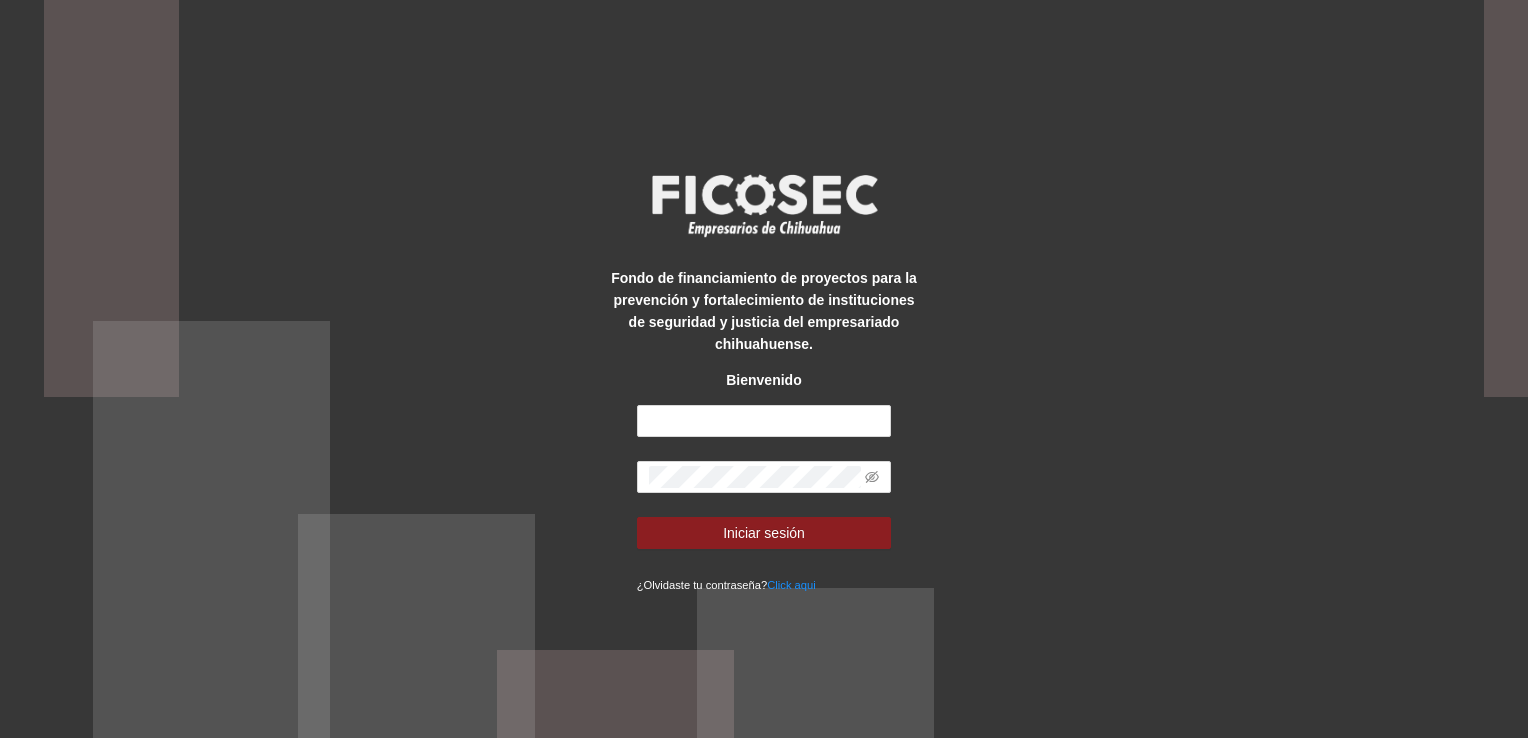 scroll, scrollTop: 0, scrollLeft: 0, axis: both 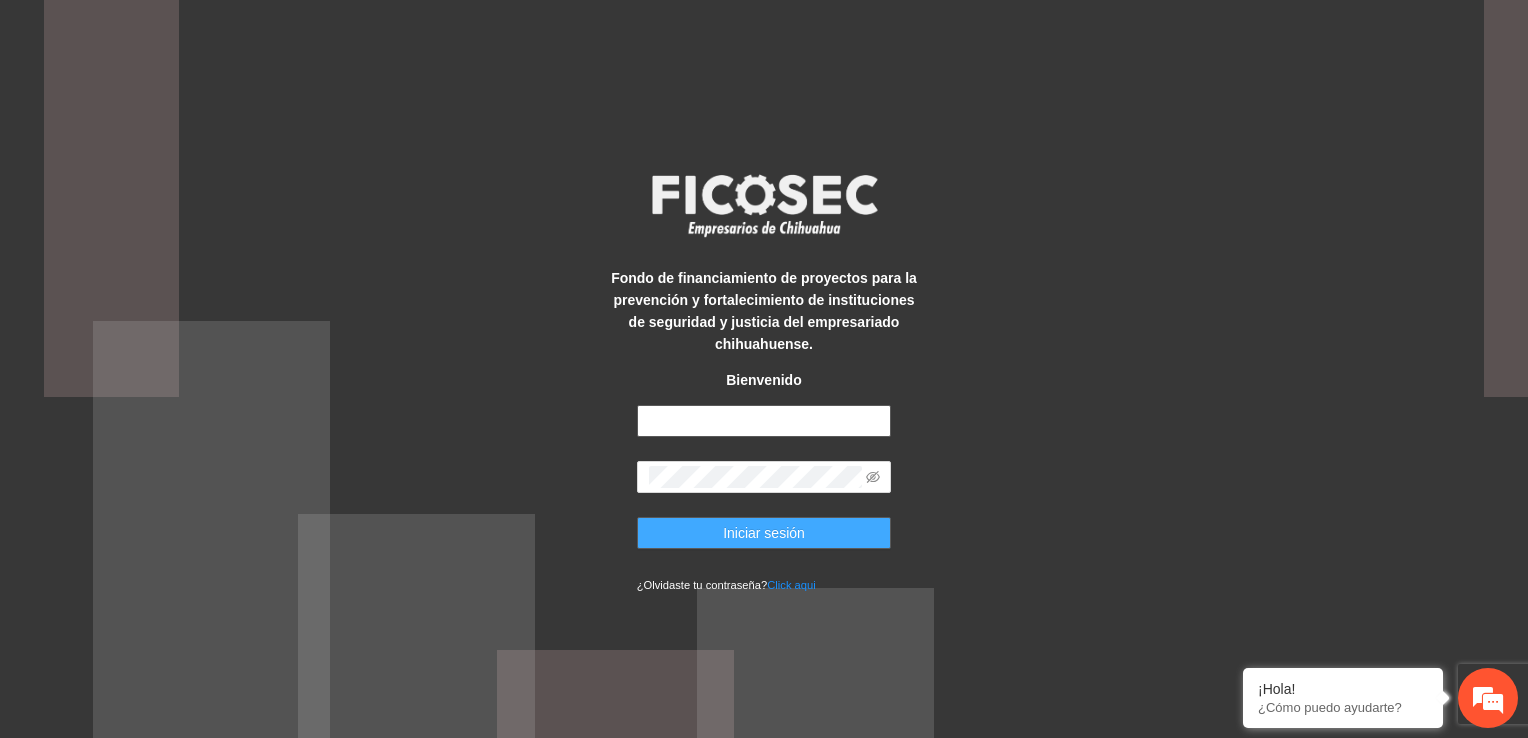 type on "**********" 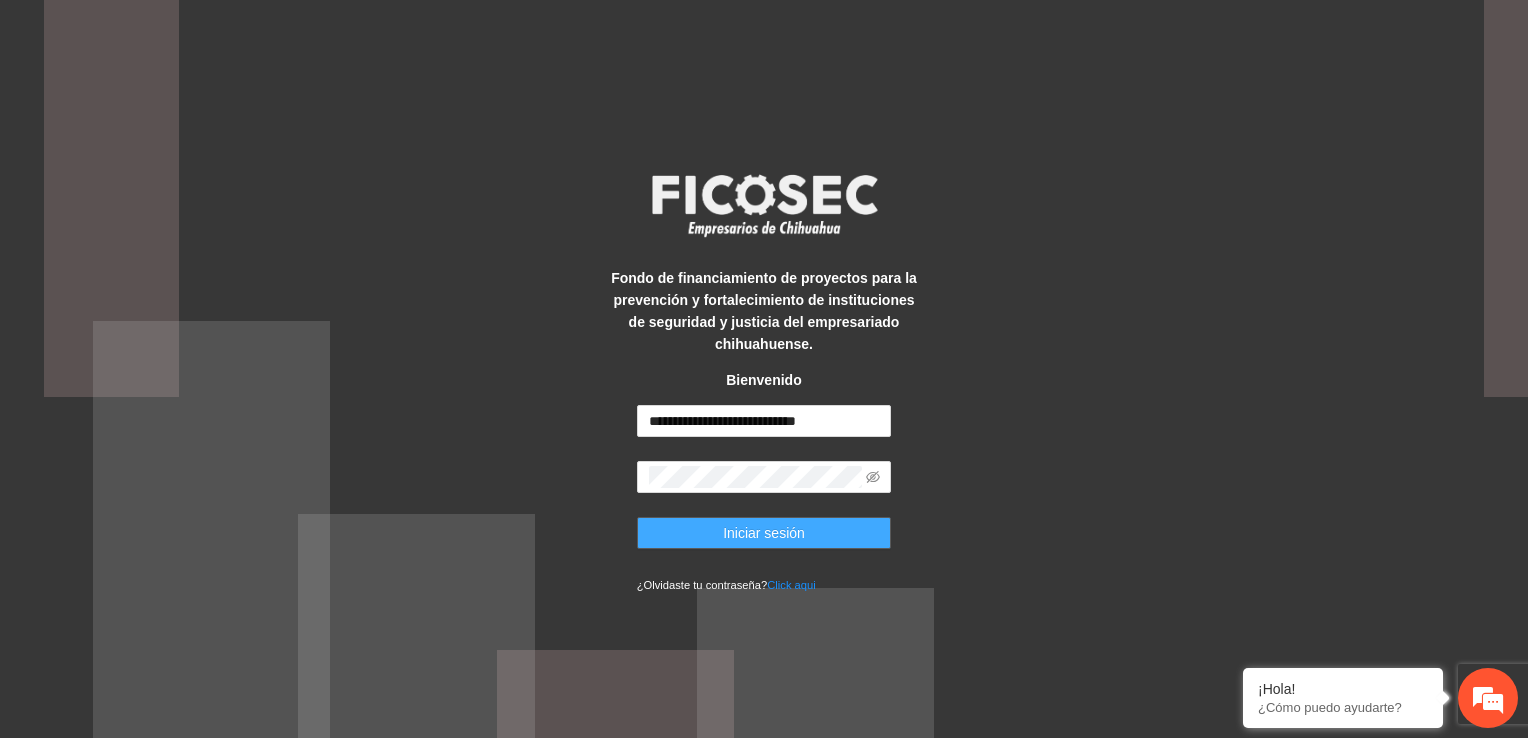 click on "Iniciar sesión" at bounding box center [764, 533] 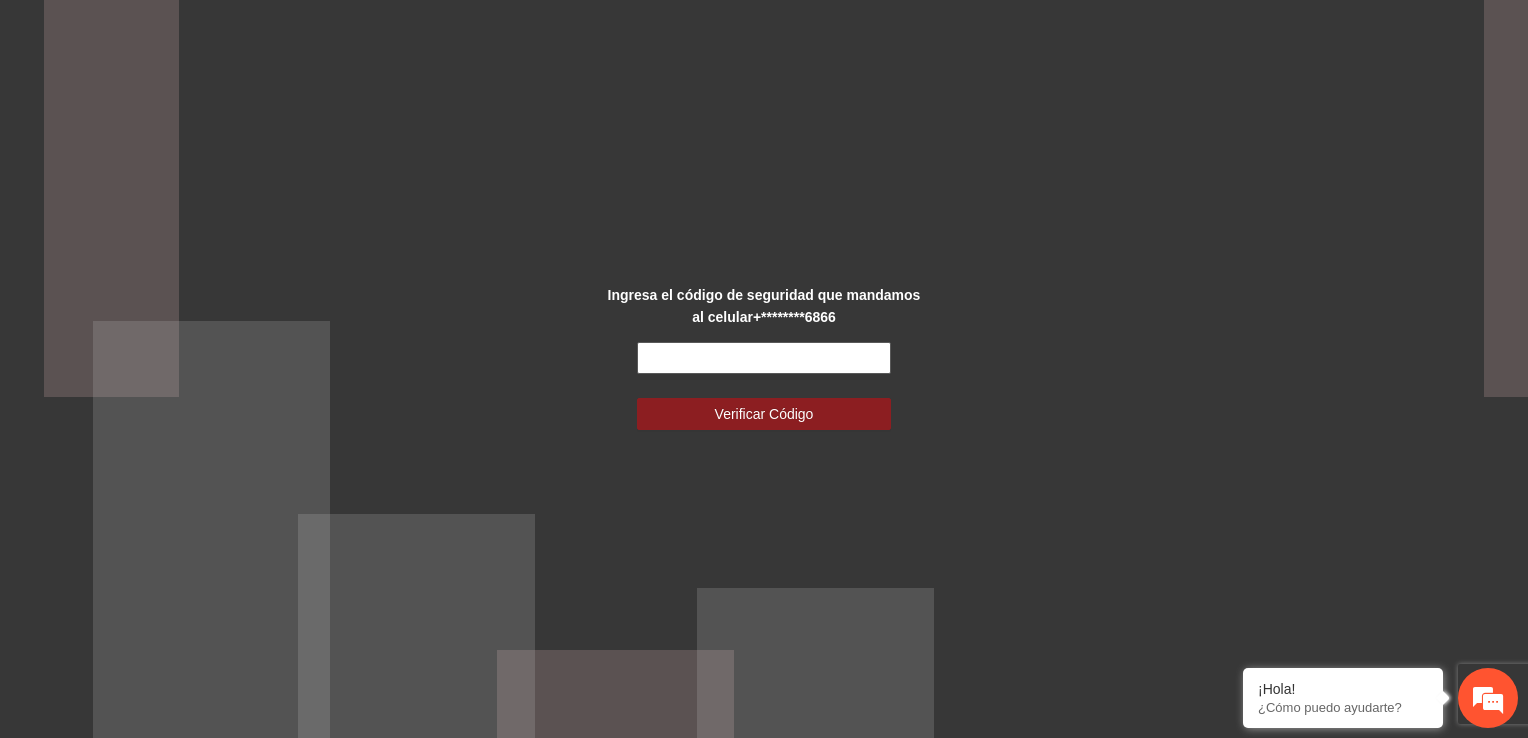 click at bounding box center (764, 358) 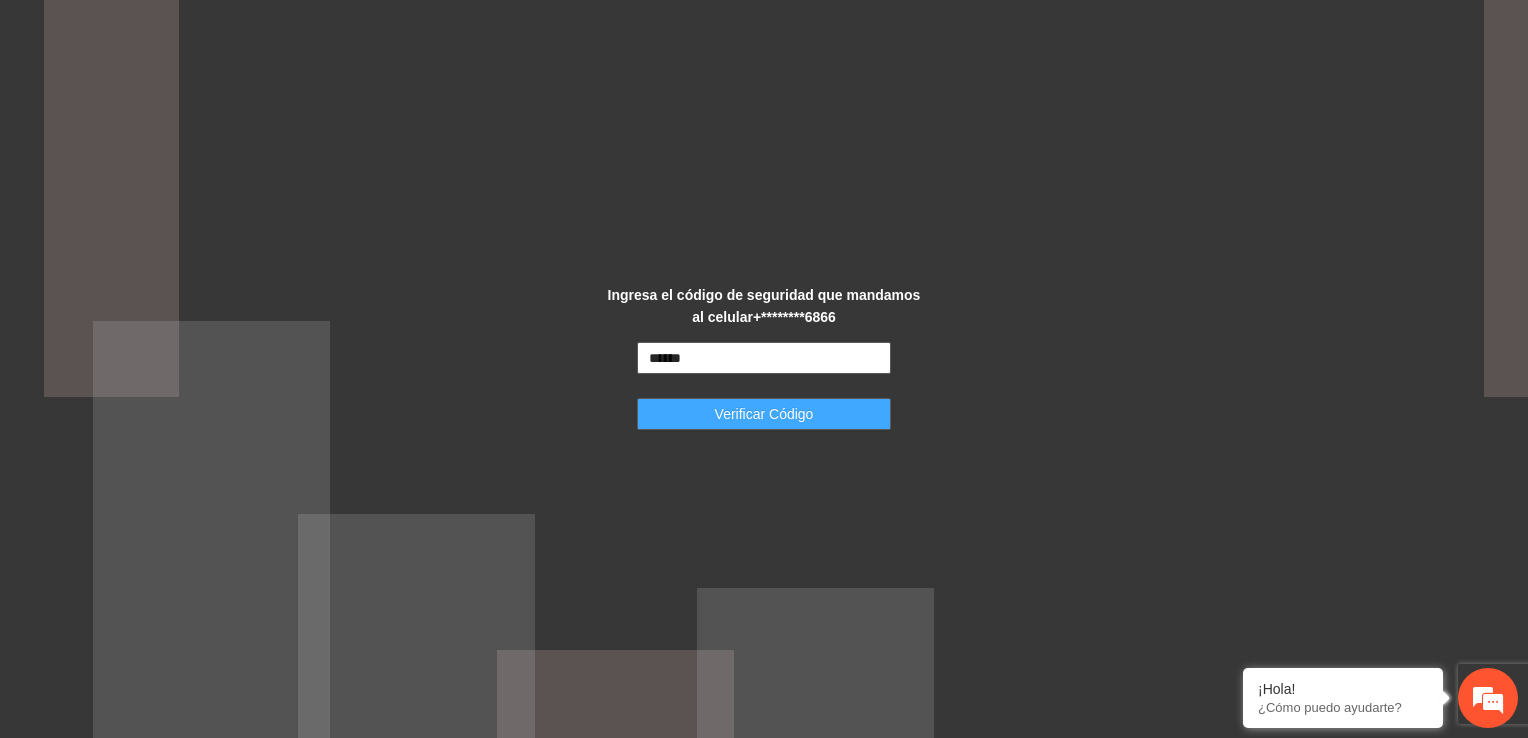 type on "******" 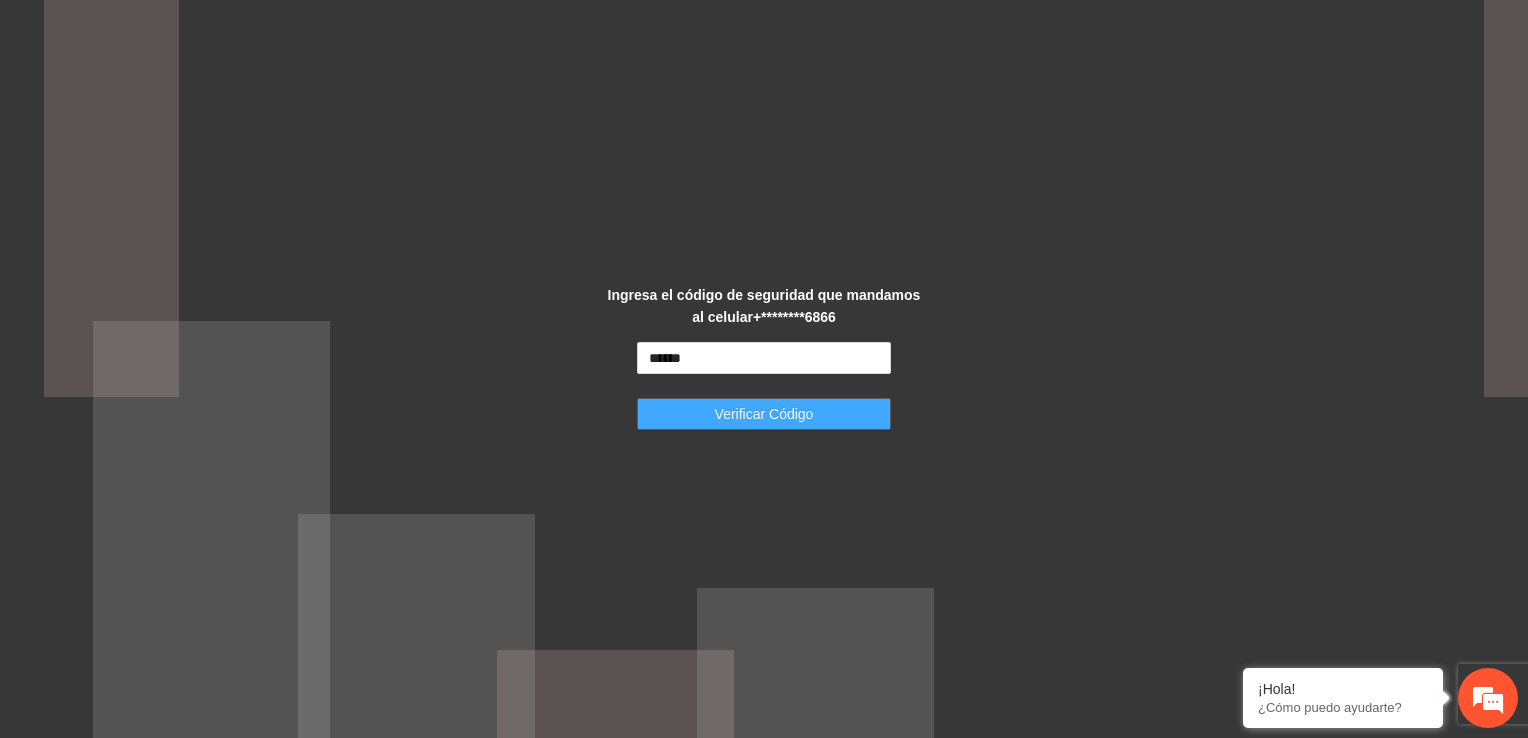 click on "Verificar Código" at bounding box center [764, 414] 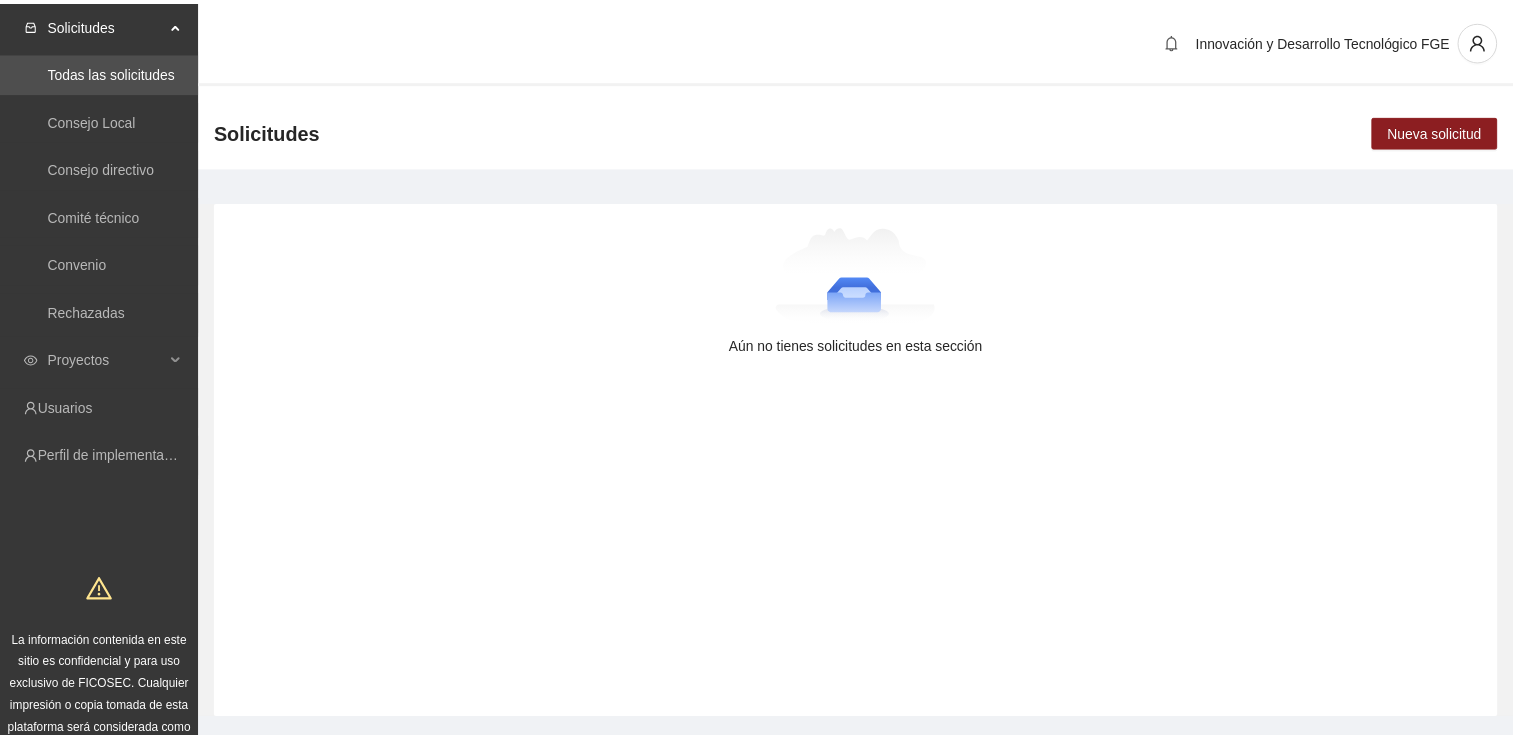 scroll, scrollTop: 0, scrollLeft: 0, axis: both 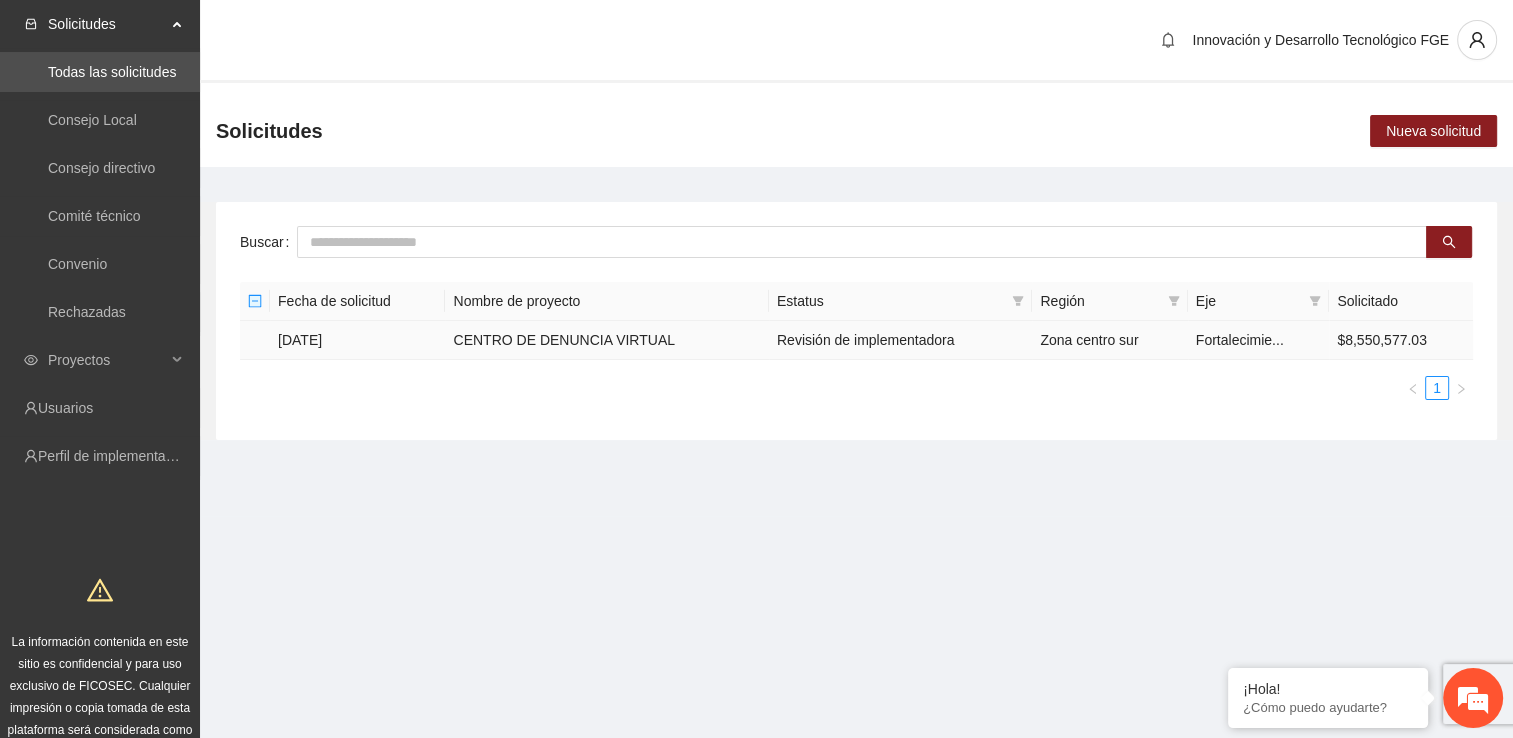 click on "CENTRO DE DENUNCIA VIRTUAL" at bounding box center [606, 340] 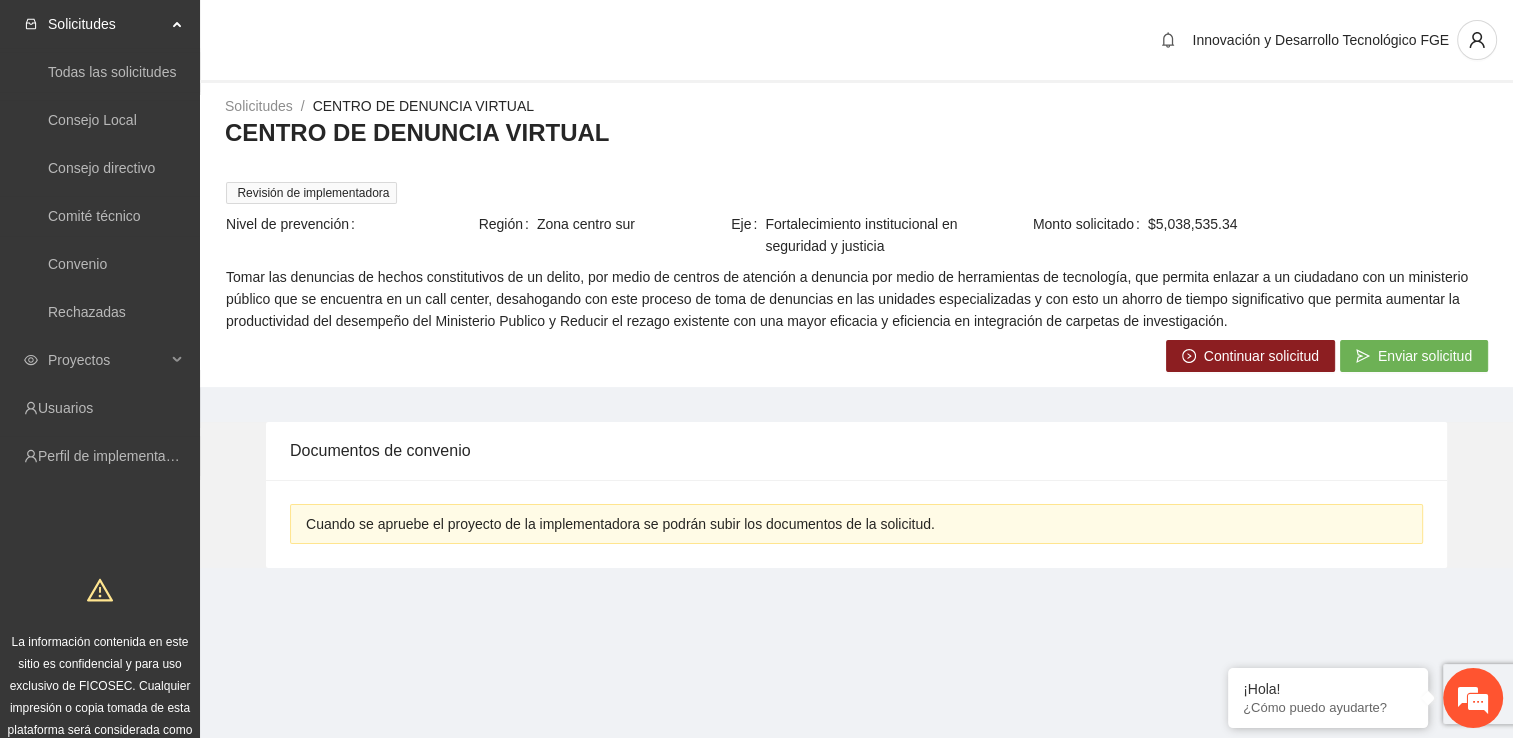 scroll, scrollTop: 0, scrollLeft: 0, axis: both 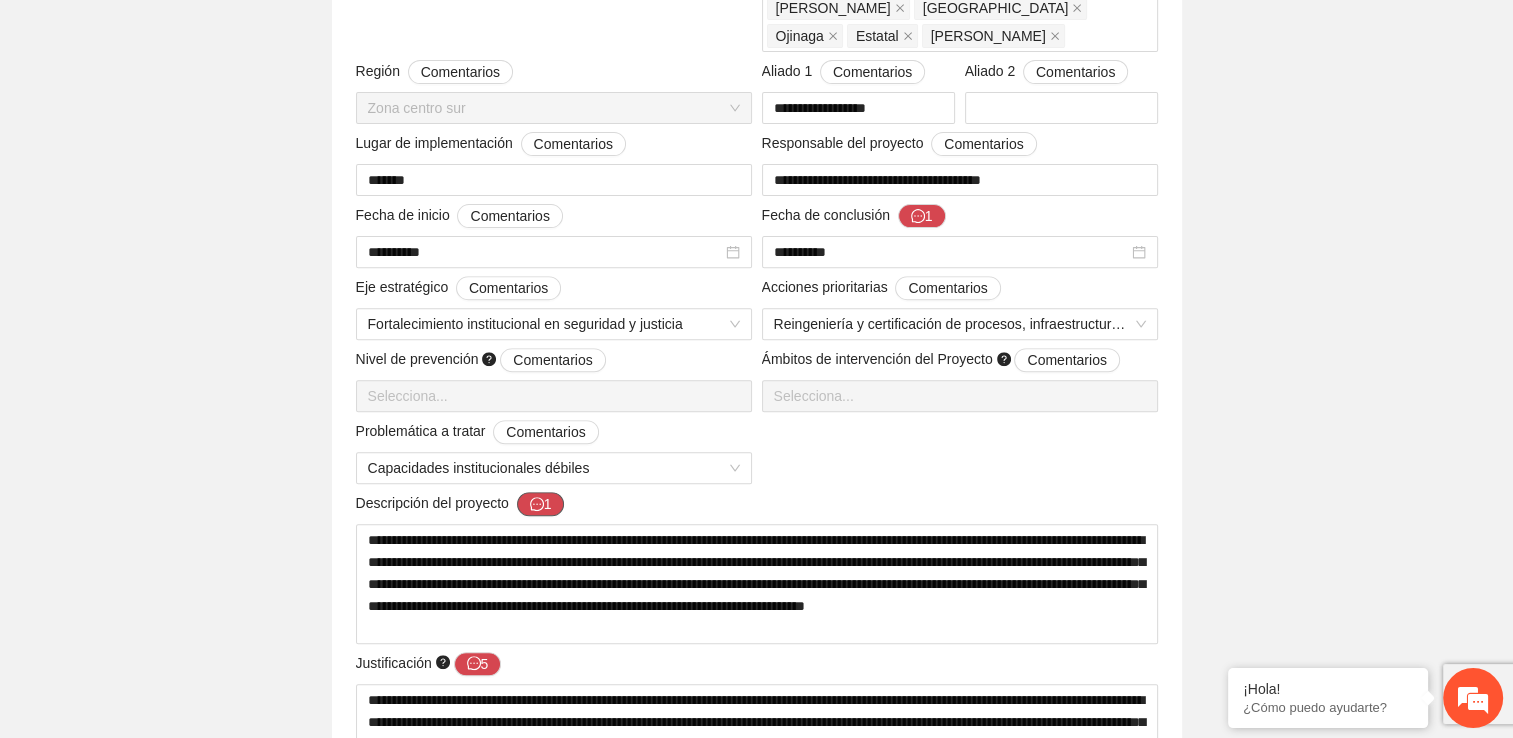 click on "1" at bounding box center [541, 504] 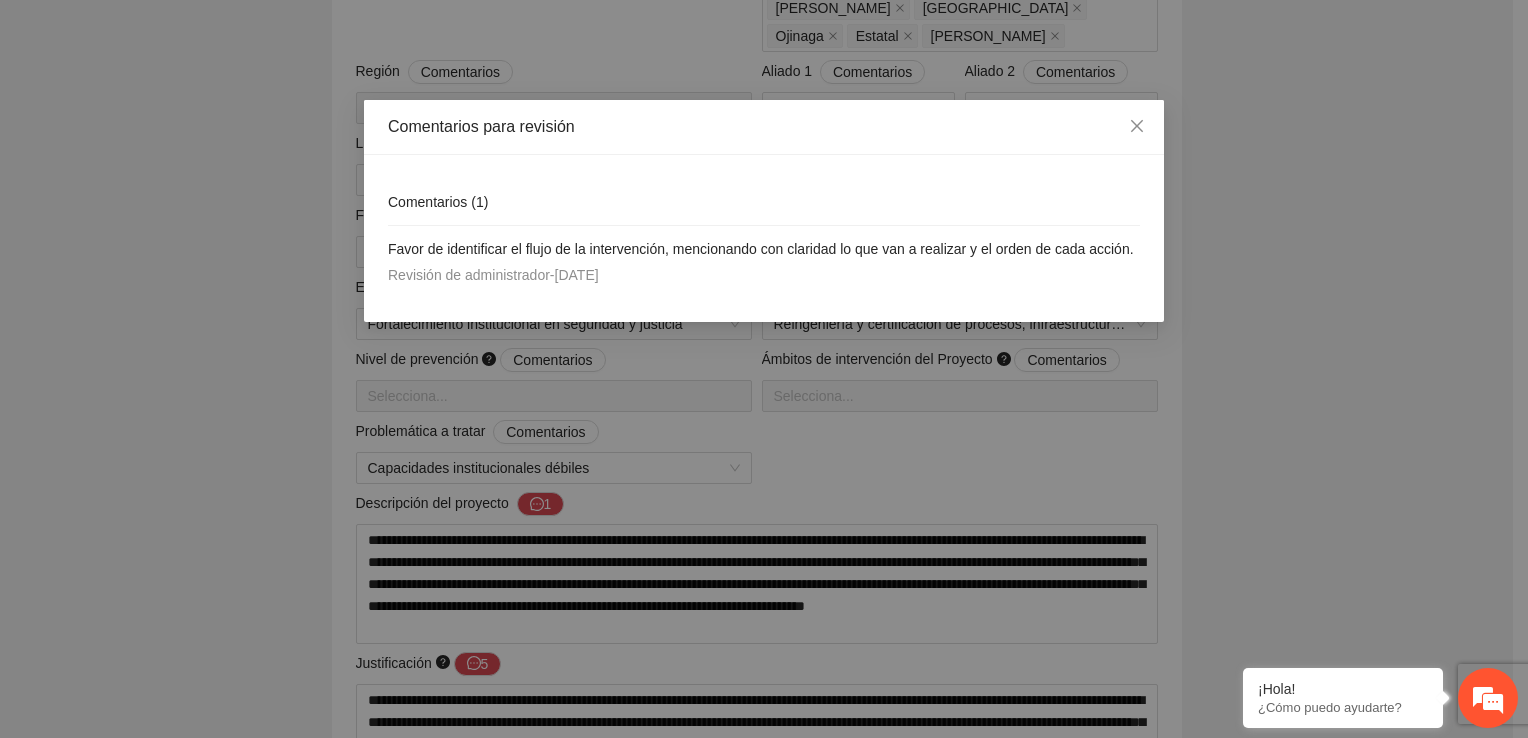 click on "Comentarios para revisión Comentarios ( 1 ) Favor de identificar el flujo de la intervención, mencionando con claridad lo que van a realizar y el orden de cada acción.
Revisión de administrador  -   30/06/2025" at bounding box center (764, 369) 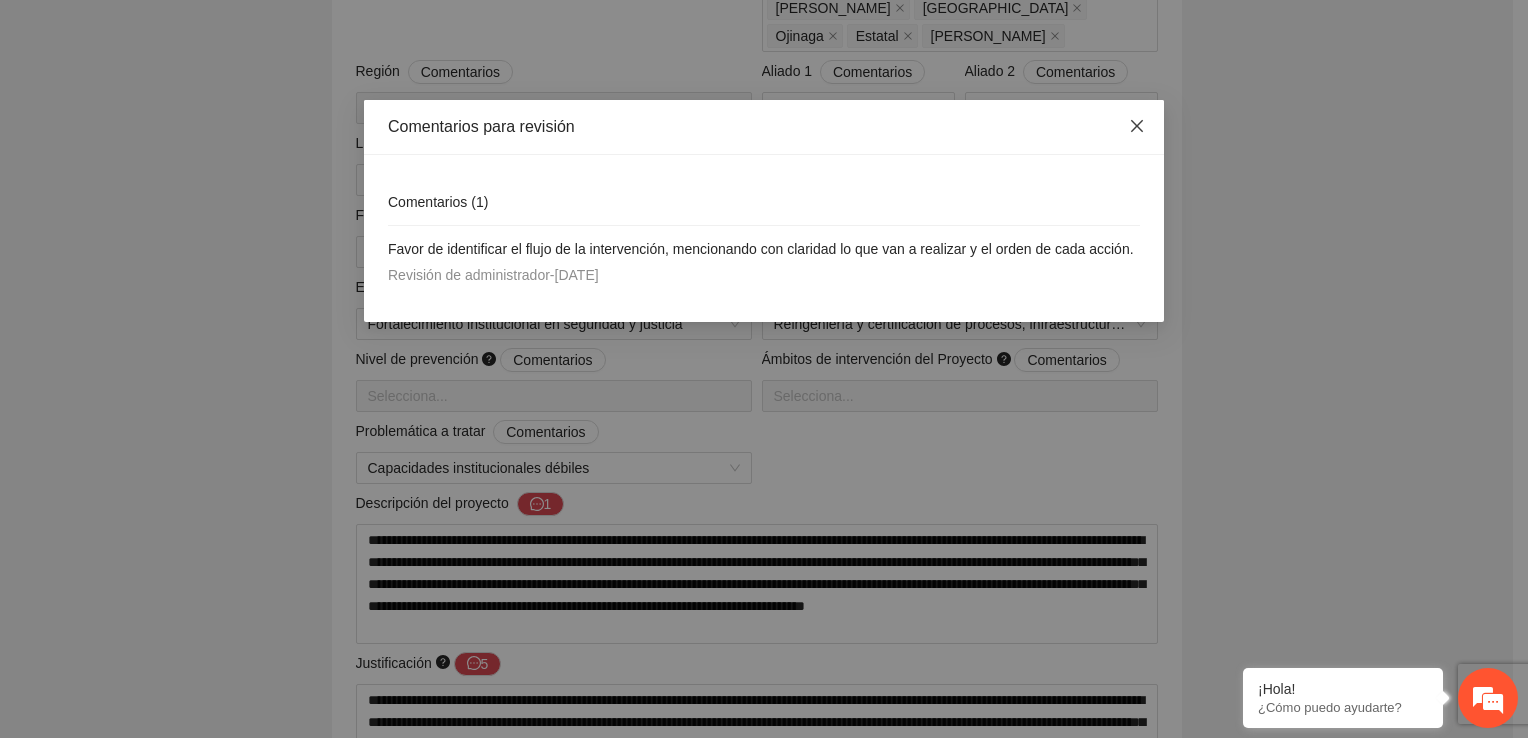 click at bounding box center [1137, 127] 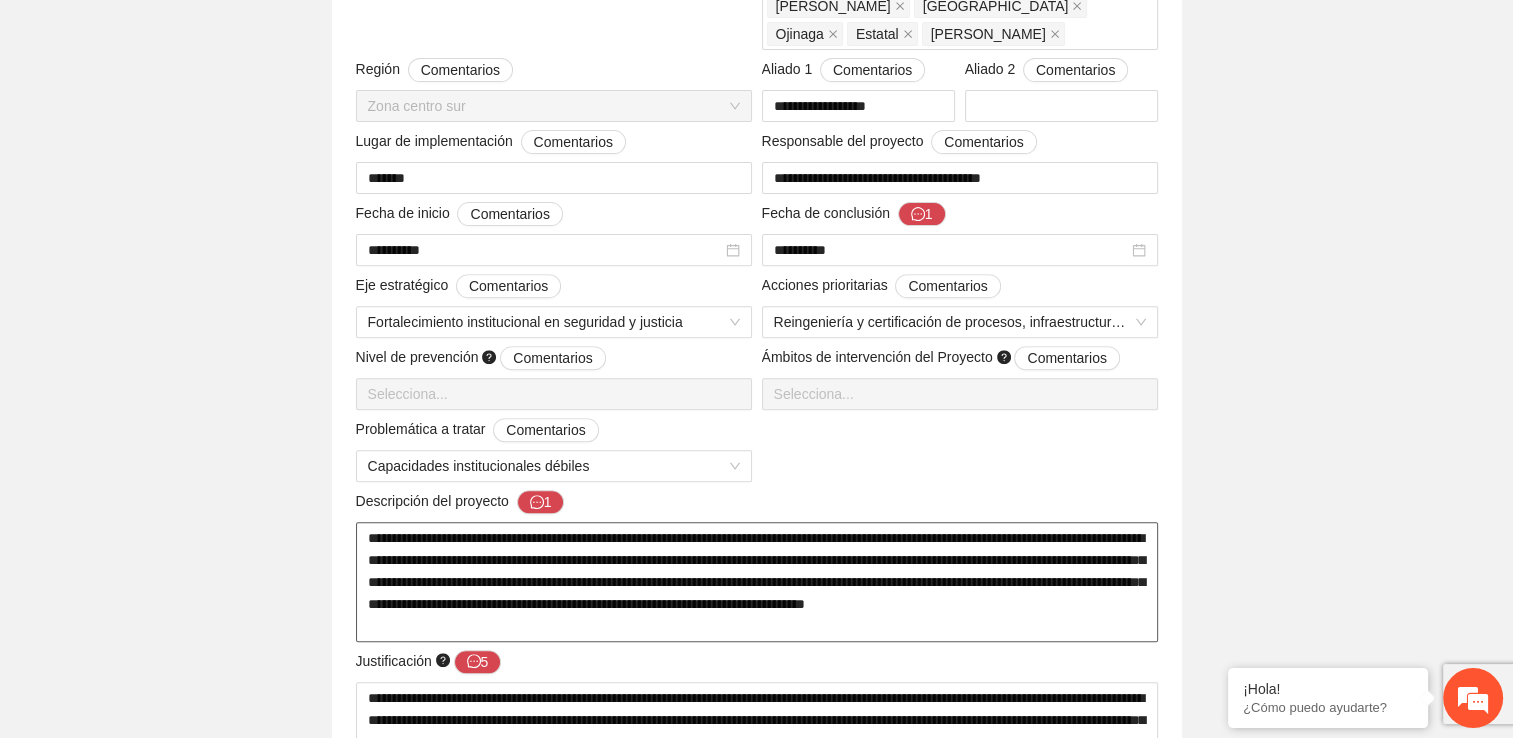 scroll, scrollTop: 800, scrollLeft: 0, axis: vertical 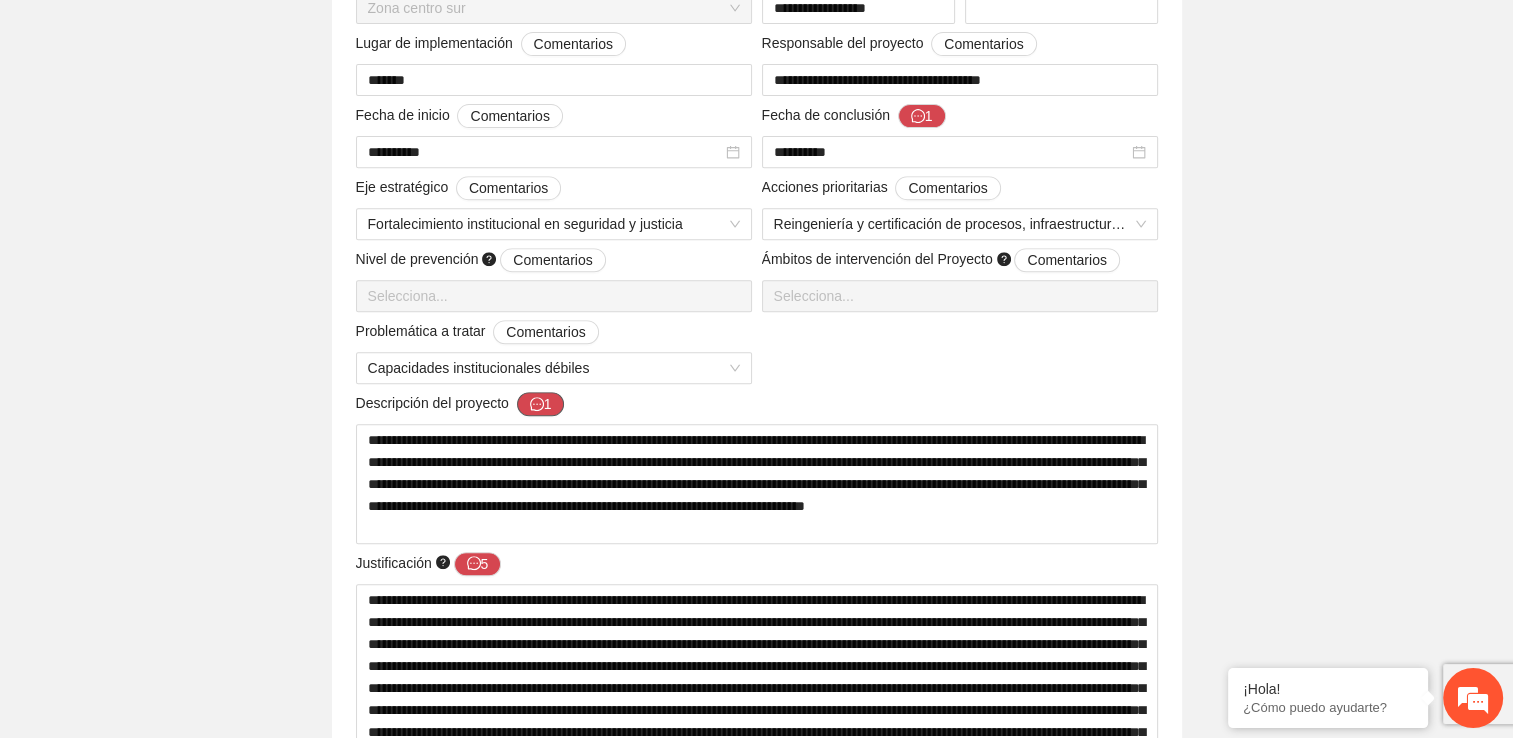 click 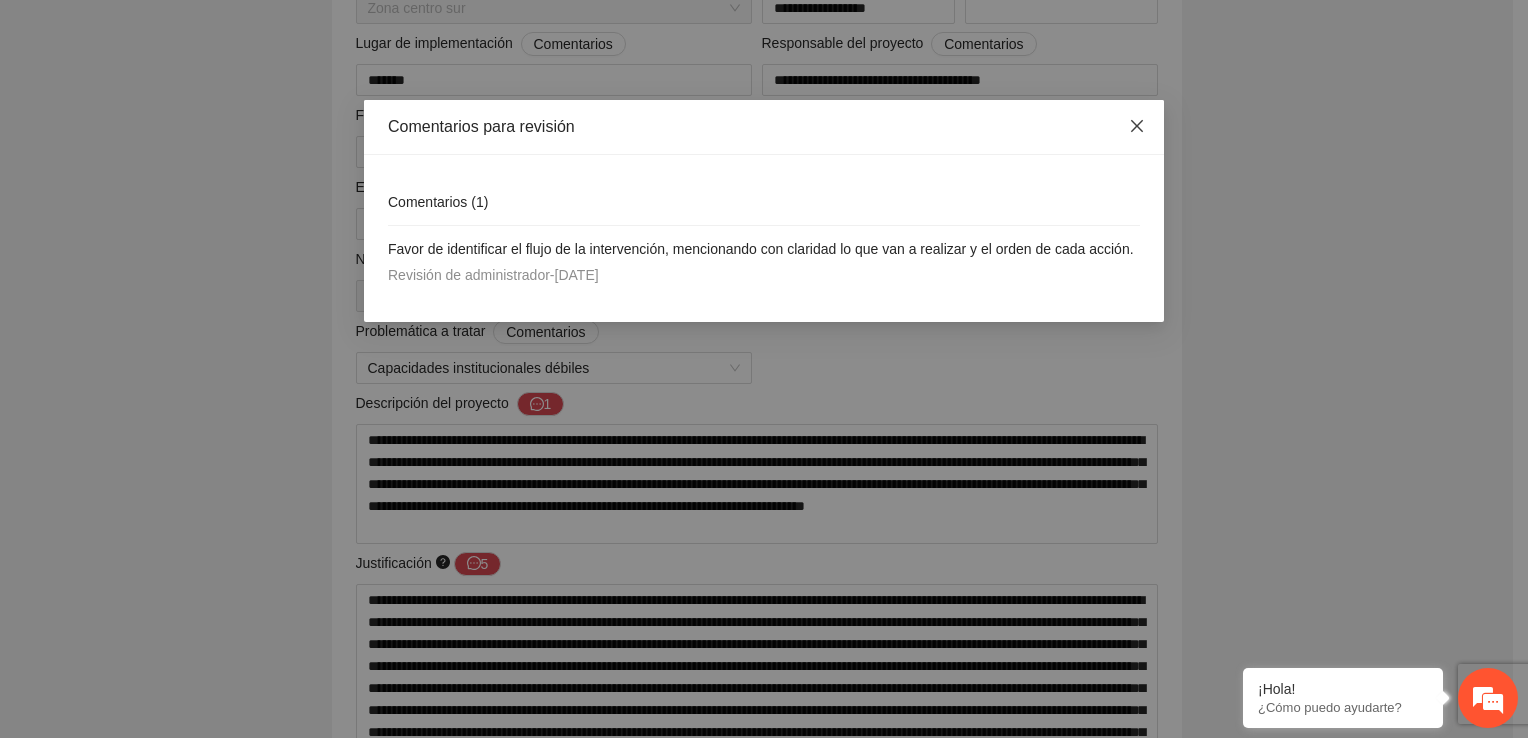 click 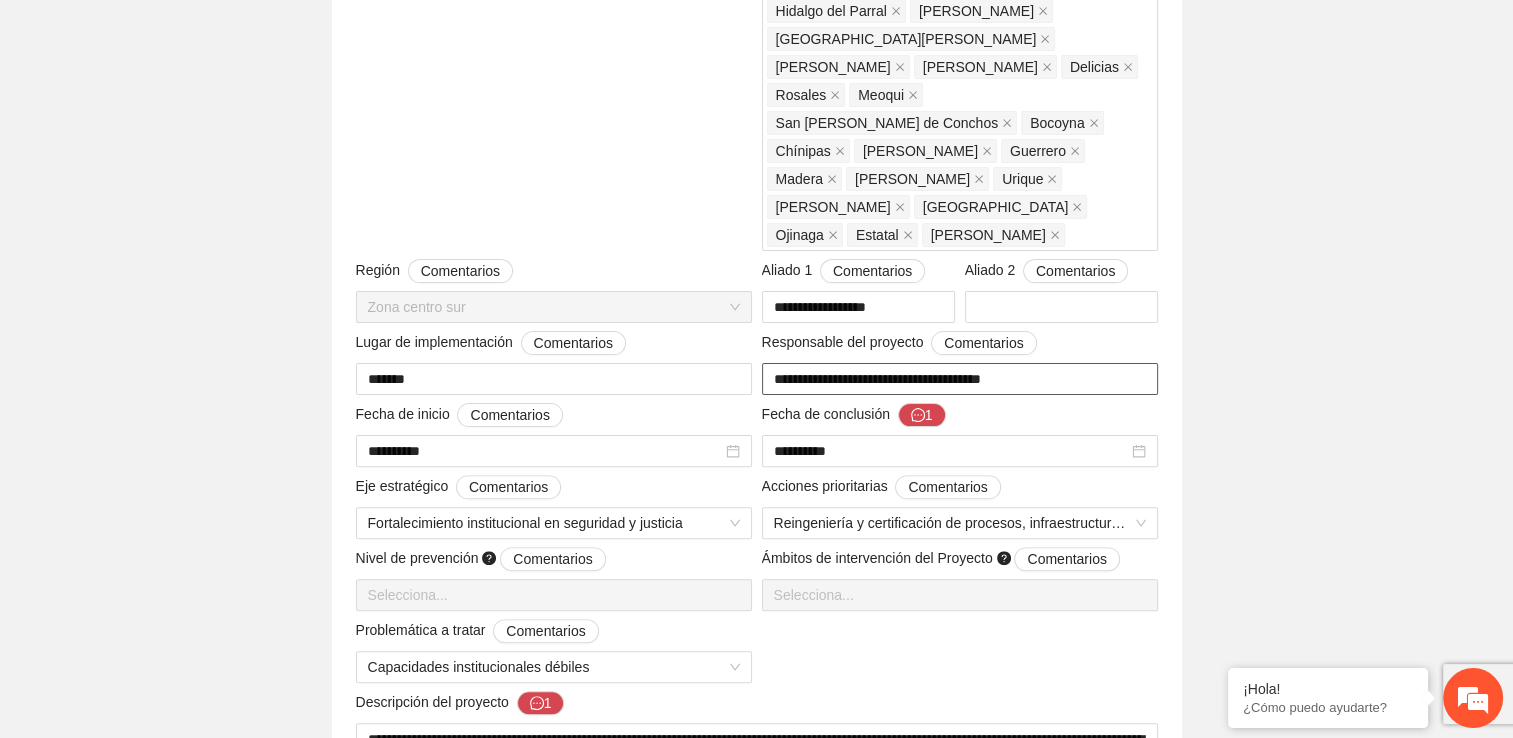 scroll, scrollTop: 500, scrollLeft: 0, axis: vertical 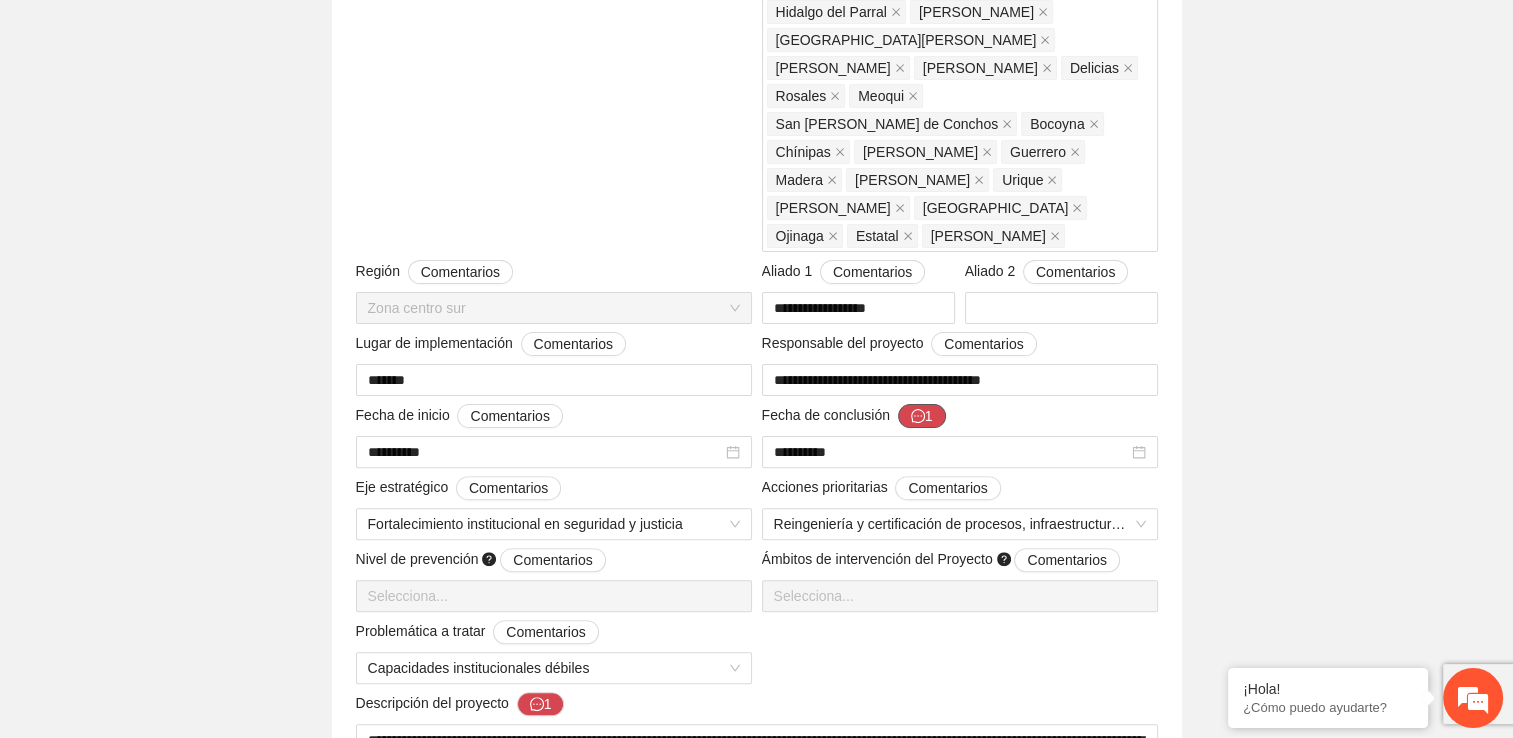 click 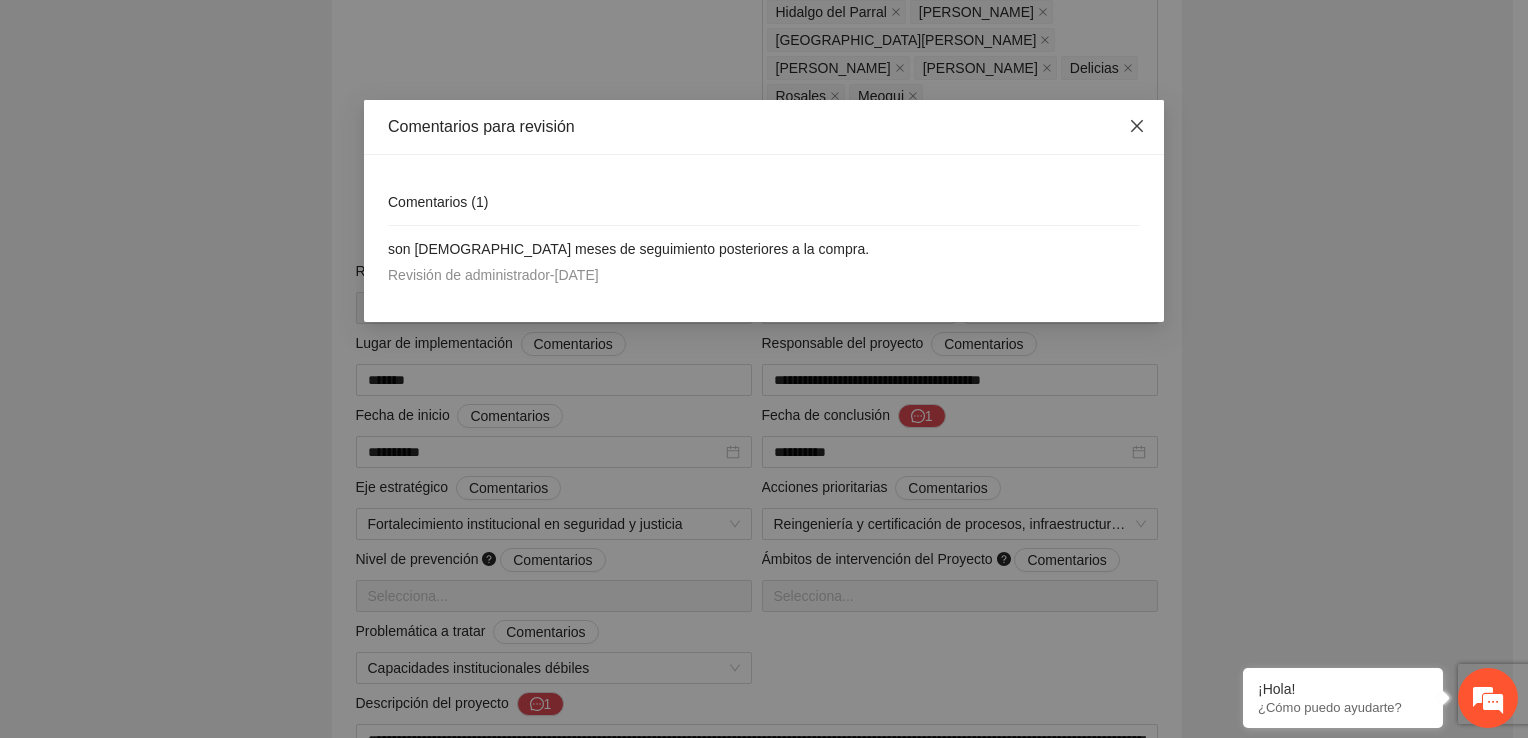 click 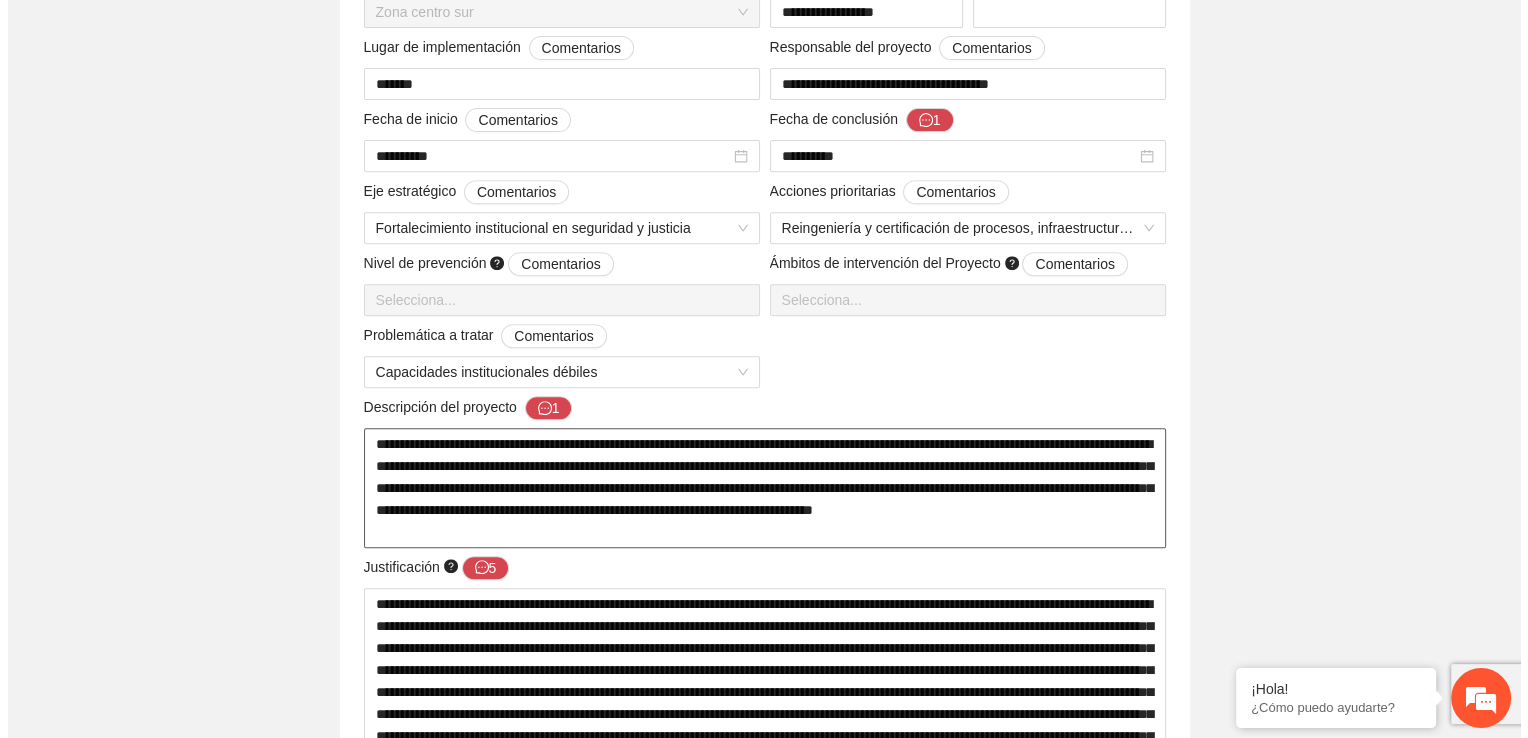 scroll, scrollTop: 800, scrollLeft: 0, axis: vertical 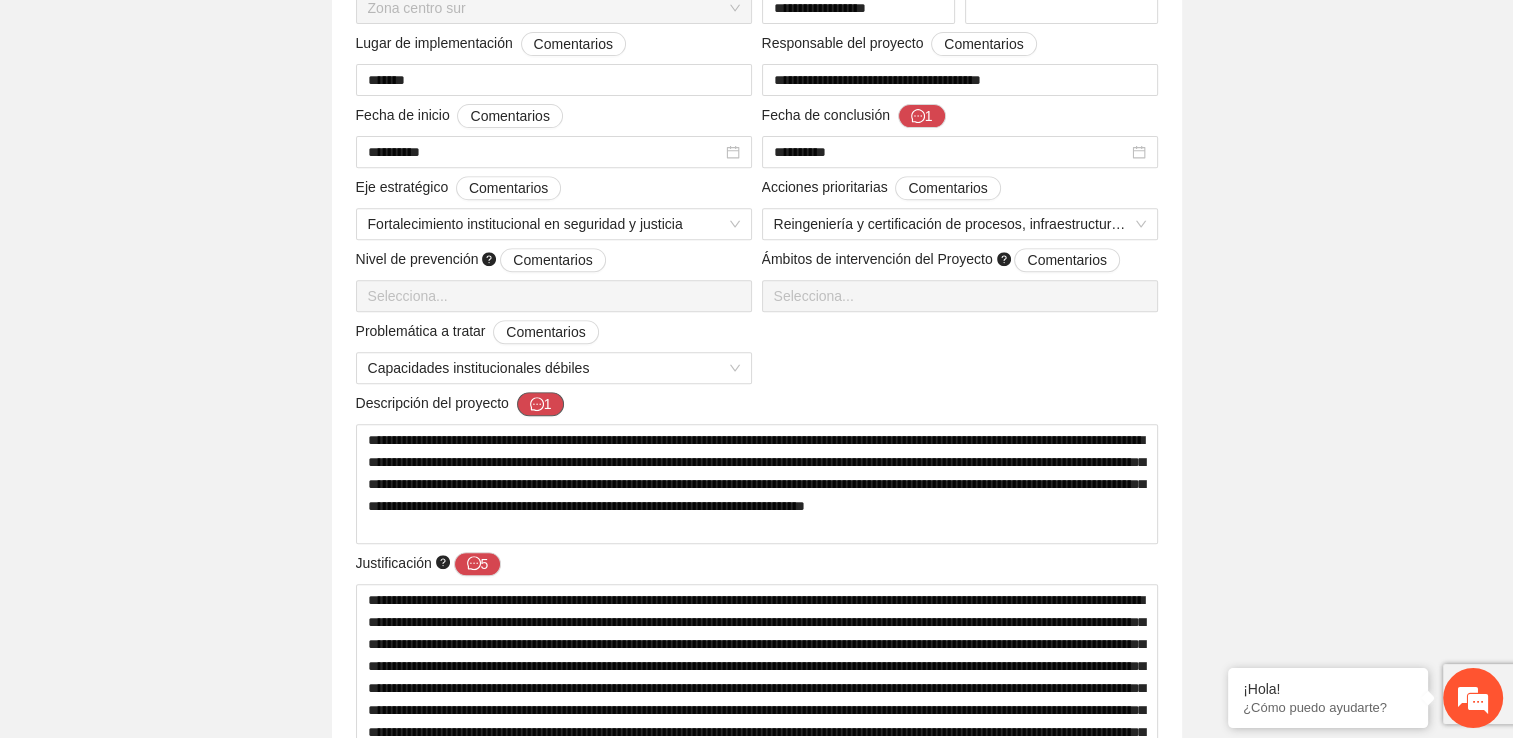 click on "1" at bounding box center (541, 404) 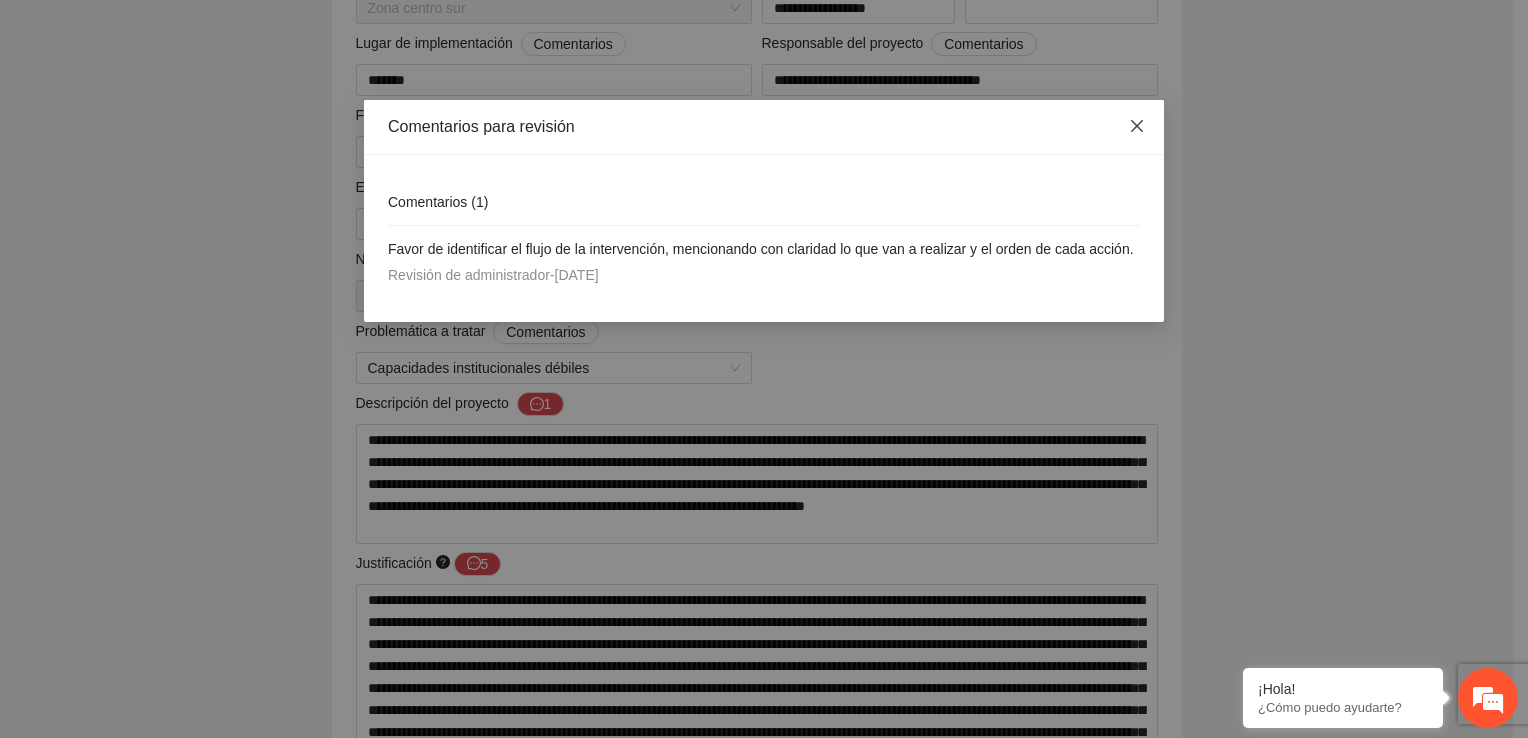 click 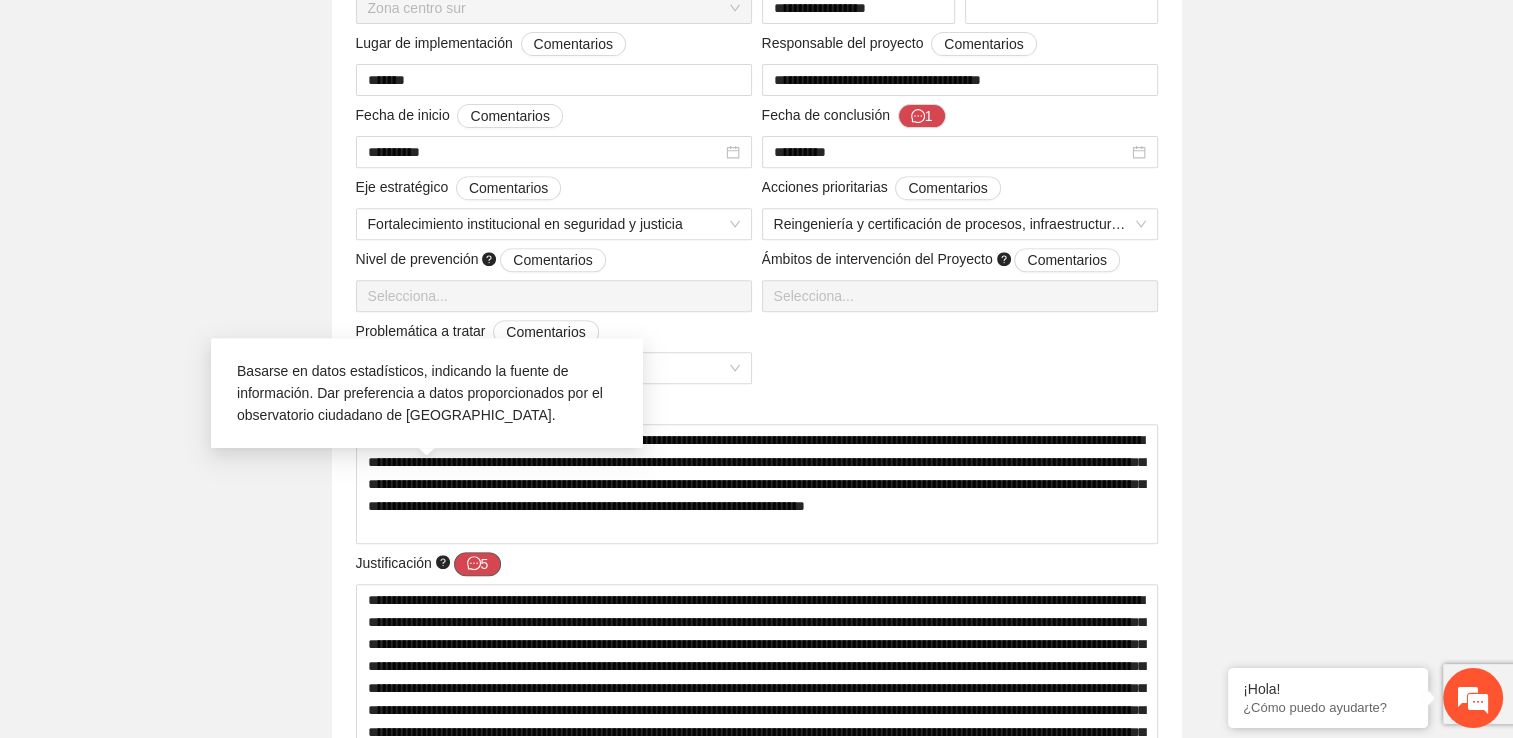 click 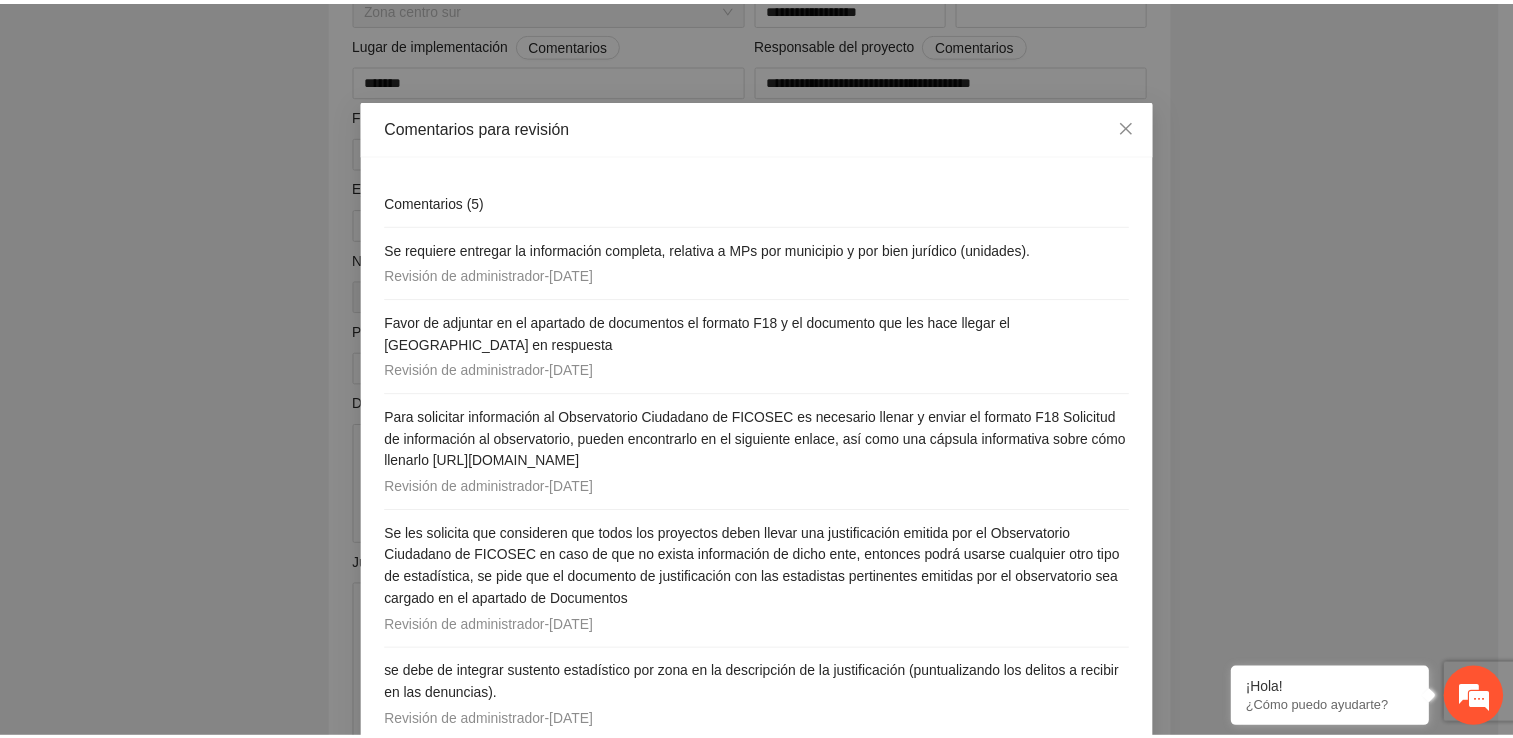 scroll, scrollTop: 52, scrollLeft: 0, axis: vertical 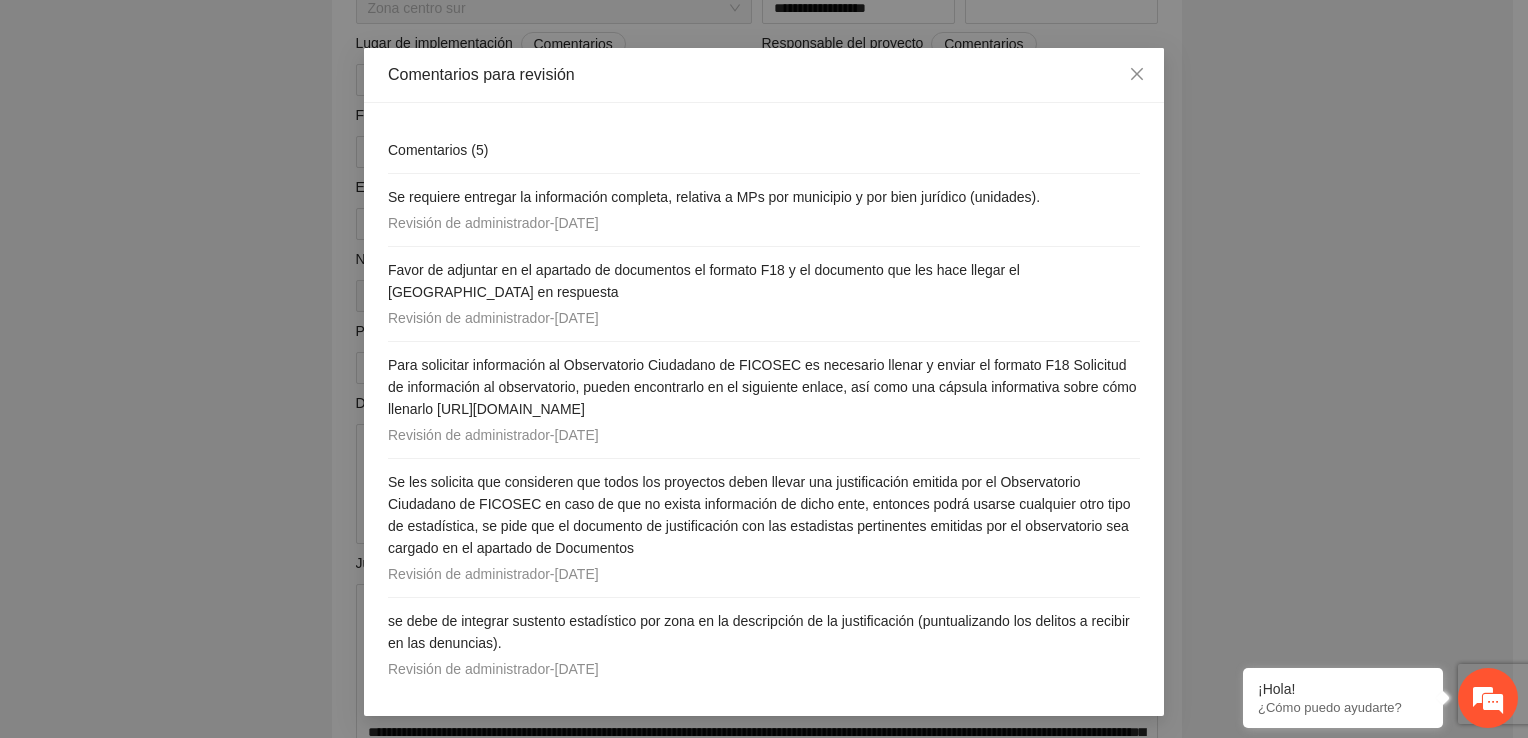 drag, startPoint x: 768, startPoint y: 406, endPoint x: 404, endPoint y: 351, distance: 368.13177 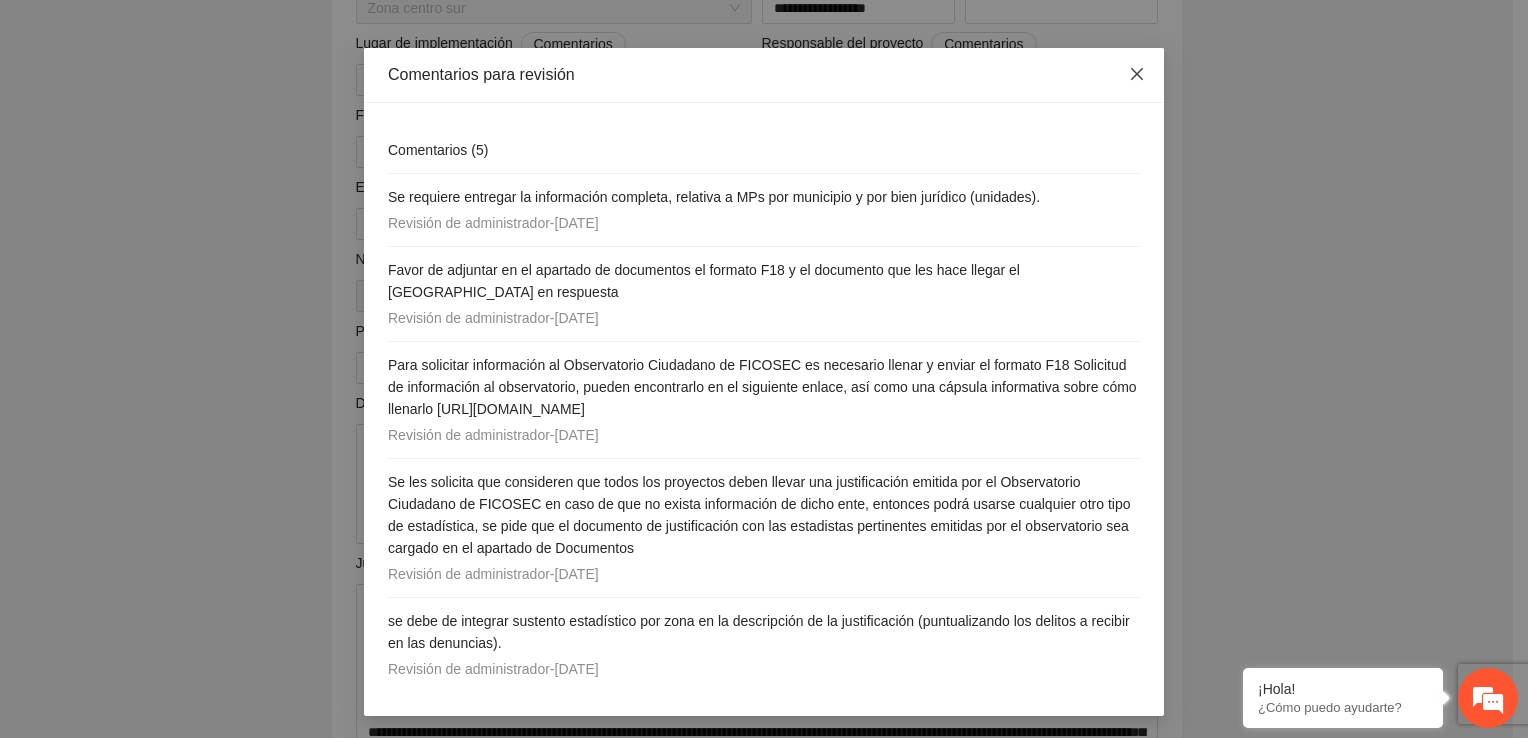 click at bounding box center [1137, 75] 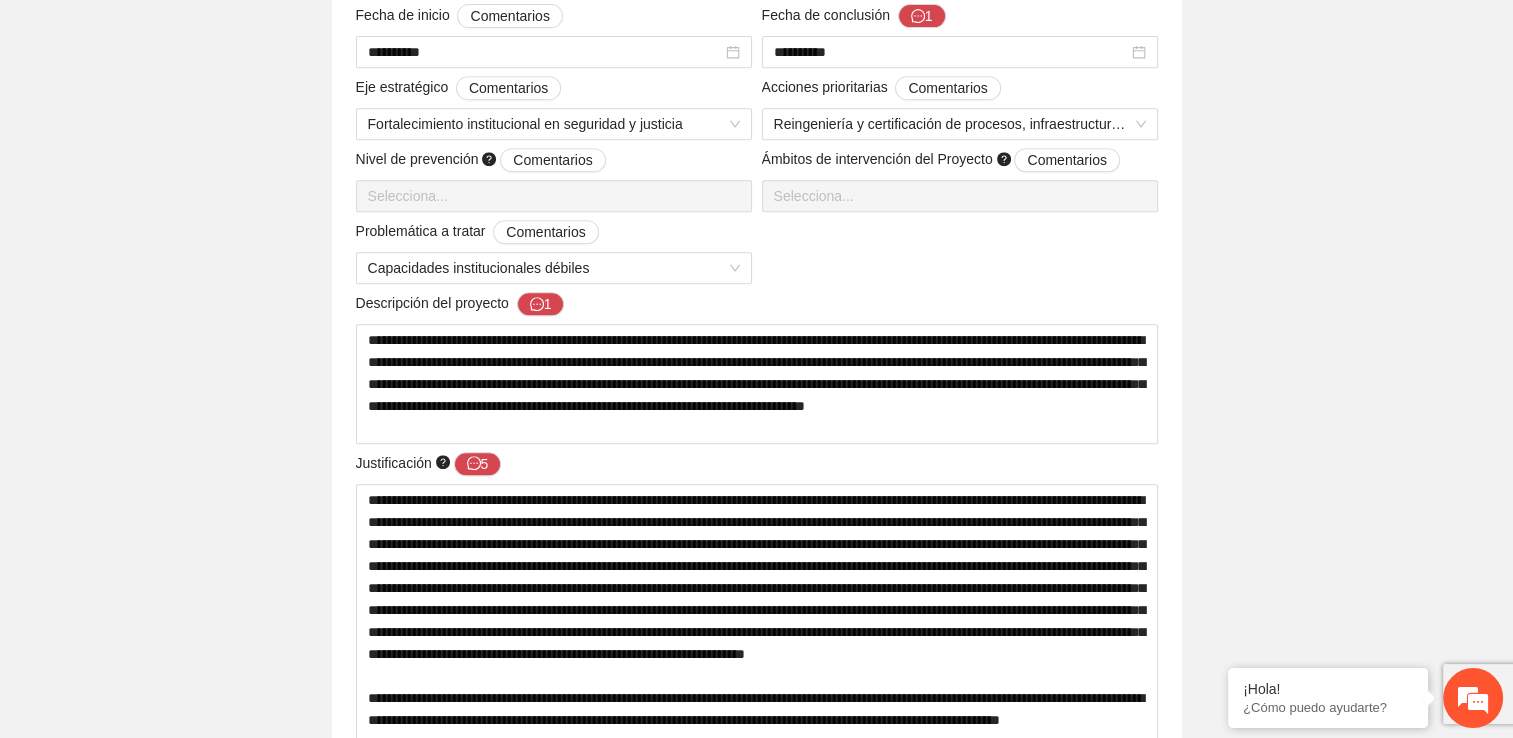 scroll, scrollTop: 1100, scrollLeft: 0, axis: vertical 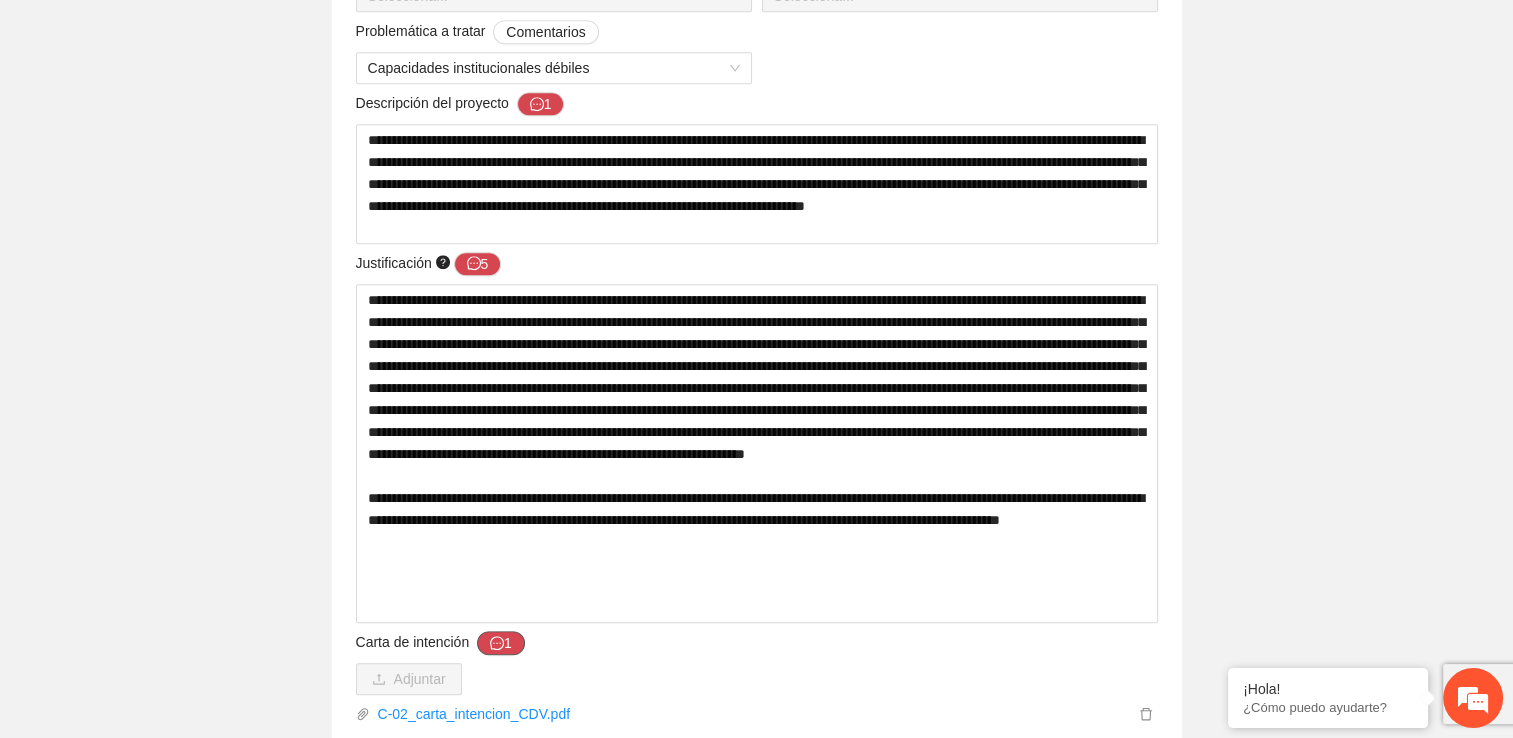 click 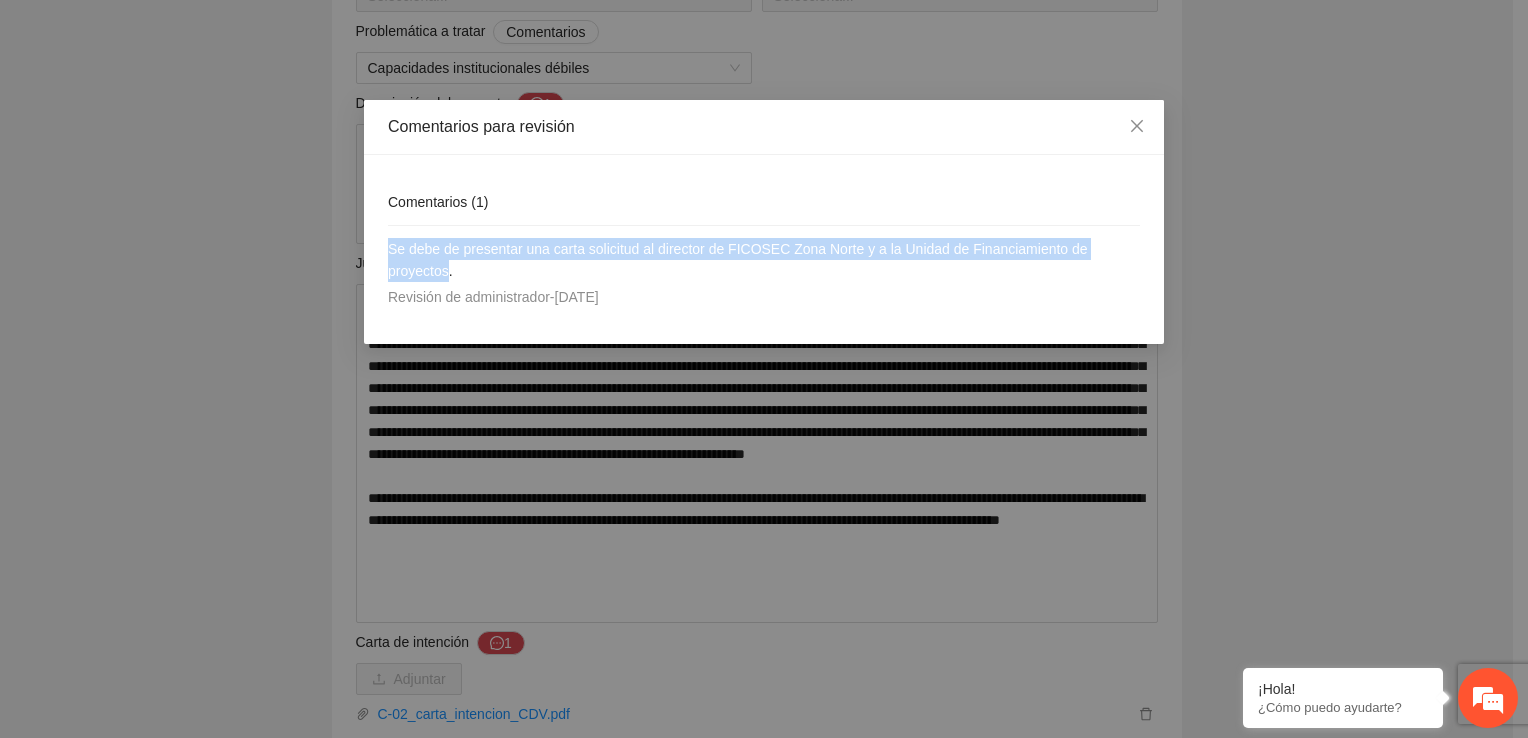 drag, startPoint x: 450, startPoint y: 272, endPoint x: 372, endPoint y: 242, distance: 83.57033 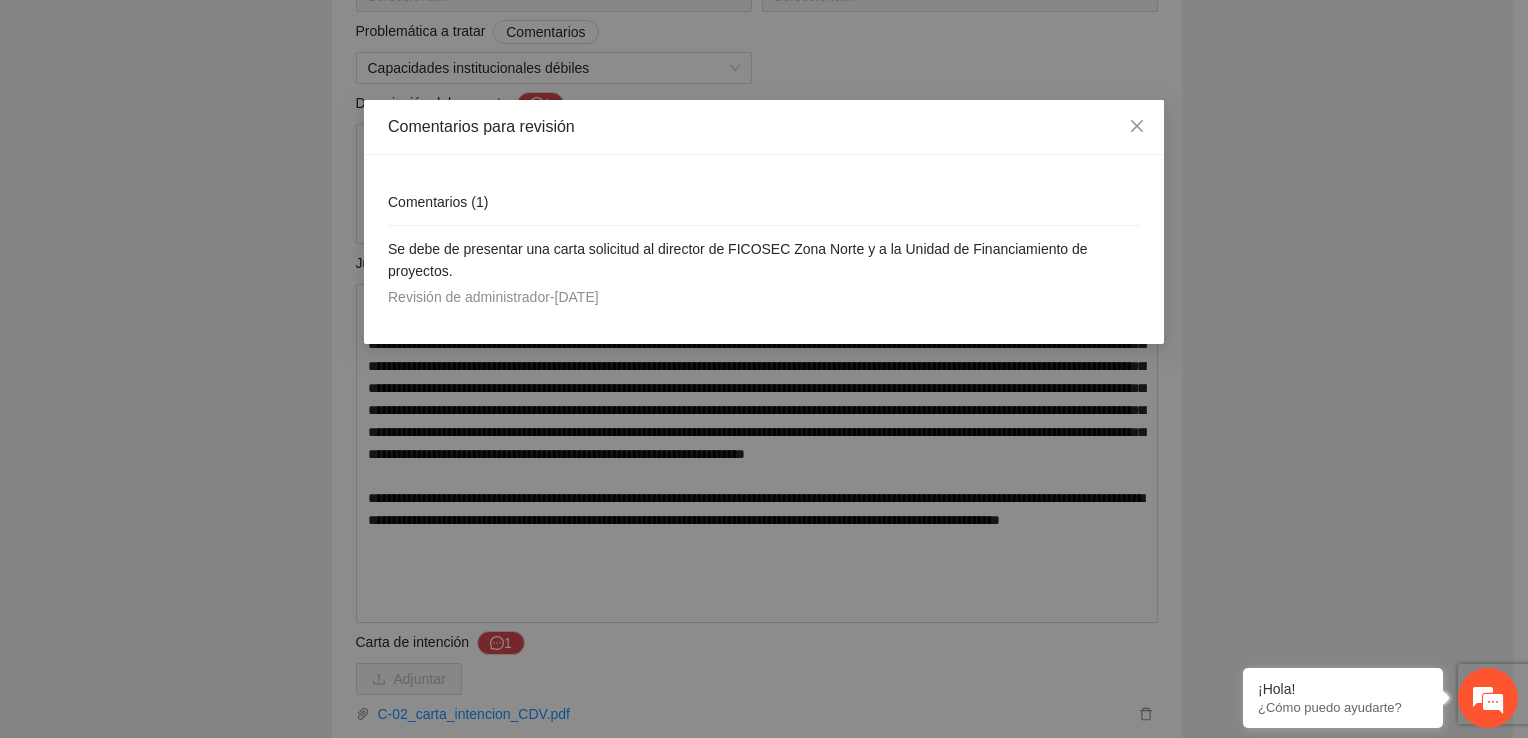 click on "Comentarios para revisión Comentarios ( 1 ) Se debe de presentar una carta solicitud al director de FICOSEC Zona Norte y a la Unidad de Financiamiento de proyectos. Revisión de administrador  -   30/06/2025" at bounding box center [764, 369] 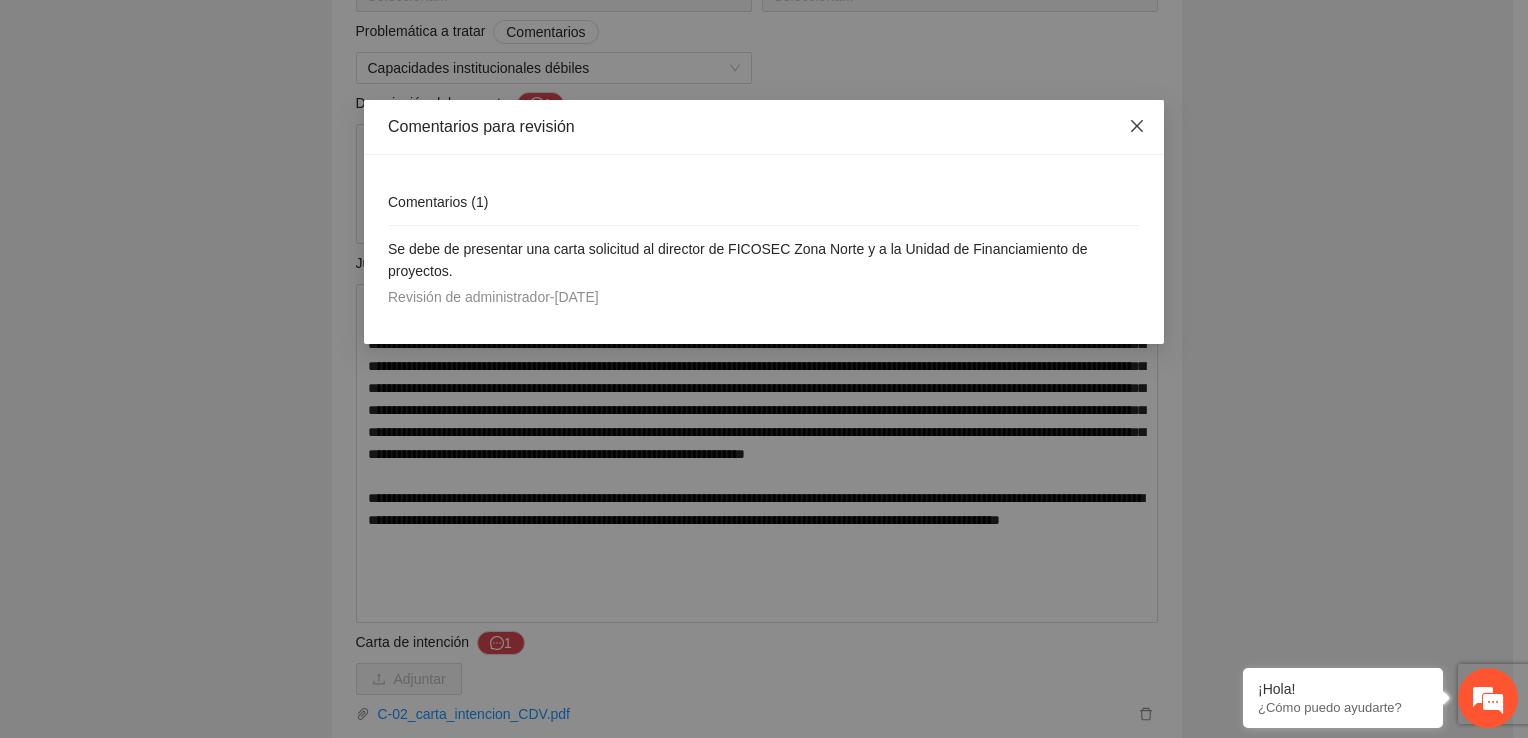 click 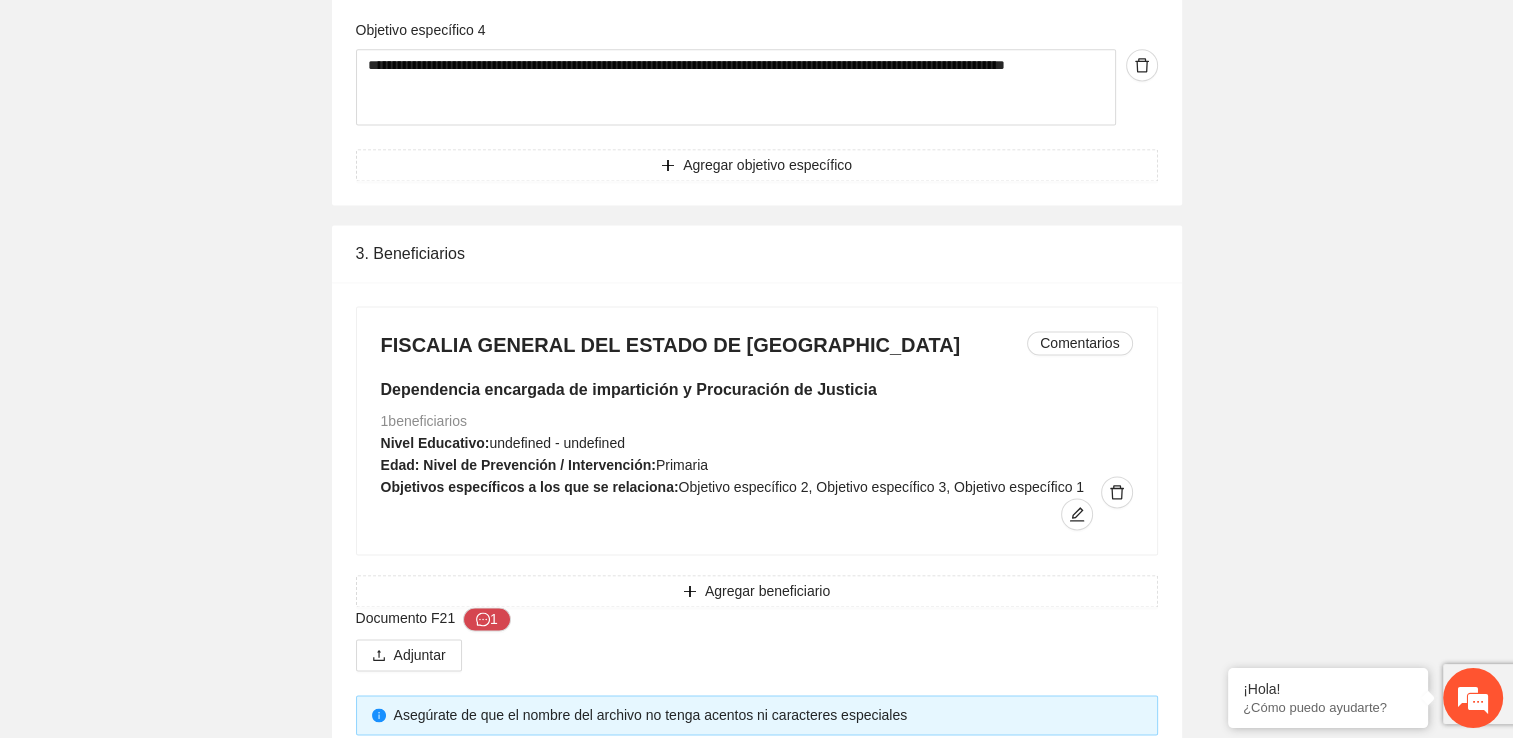 scroll, scrollTop: 2900, scrollLeft: 0, axis: vertical 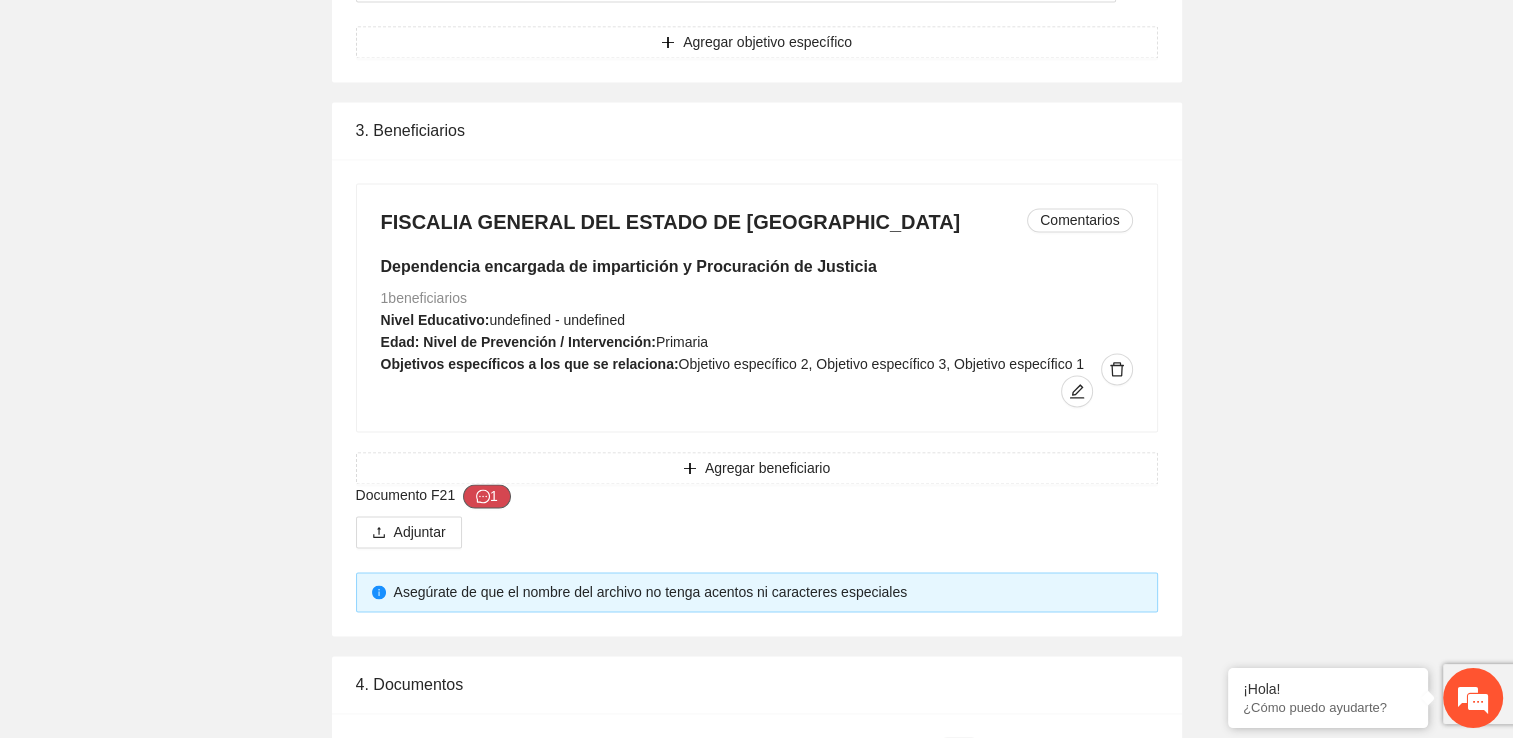 click on "1" at bounding box center [487, 496] 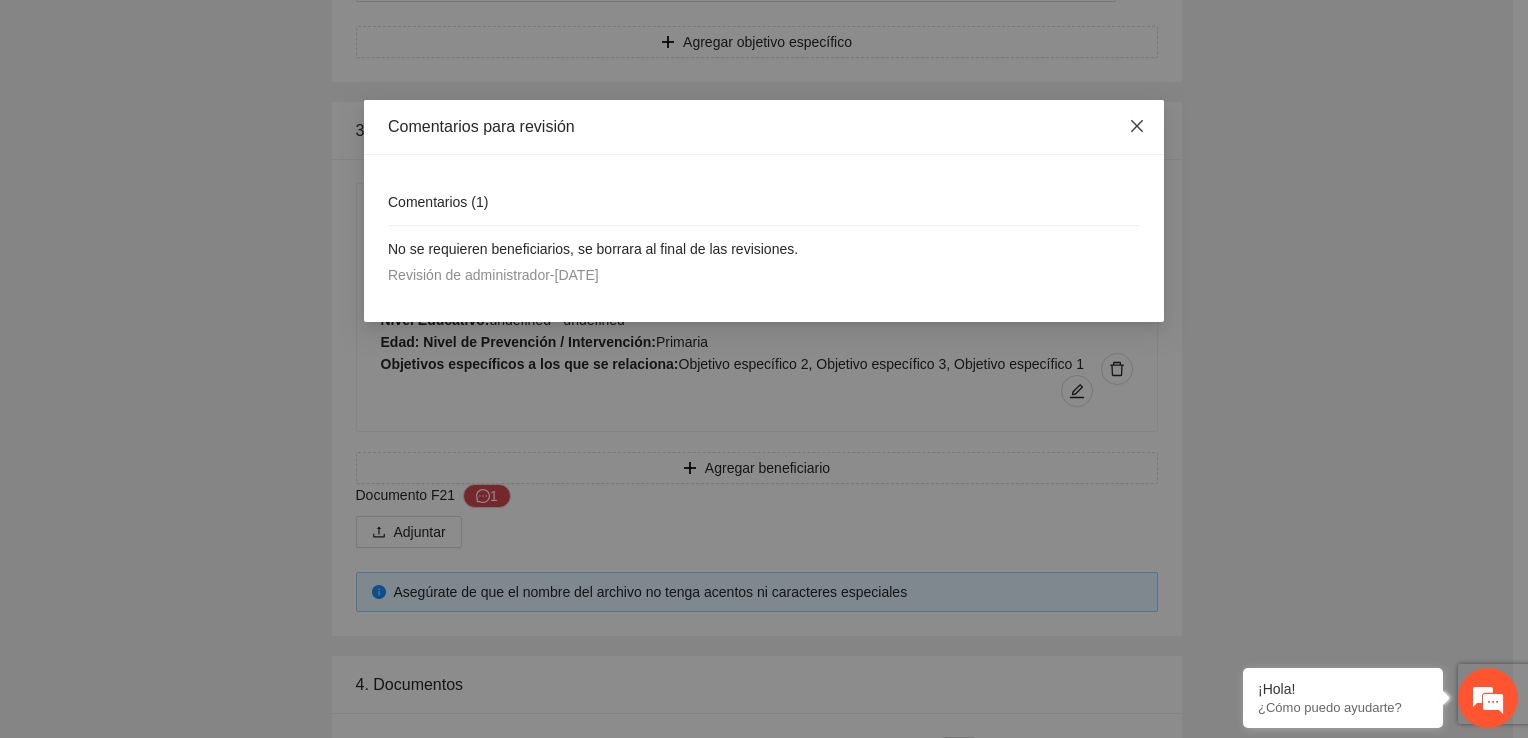 drag, startPoint x: 1144, startPoint y: 132, endPoint x: 1135, endPoint y: 144, distance: 15 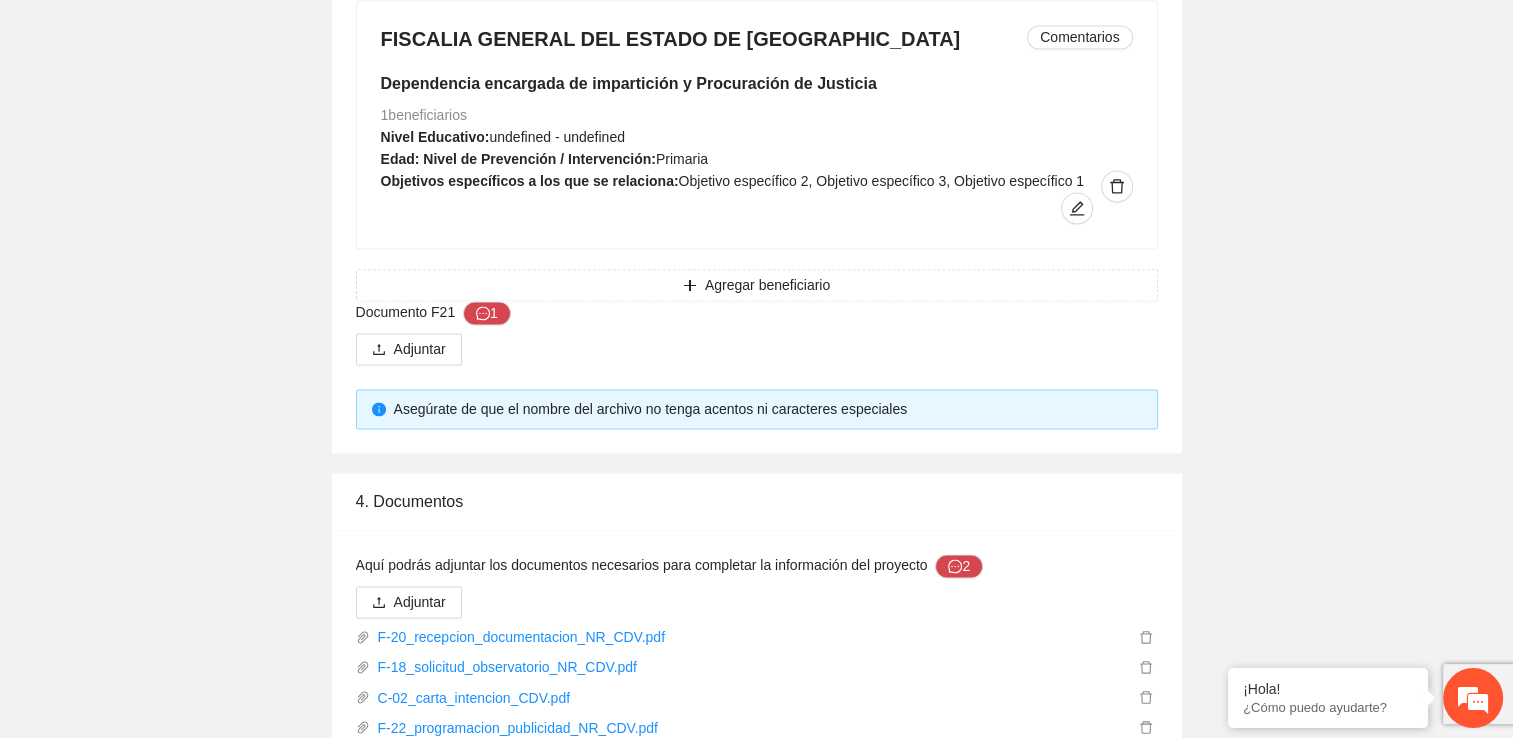 scroll, scrollTop: 3228, scrollLeft: 0, axis: vertical 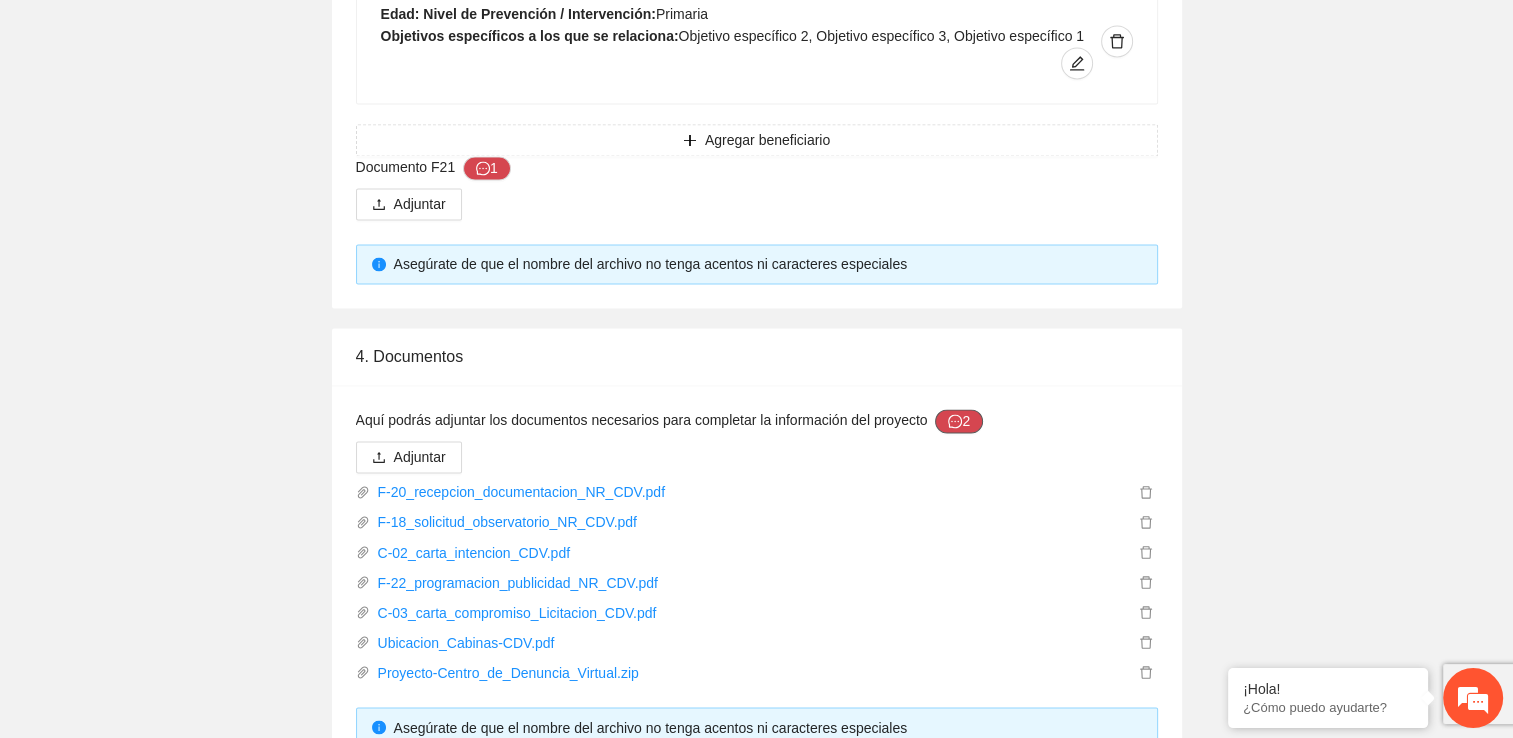 click 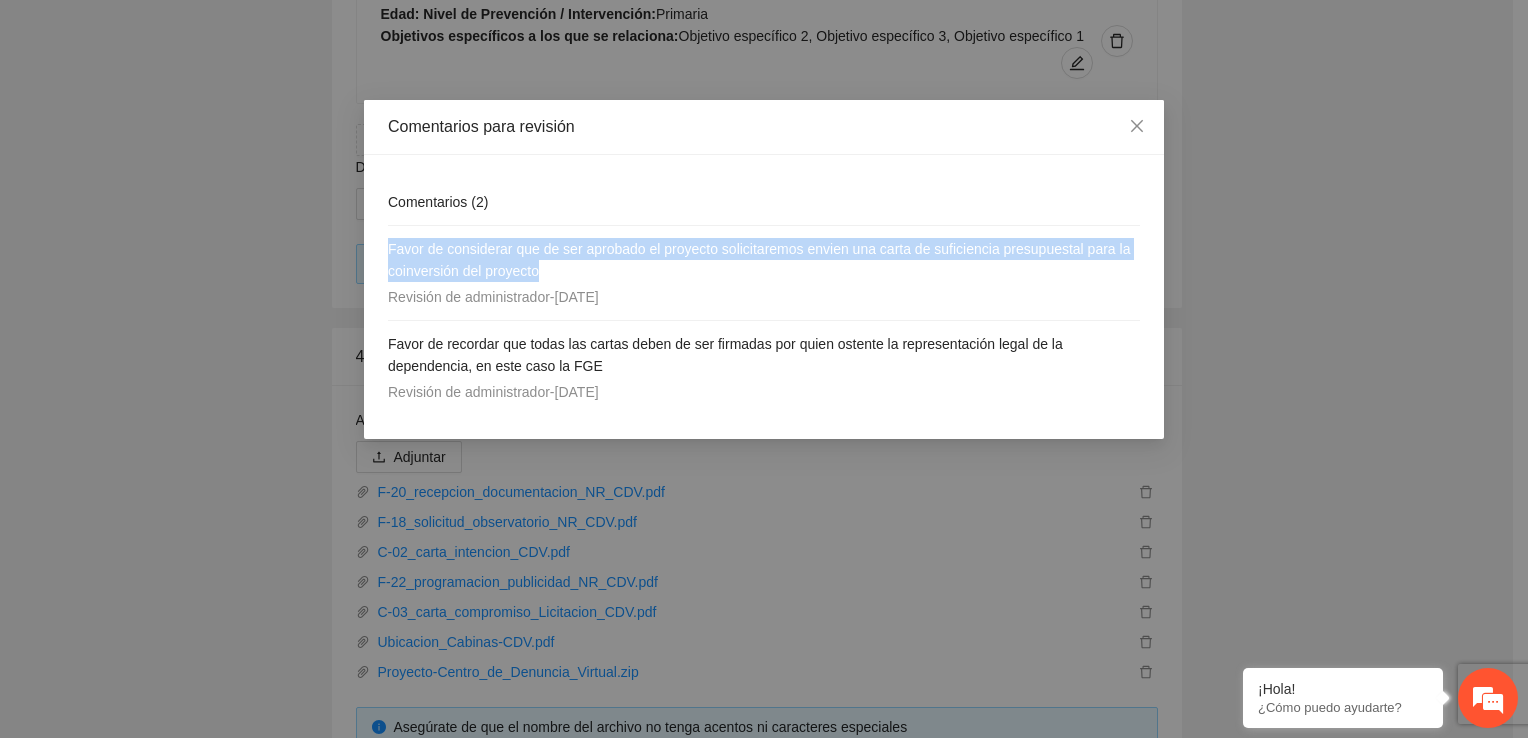 drag, startPoint x: 565, startPoint y: 274, endPoint x: 370, endPoint y: 251, distance: 196.35173 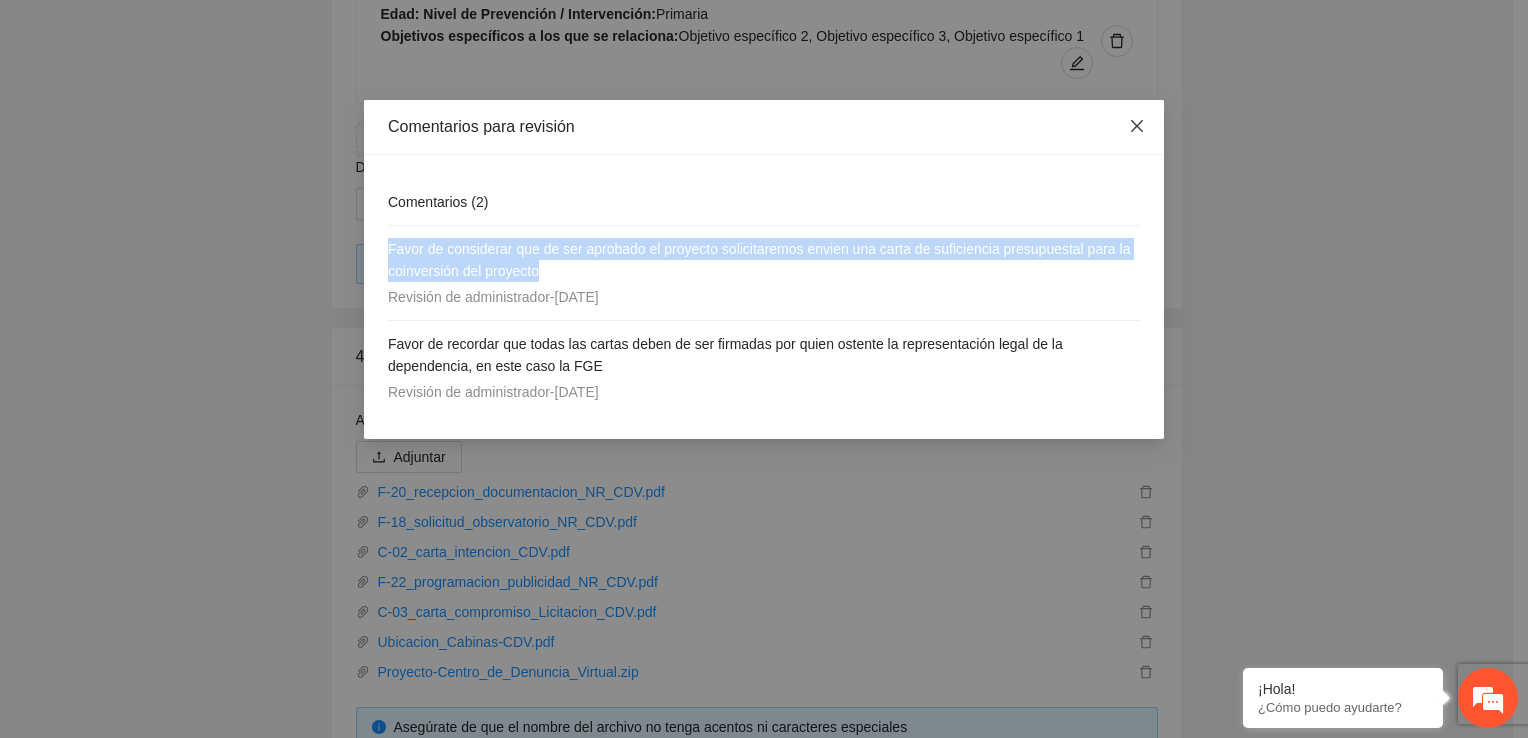 click 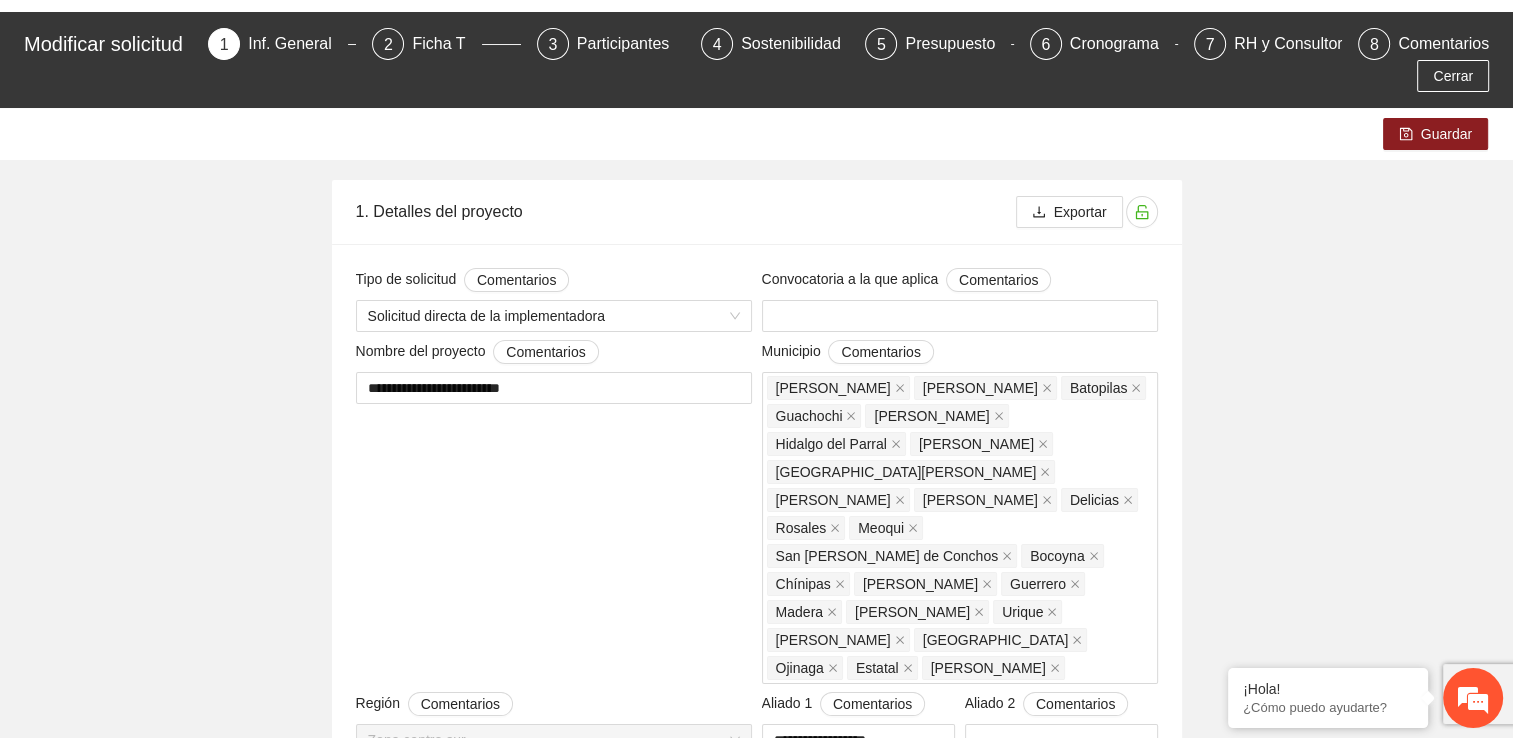 scroll, scrollTop: 0, scrollLeft: 0, axis: both 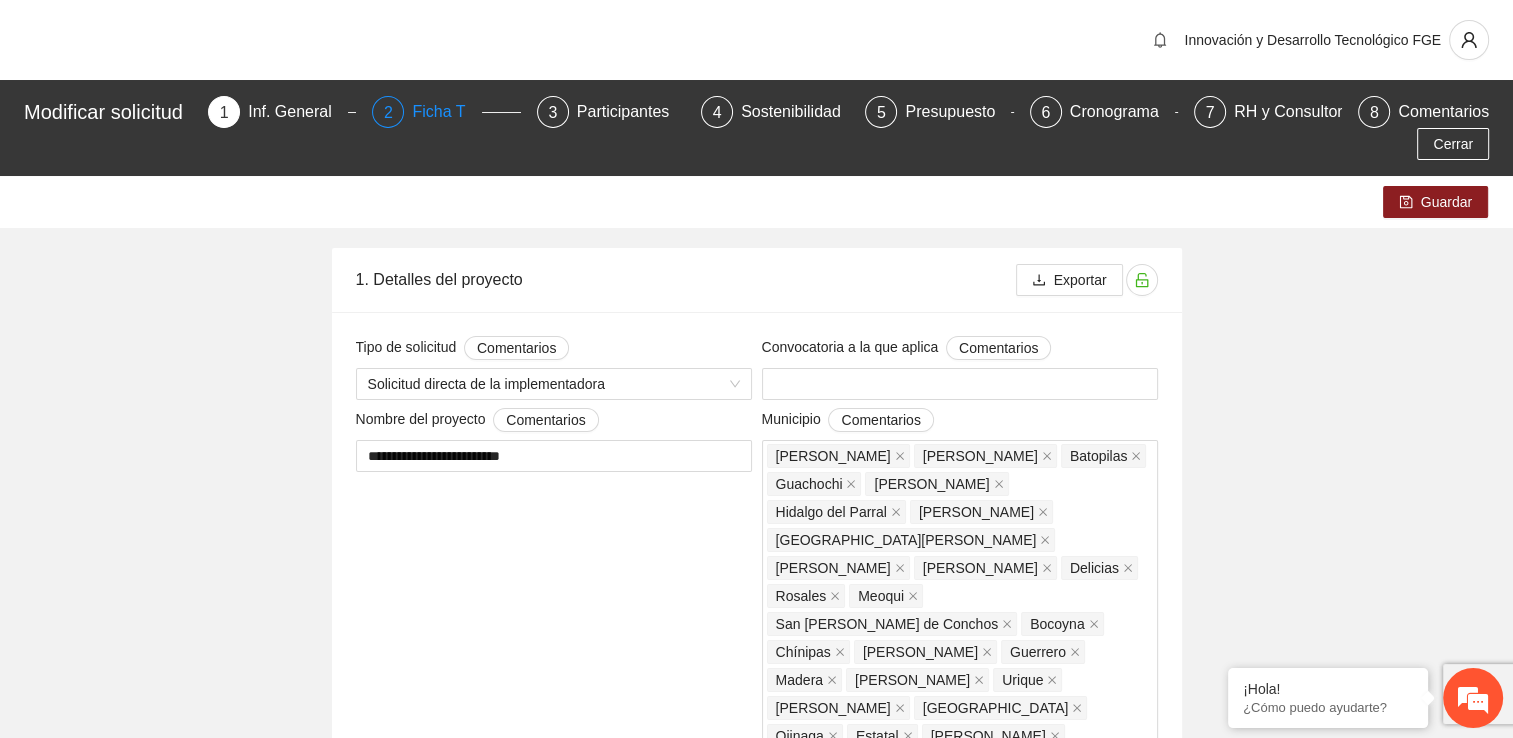 click on "Ficha T" at bounding box center [446, 112] 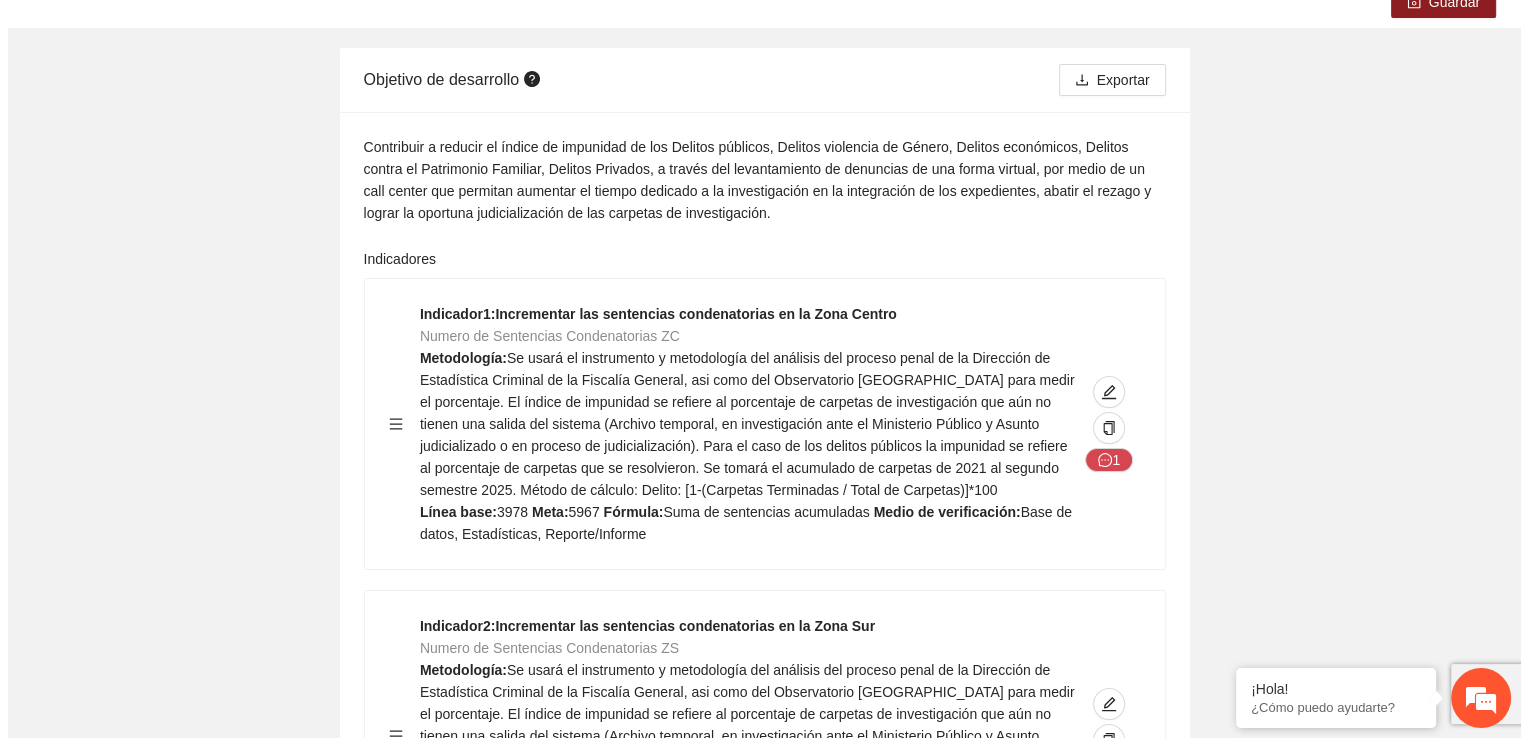 scroll, scrollTop: 200, scrollLeft: 0, axis: vertical 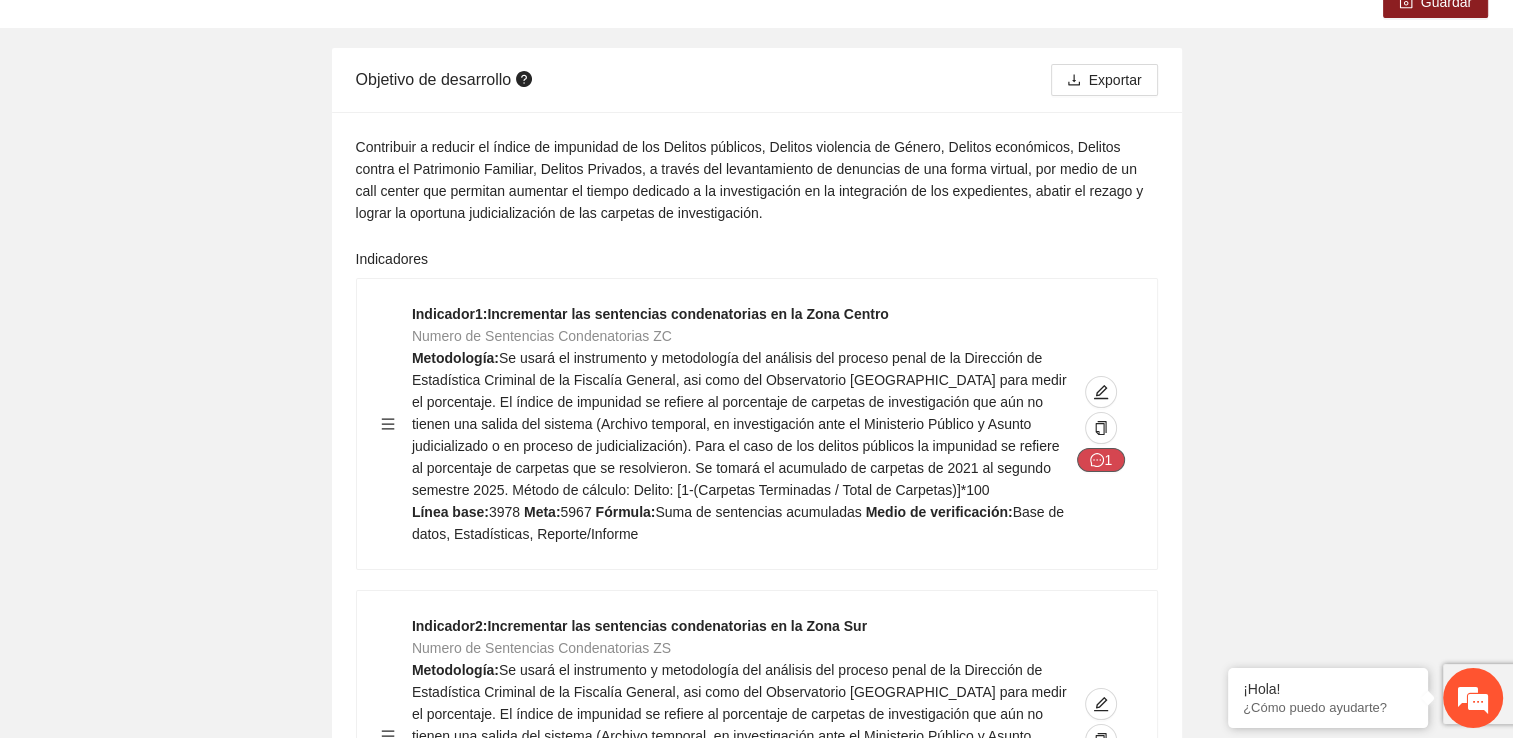 click 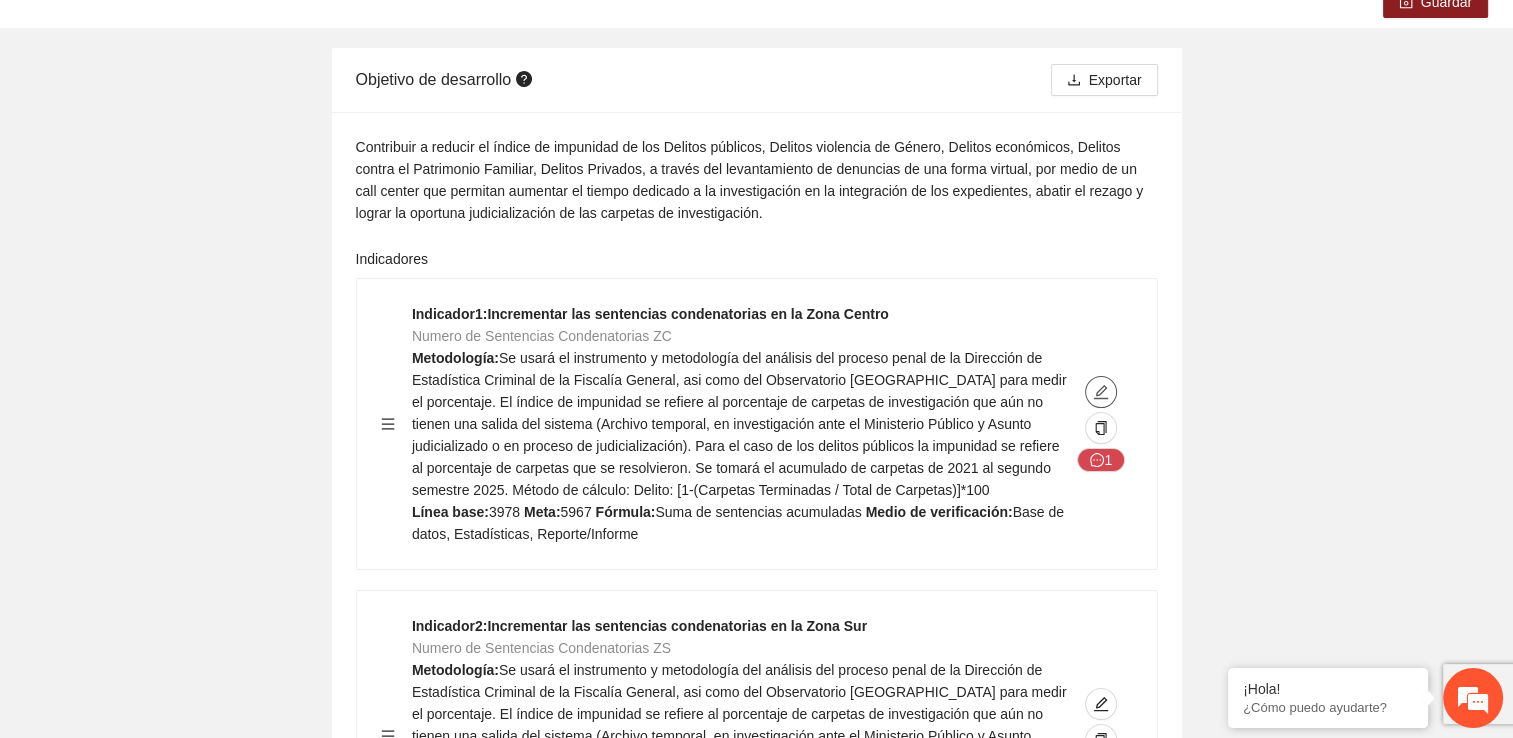 click 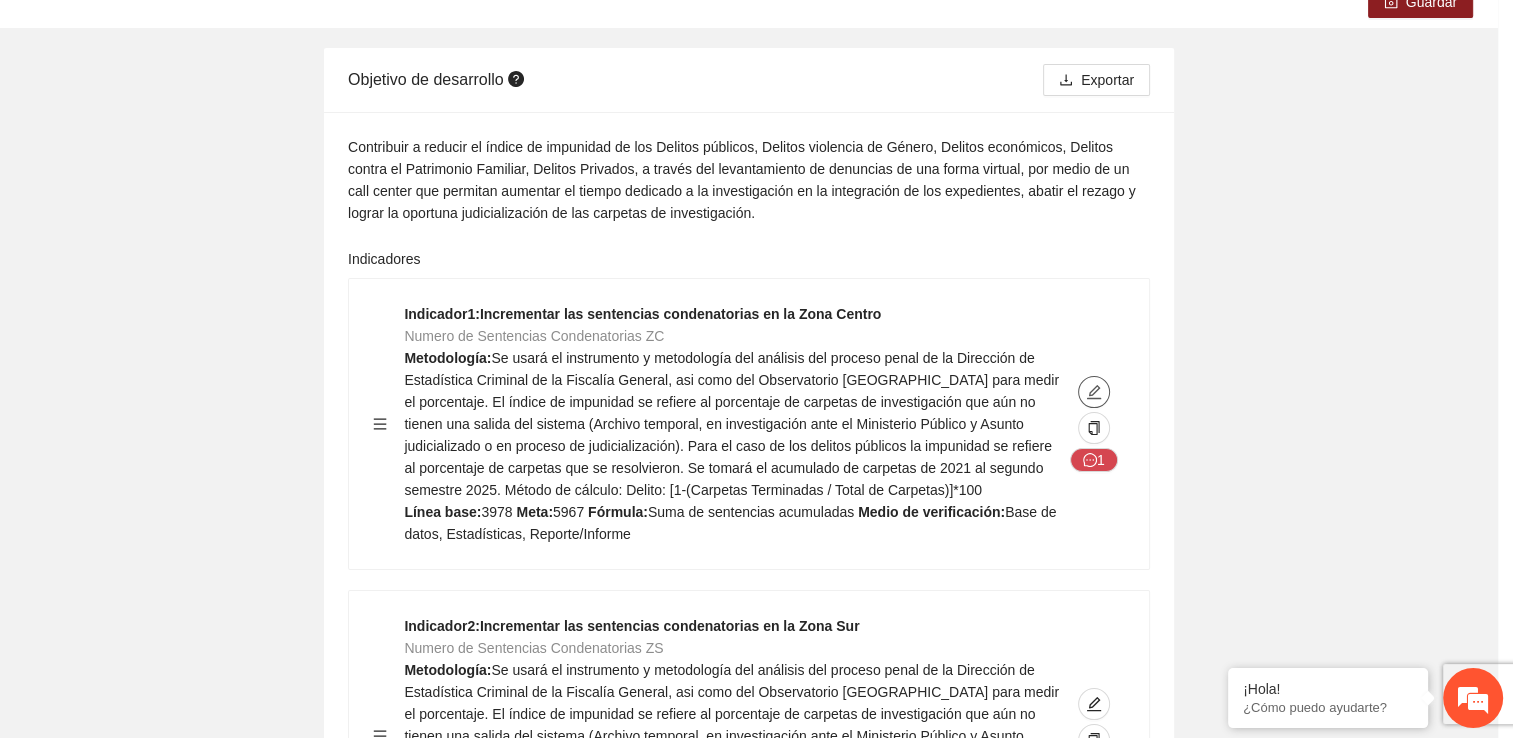 type on "****" 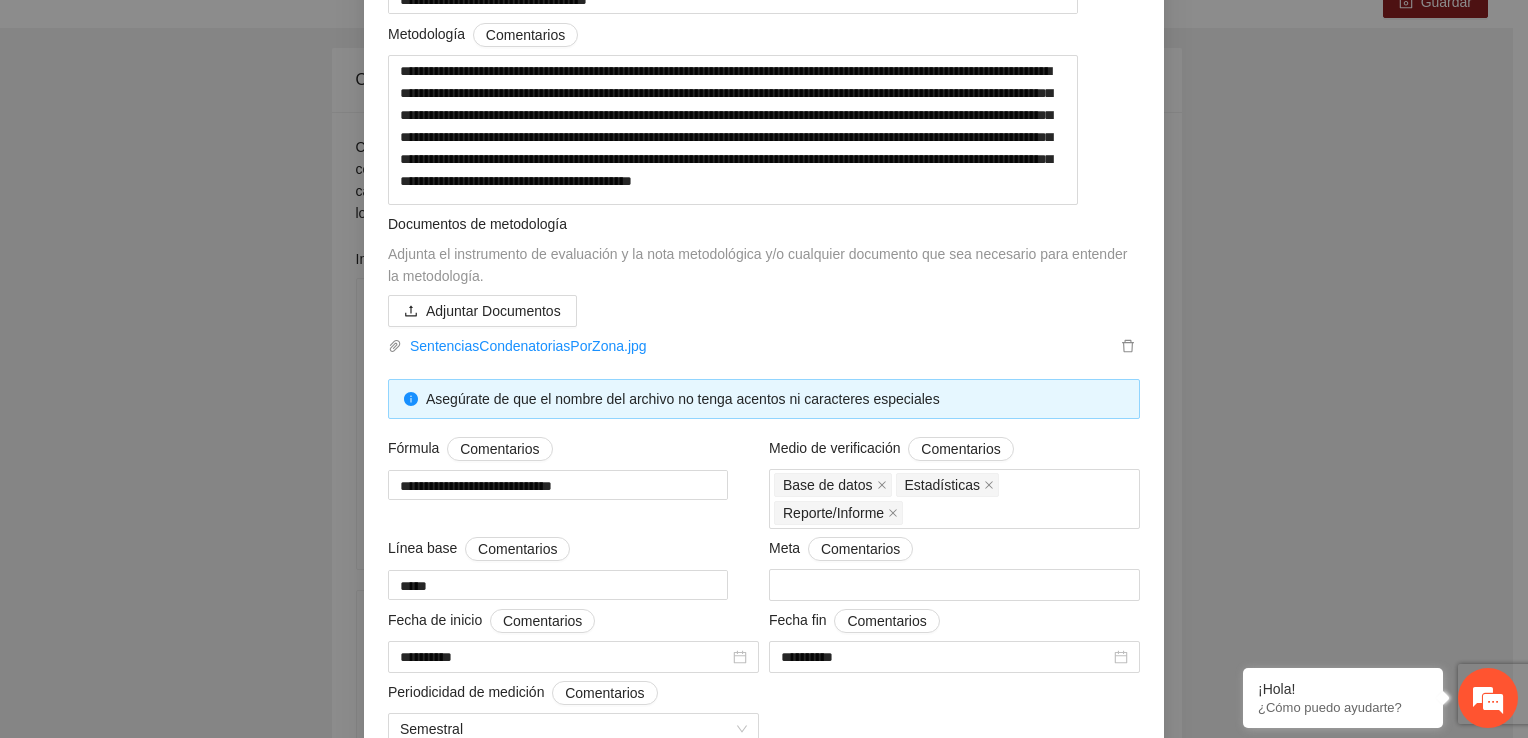 scroll, scrollTop: 0, scrollLeft: 0, axis: both 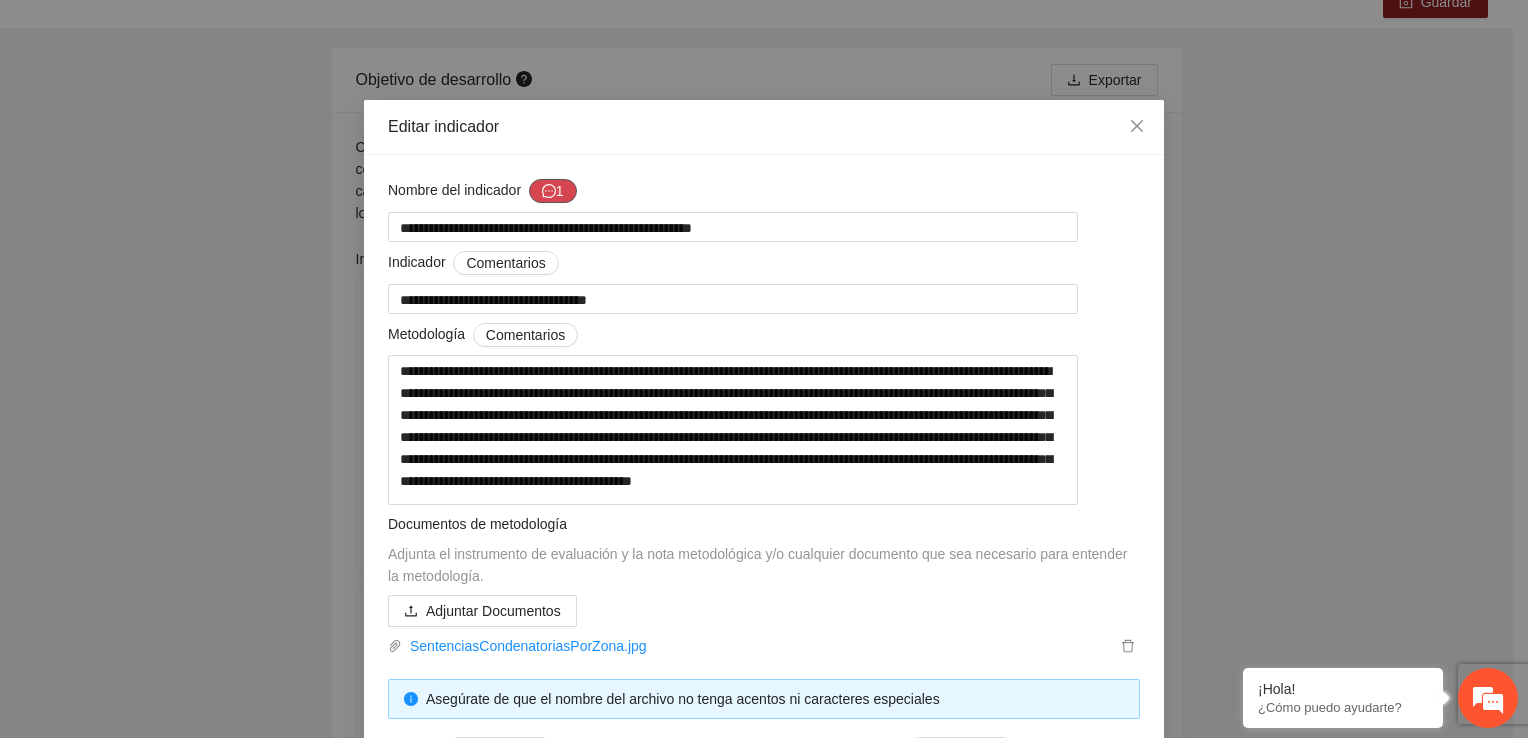 click 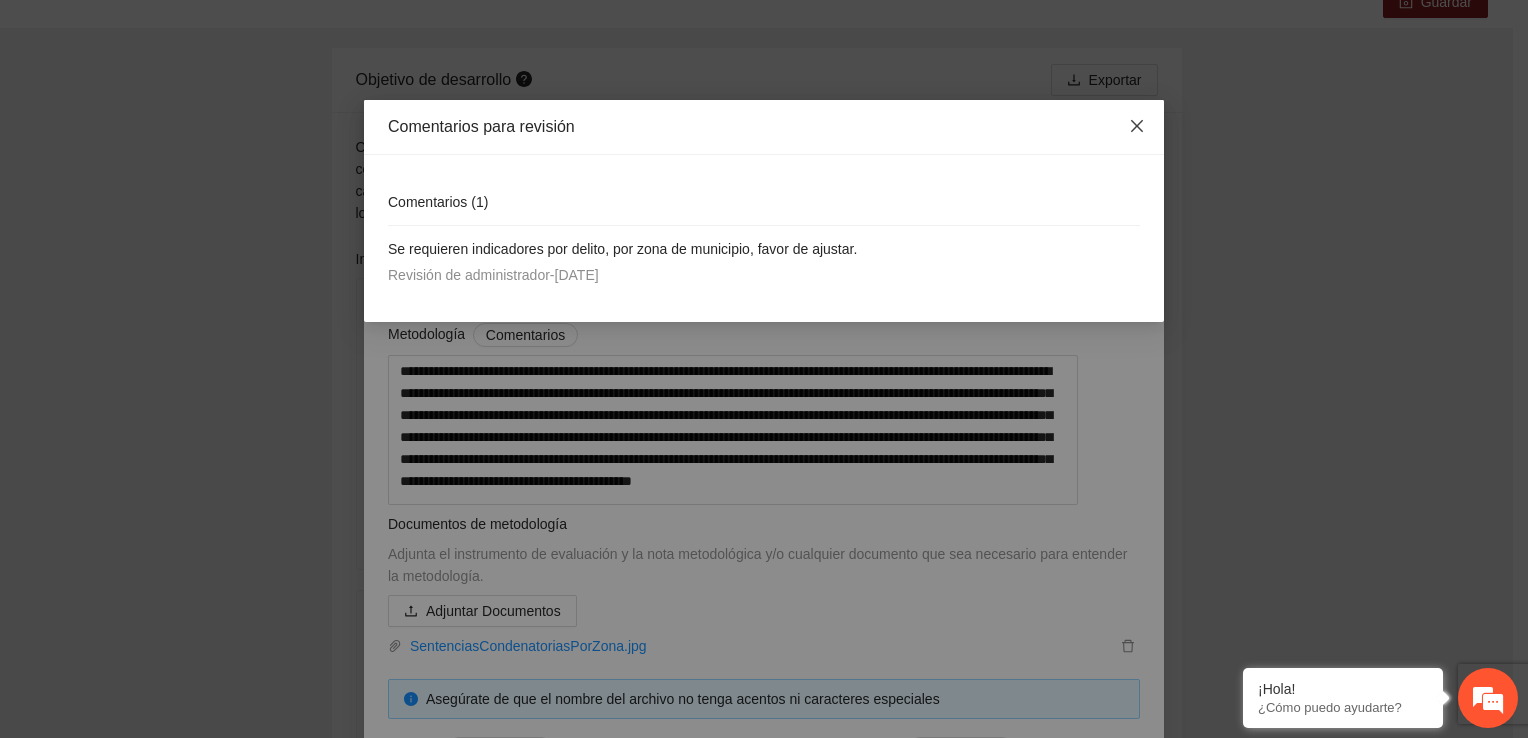 click 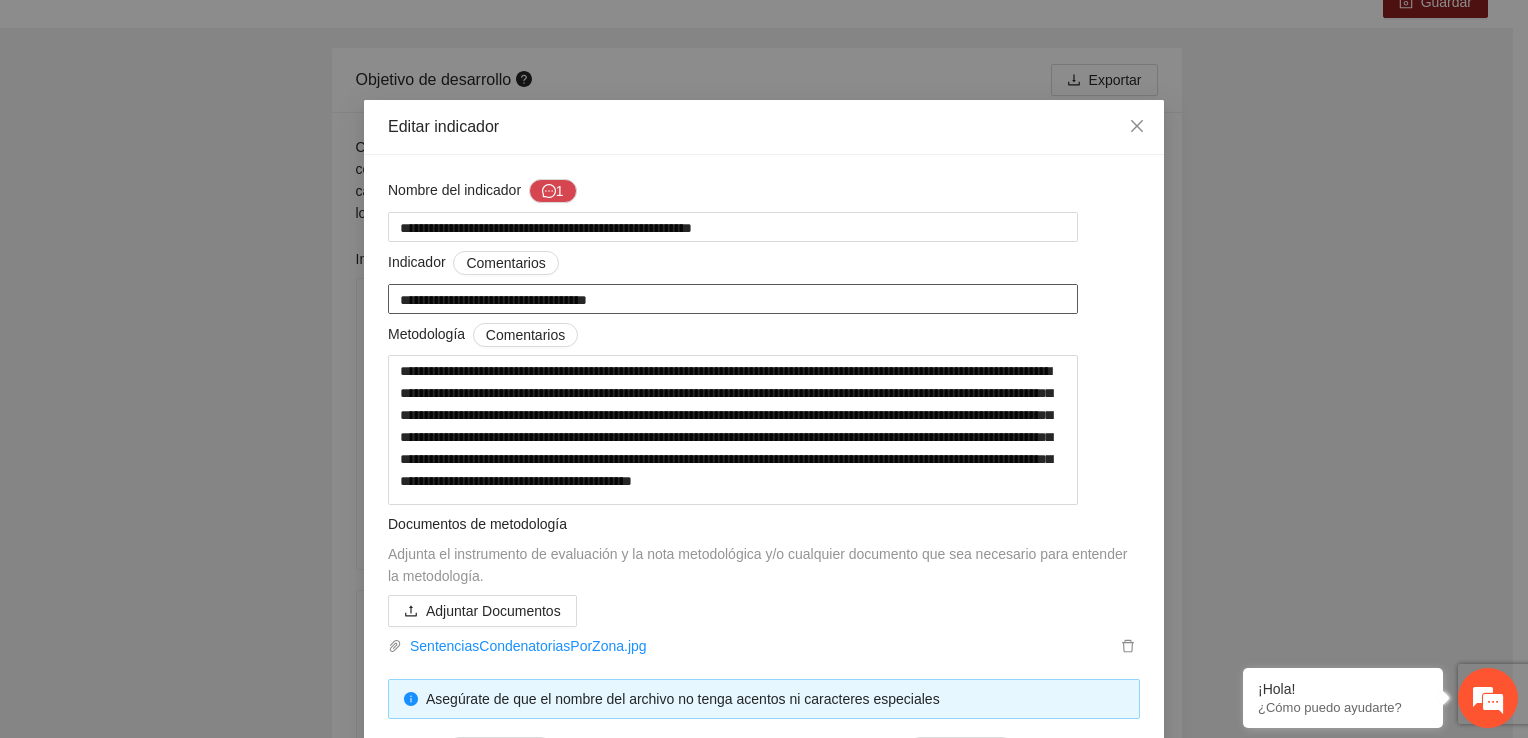 click on "**********" at bounding box center (733, 298) 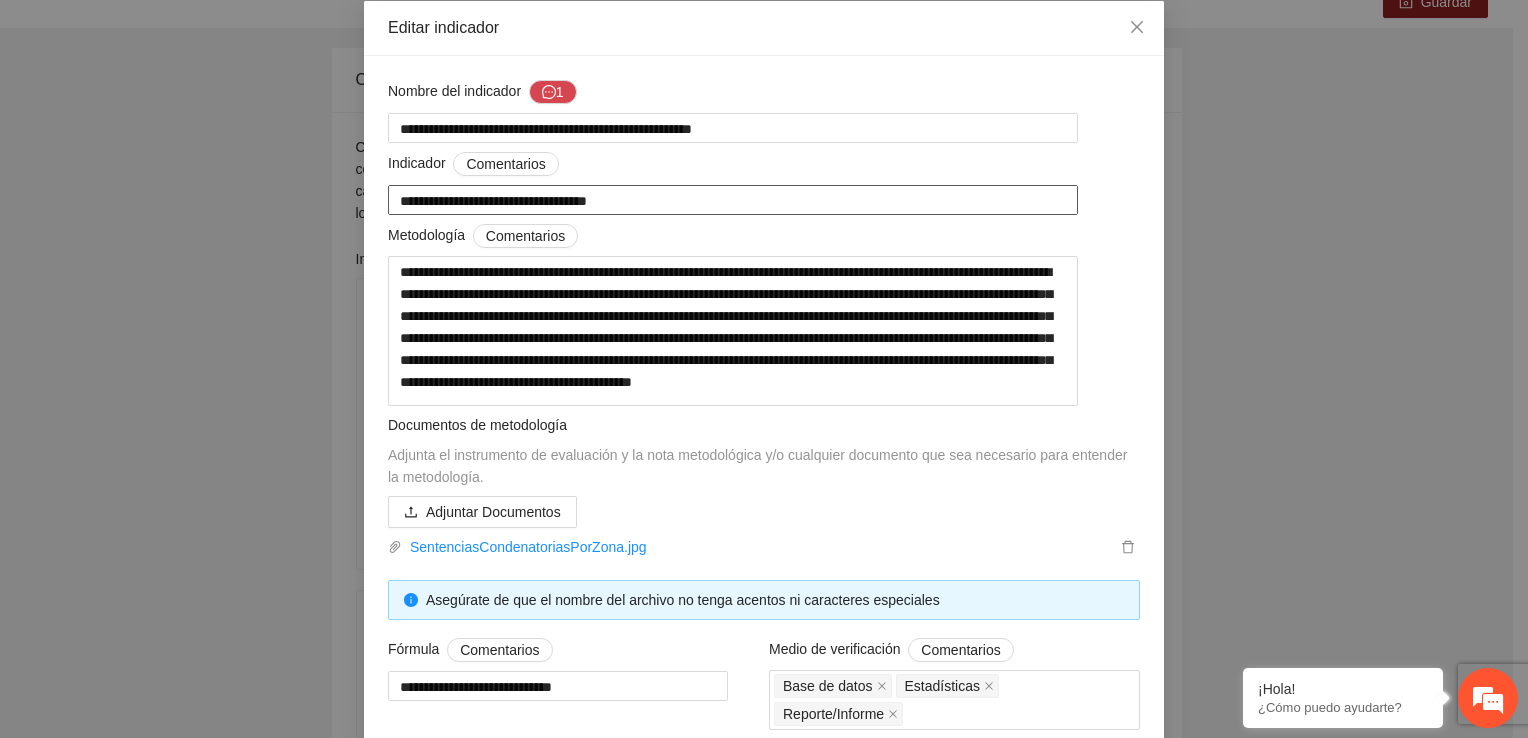 scroll, scrollTop: 300, scrollLeft: 0, axis: vertical 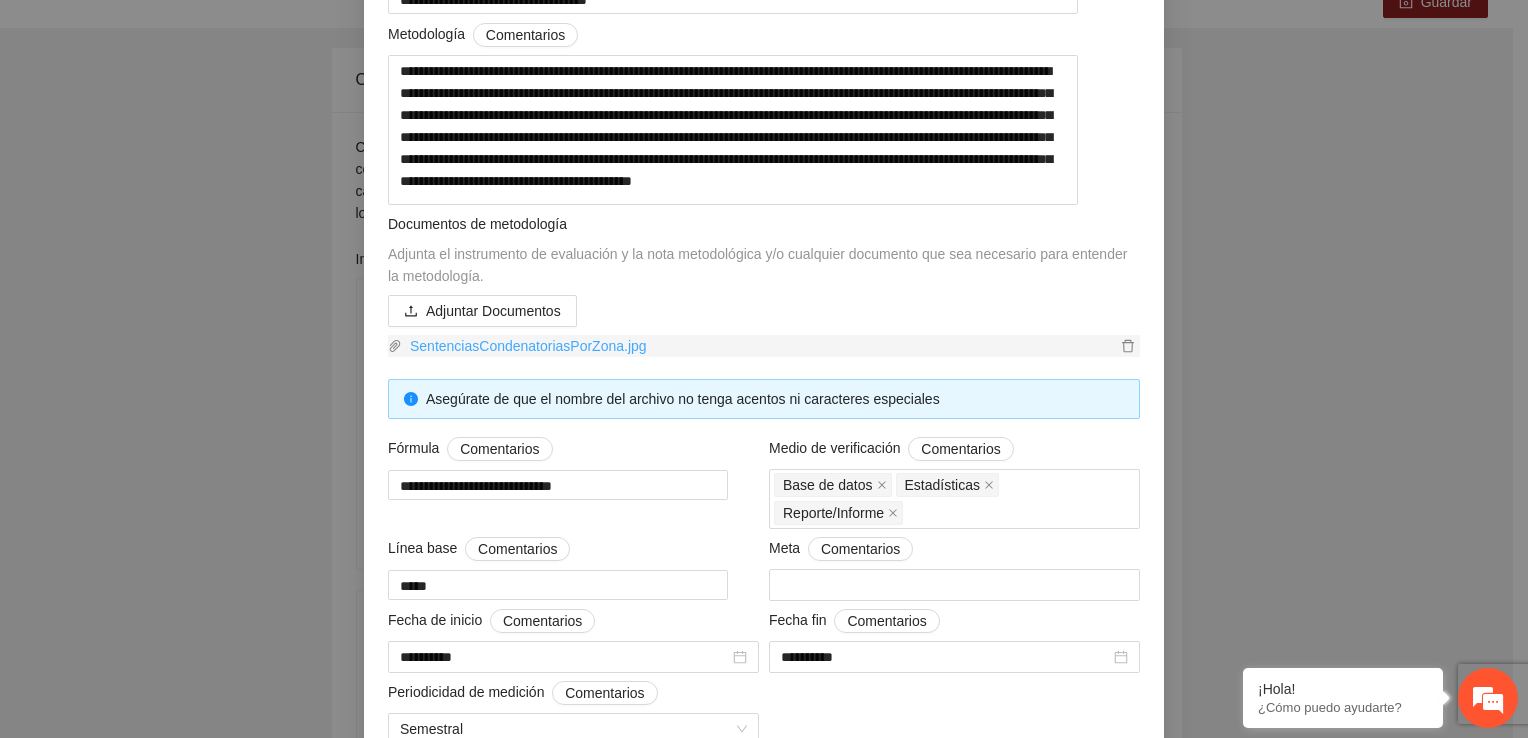 click on "SentenciasCondenatoriasPorZona.jpg" at bounding box center [759, 346] 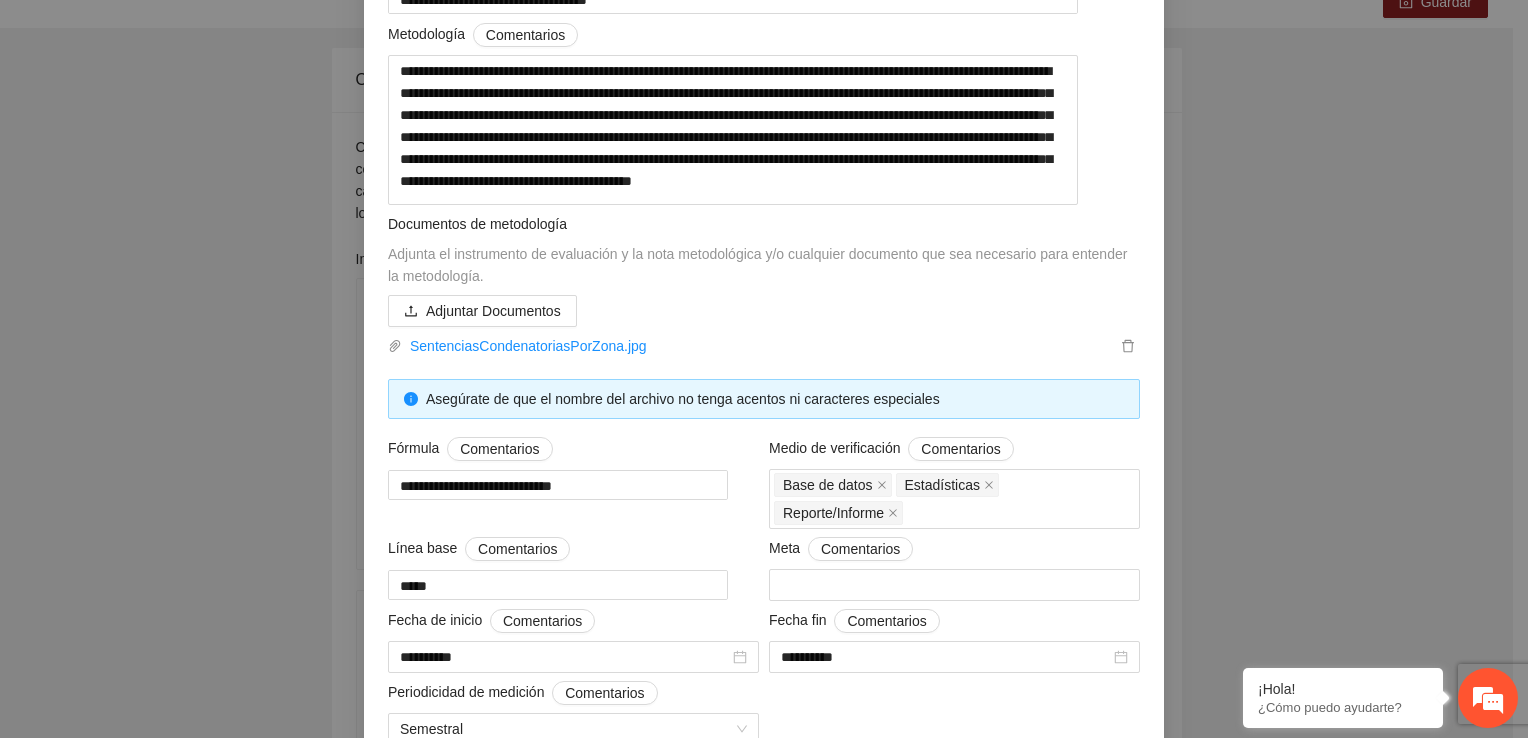 click on "Adjuntar Documentos SentenciasCondenatoriasPorZona.jpg" at bounding box center [764, 326] 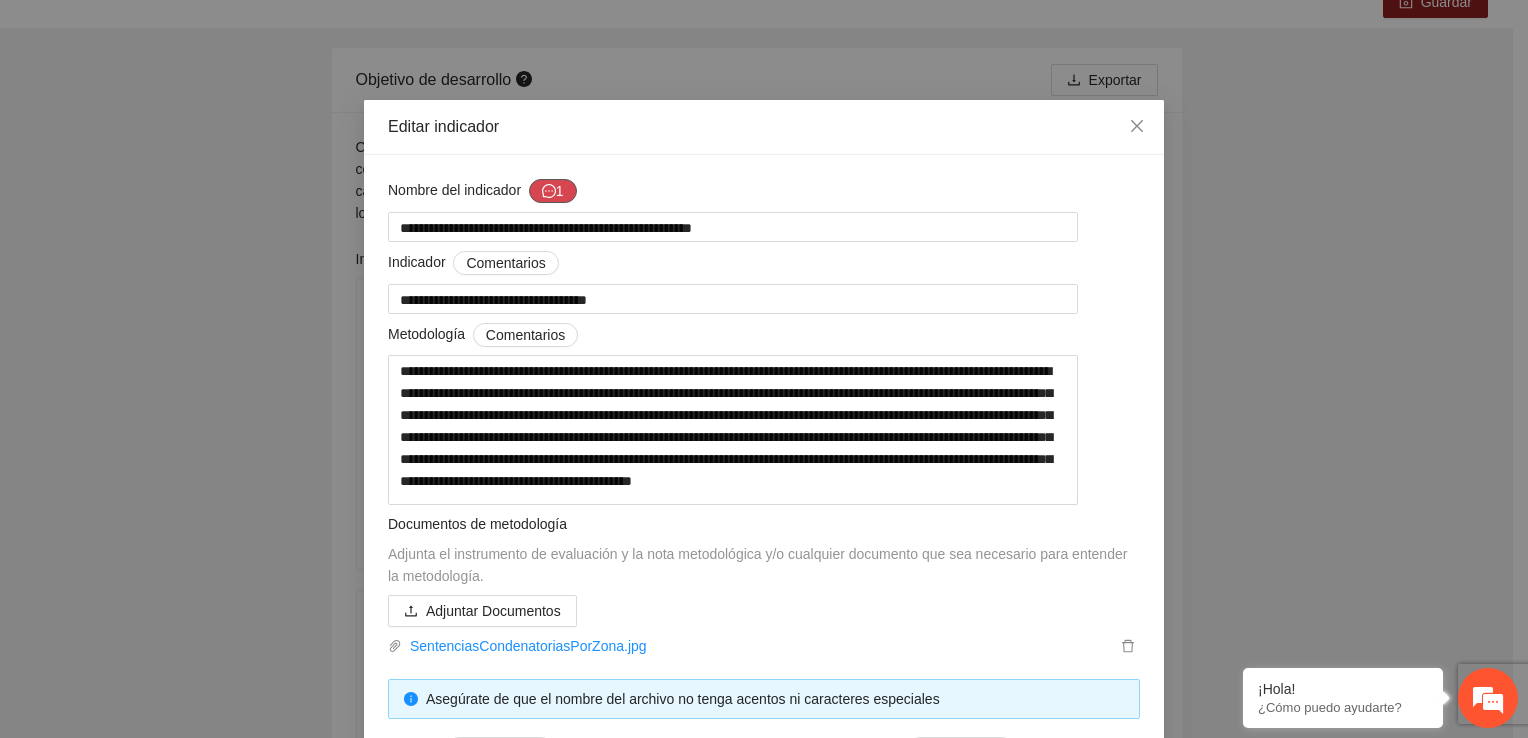 click 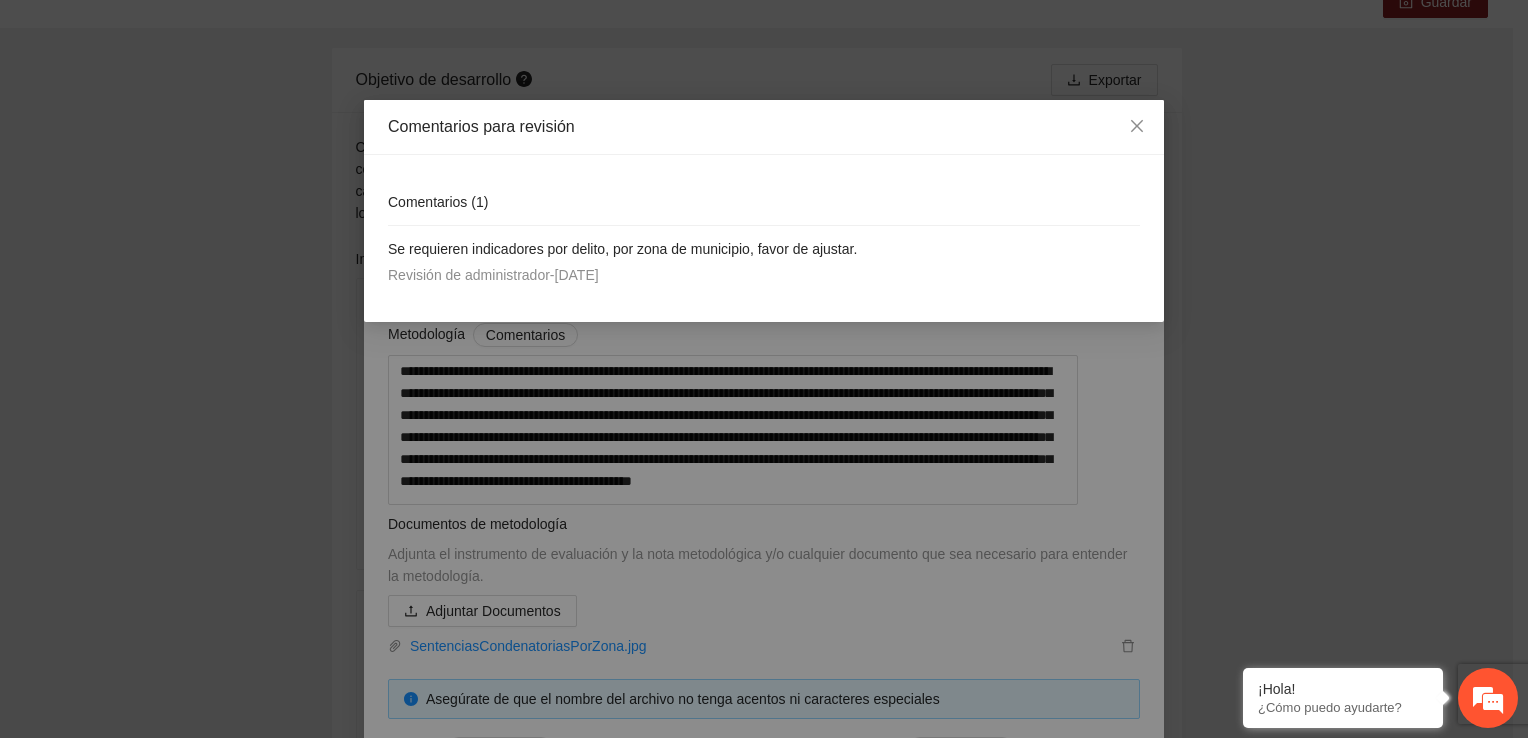 click on "Comentarios para revisión Comentarios ( 1 ) Se requieren indicadores por delito, por zona de municipio, favor de ajustar.  Revisión de administrador  -   30/06/2025" at bounding box center [764, 369] 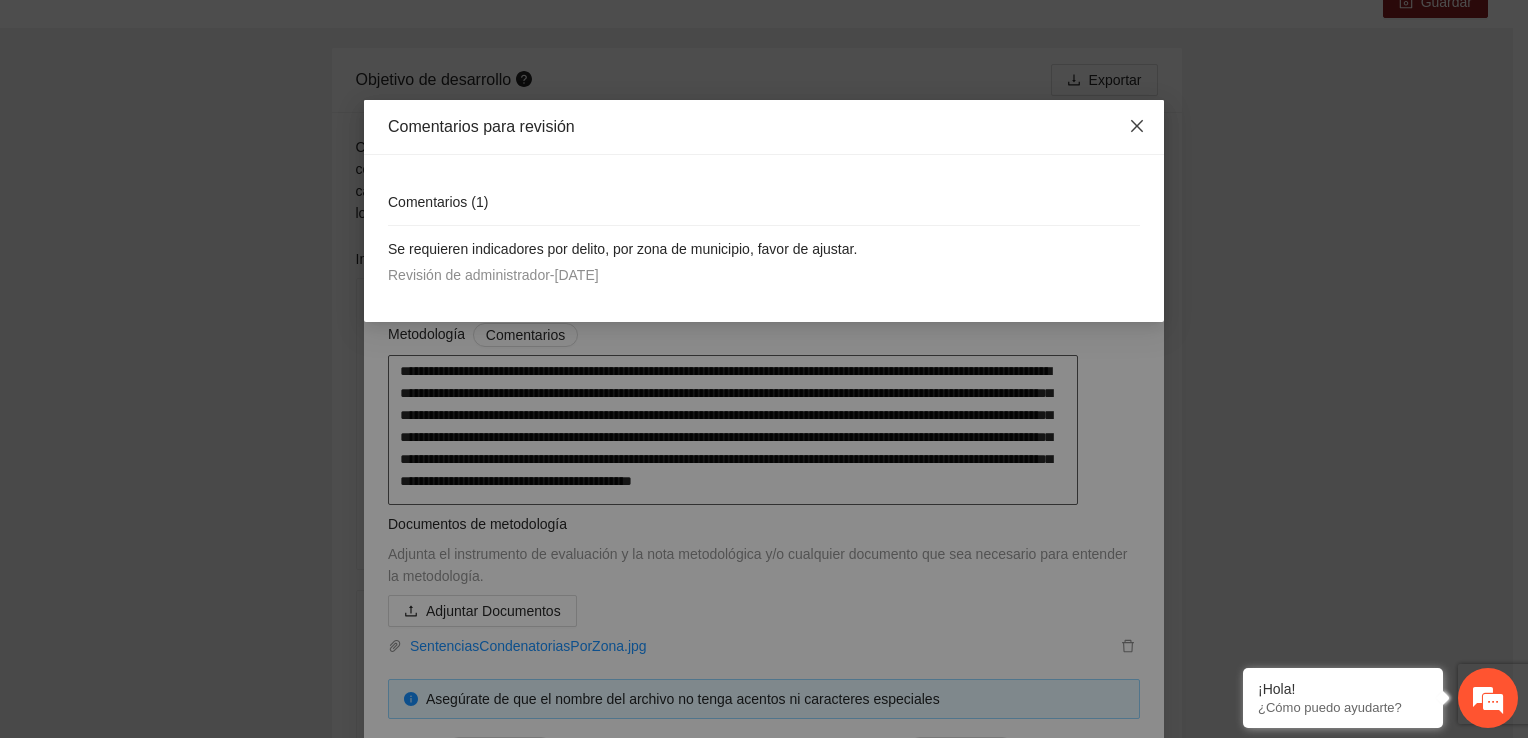 drag, startPoint x: 1136, startPoint y: 128, endPoint x: 916, endPoint y: 363, distance: 321.9084 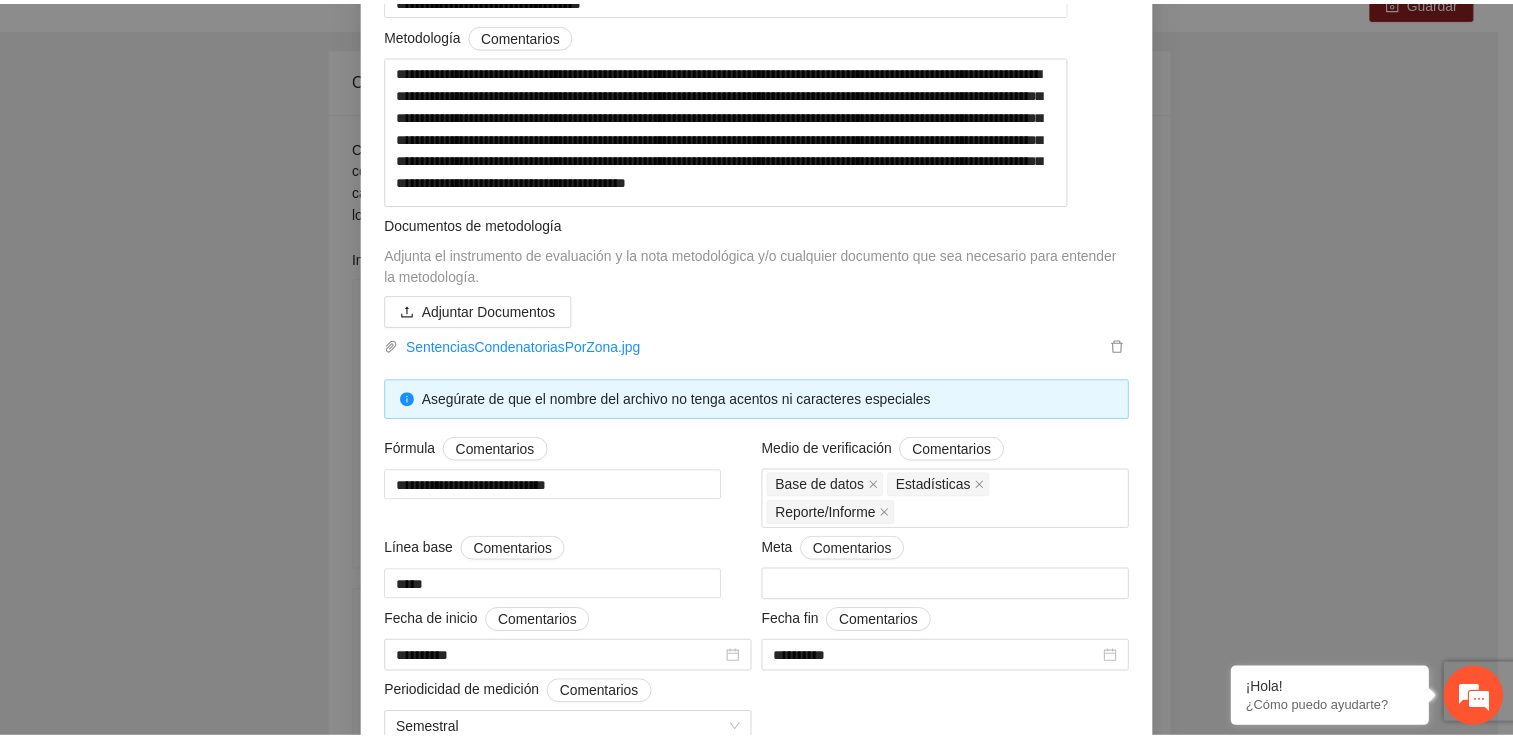 scroll, scrollTop: 0, scrollLeft: 0, axis: both 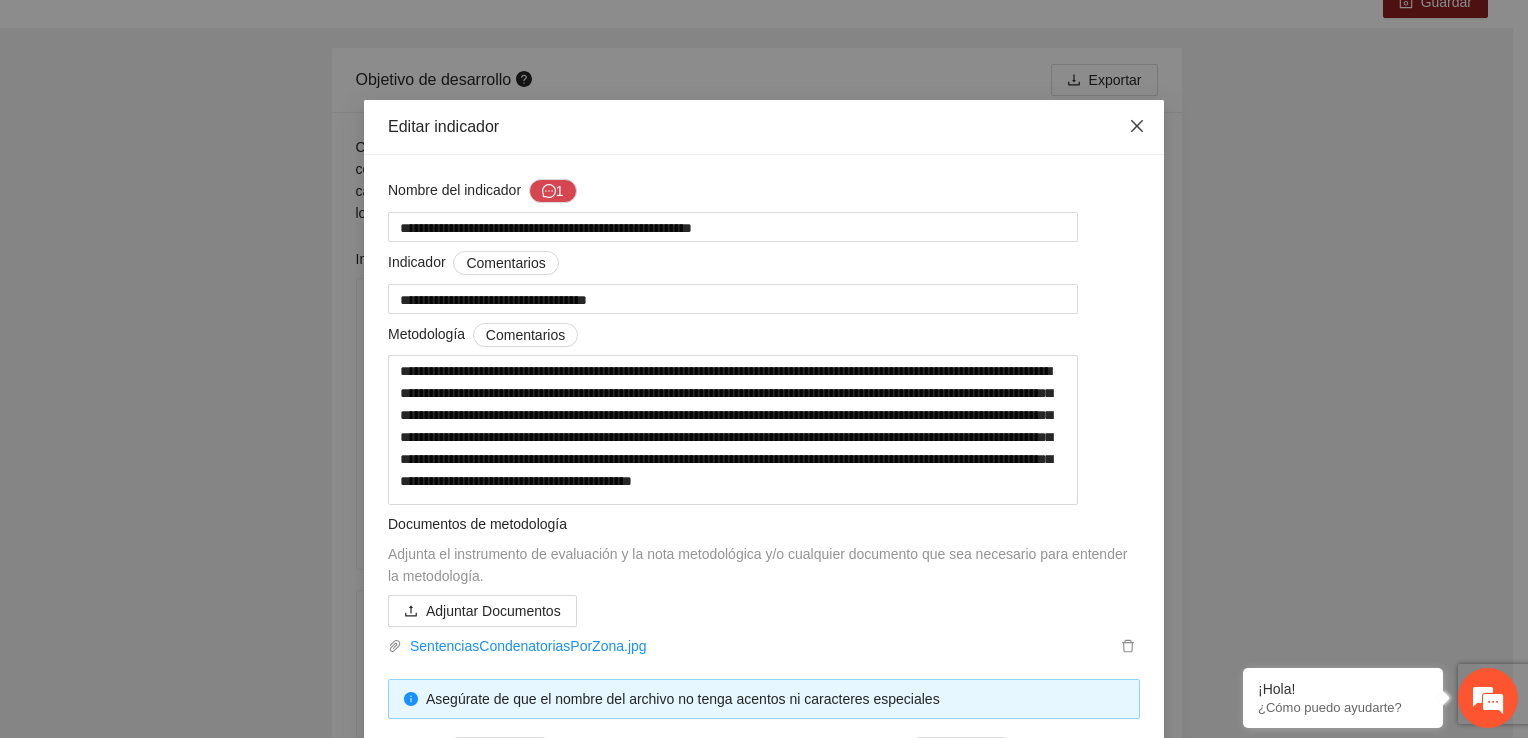 click at bounding box center [1137, 127] 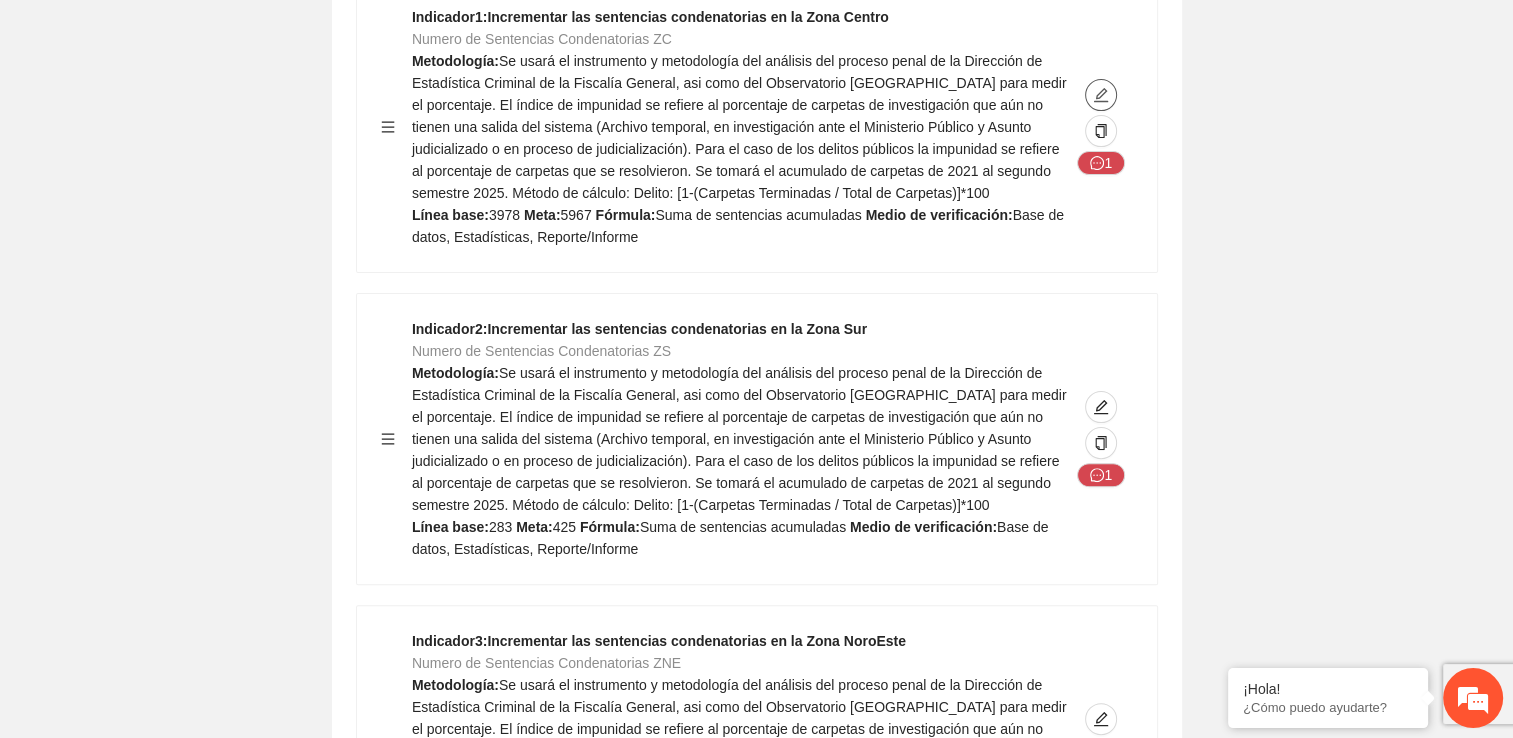 scroll, scrollTop: 600, scrollLeft: 0, axis: vertical 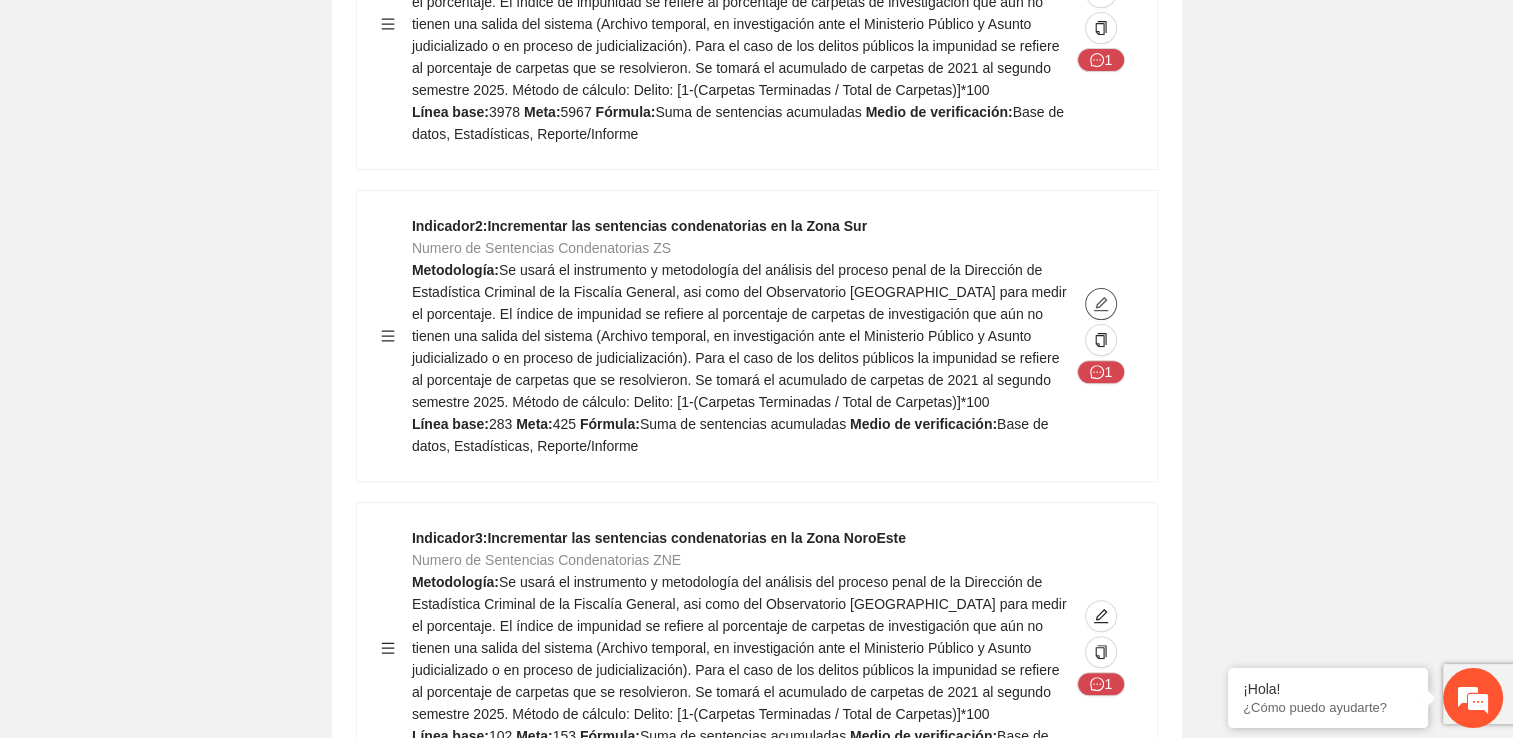 click 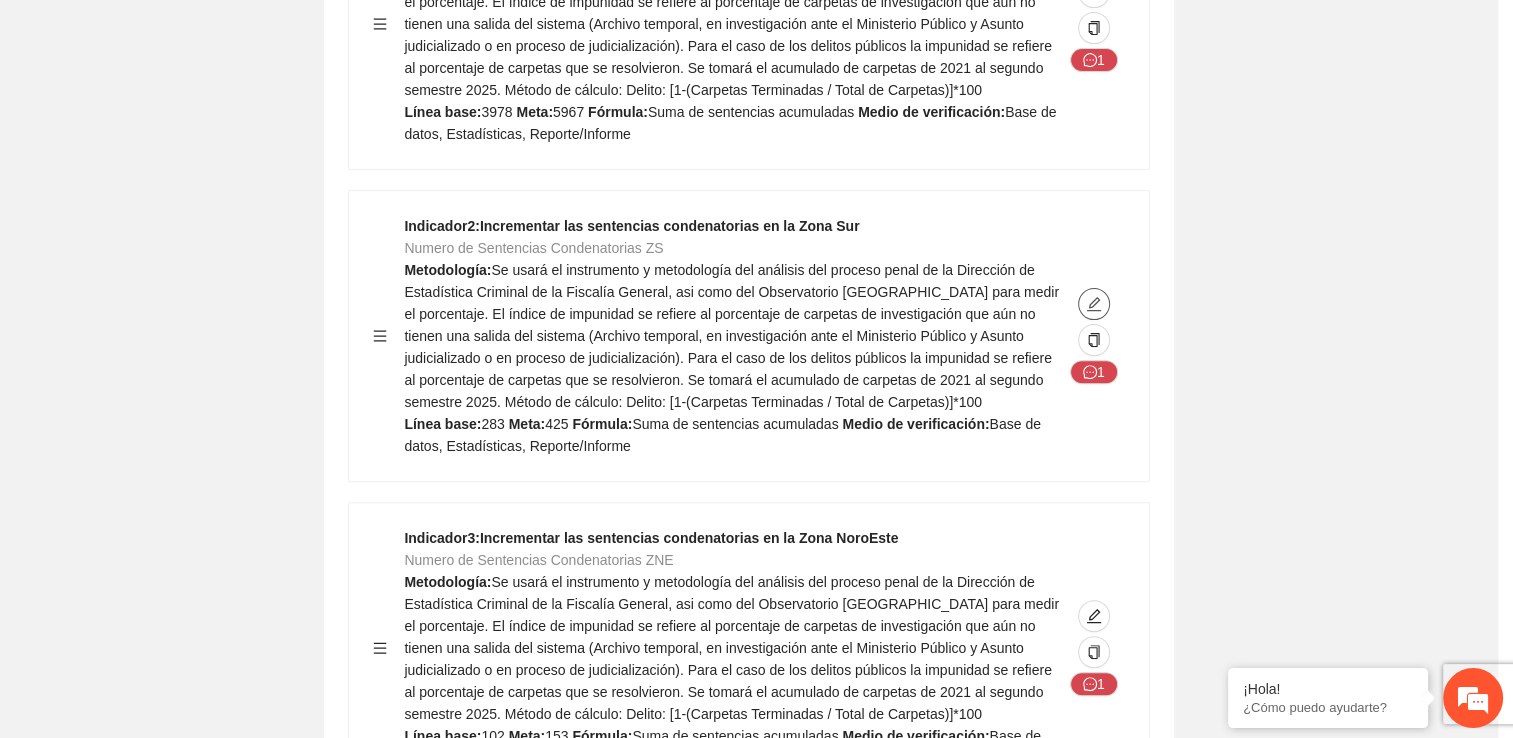 type on "***" 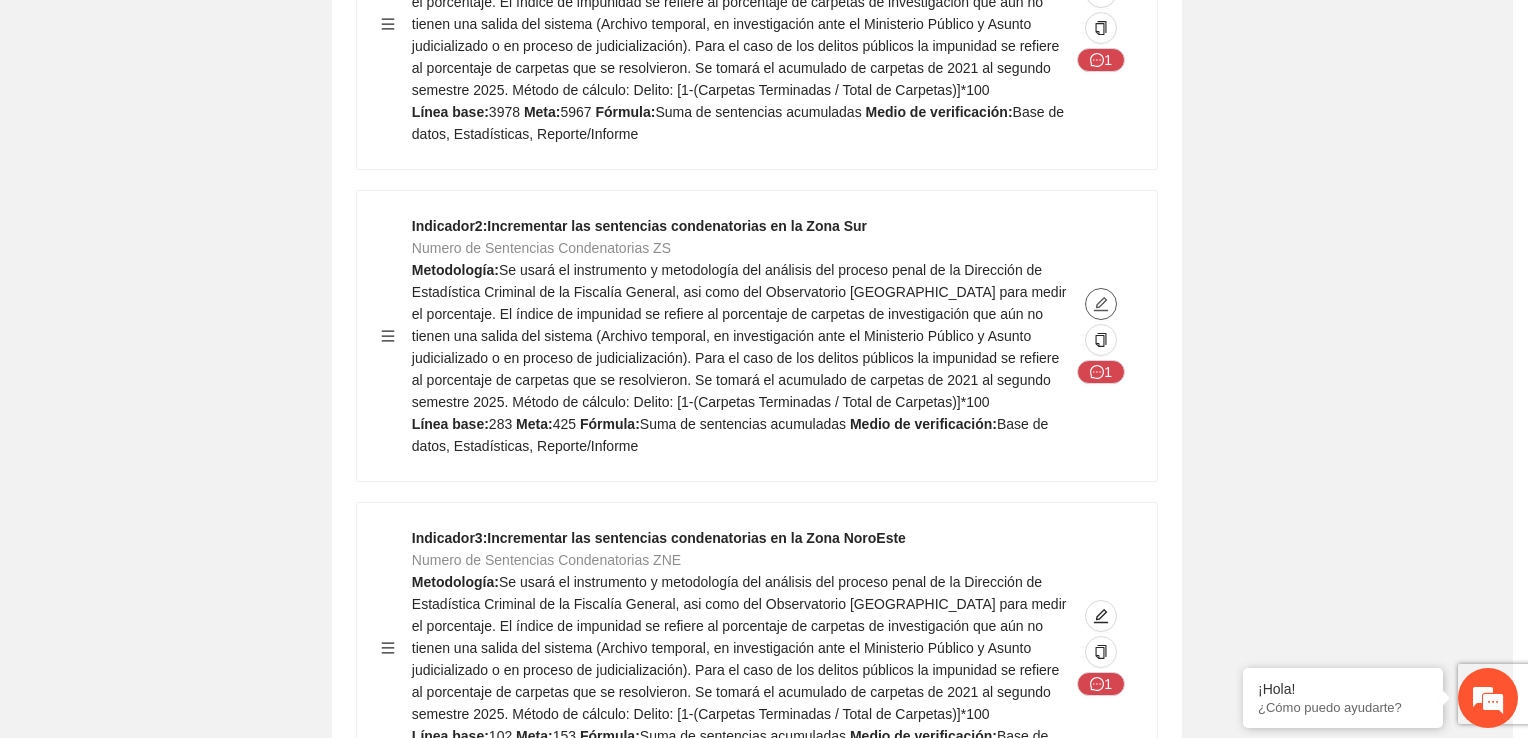 type on "***" 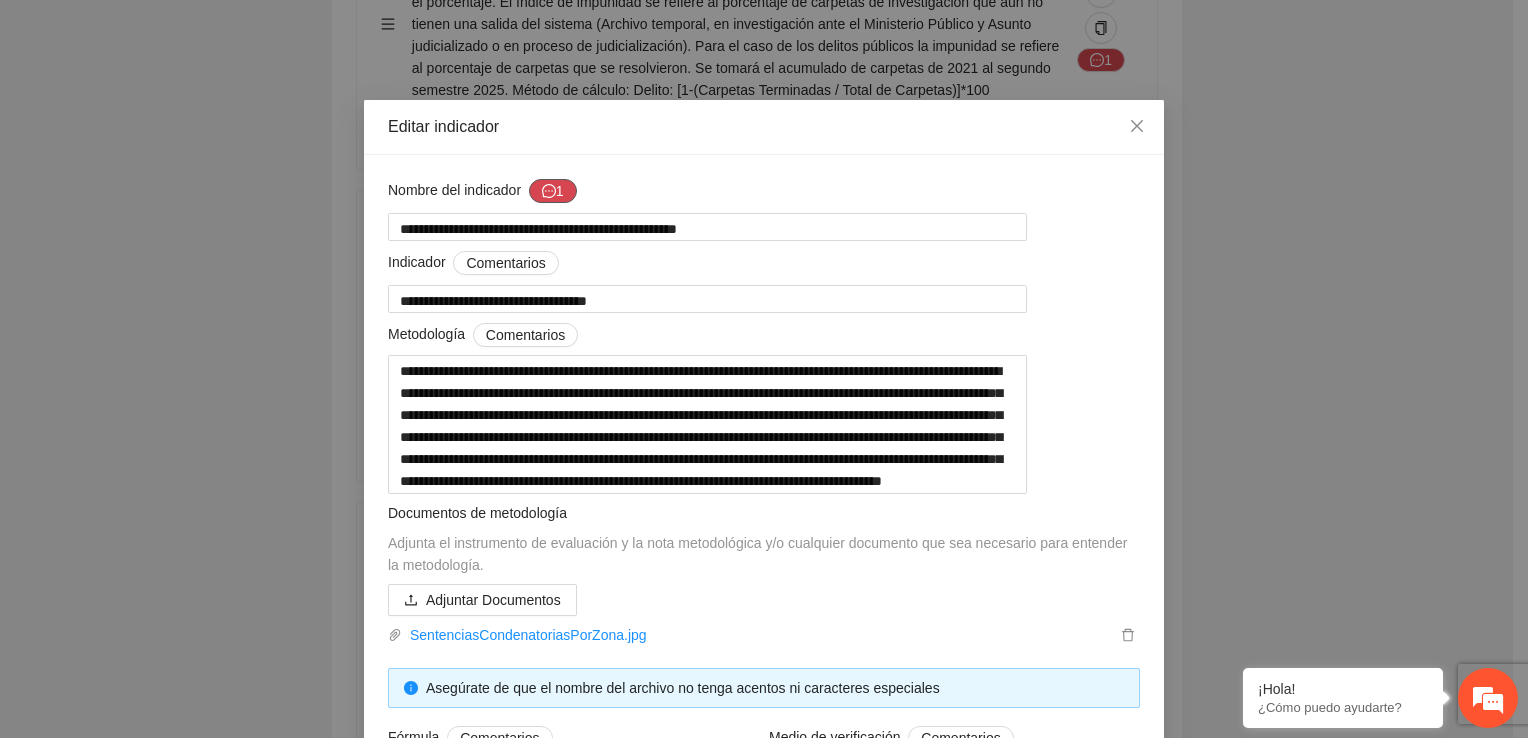 click on "1" at bounding box center [553, 191] 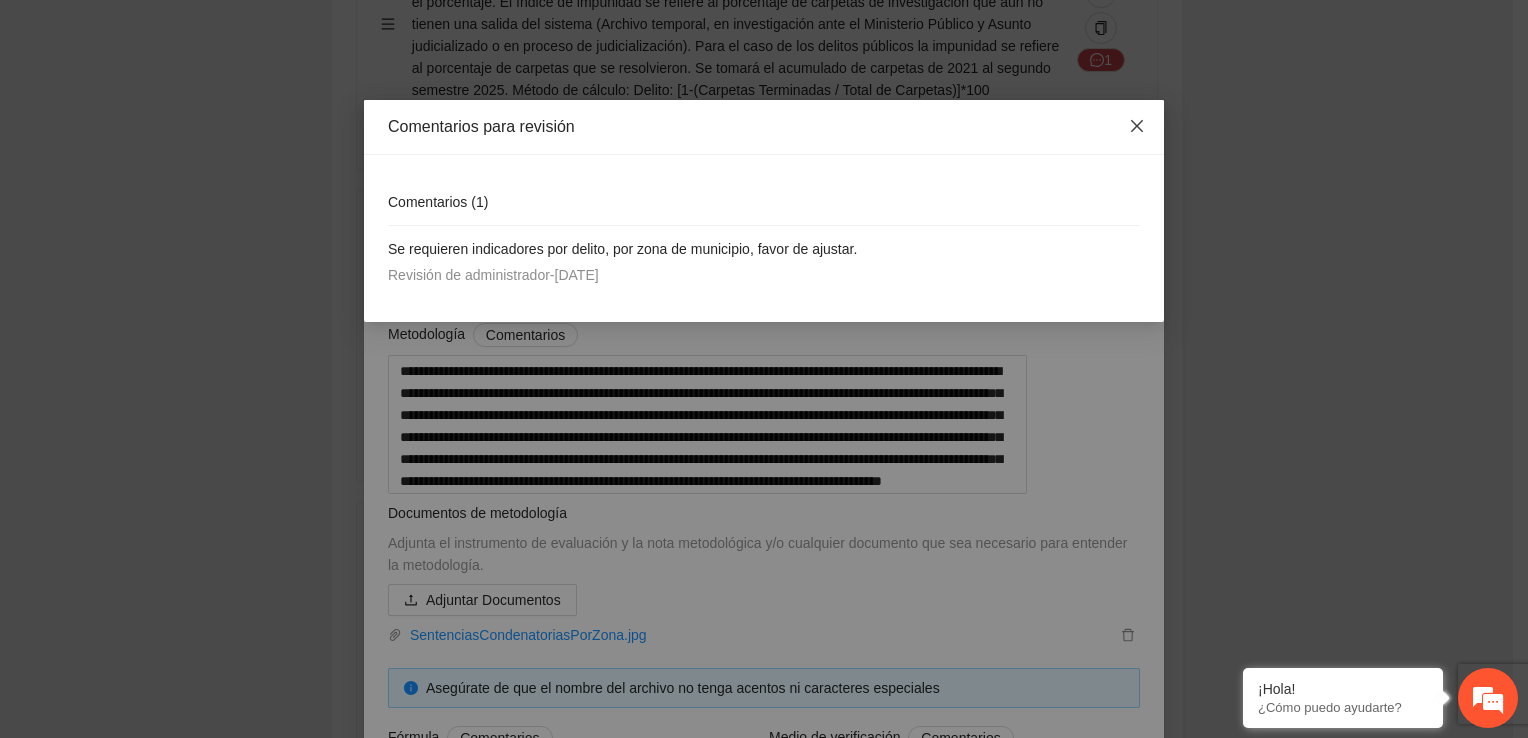 click at bounding box center (1137, 127) 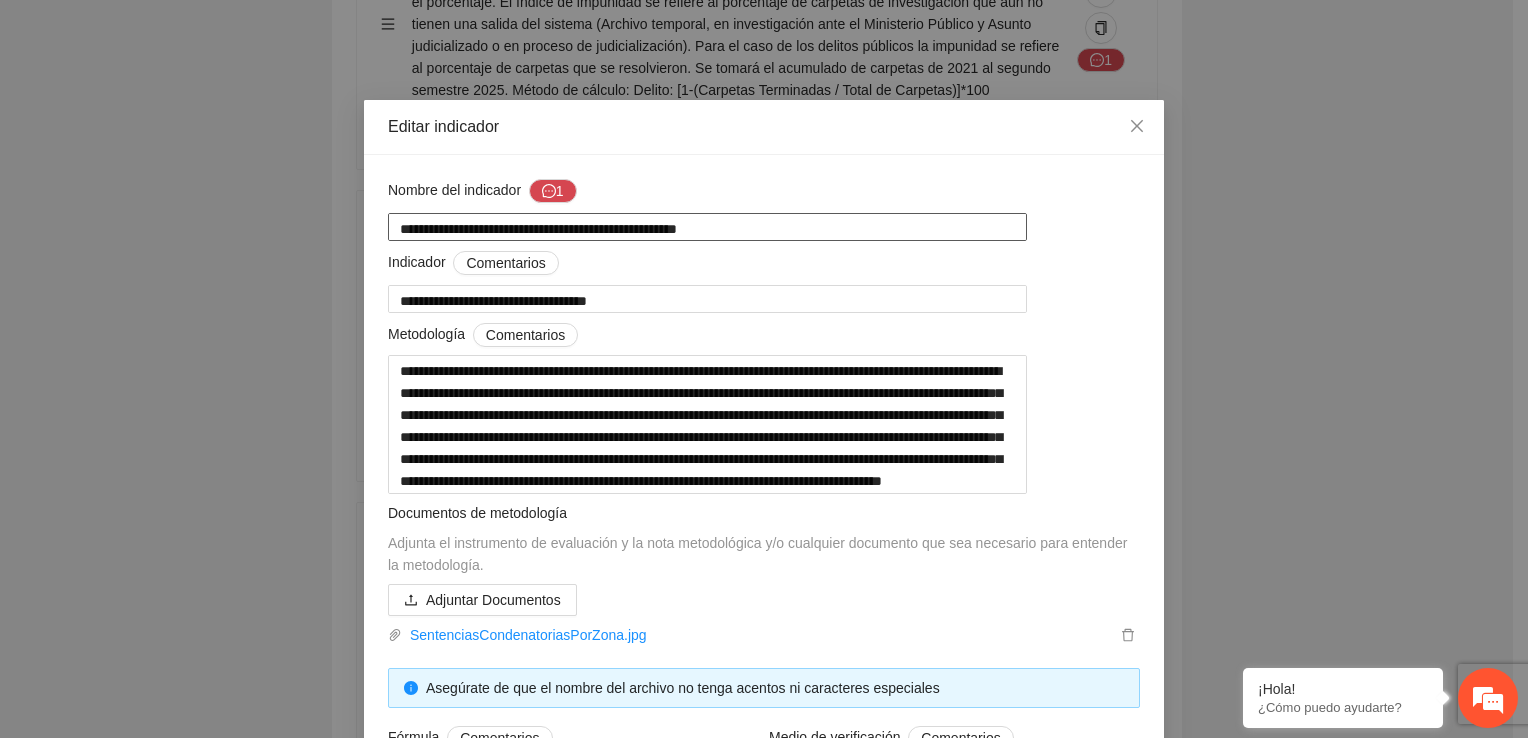 click on "**********" at bounding box center (707, 226) 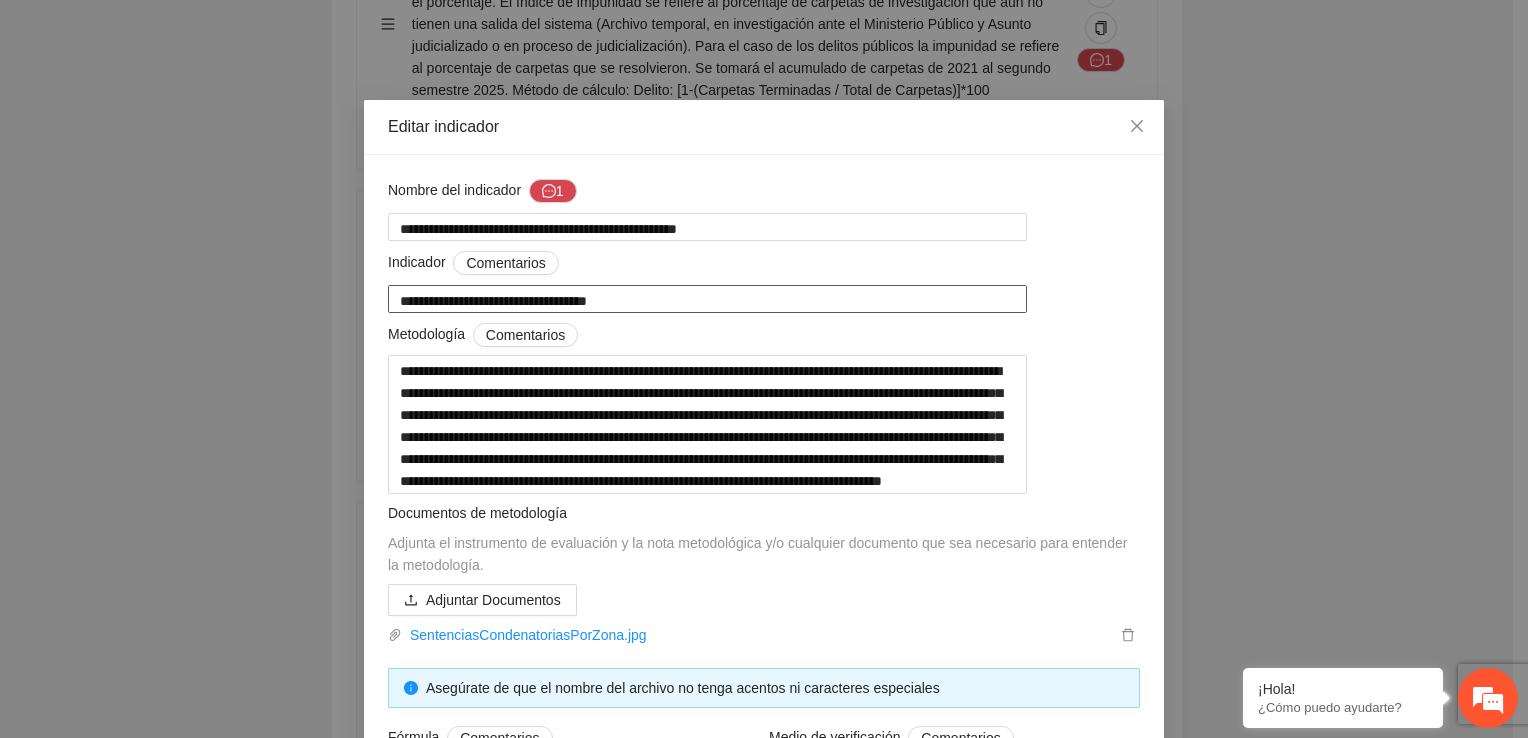 click on "**********" at bounding box center [707, 298] 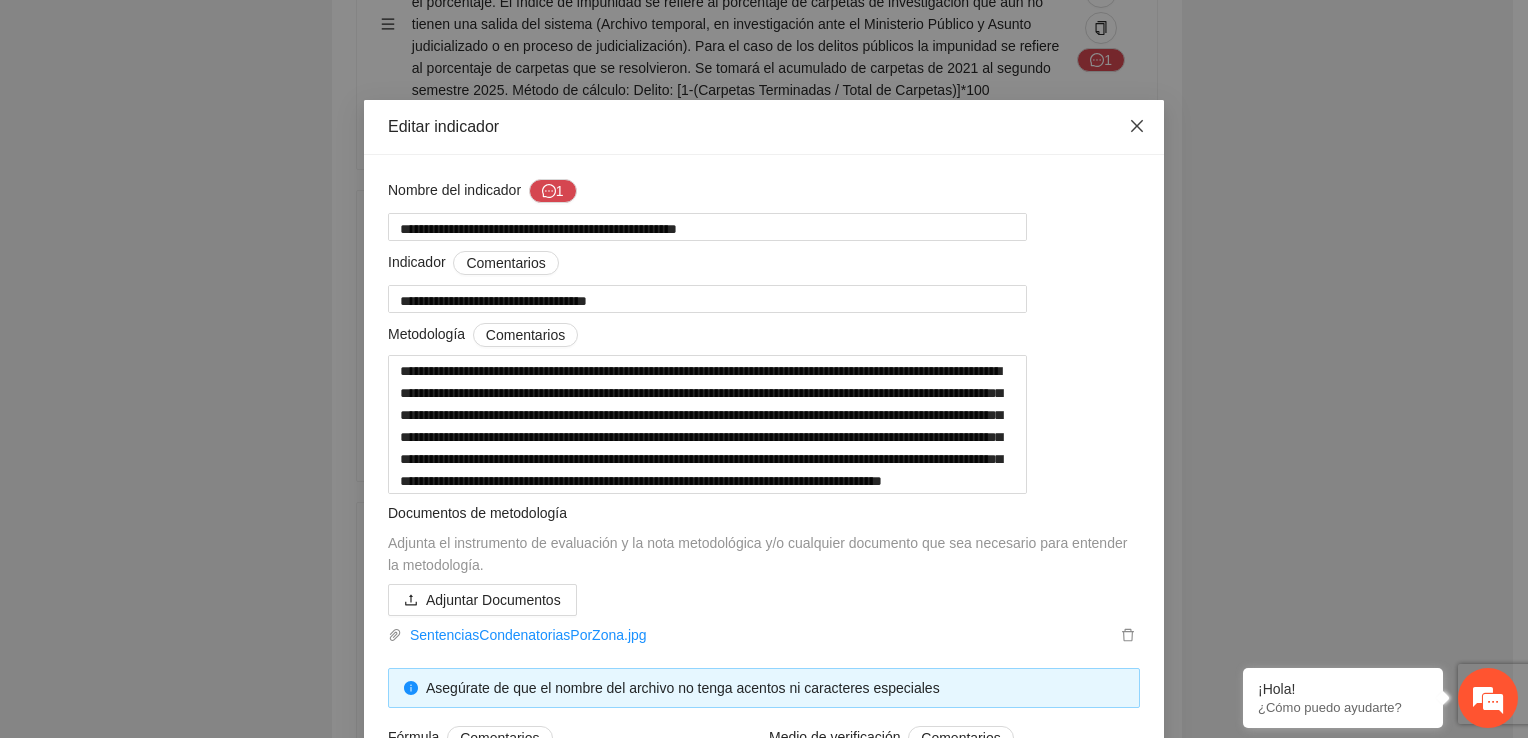 click at bounding box center [1137, 127] 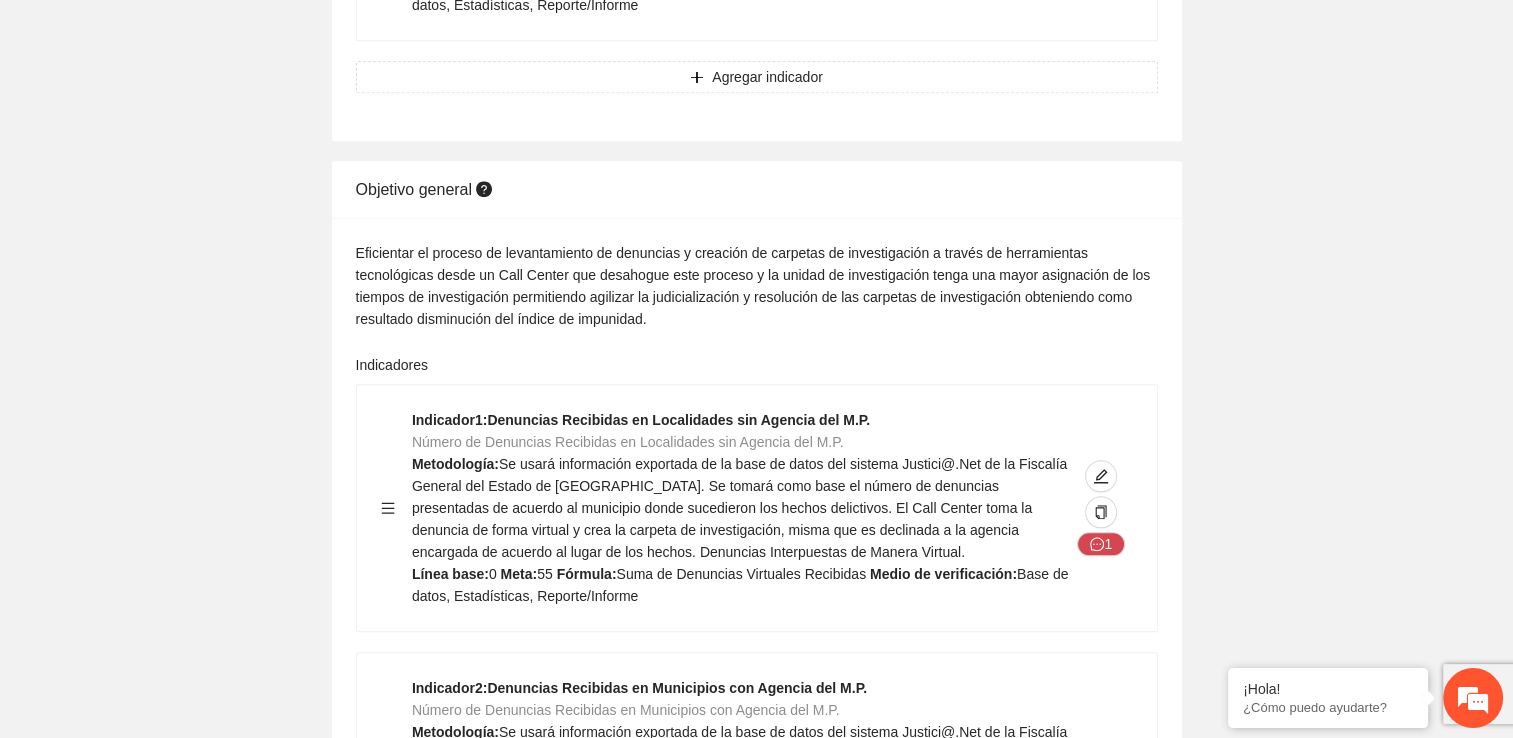 scroll, scrollTop: 2100, scrollLeft: 0, axis: vertical 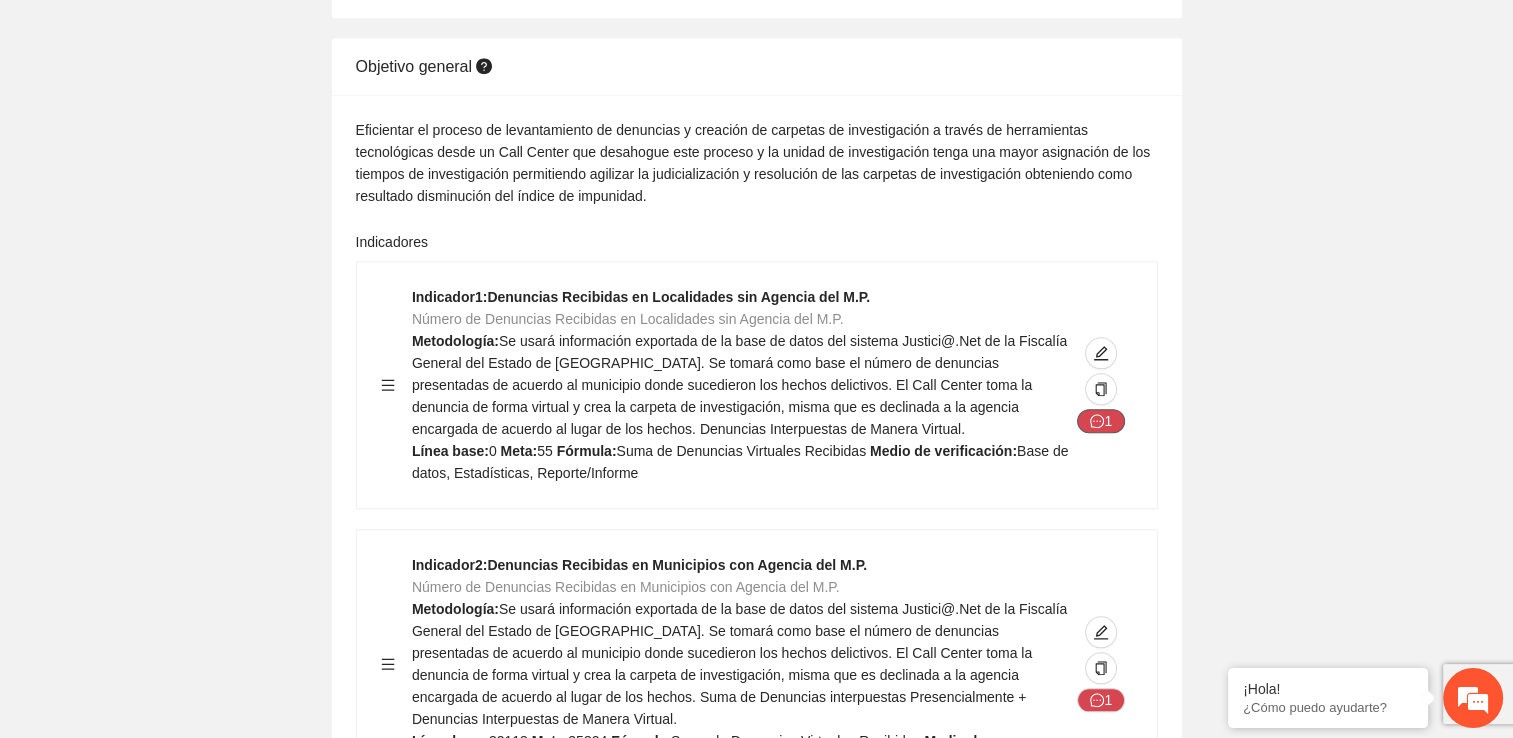 click 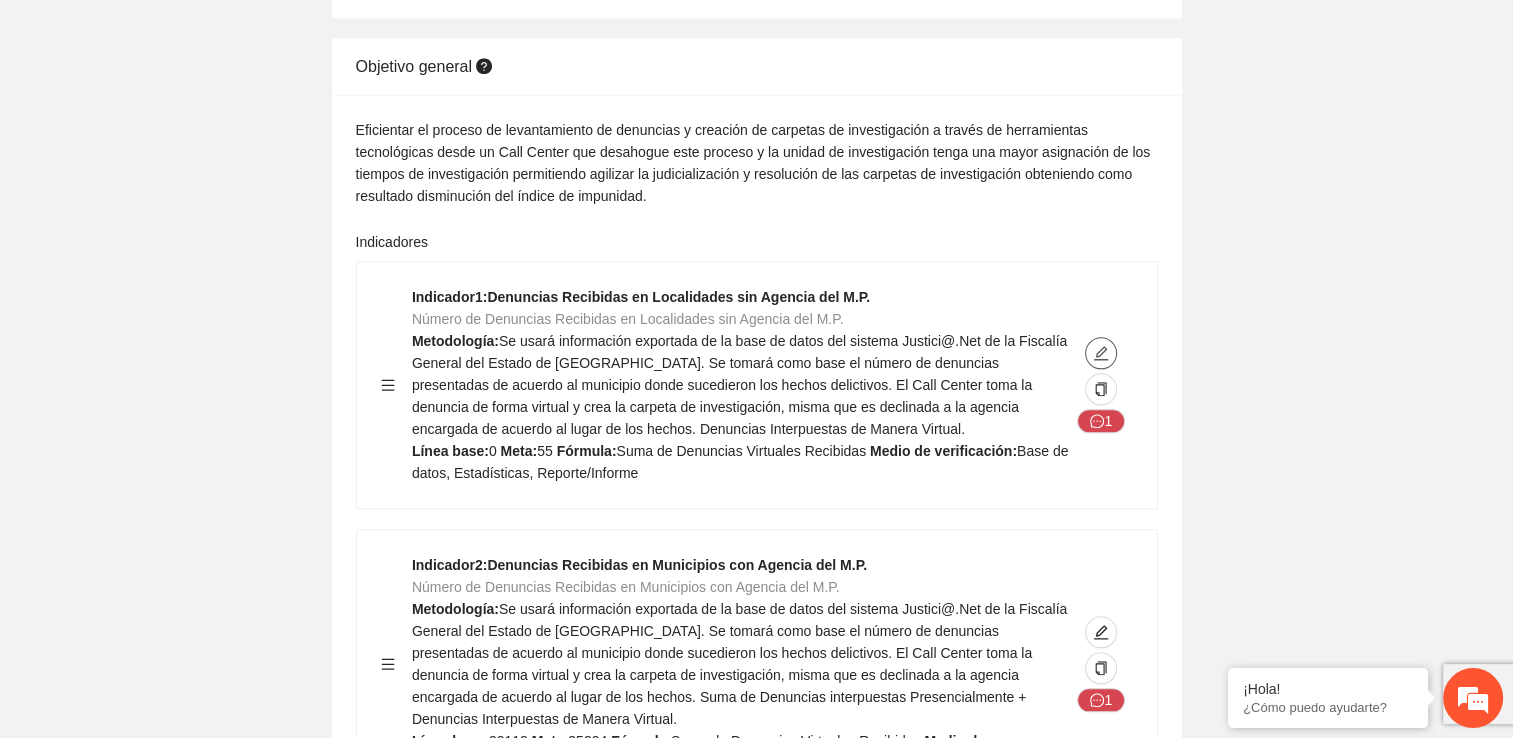 click 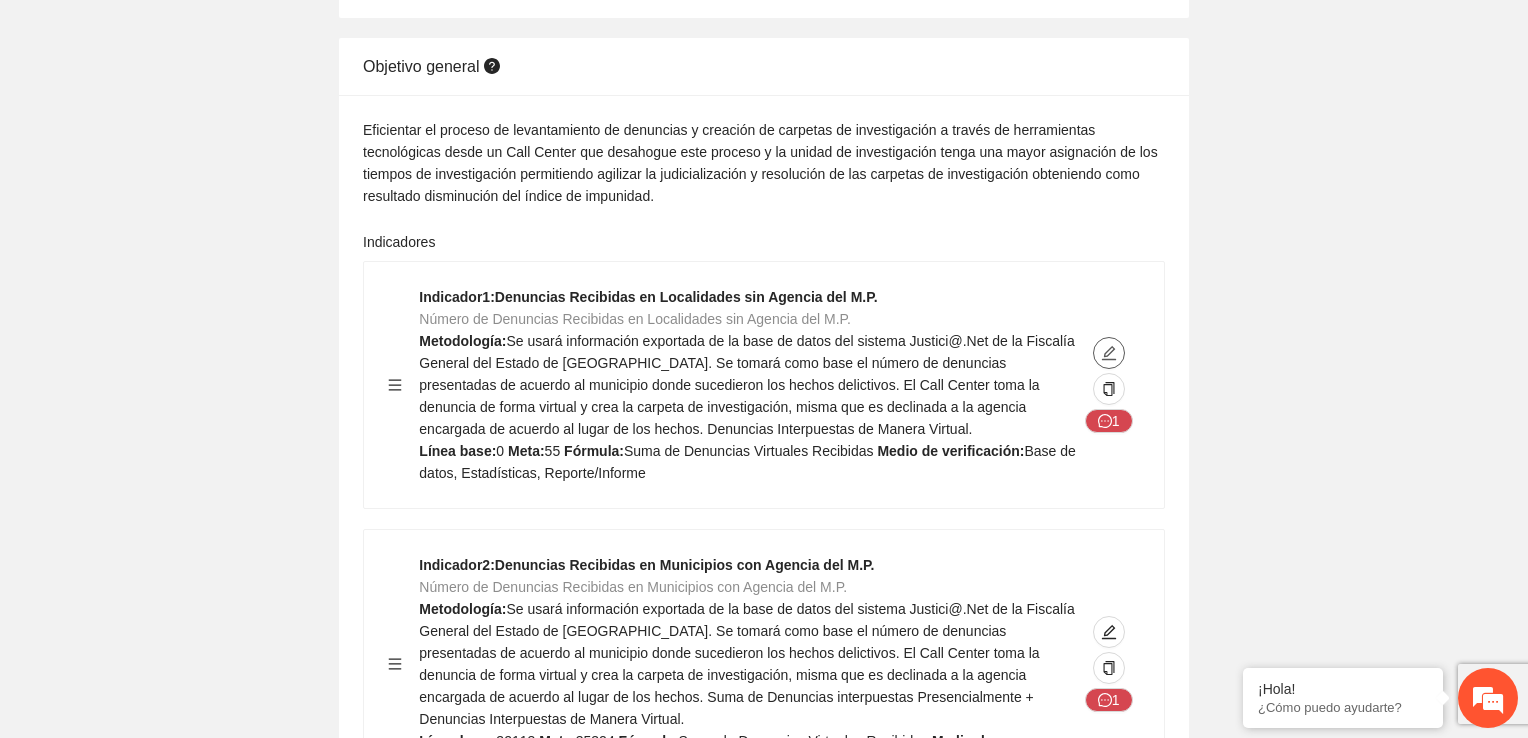 type on "*" 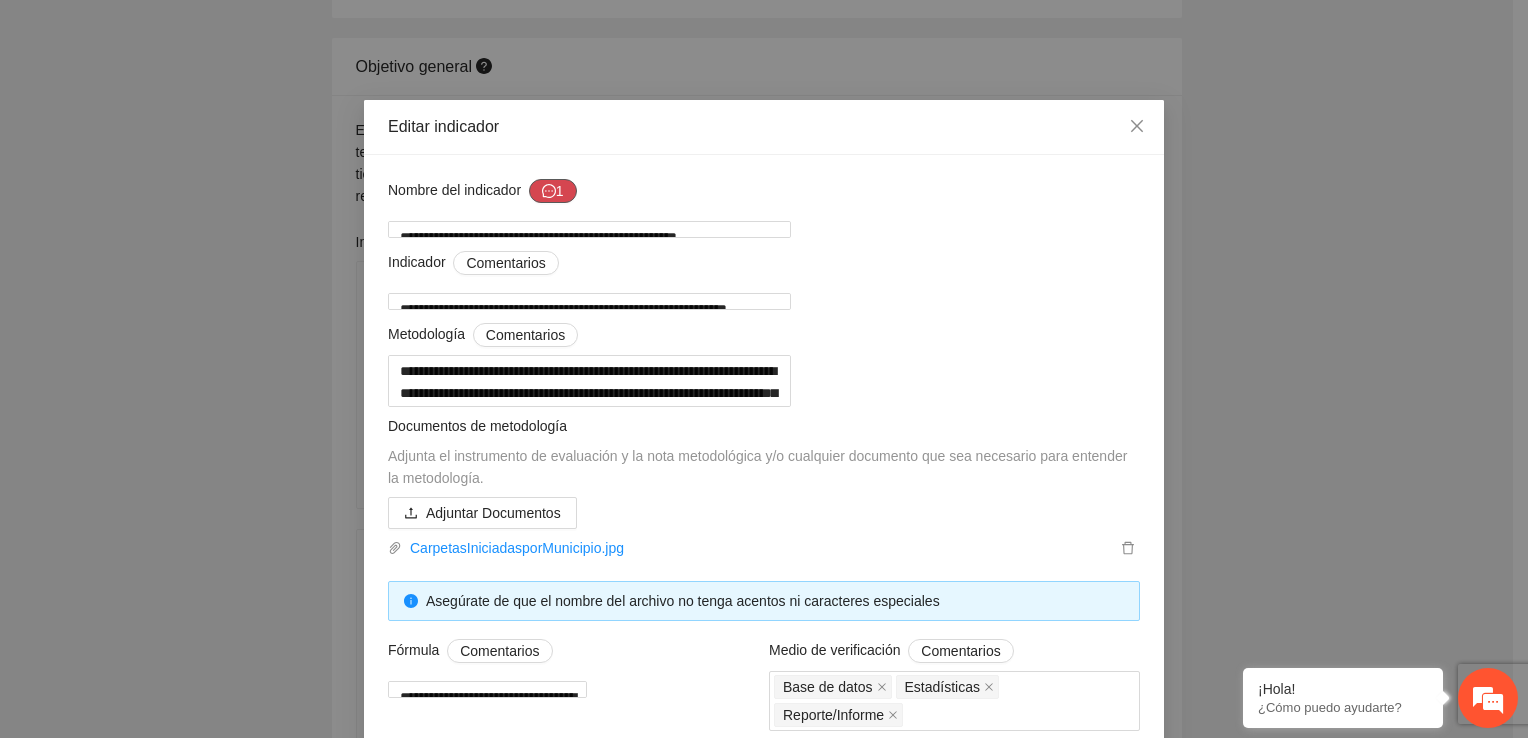 click on "1" at bounding box center [553, 191] 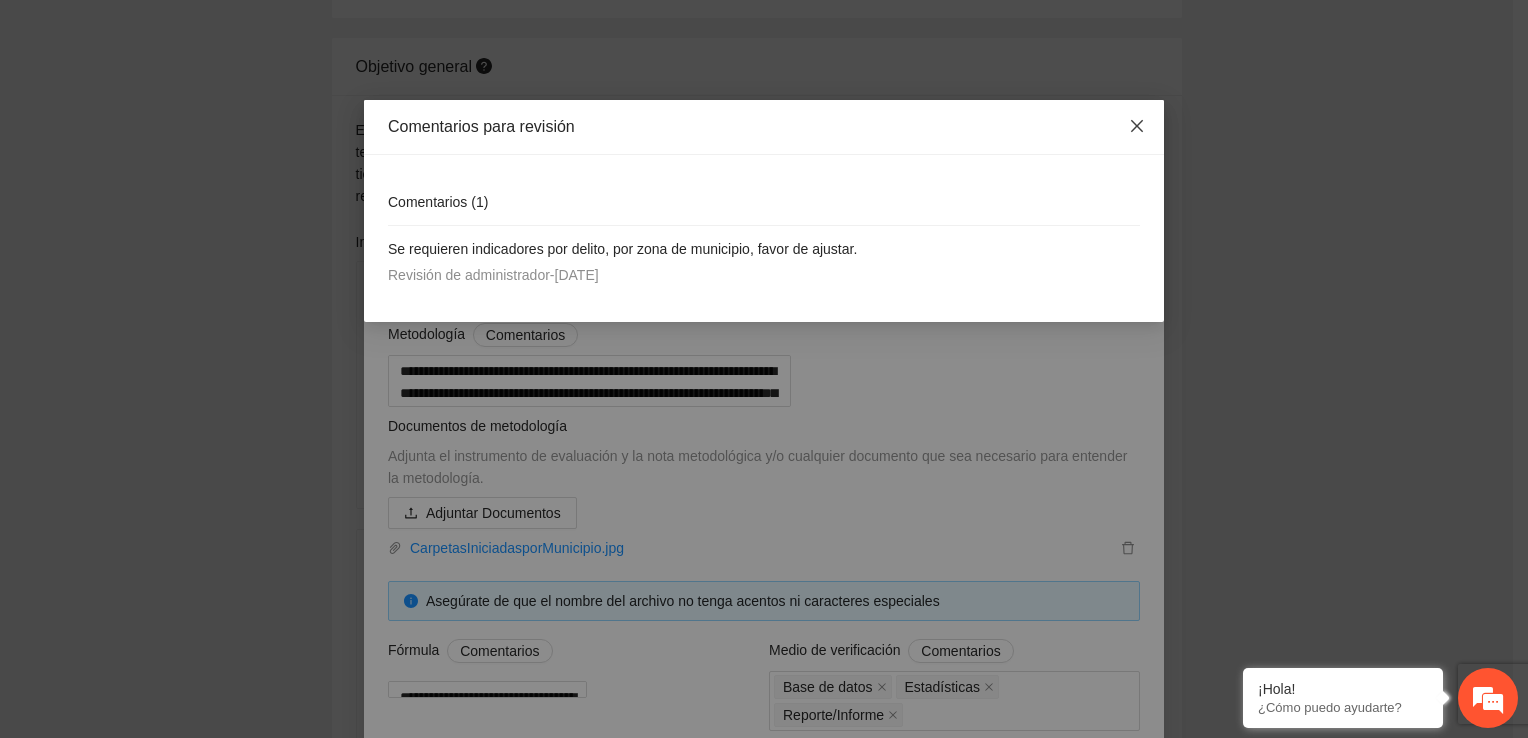 click 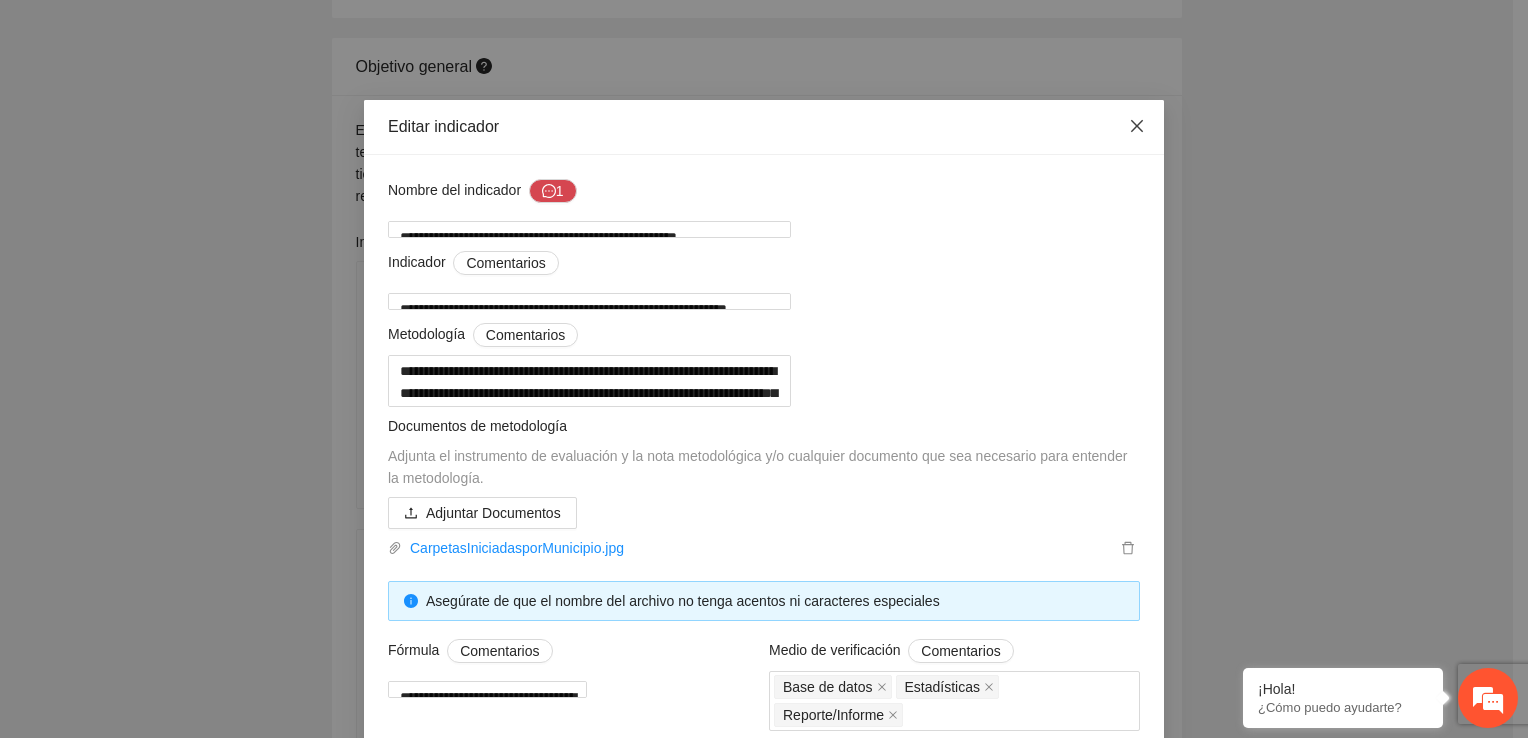 click 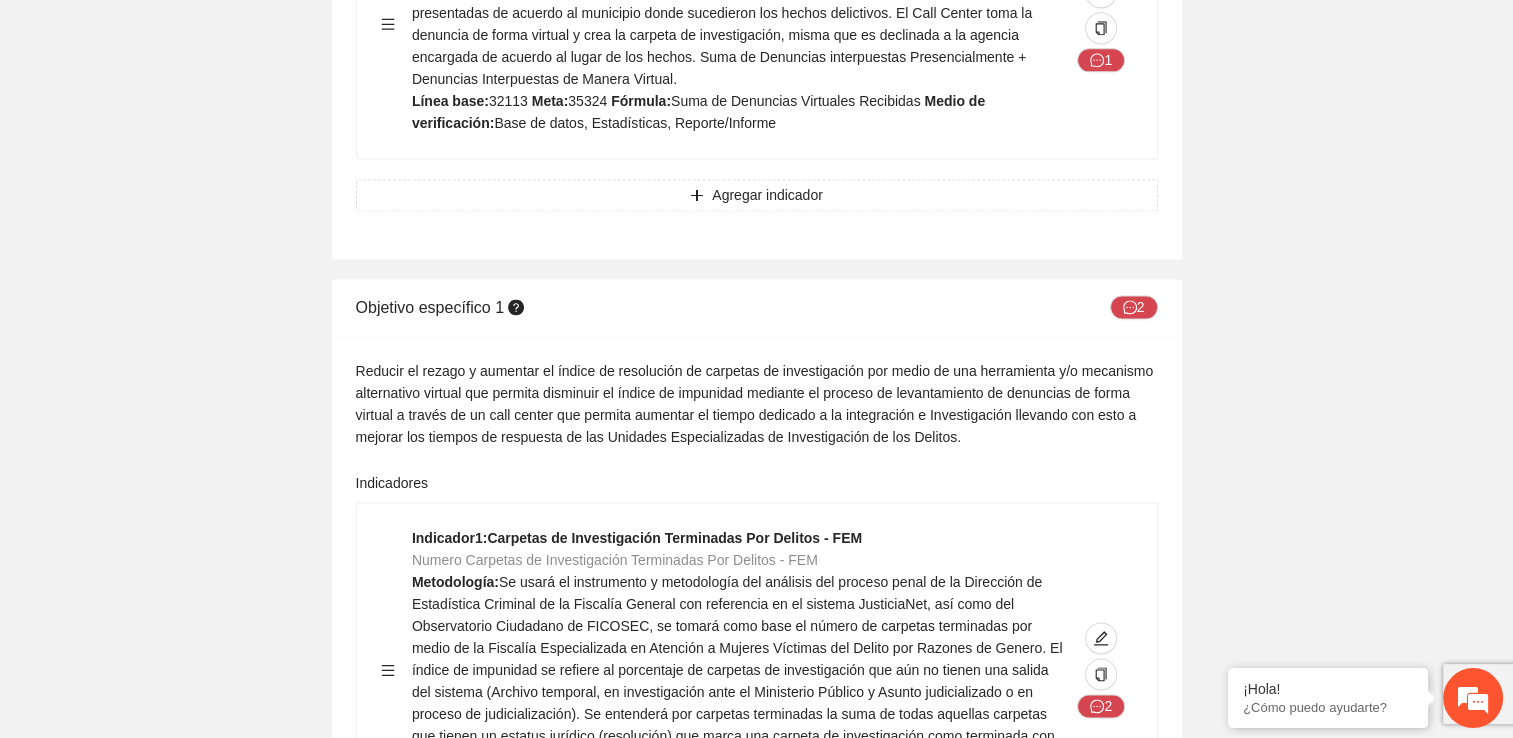 scroll, scrollTop: 2800, scrollLeft: 0, axis: vertical 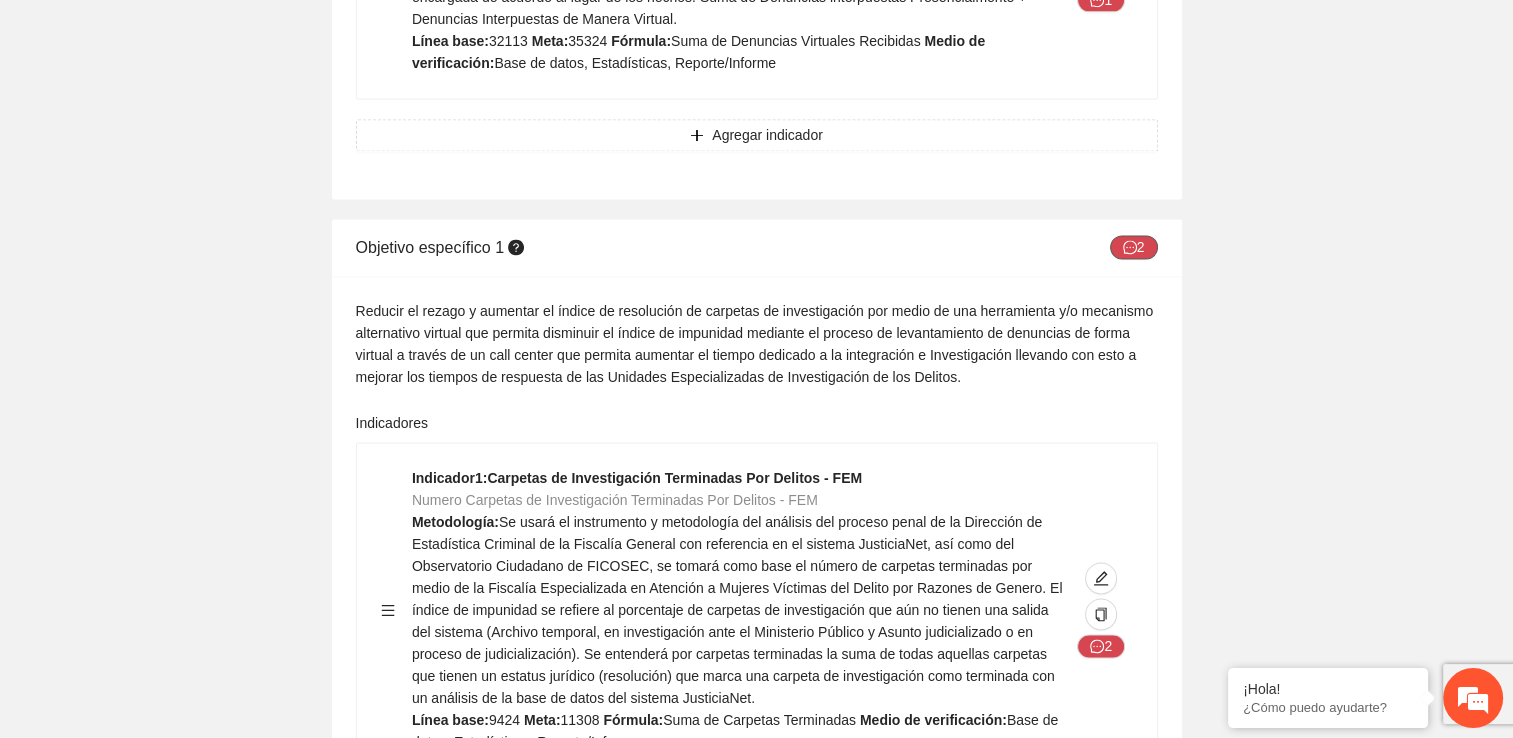 click 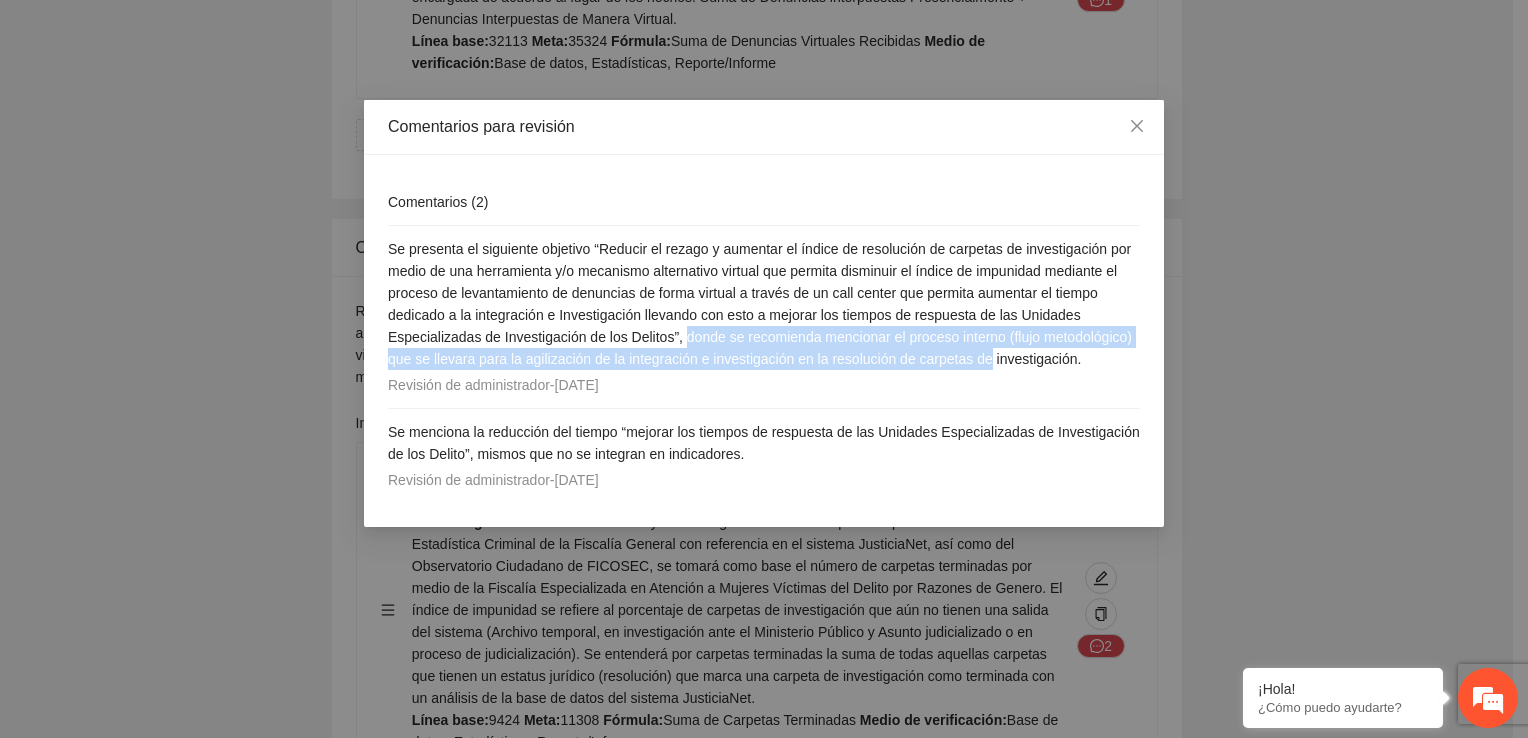 drag, startPoint x: 751, startPoint y: 341, endPoint x: 1118, endPoint y: 363, distance: 367.6588 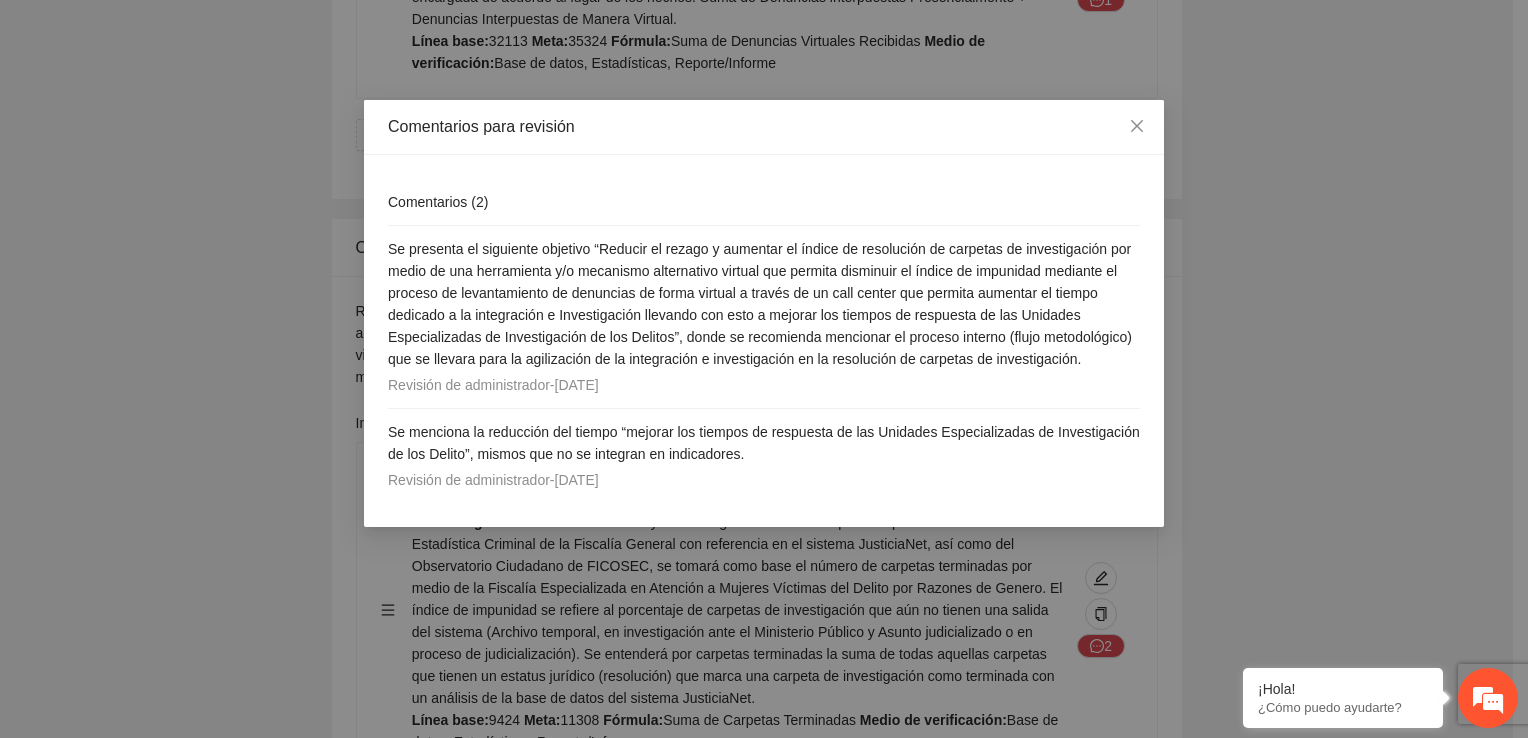 click on "Se presenta el siguiente objetivo “Reducir el rezago y aumentar el índice de resolución de carpetas de investigación por medio de una herramienta y/o mecanismo alternativo virtual que permita disminuir el índice de impunidad mediante el proceso de levantamiento de denuncias de forma virtual a través de un call center que permita aumentar el tiempo dedicado a la integración e Investigación llevando con esto a mejorar los tiempos de respuesta de las Unidades Especializadas de Investigación de los Delitos”, donde se recomienda mencionar el proceso interno (flujo metodológico) que se llevara para la agilización de la integración e investigación en la resolución de carpetas de investigación." at bounding box center (764, 304) 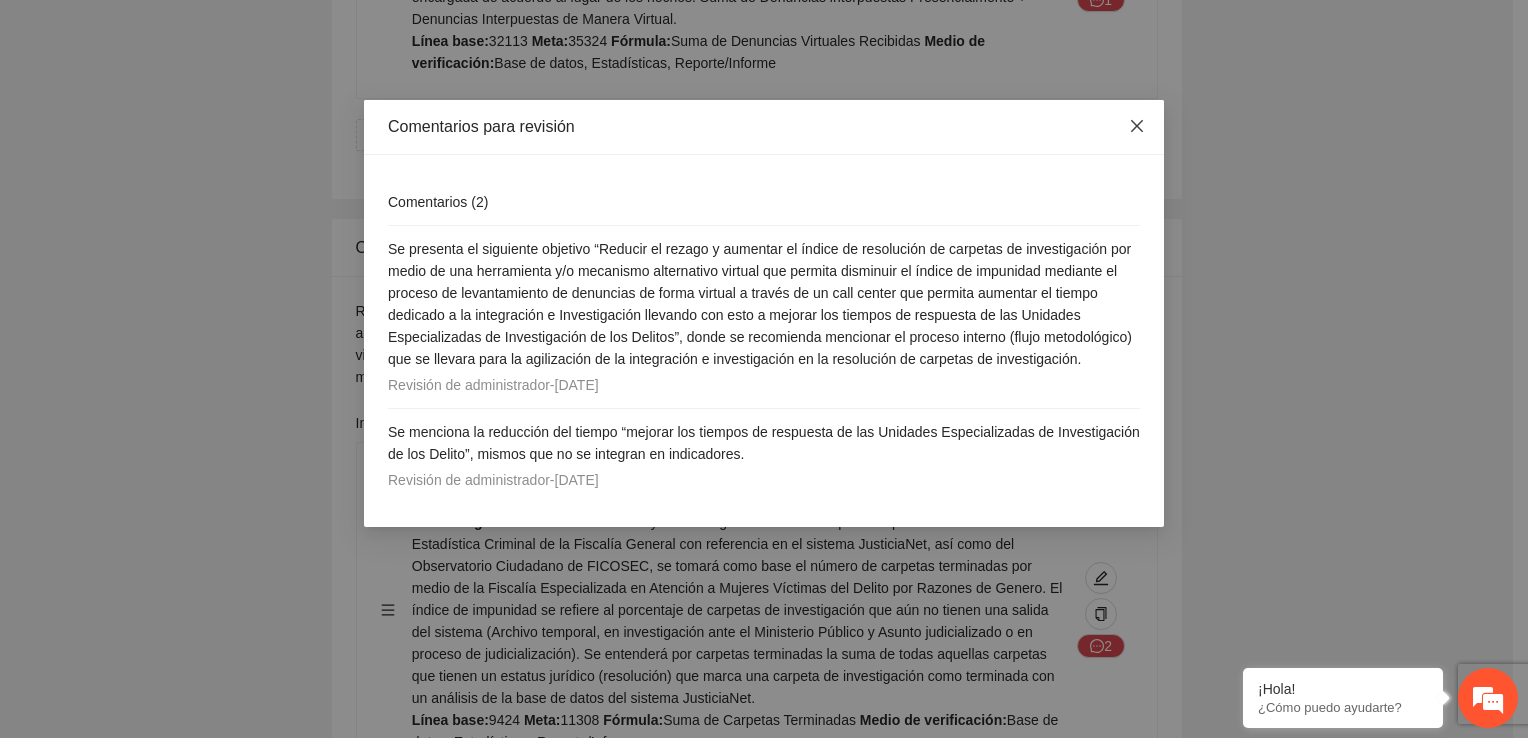 click 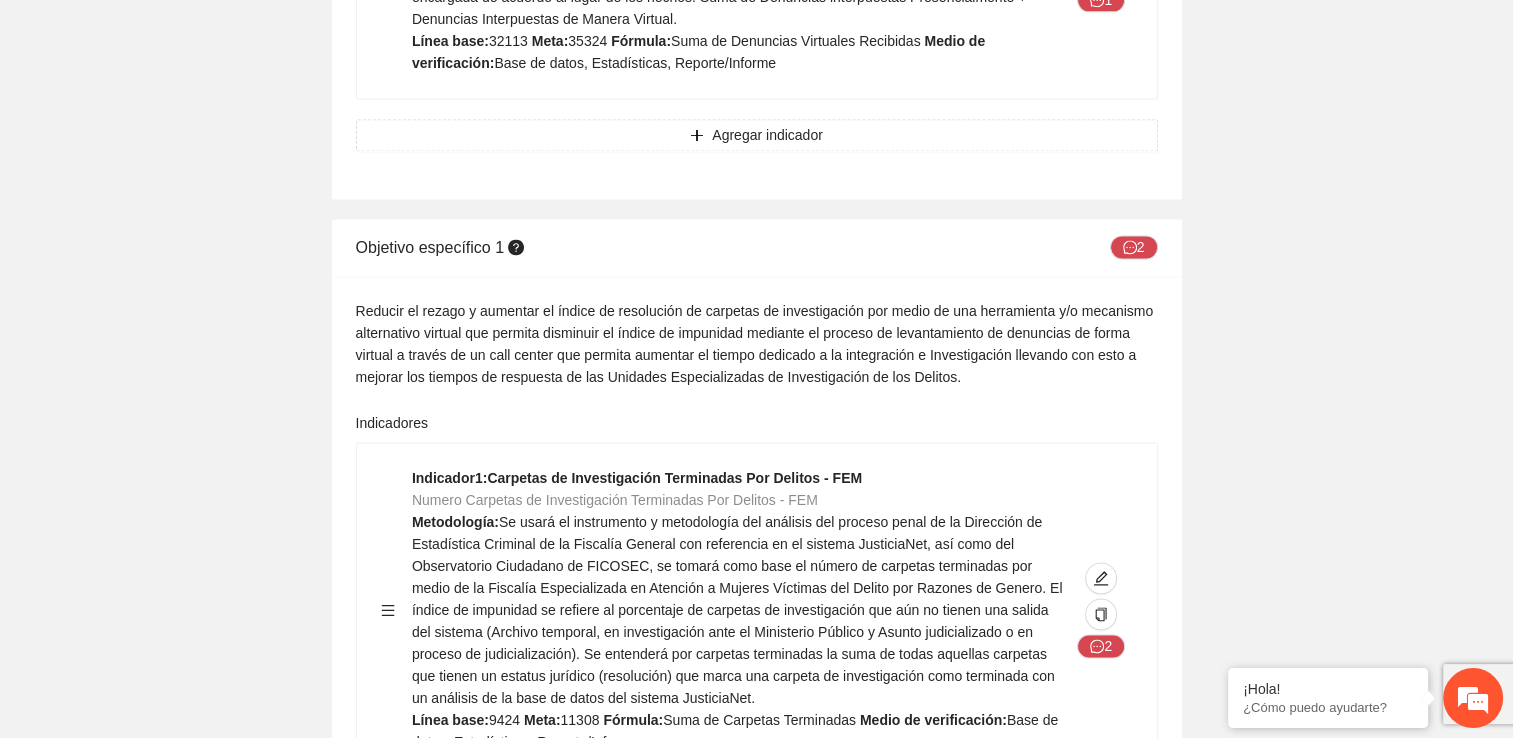 click on "Reducir el rezago y aumentar el índice de resolución de carpetas de investigación por medio de una herramienta y/o mecanismo alternativo virtual que permita disminuir el índice de impunidad mediante el proceso de levantamiento de denuncias de forma virtual a través de un call center que permita aumentar el tiempo dedicado a la integración e Investigación llevando con esto a mejorar los tiempos de respuesta de las Unidades Especializadas de Investigación de los Delitos." at bounding box center [757, 344] 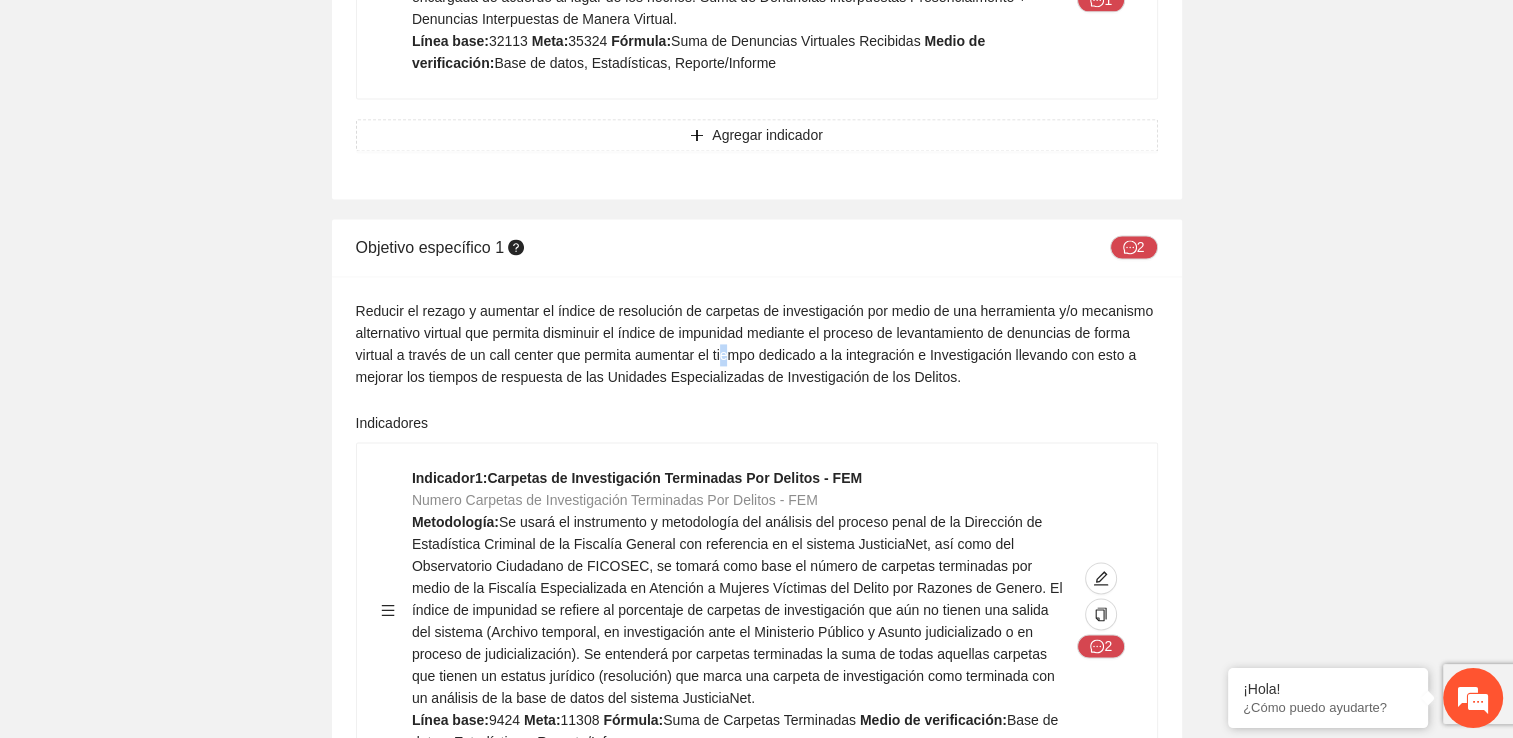 click on "Reducir el rezago y aumentar el índice de resolución de carpetas de investigación por medio de una herramienta y/o mecanismo alternativo virtual que permita disminuir el índice de impunidad mediante el proceso de levantamiento de denuncias de forma virtual a través de un call center que permita aumentar el tiempo dedicado a la integración e Investigación llevando con esto a mejorar los tiempos de respuesta de las Unidades Especializadas de Investigación de los Delitos." at bounding box center [757, 344] 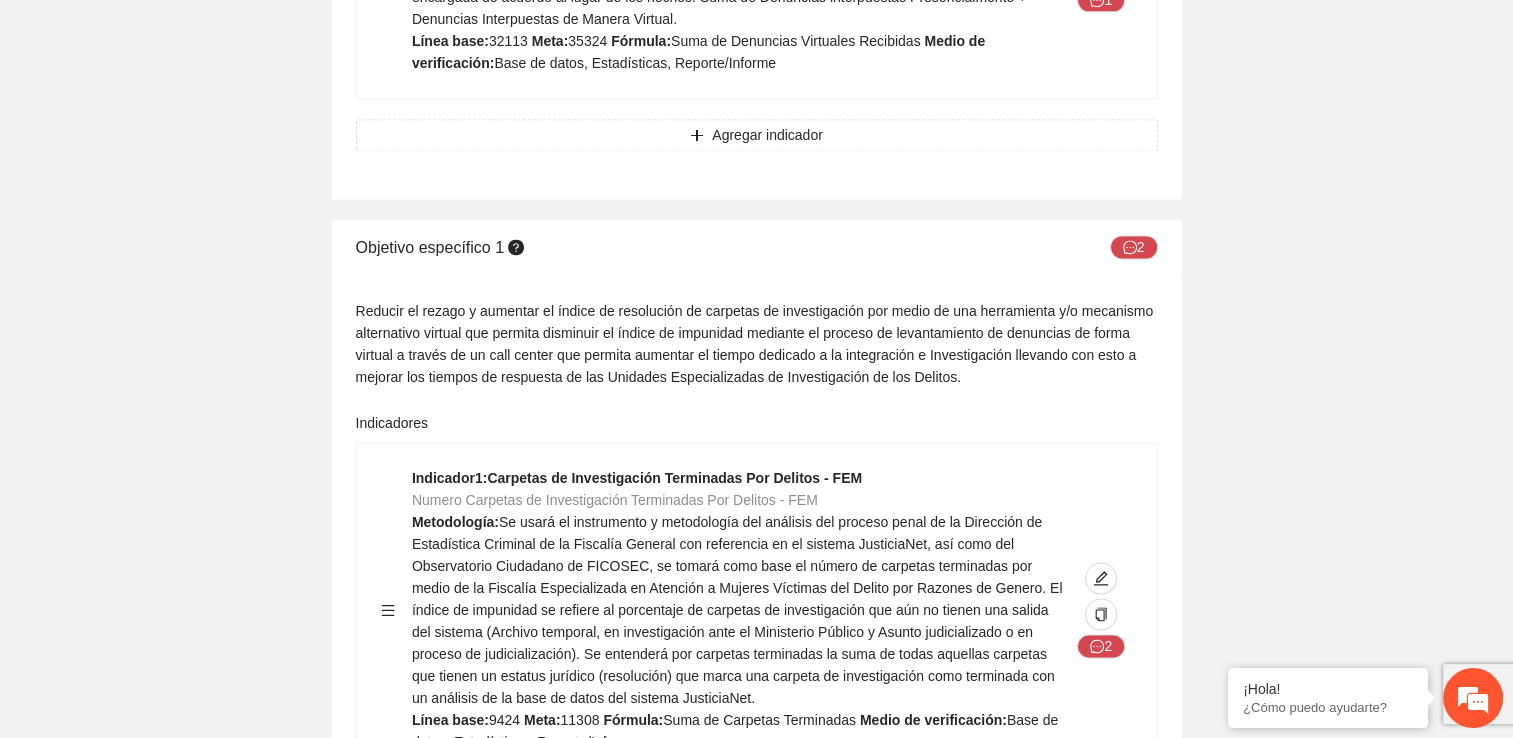 click on "Reducir el rezago y aumentar el índice de resolución de carpetas de investigación por medio de una herramienta y/o mecanismo alternativo virtual que permita disminuir el índice de impunidad mediante el proceso de levantamiento de denuncias de forma virtual a través de un call center que permita aumentar el tiempo dedicado a la integración e Investigación llevando con esto a mejorar los tiempos de respuesta de las Unidades Especializadas de Investigación de los Delitos." at bounding box center [757, 344] 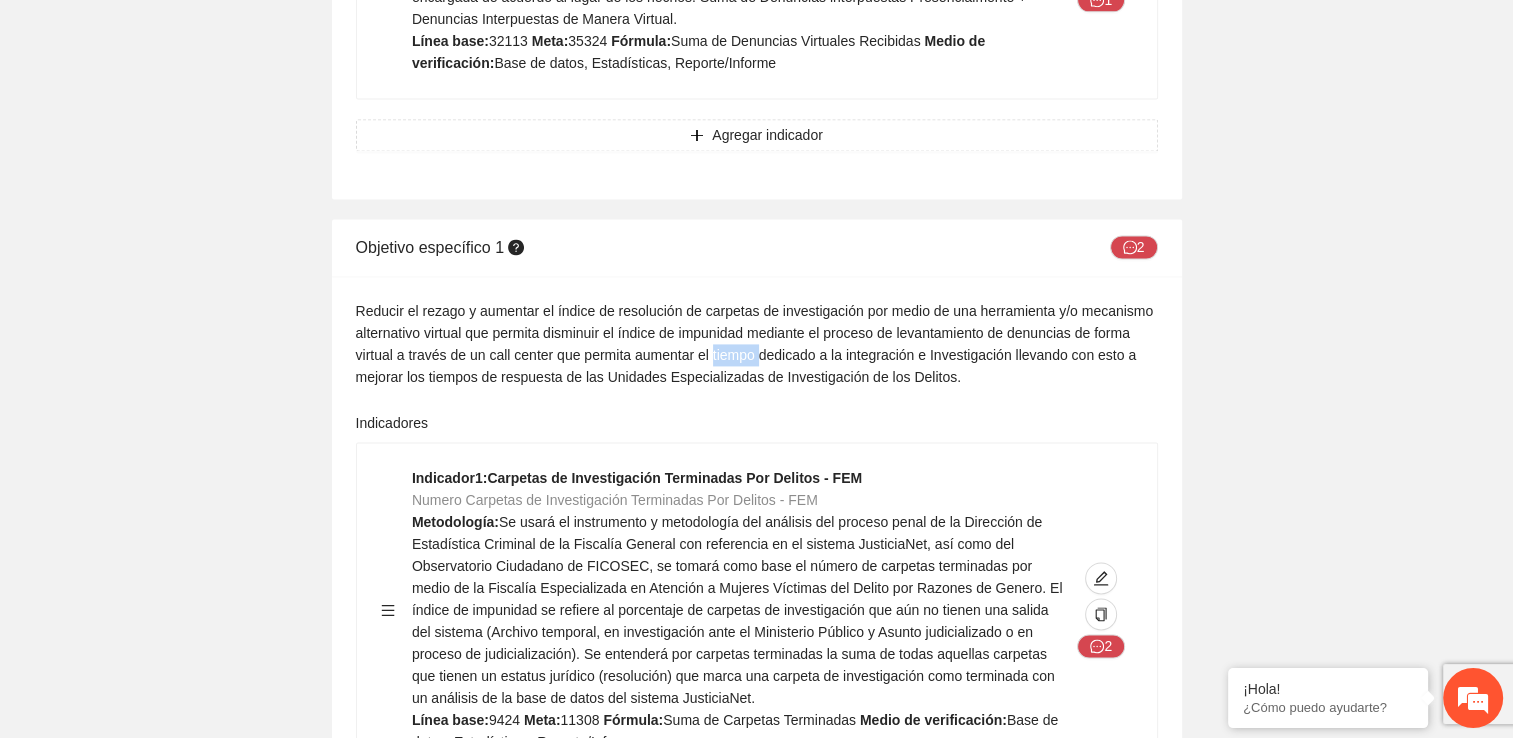 click on "Reducir el rezago y aumentar el índice de resolución de carpetas de investigación por medio de una herramienta y/o mecanismo alternativo virtual que permita disminuir el índice de impunidad mediante el proceso de levantamiento de denuncias de forma virtual a través de un call center que permita aumentar el tiempo dedicado a la integración e Investigación llevando con esto a mejorar los tiempos de respuesta de las Unidades Especializadas de Investigación de los Delitos." at bounding box center [757, 344] 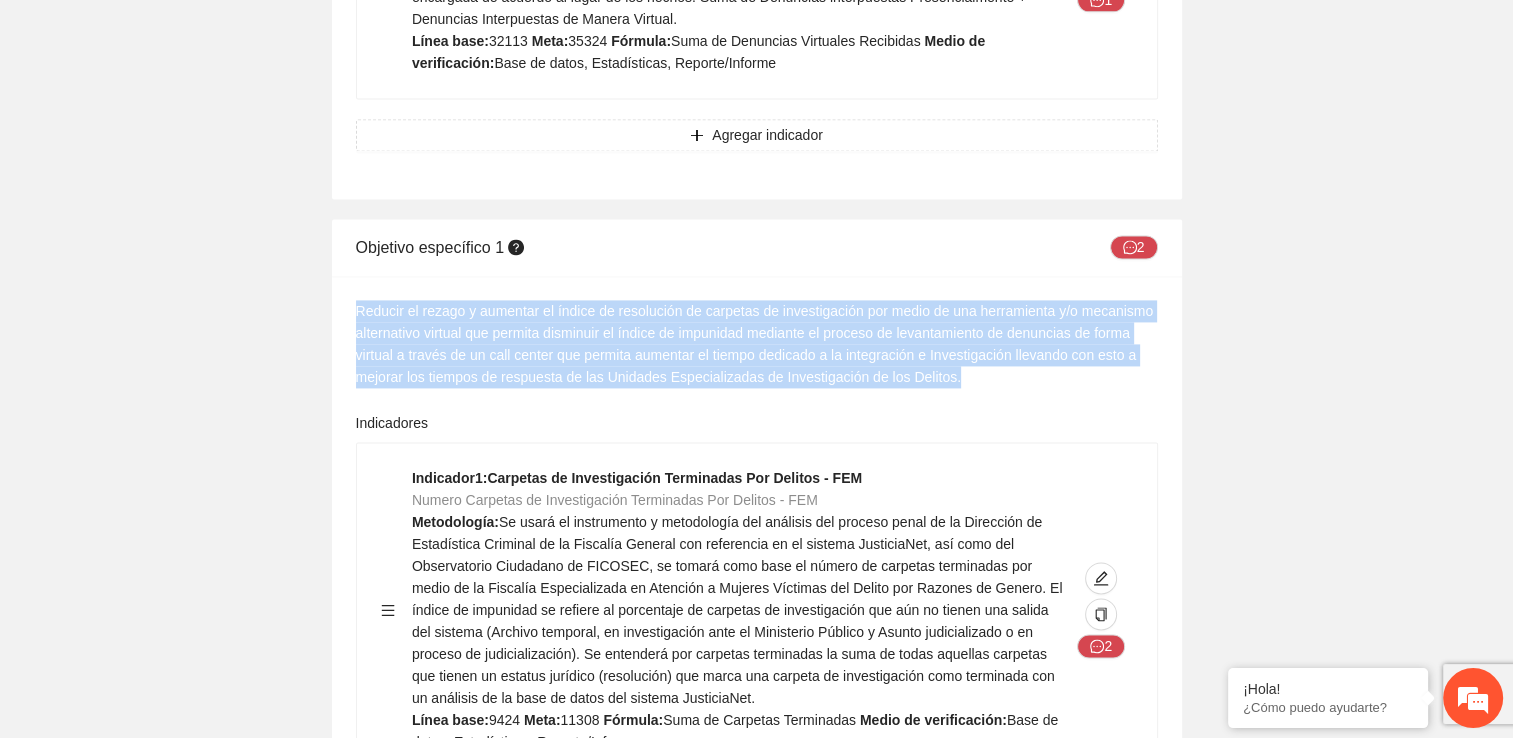 click on "Reducir el rezago y aumentar el índice de resolución de carpetas de investigación por medio de una herramienta y/o mecanismo alternativo virtual que permita disminuir el índice de impunidad mediante el proceso de levantamiento de denuncias de forma virtual a través de un call center que permita aumentar el tiempo dedicado a la integración e Investigación llevando con esto a mejorar los tiempos de respuesta de las Unidades Especializadas de Investigación de los Delitos." at bounding box center (757, 344) 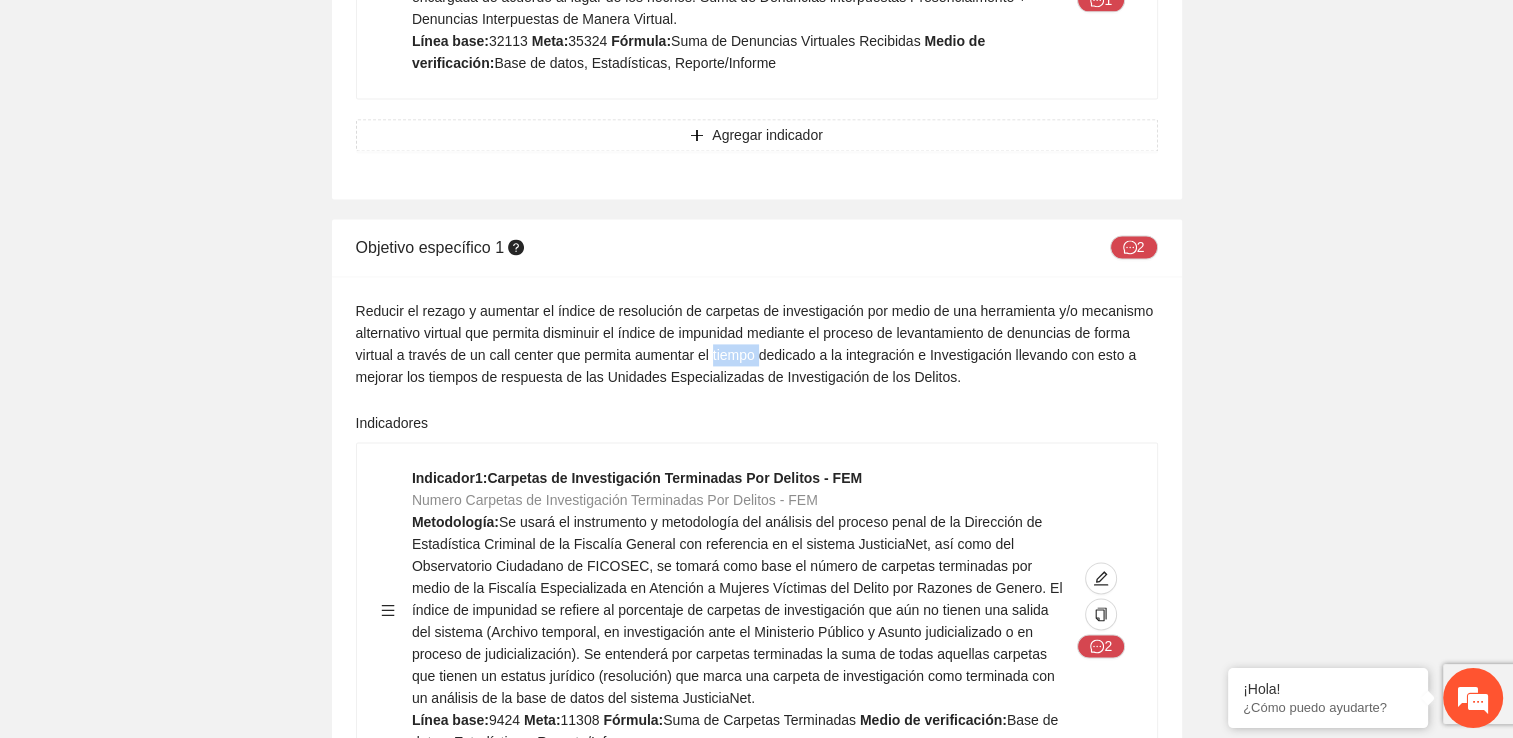 click on "Reducir el rezago y aumentar el índice de resolución de carpetas de investigación por medio de una herramienta y/o mecanismo alternativo virtual que permita disminuir el índice de impunidad mediante el proceso de levantamiento de denuncias de forma virtual a través de un call center que permita aumentar el tiempo dedicado a la integración e Investigación llevando con esto a mejorar los tiempos de respuesta de las Unidades Especializadas de Investigación de los Delitos." at bounding box center (757, 344) 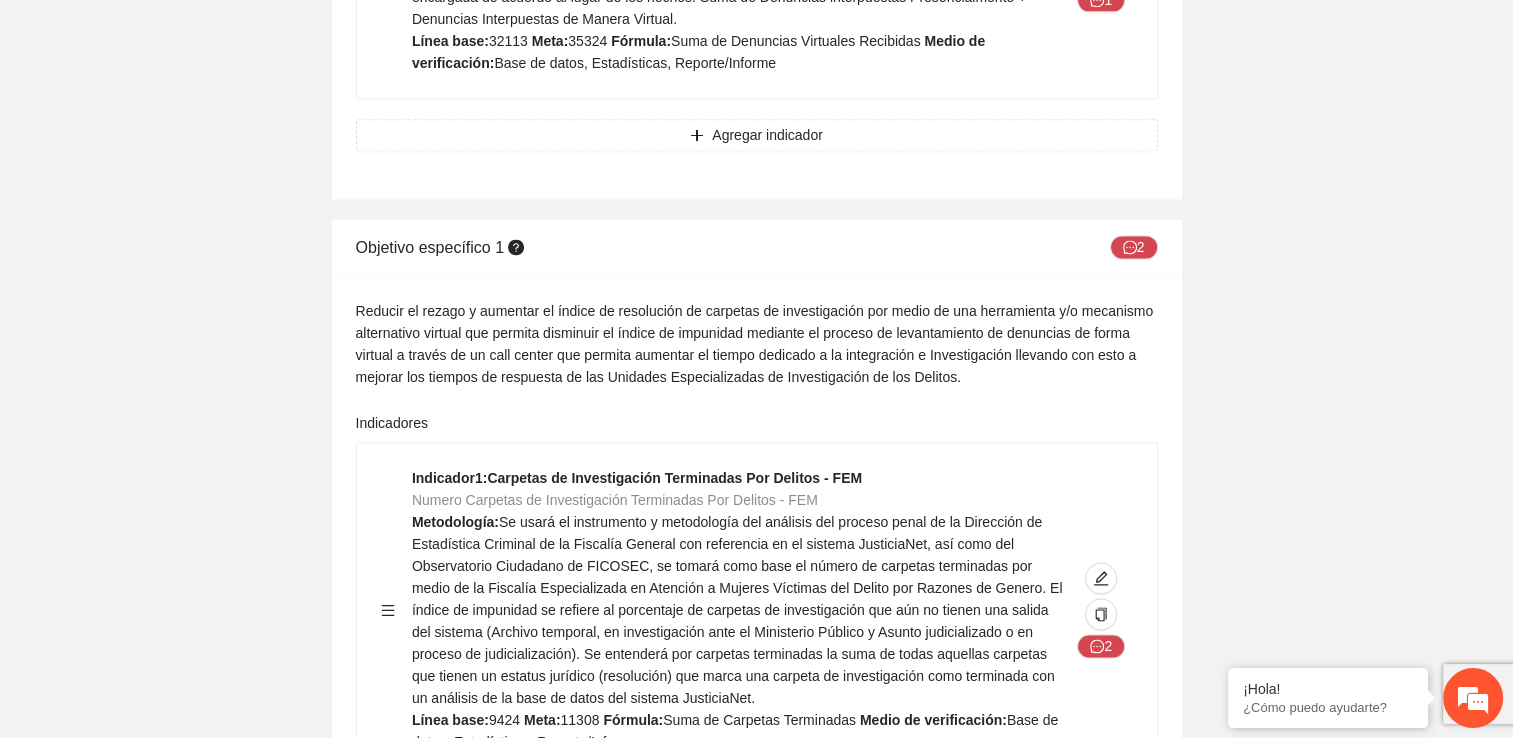 click on "Reducir el rezago y aumentar el índice de resolución de carpetas de investigación por medio de una herramienta y/o mecanismo alternativo virtual que permita disminuir el índice de impunidad mediante el proceso de levantamiento de denuncias de forma virtual a través de un call center que permita aumentar el tiempo dedicado a la integración e Investigación llevando con esto a mejorar los tiempos de respuesta de las Unidades Especializadas de Investigación de los Delitos. Indicadores Indicador  1 :  Carpetas de Investigación Terminadas Por Delitos - FEM Numero Carpetas de Investigación Terminadas Por Delitos - FEM Metodología:  Línea base:  9424    Meta:  11308   Fórmula:  Suma de Carpetas Terminadas    Medio de verificación:  Base de datos, Estadísticas, Reporte/Informe 2 Indicador  2 :  Carpetas de Investigación Terminadas Por Delitos - Zona Centro. Numero Carpetas de Investigación Terminadas Por Delitos - Zona Centro. Metodología:  Línea base:  46835    Meta:  56202   Fórmula:    2 3" at bounding box center [757, 2280] 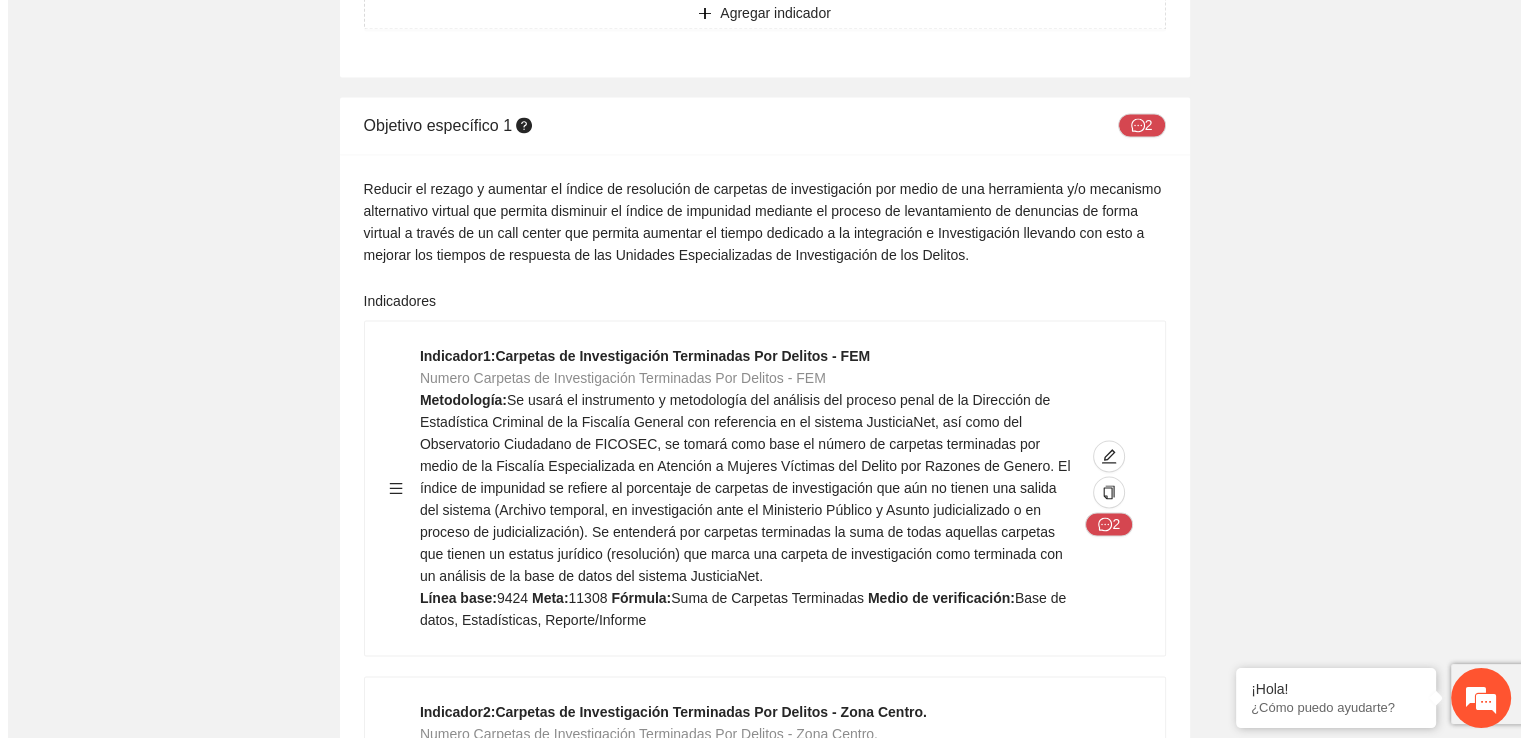scroll, scrollTop: 3000, scrollLeft: 0, axis: vertical 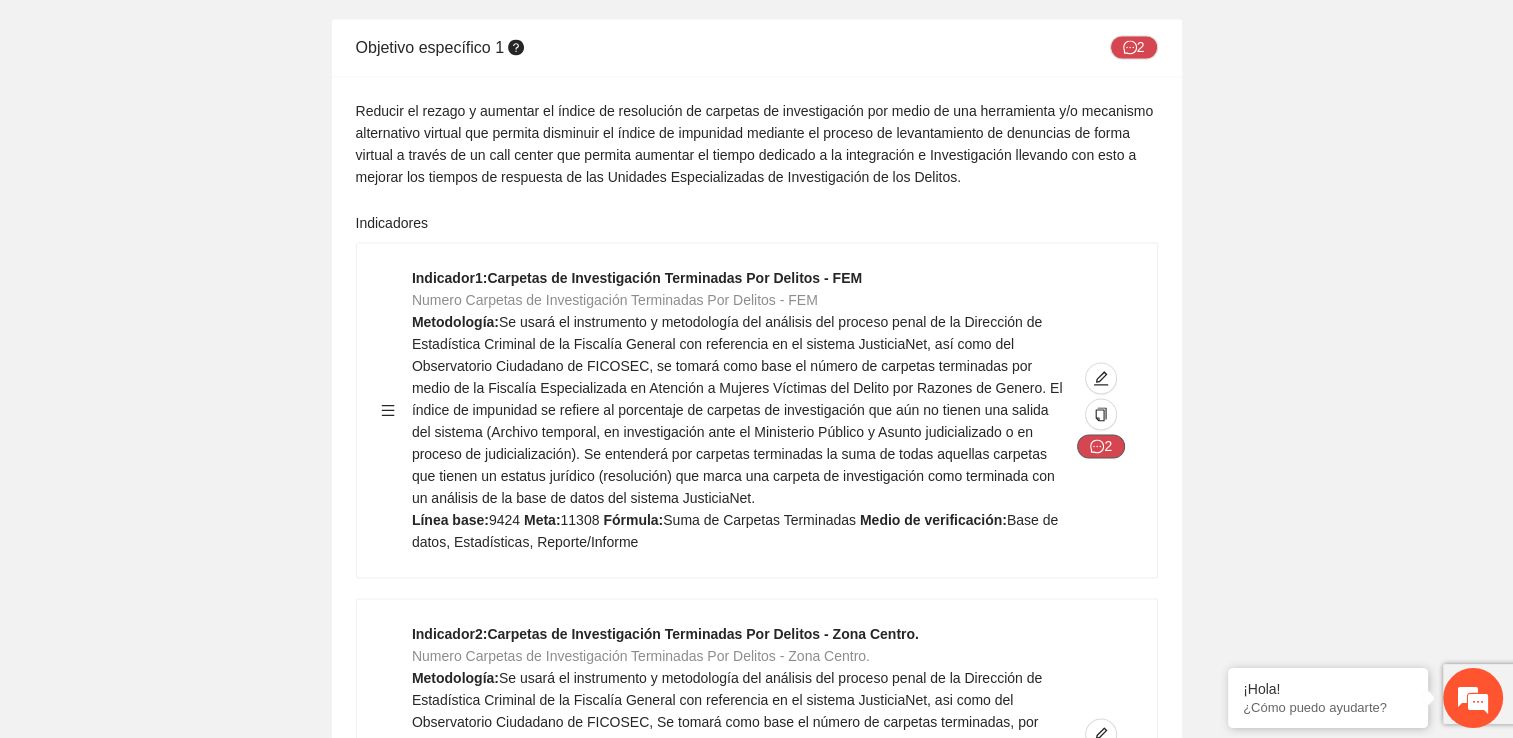 click 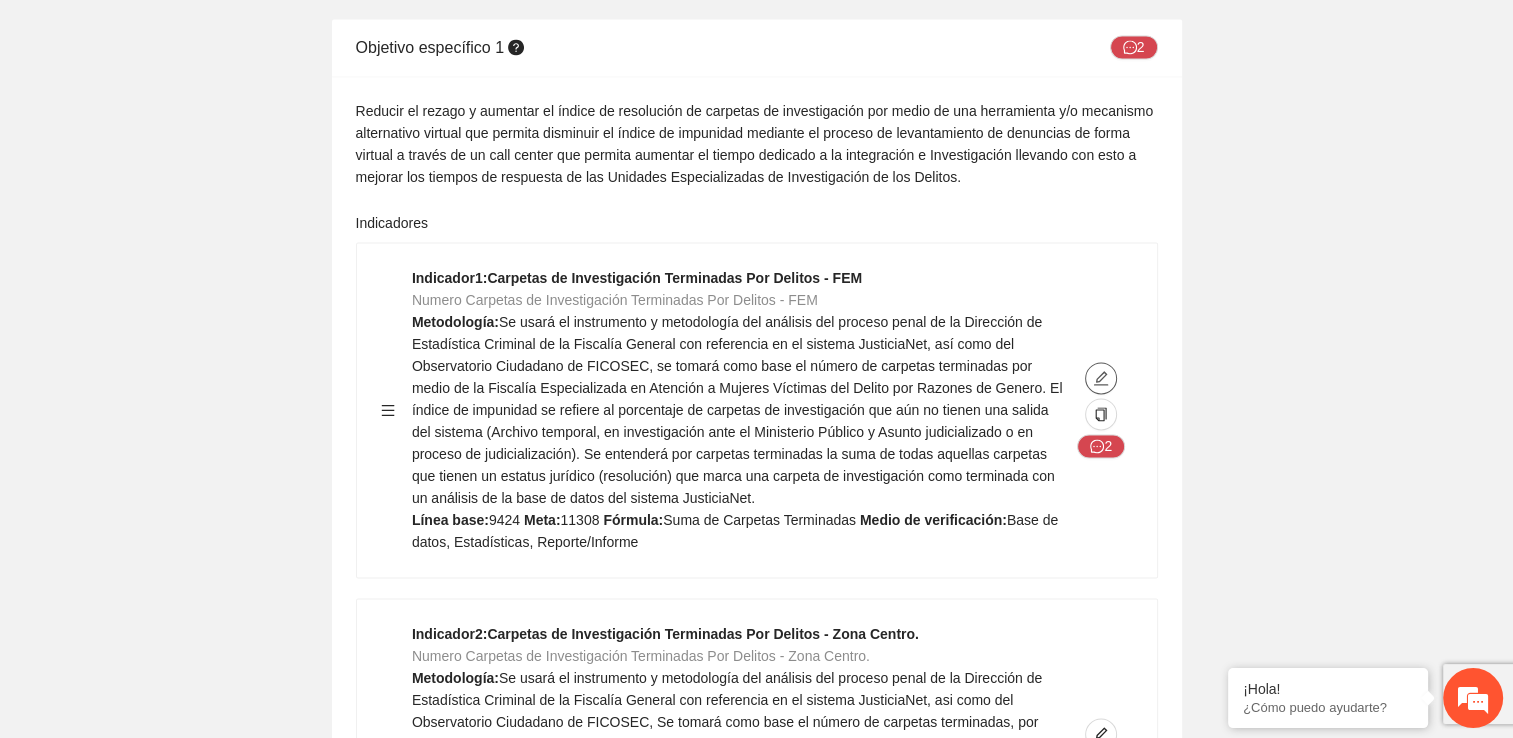 click at bounding box center [1101, 378] 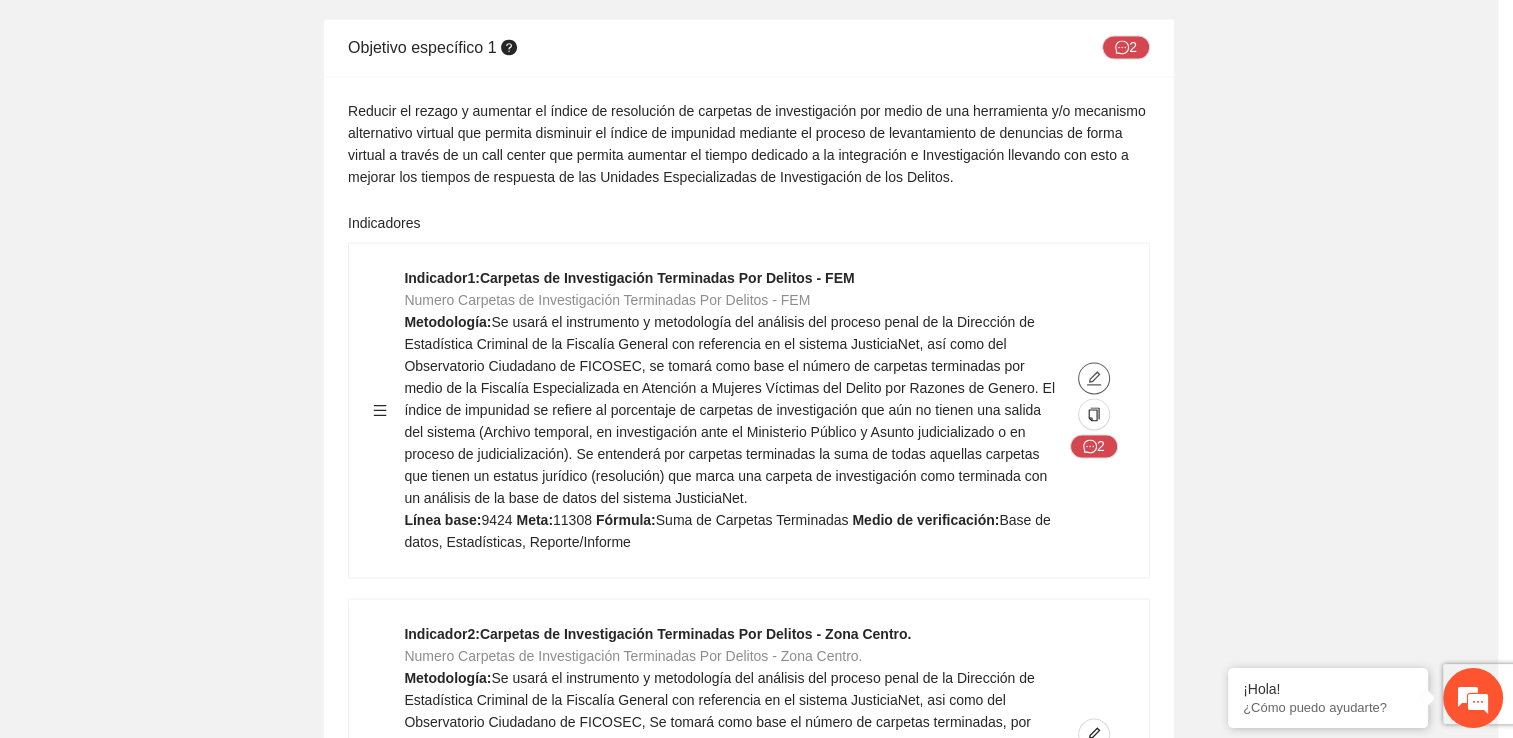 type on "****" 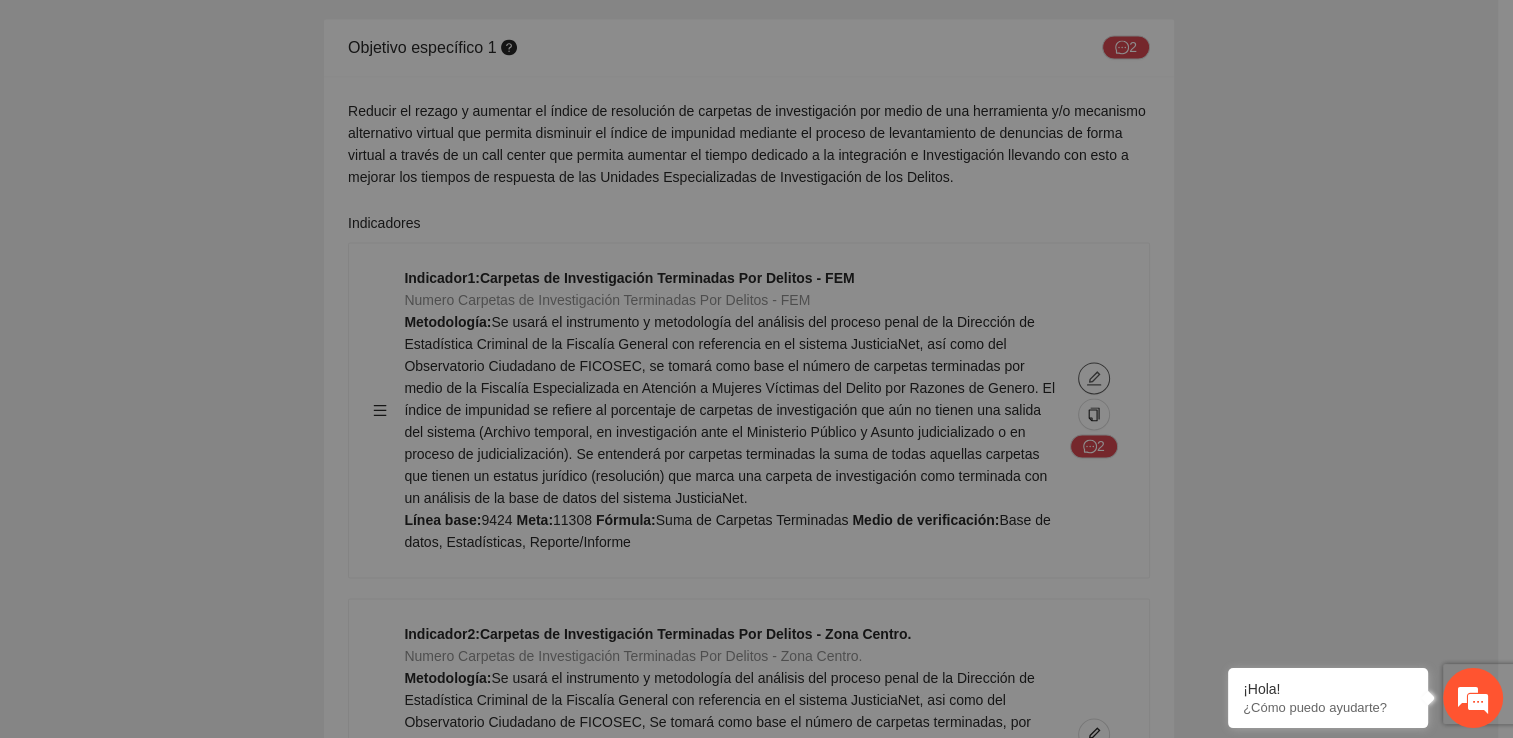type on "****" 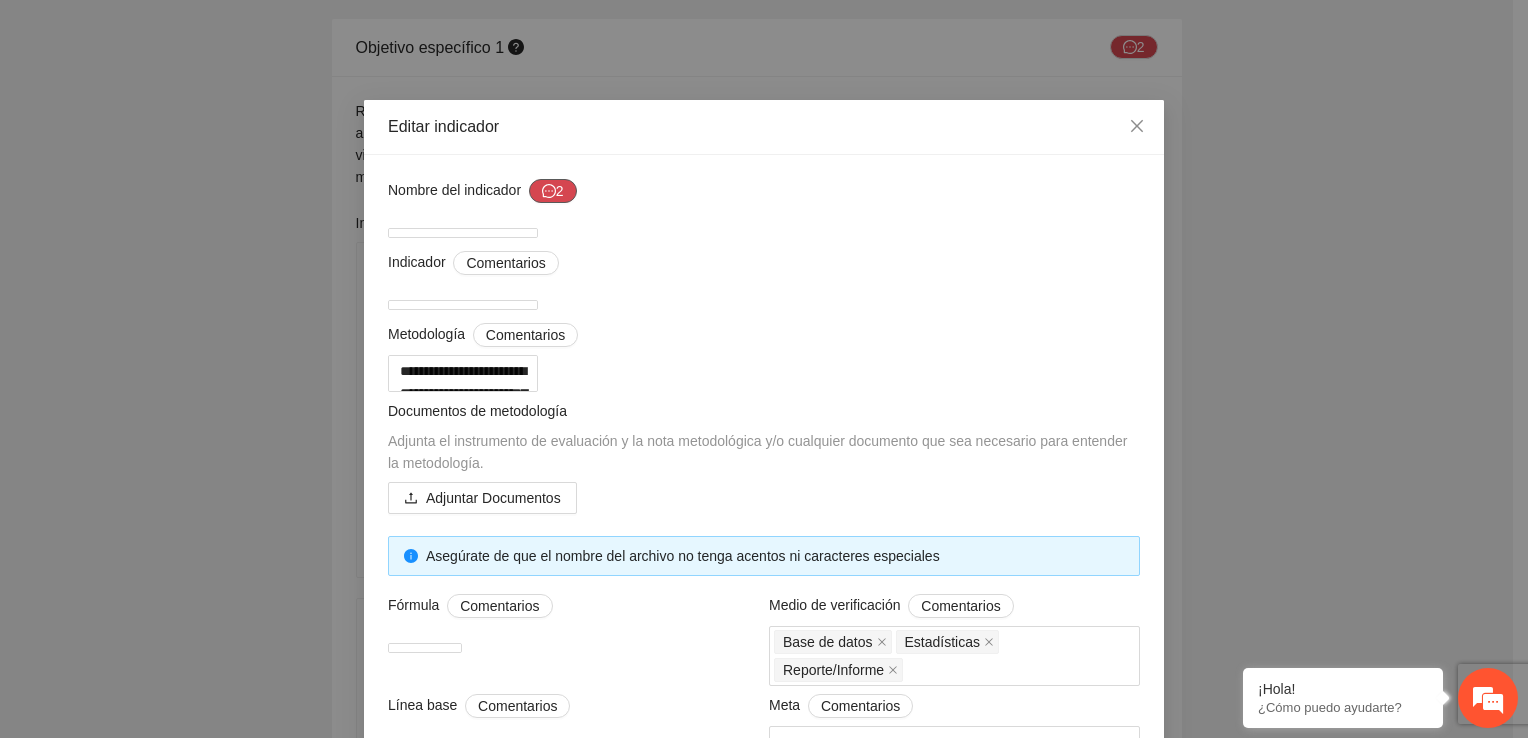 click on "2" at bounding box center (553, 191) 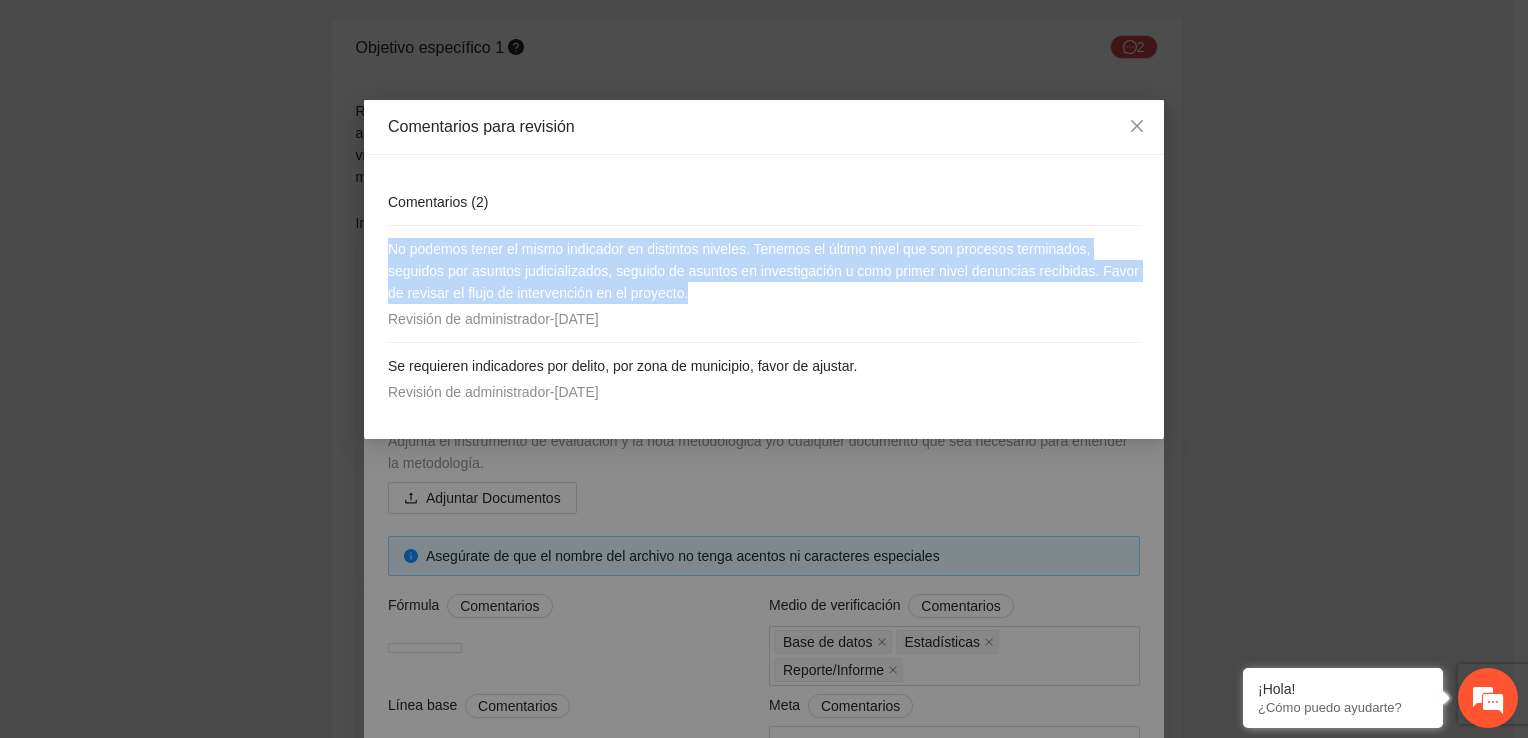 drag, startPoint x: 766, startPoint y: 302, endPoint x: 369, endPoint y: 227, distance: 404.02228 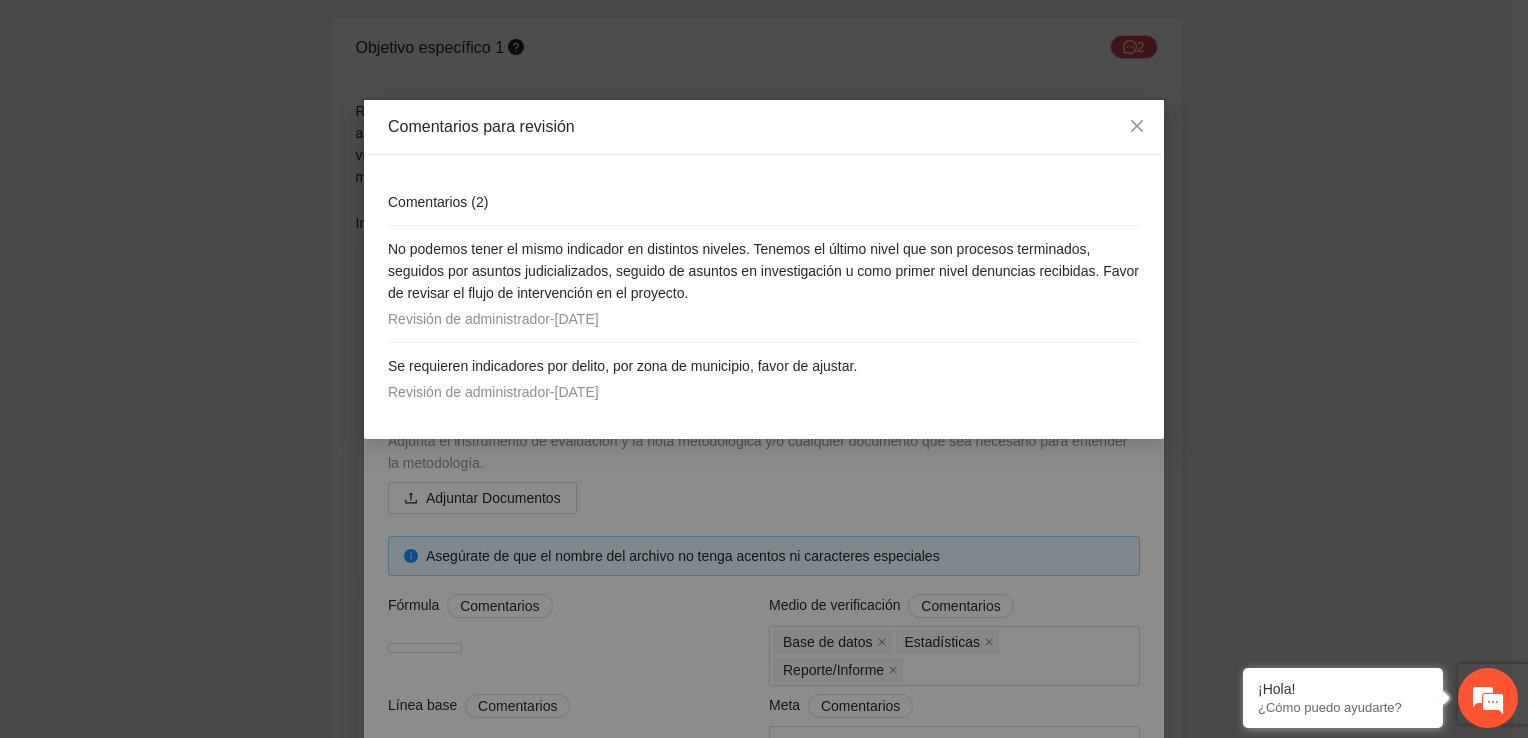 click on "No podemos tener el mismo indicador en distintos niveles. Tenemos el último nivel que son procesos terminados, seguidos por asuntos judicializados, seguido de asuntos en investigación u como primer nivel denuncias recibidas. Favor de revisar el flujo de intervención en el proyecto.  Revisión de administrador  -   30/06/2025" at bounding box center [764, 284] 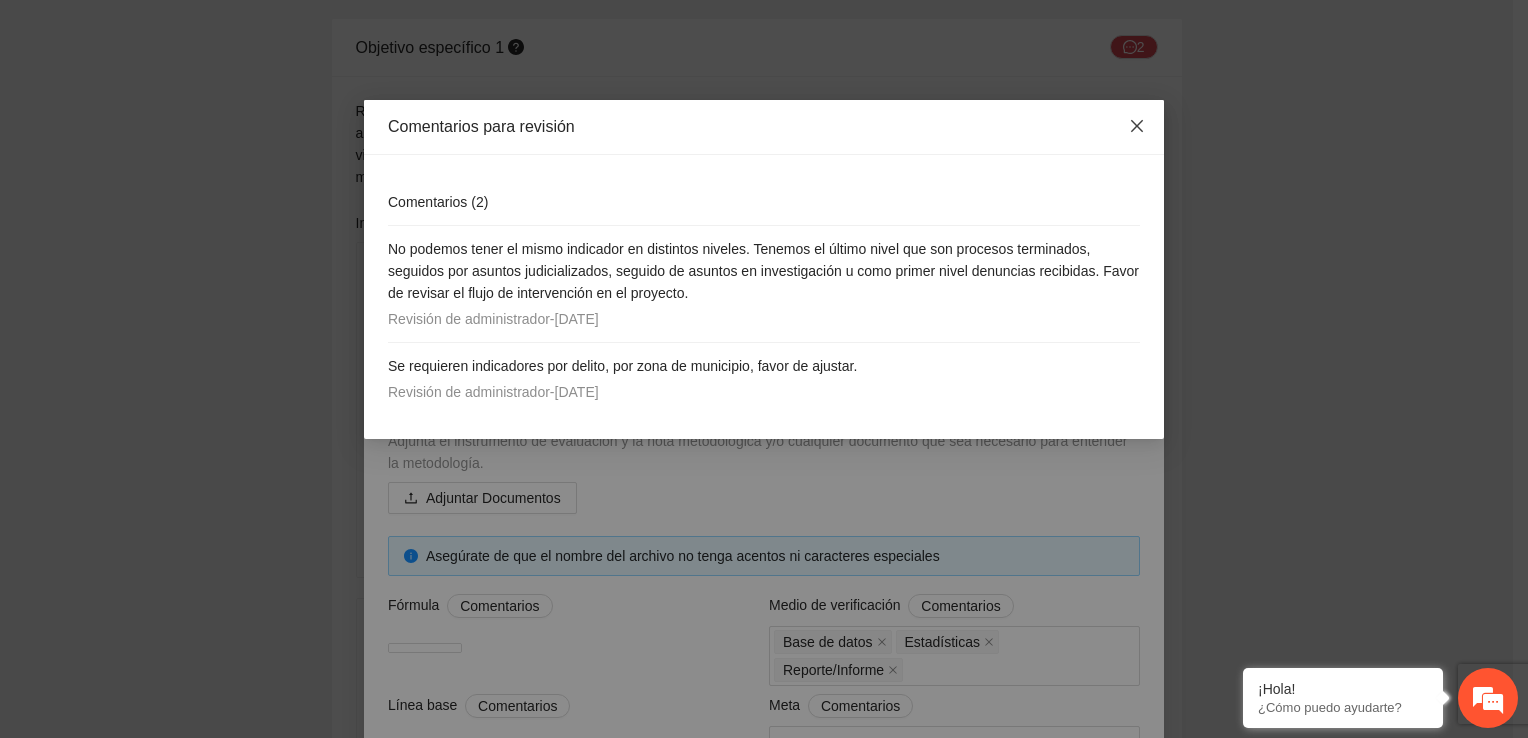 click 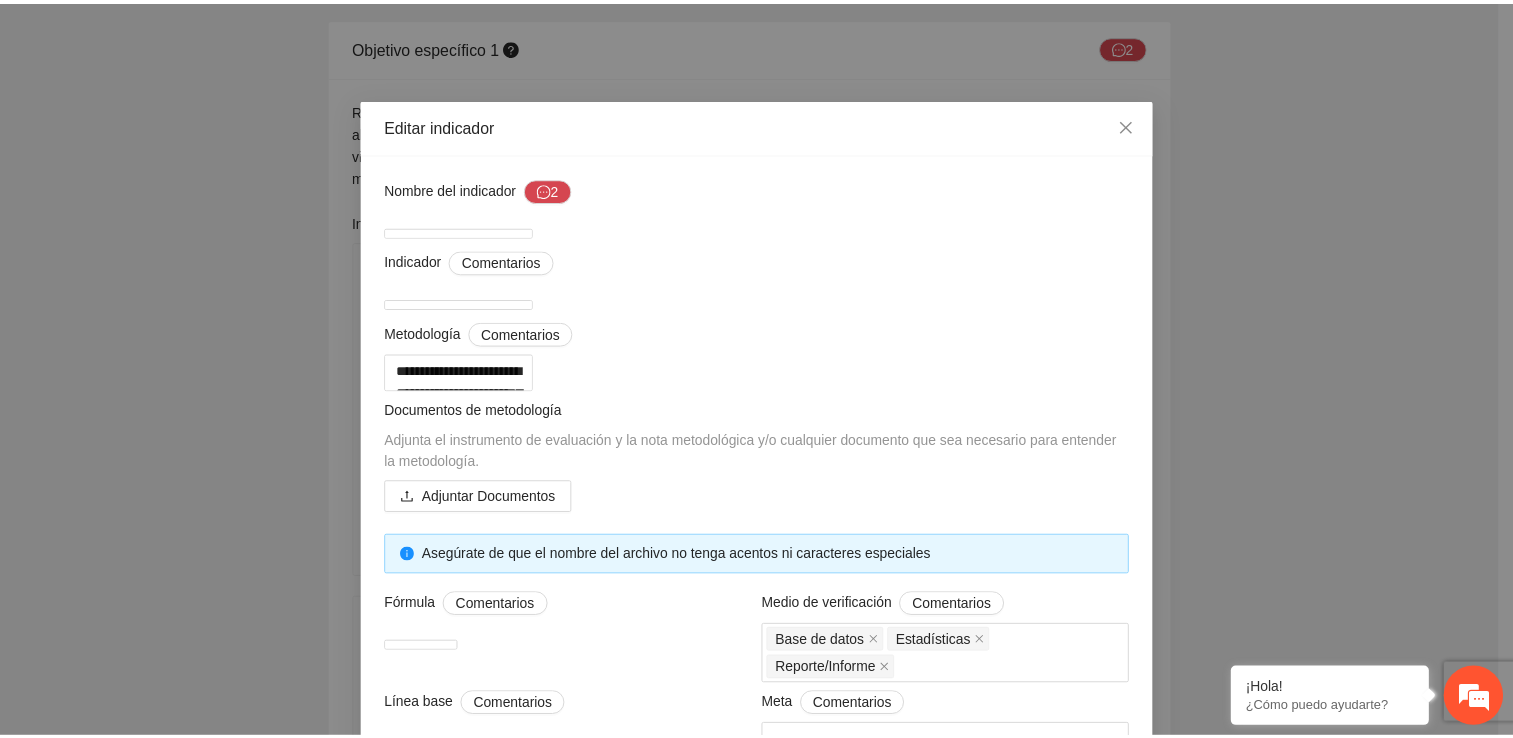 scroll, scrollTop: 0, scrollLeft: 0, axis: both 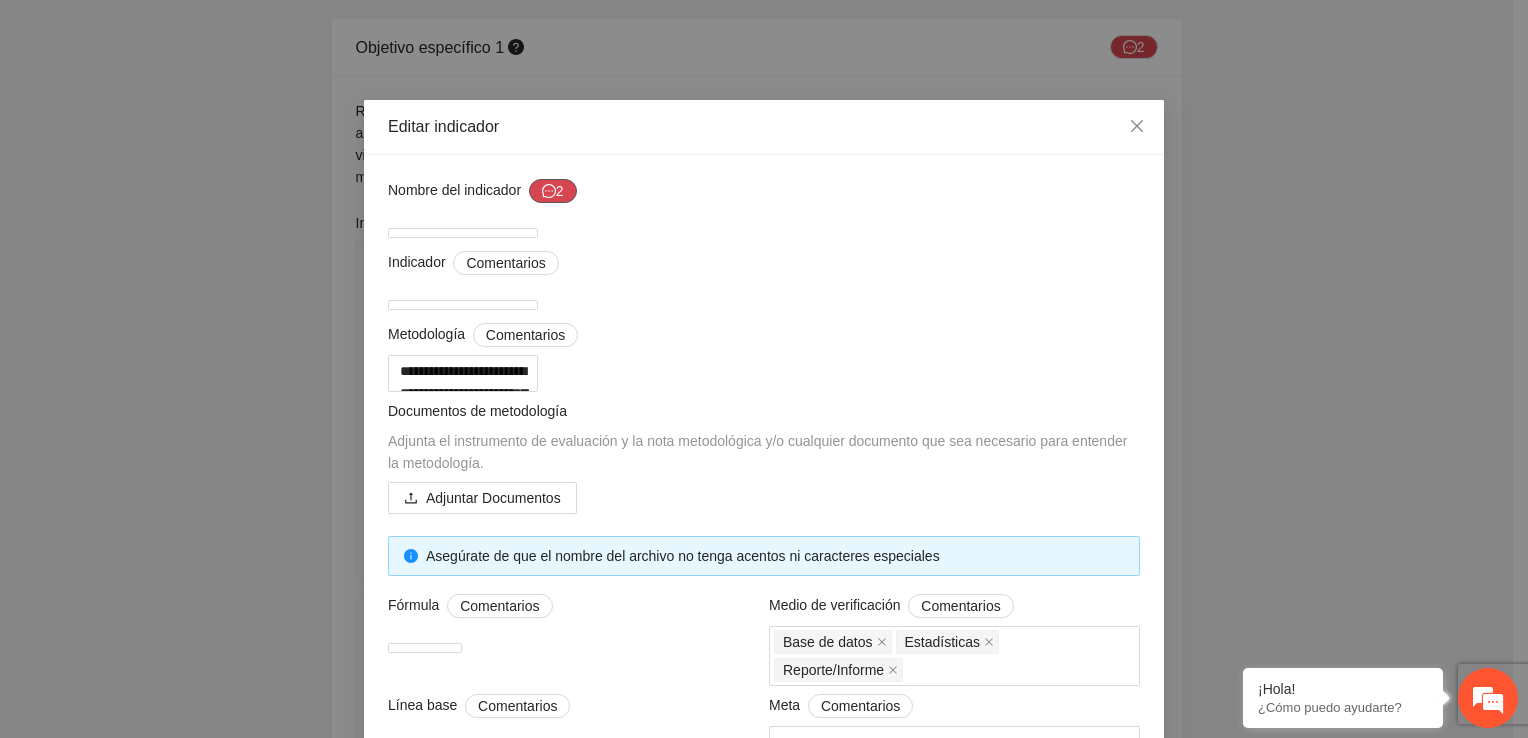 click 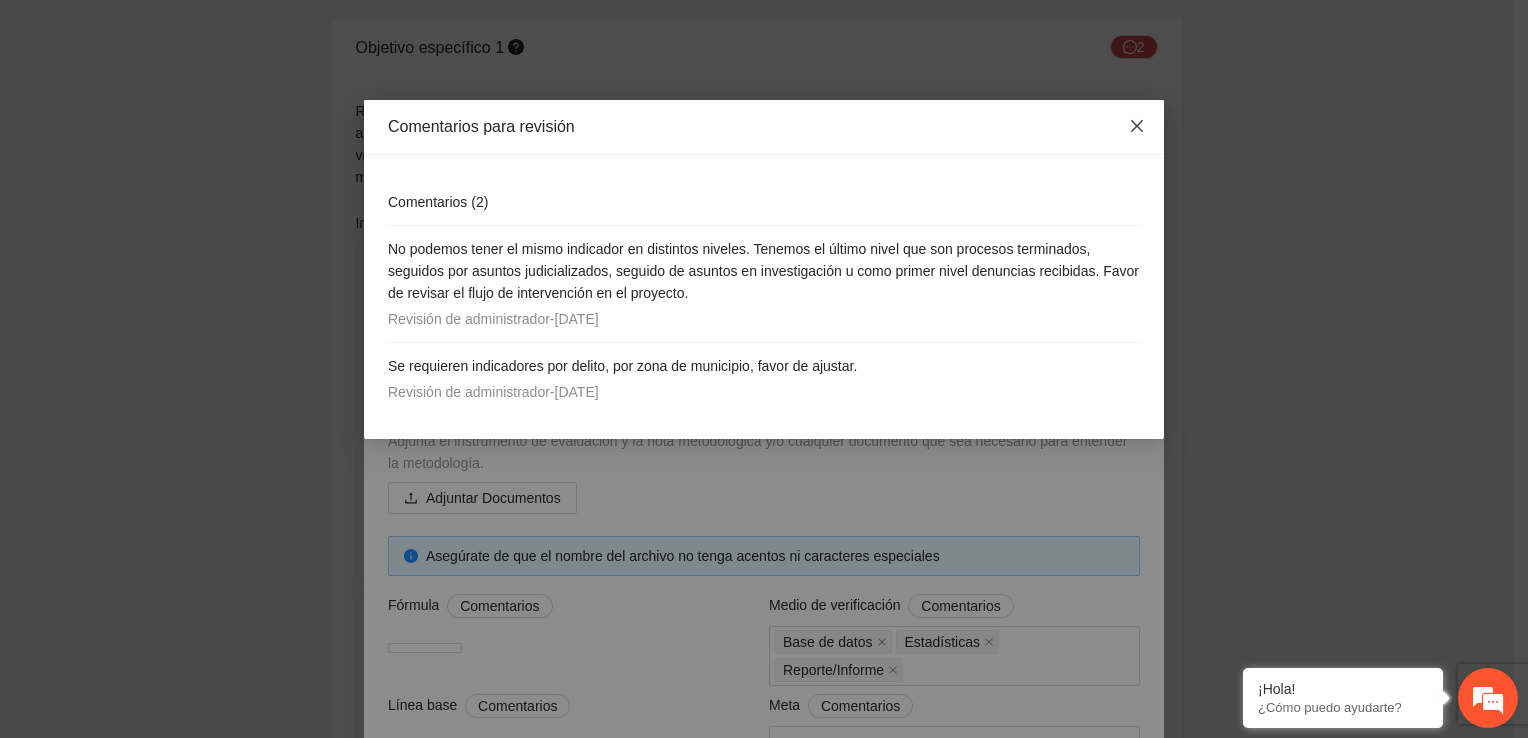 click 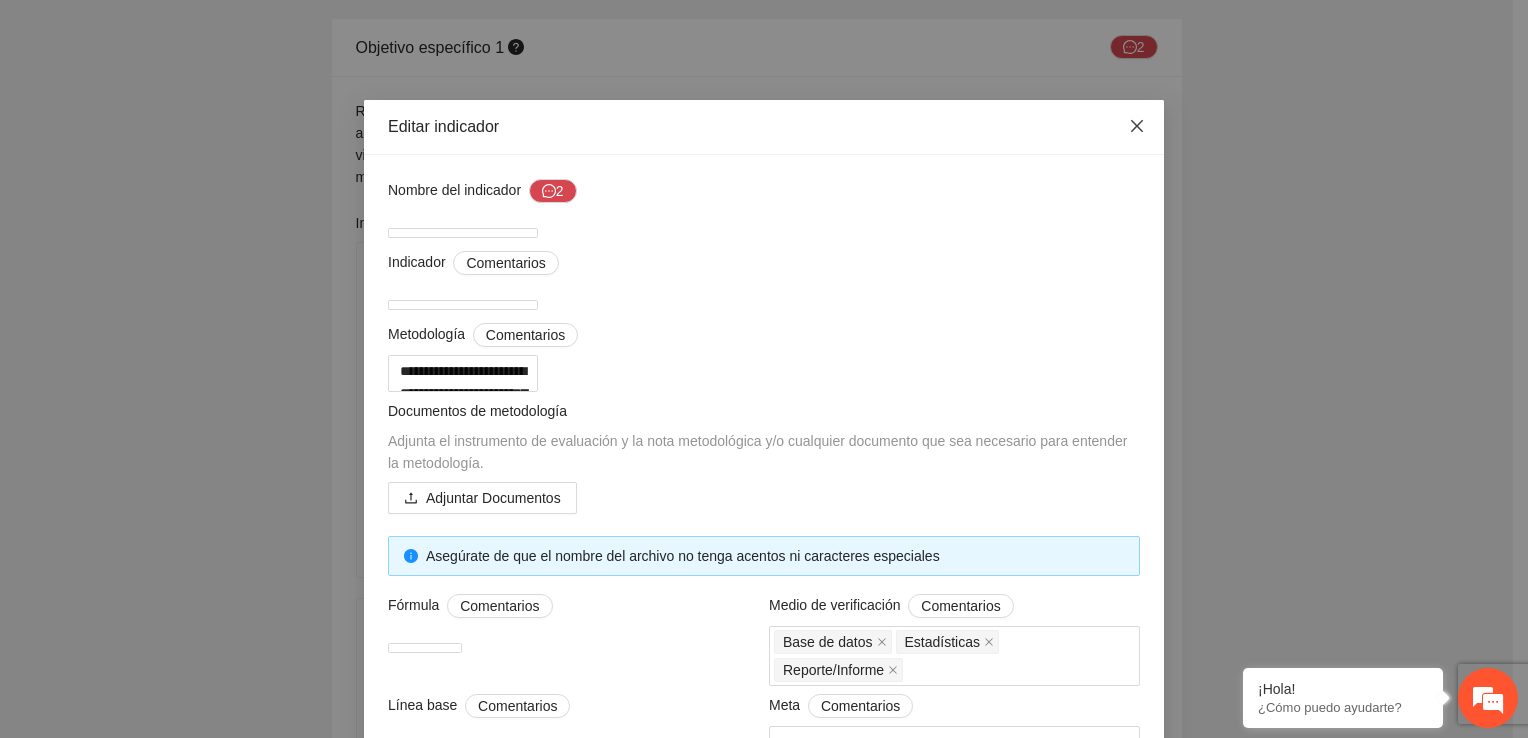 click 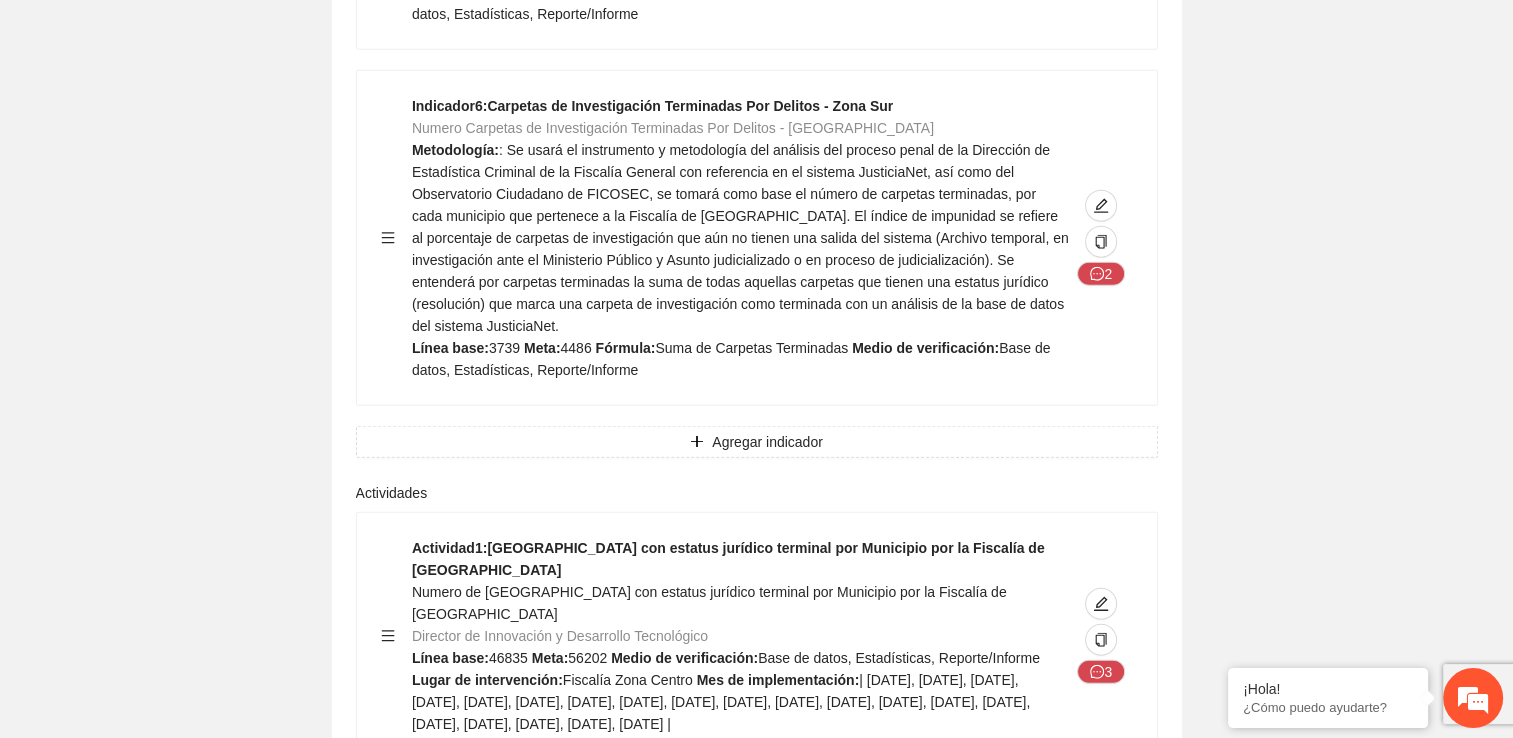 scroll, scrollTop: 5000, scrollLeft: 0, axis: vertical 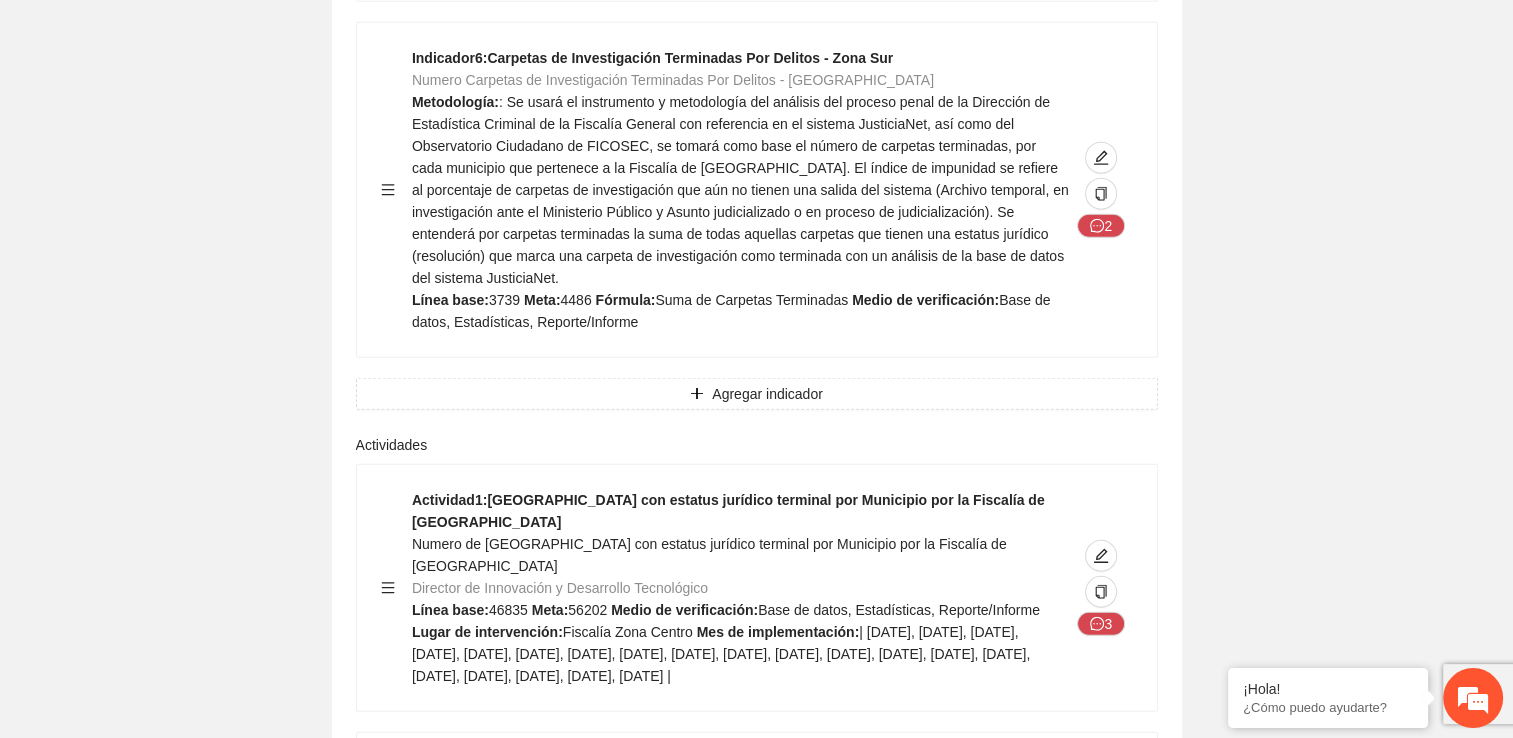 type 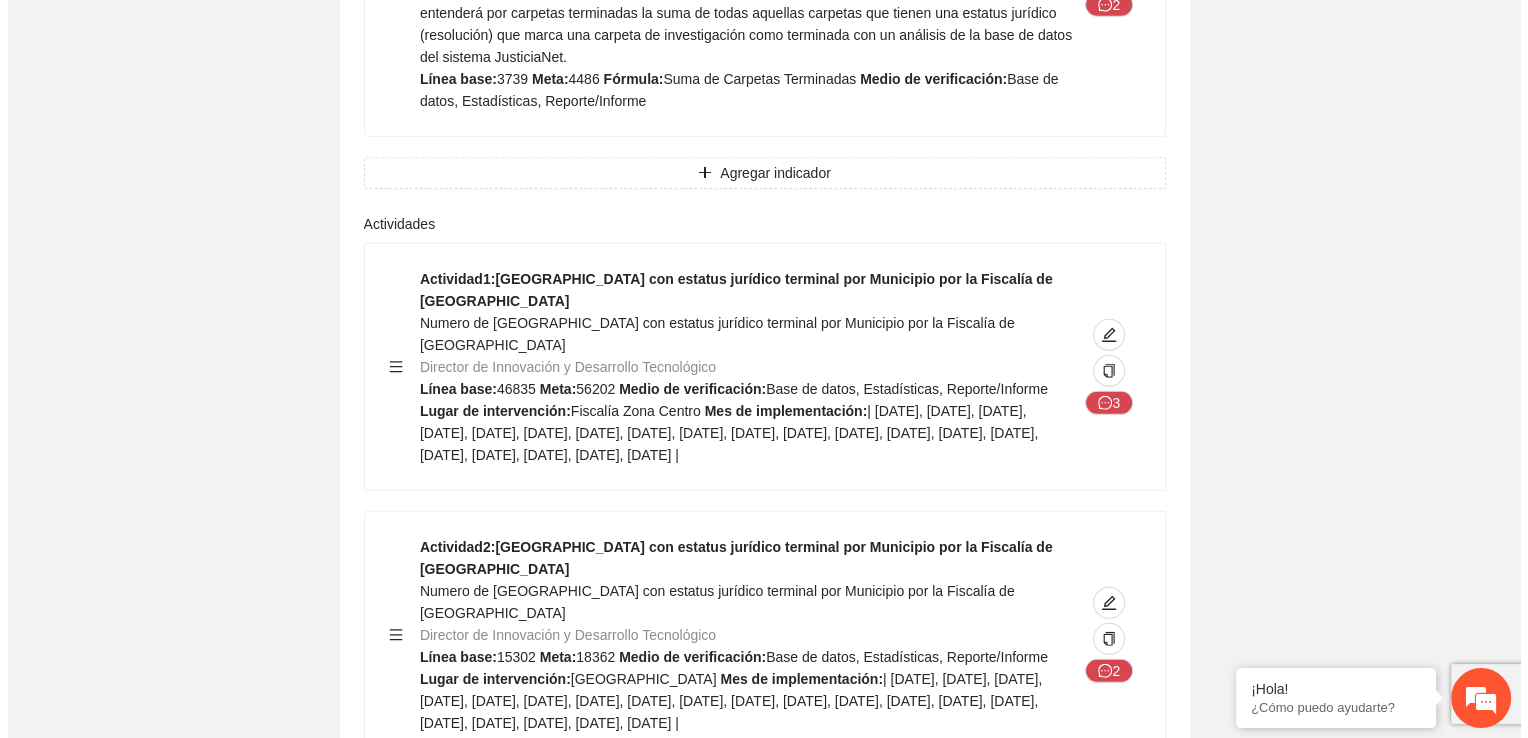 scroll, scrollTop: 5300, scrollLeft: 0, axis: vertical 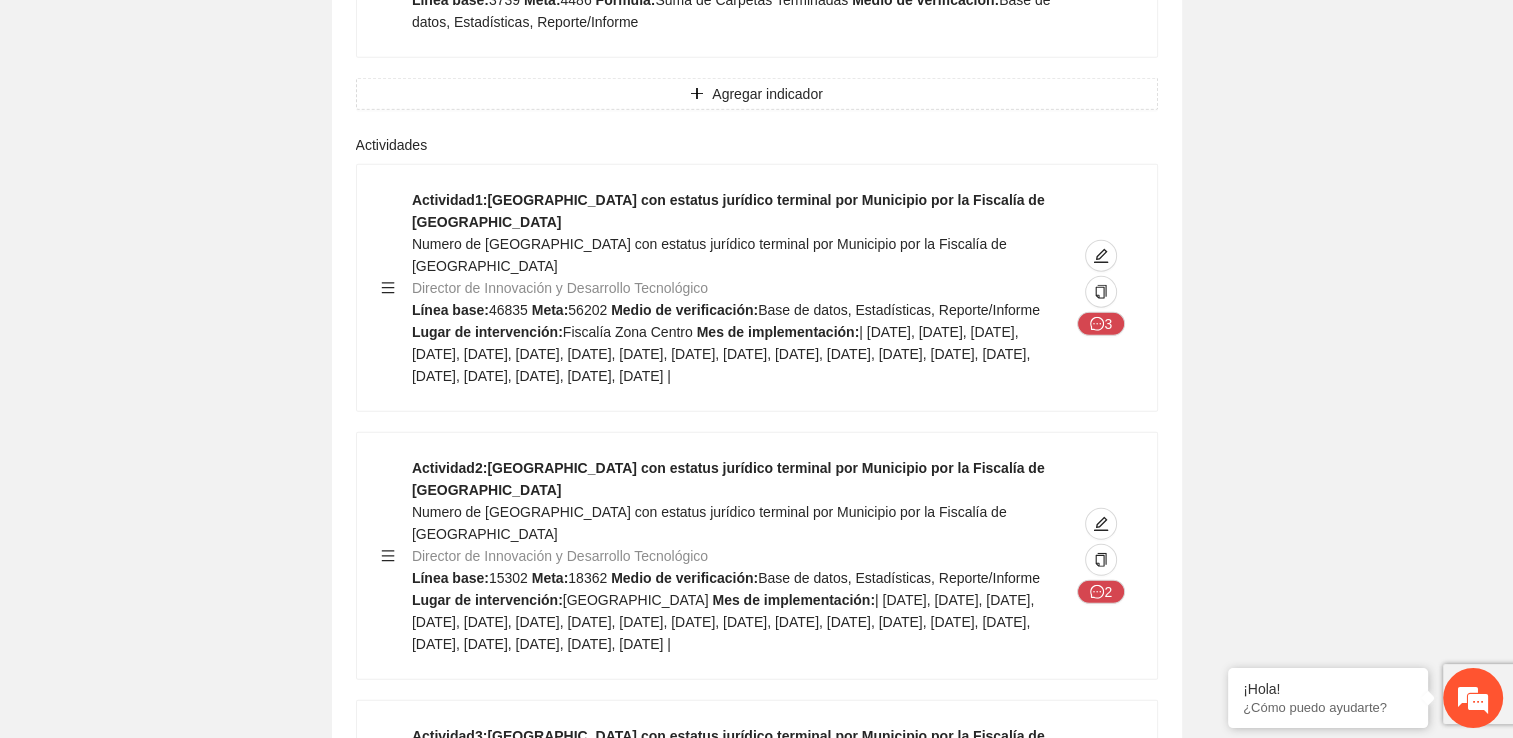 click on "3" at bounding box center [1101, 288] 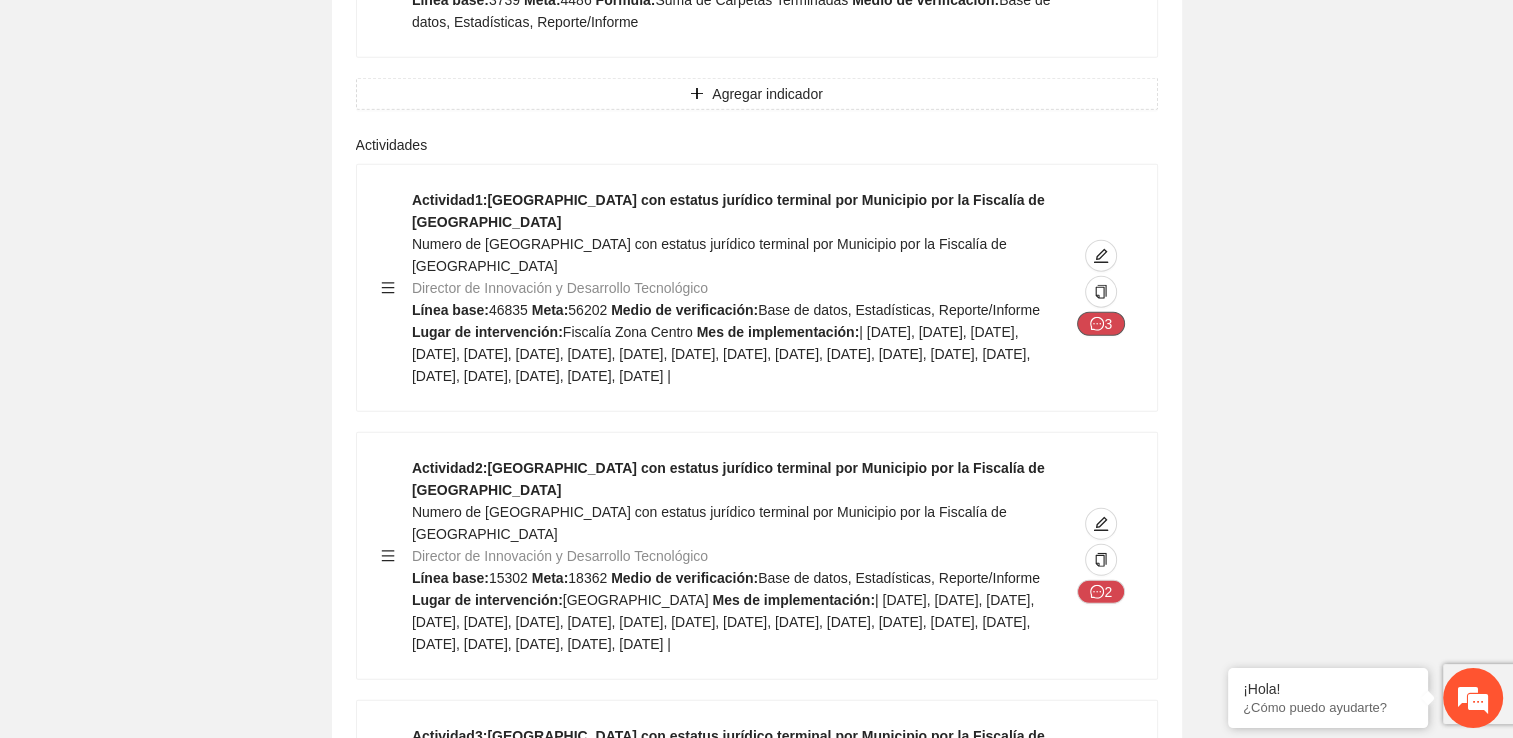 click 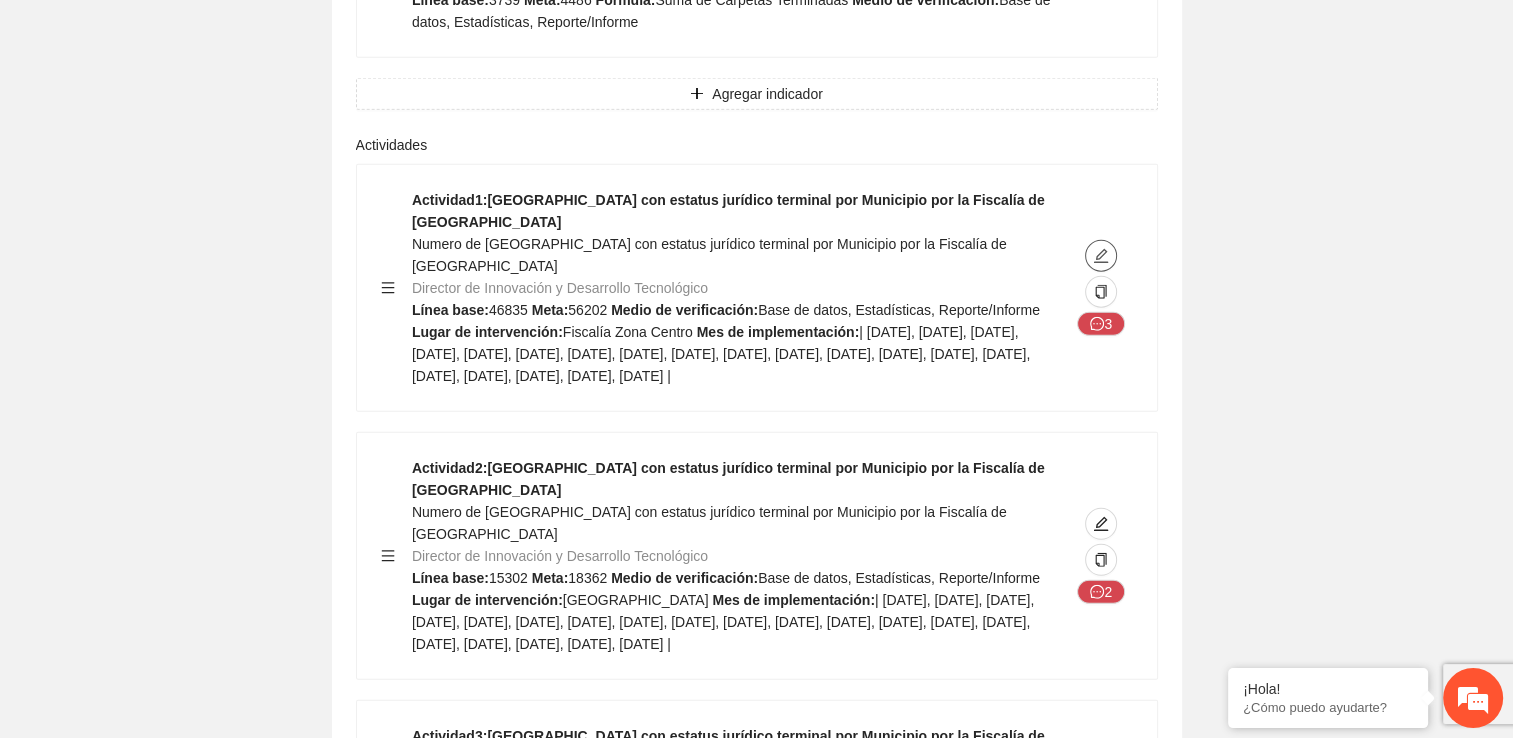 click 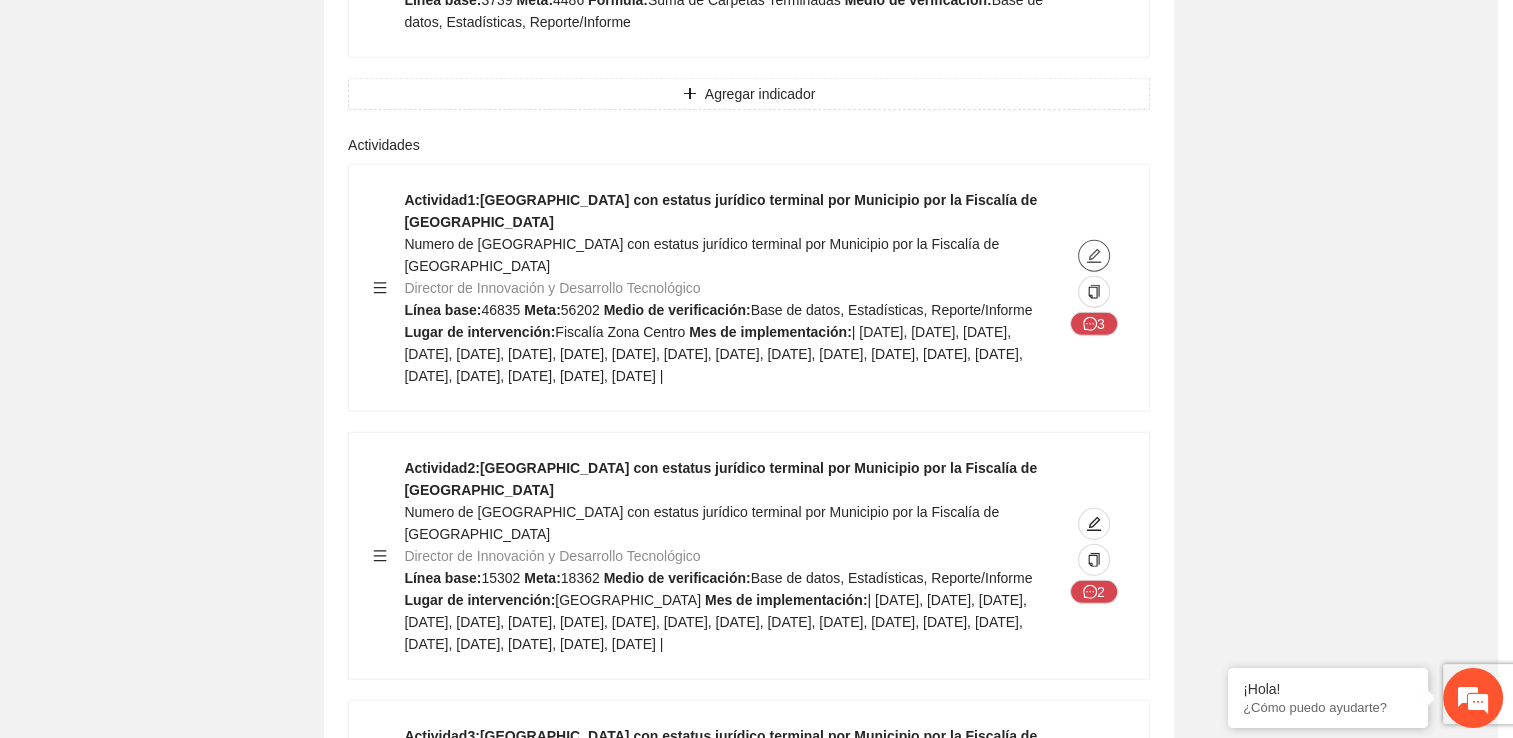 type on "**********" 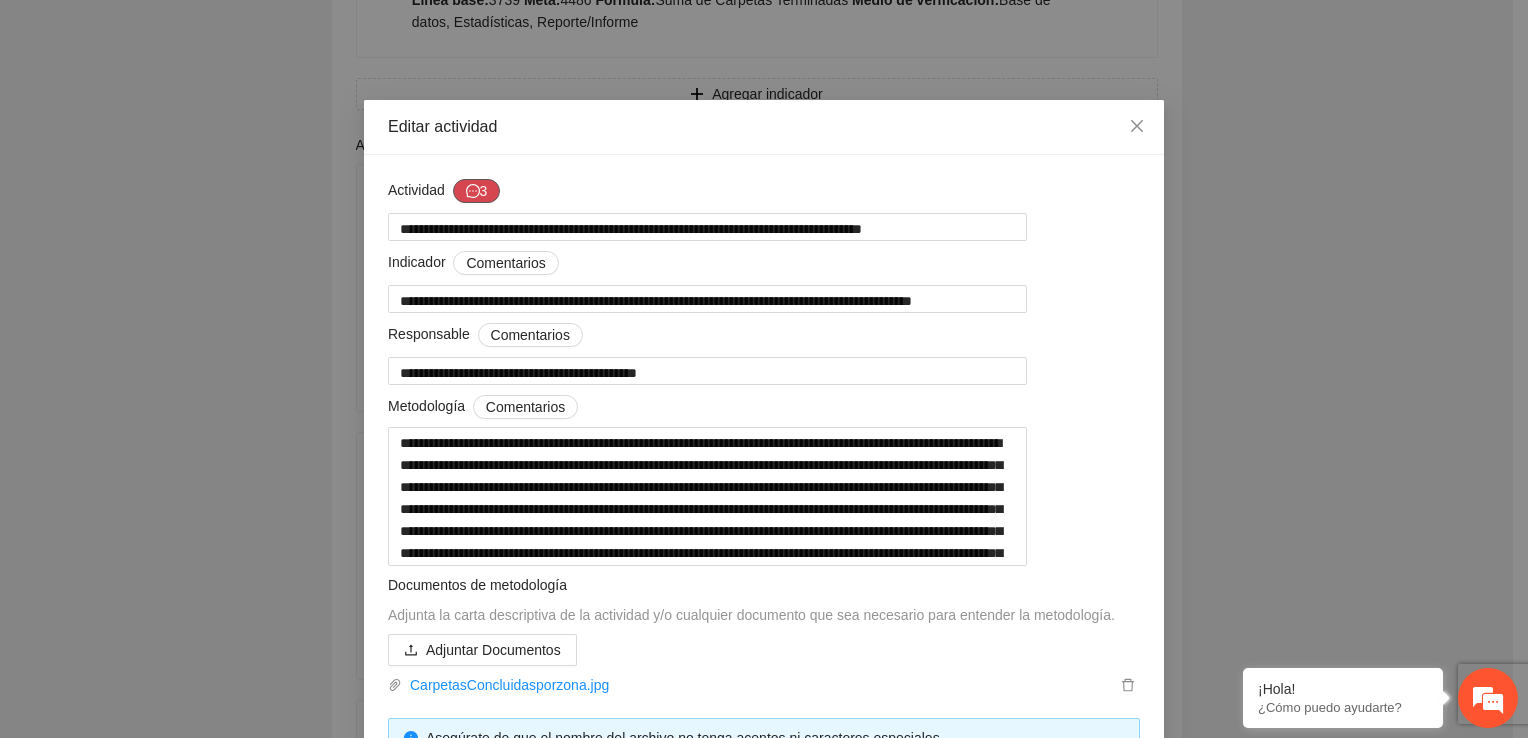 click 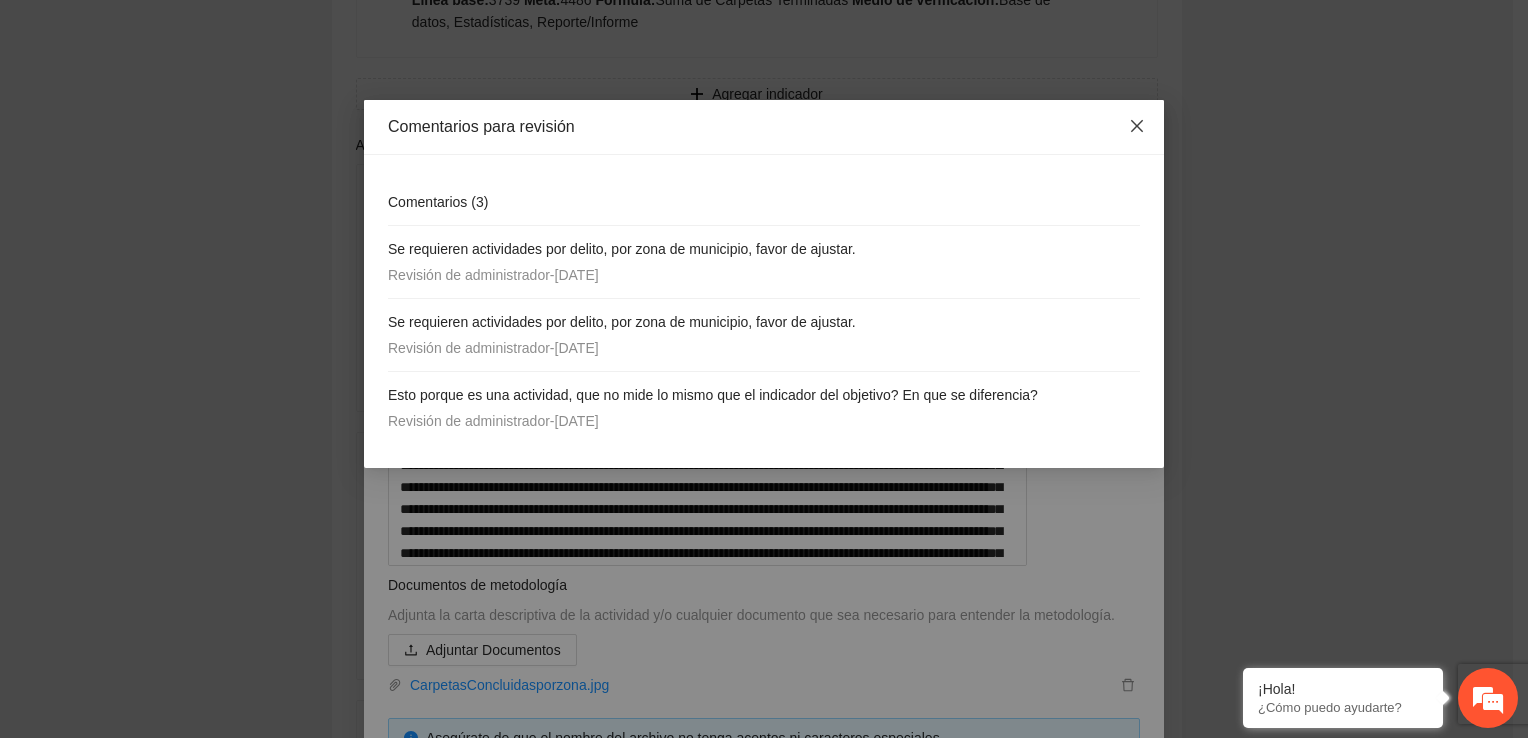 click 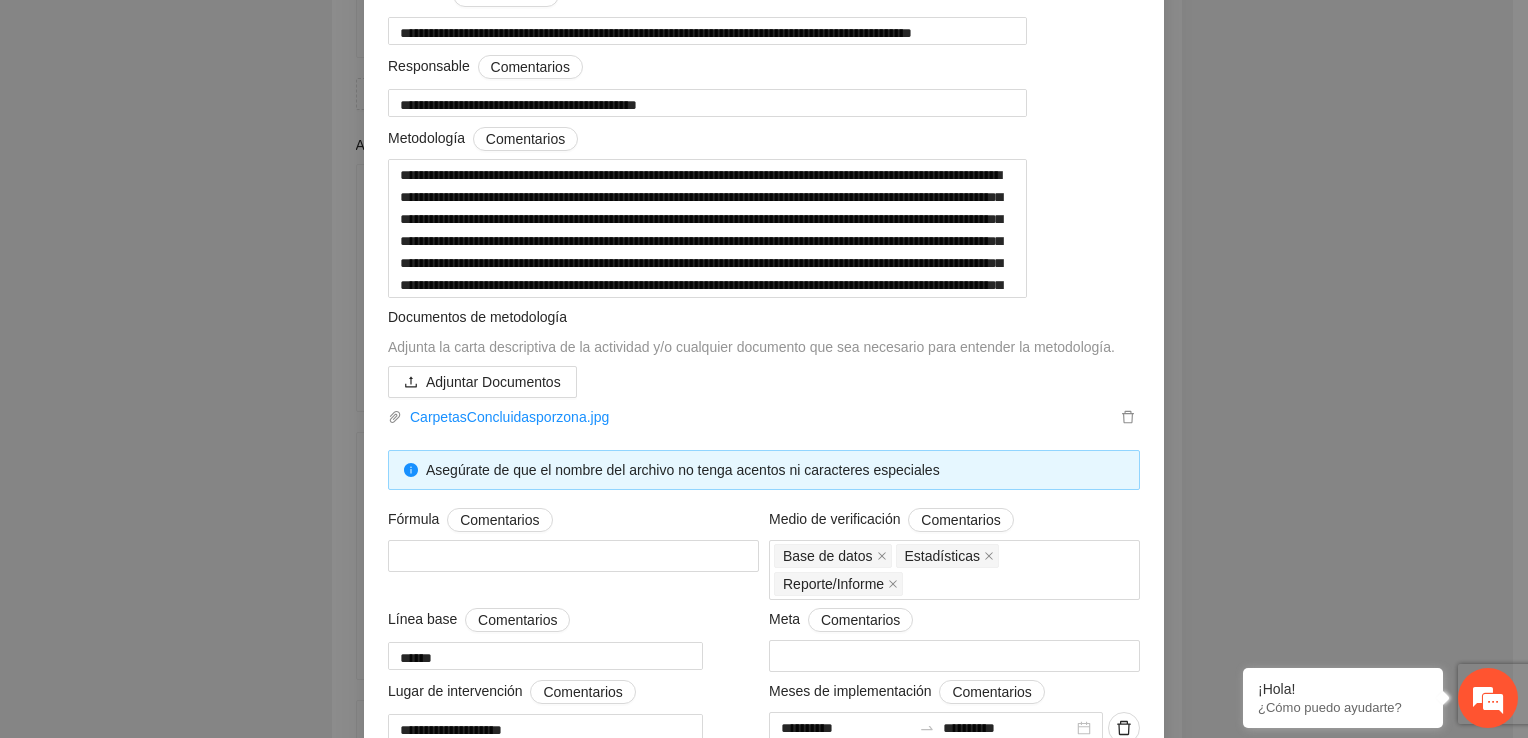 scroll, scrollTop: 300, scrollLeft: 0, axis: vertical 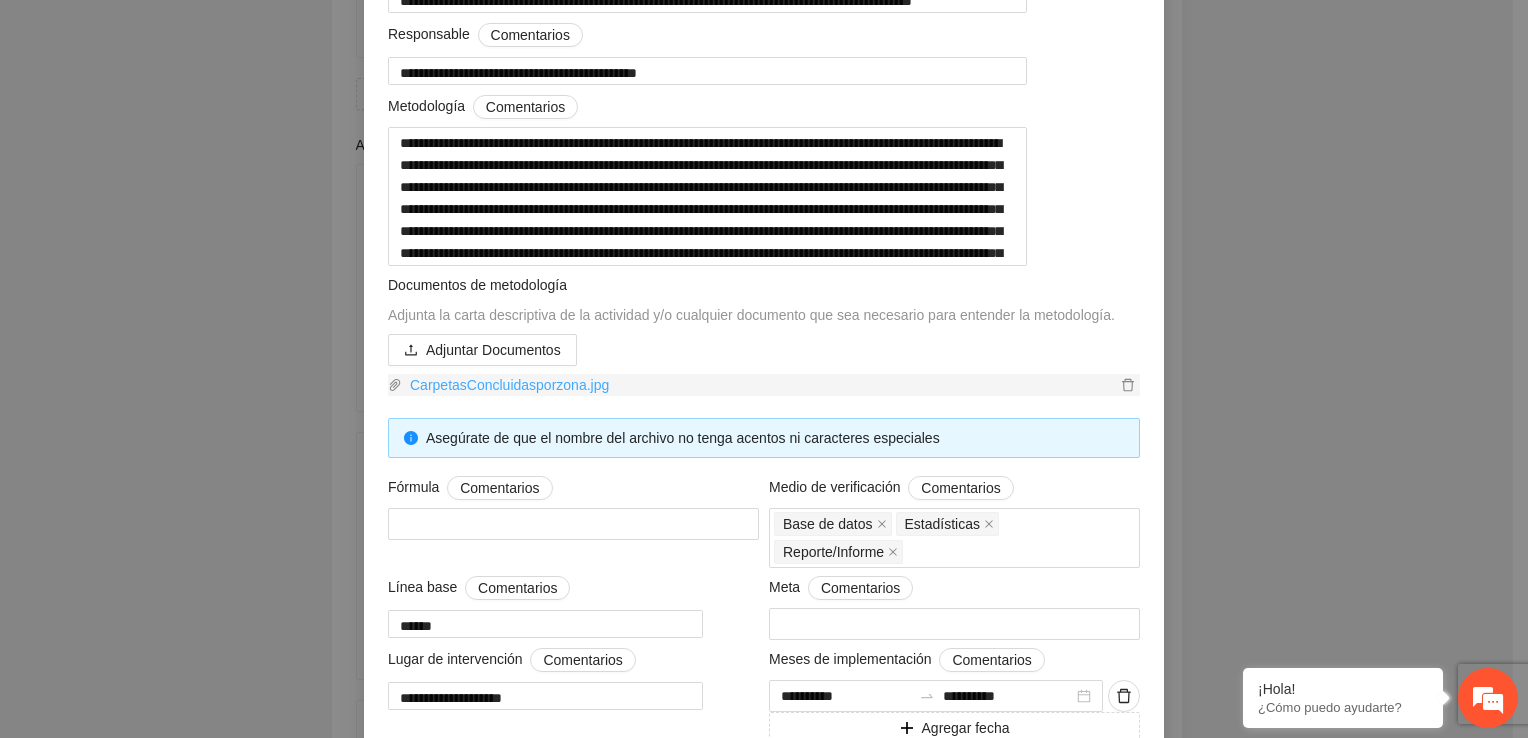 click on "CarpetasConcluidasporzona.jpg" at bounding box center [759, 385] 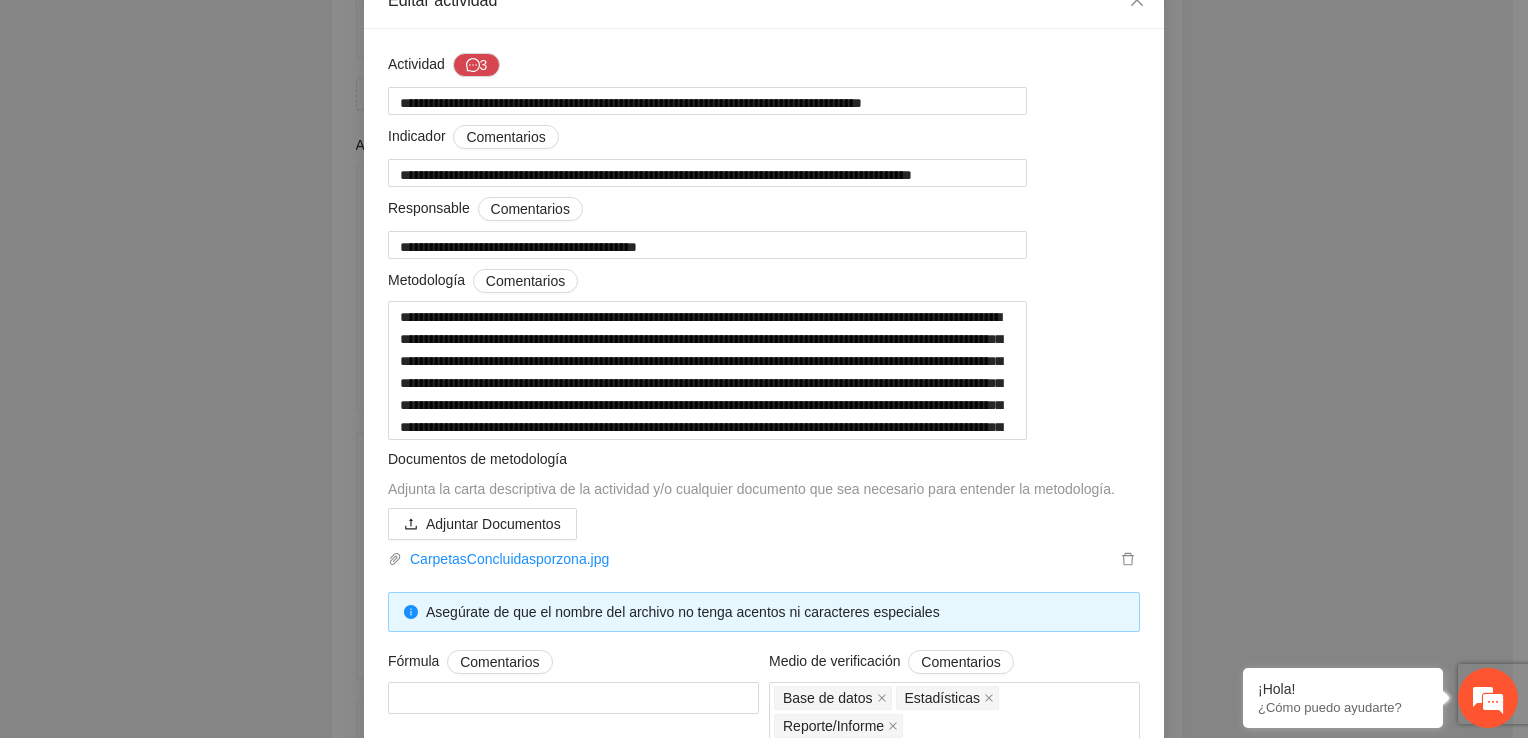scroll, scrollTop: 0, scrollLeft: 0, axis: both 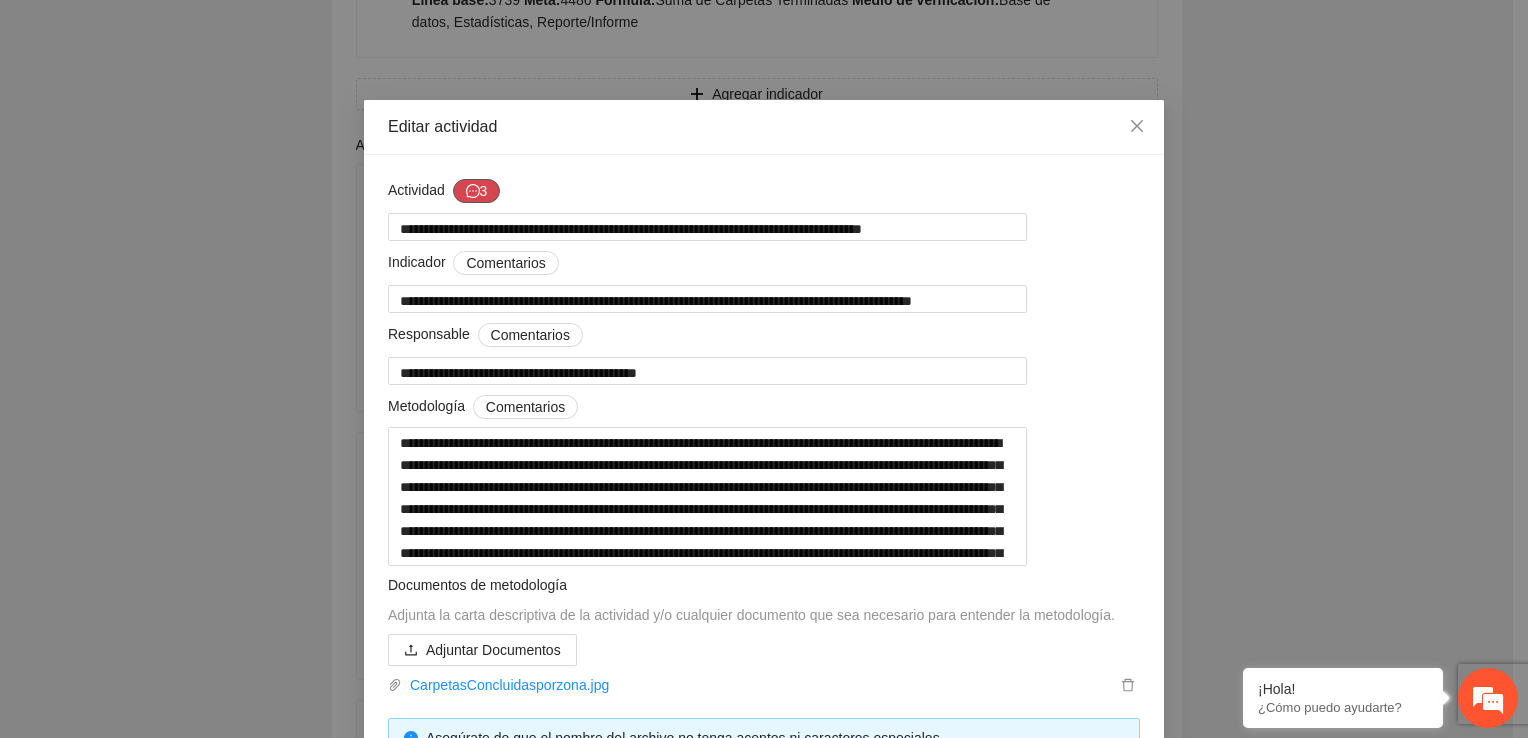 click on "3" at bounding box center (477, 191) 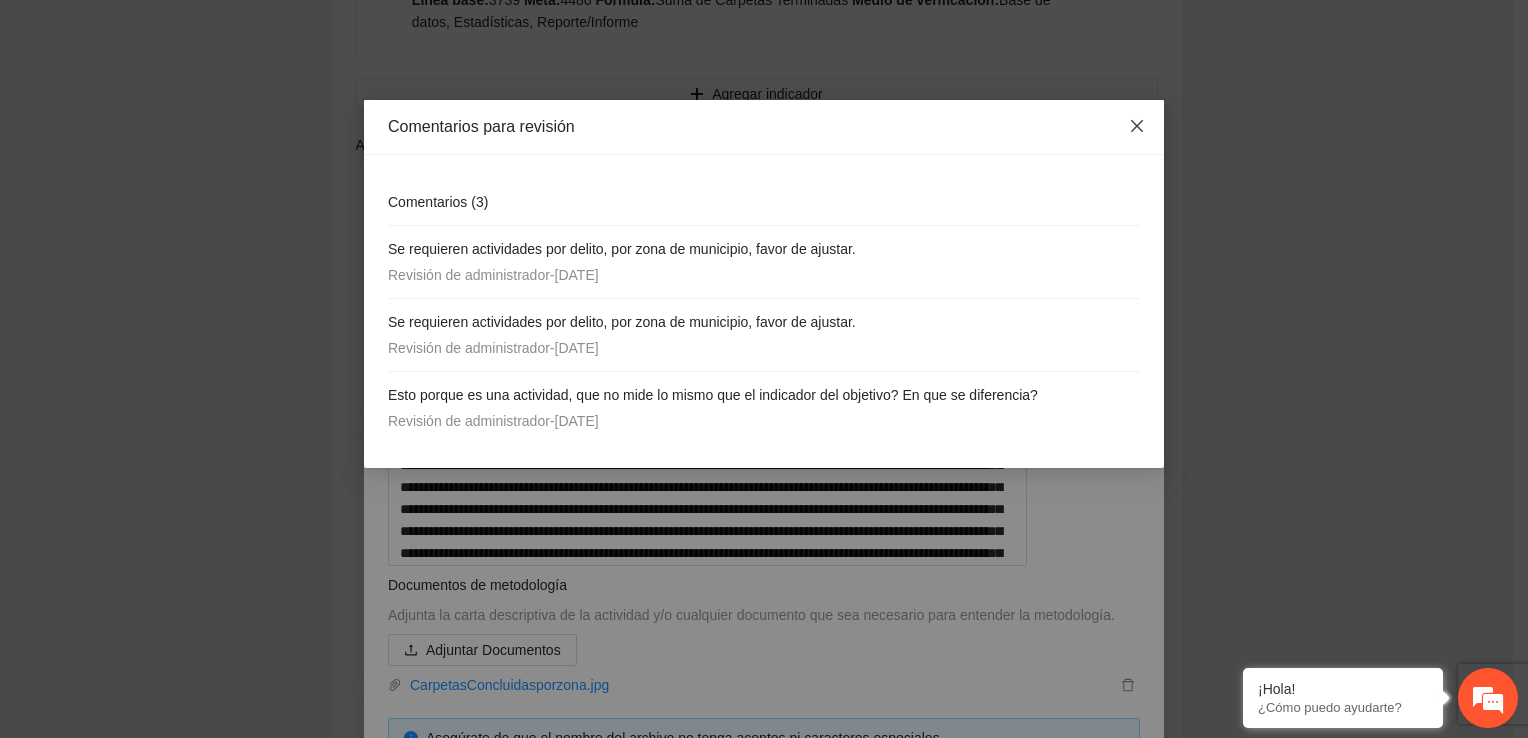 click 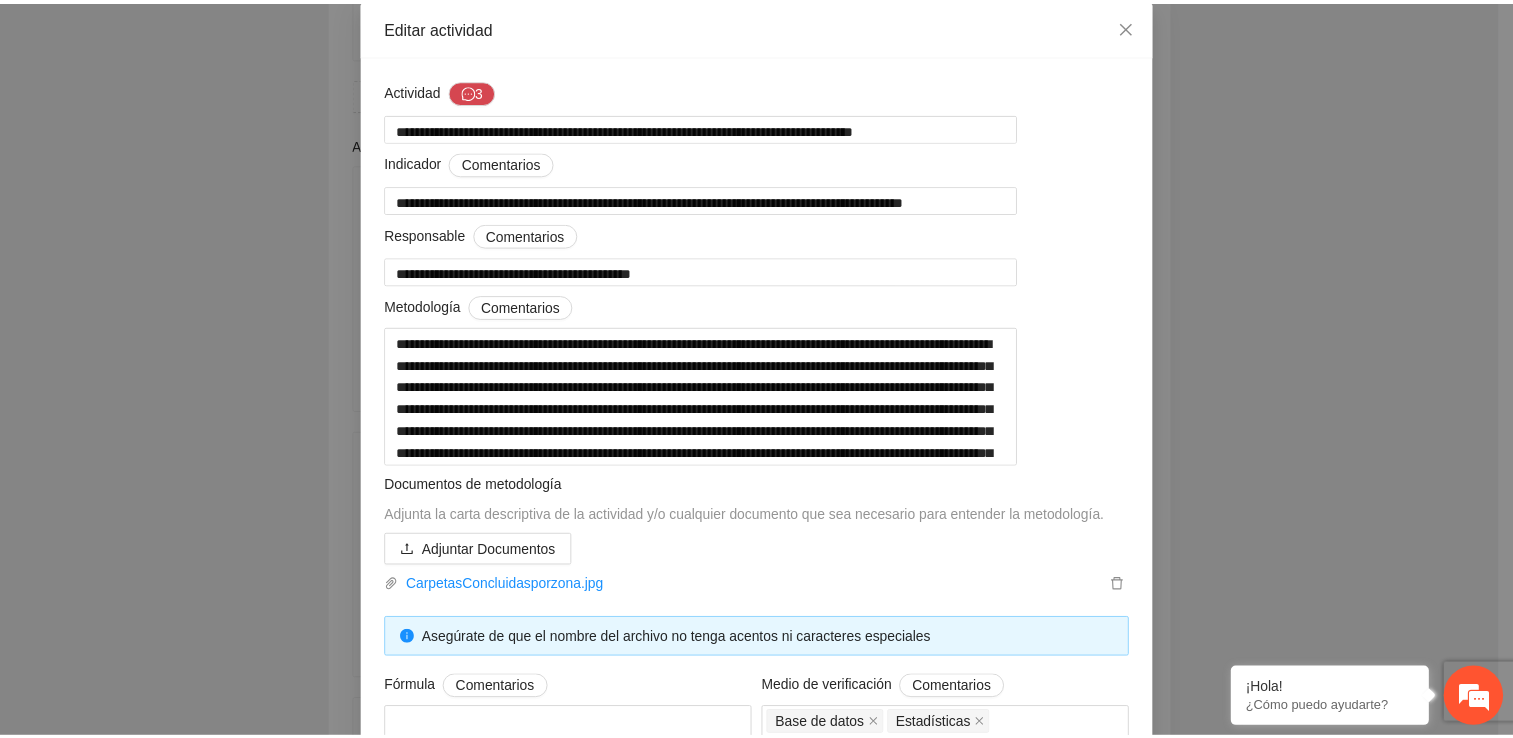 scroll, scrollTop: 0, scrollLeft: 0, axis: both 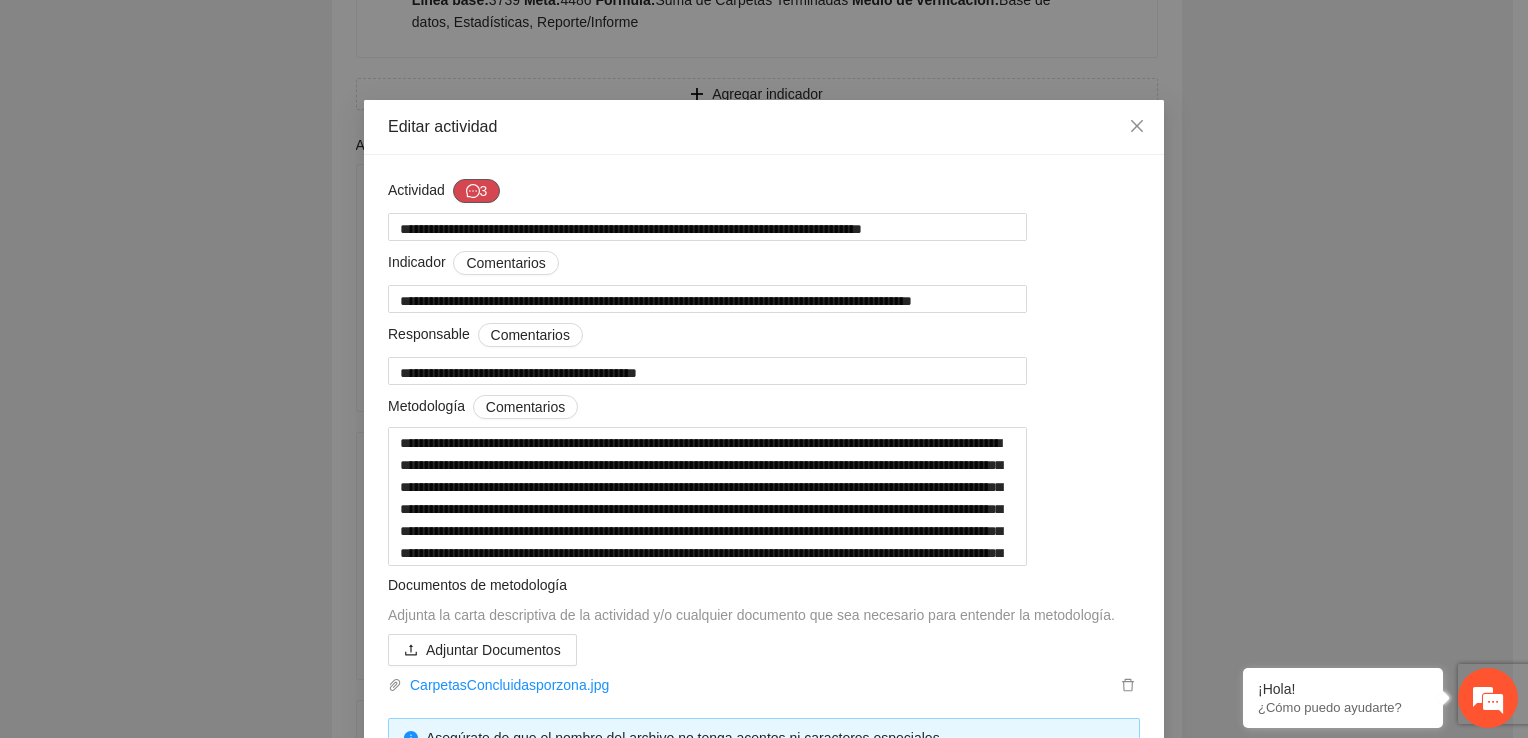 click on "3" at bounding box center [477, 191] 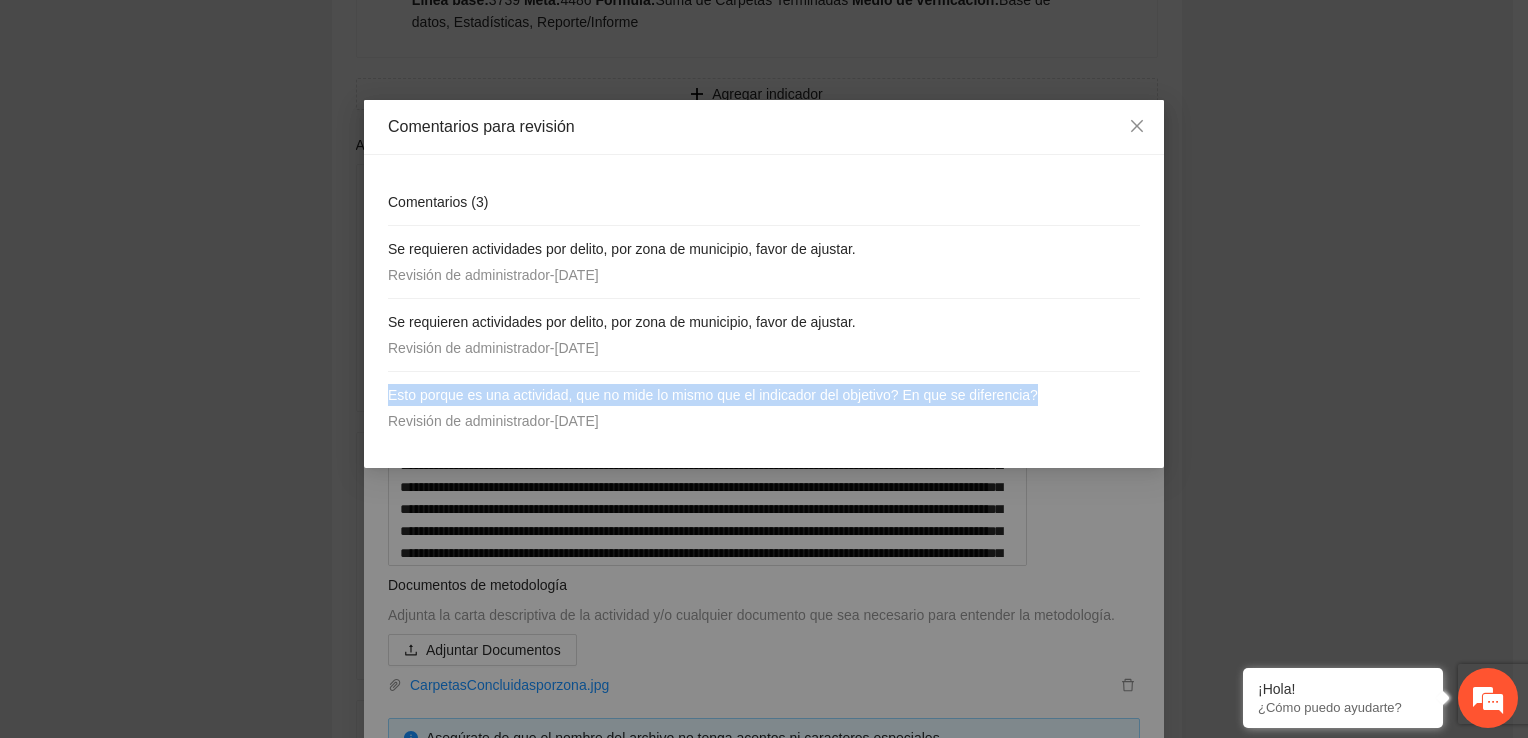 drag, startPoint x: 1048, startPoint y: 396, endPoint x: 384, endPoint y: 376, distance: 664.30115 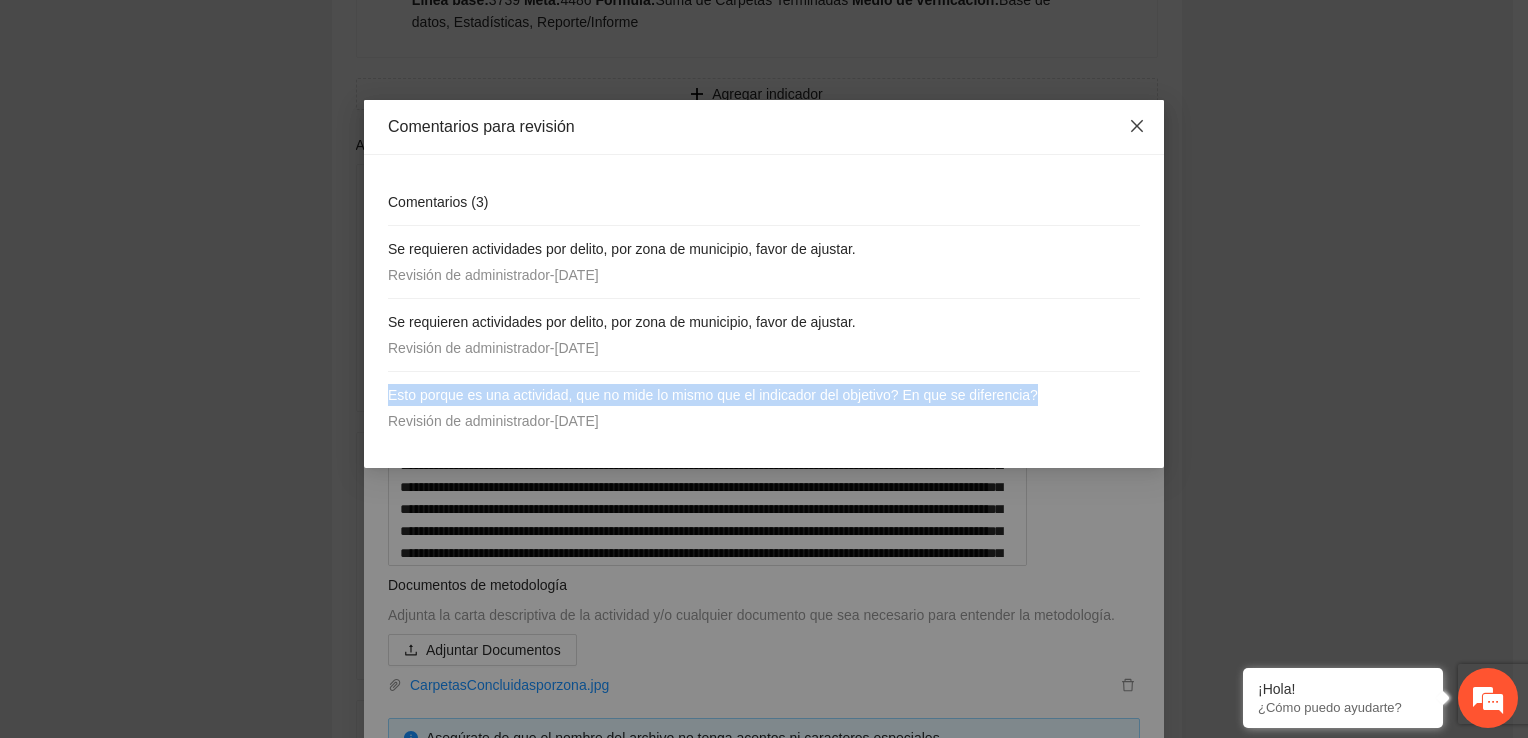click 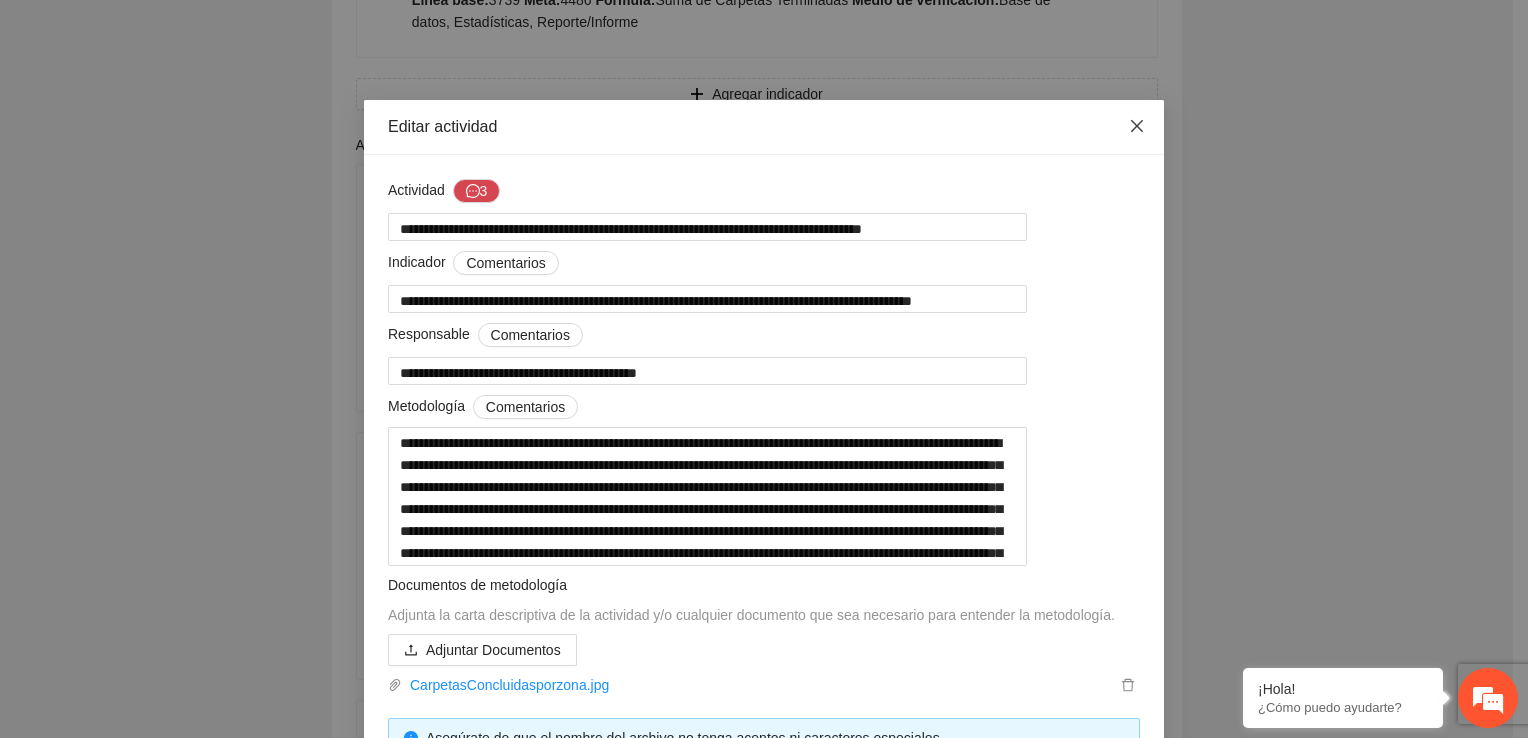 click 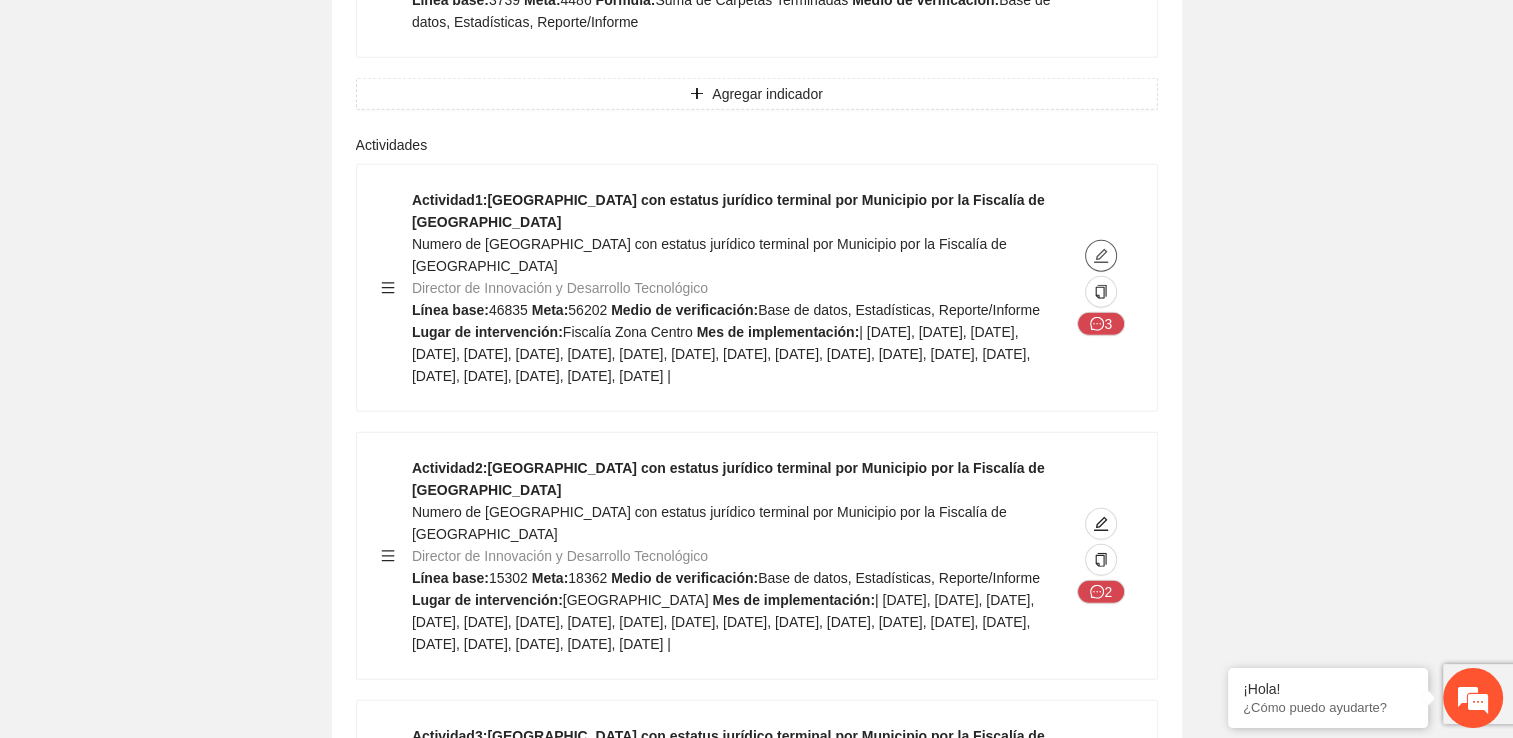 type 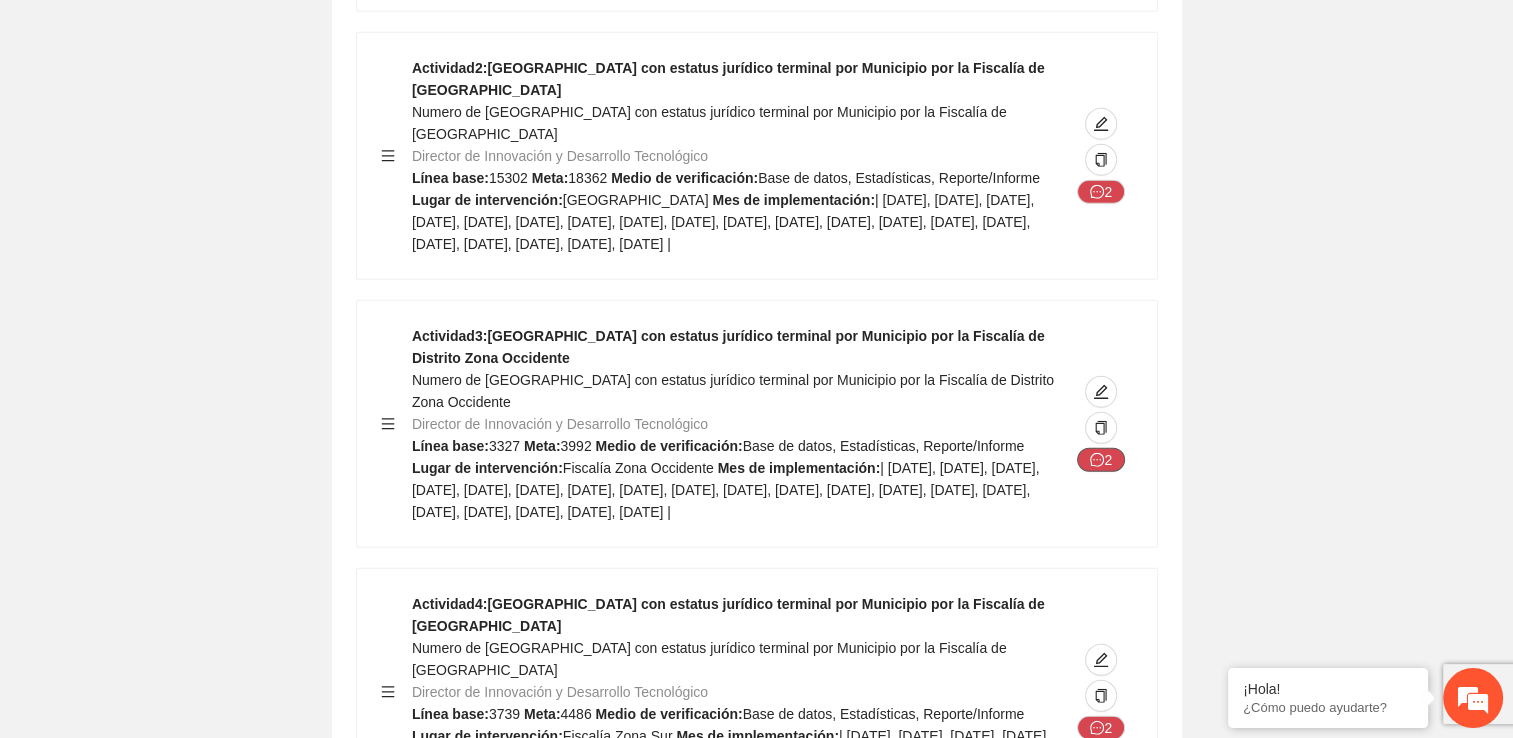 click 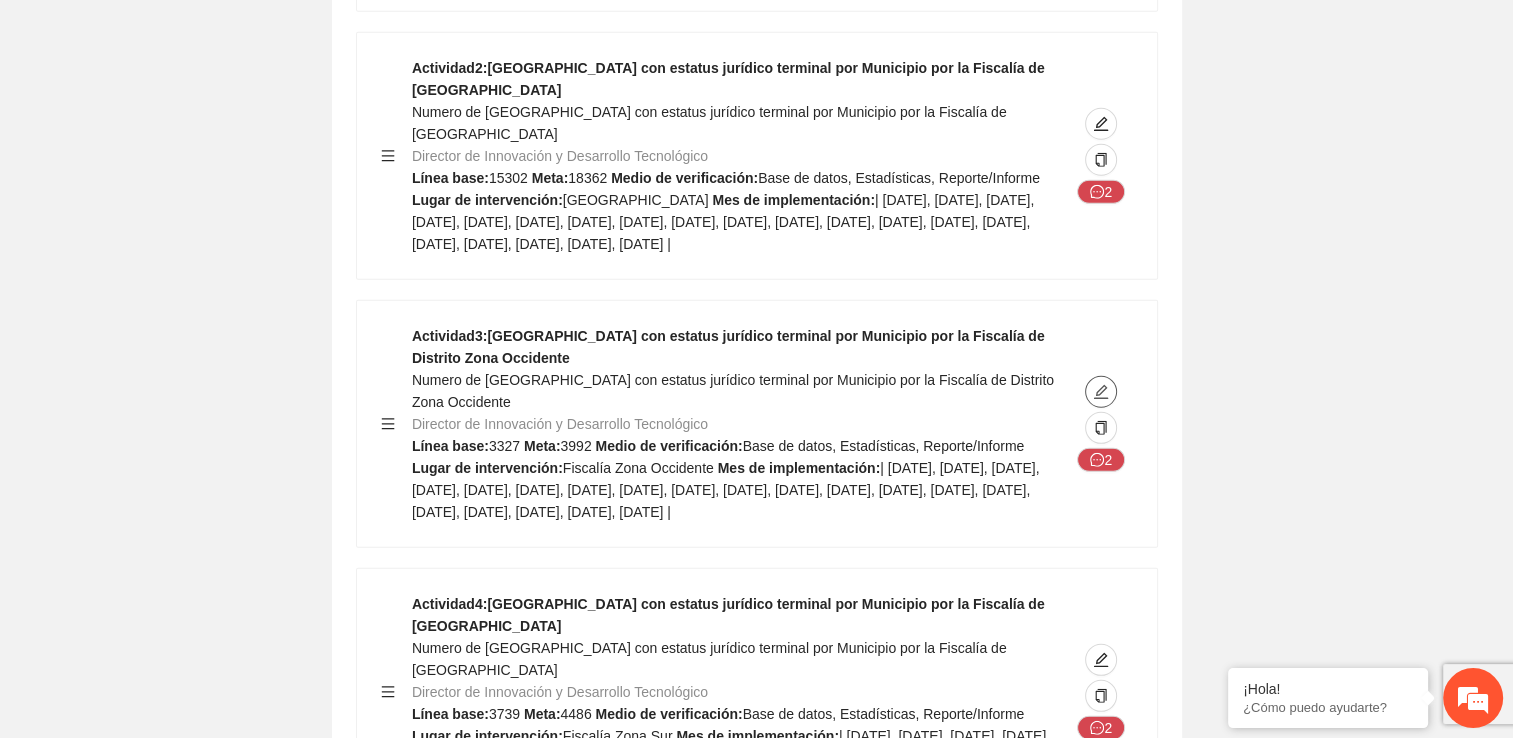 click 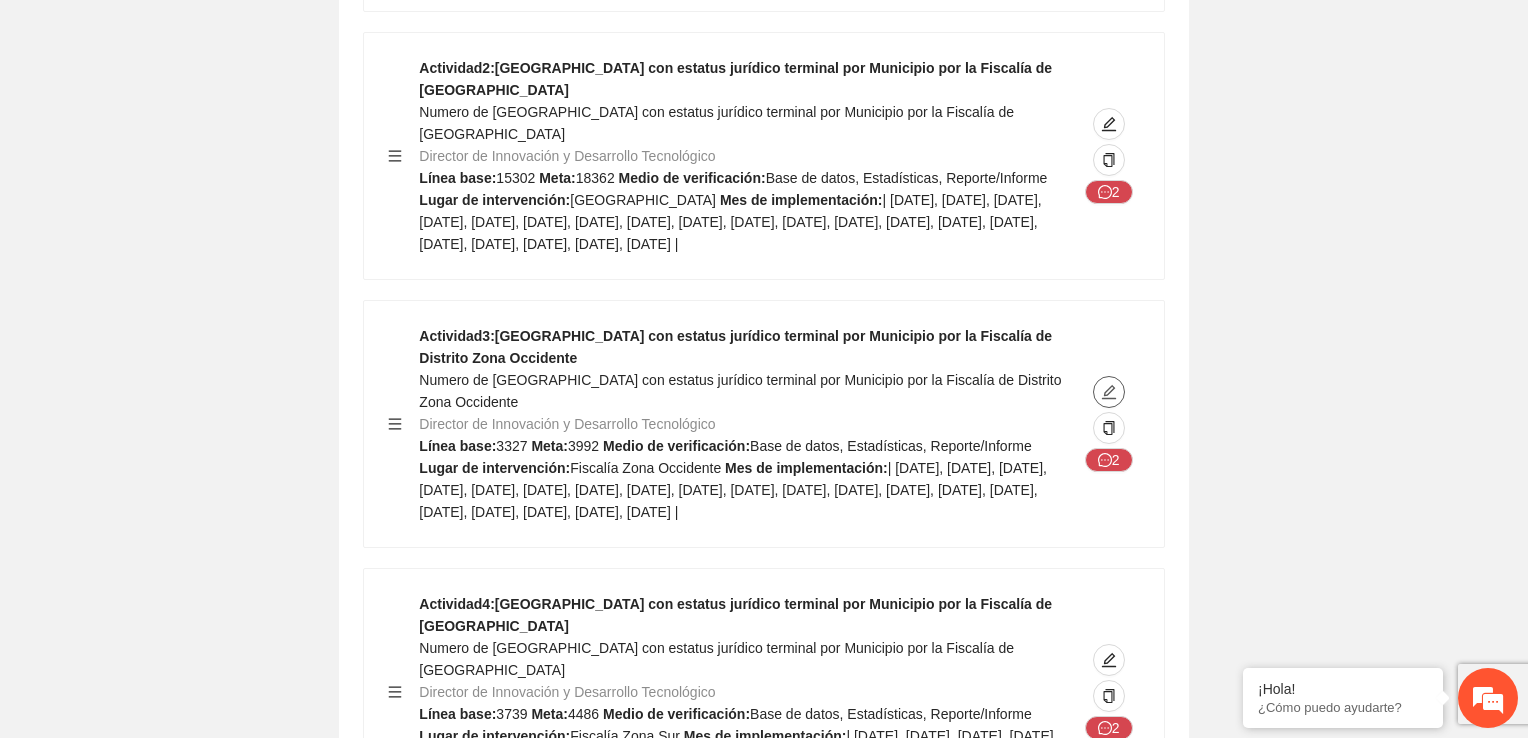 type on "**********" 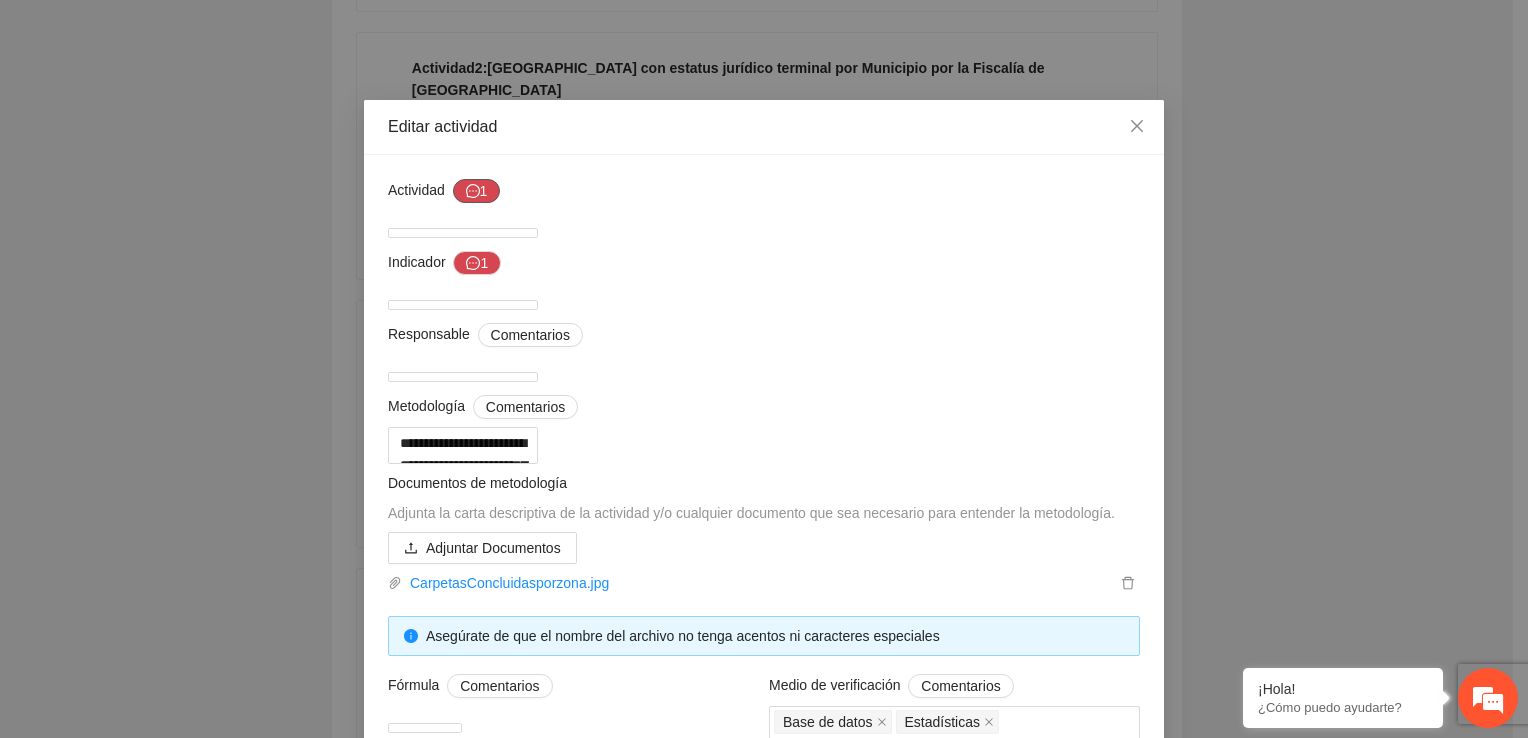 click on "1" at bounding box center [477, 191] 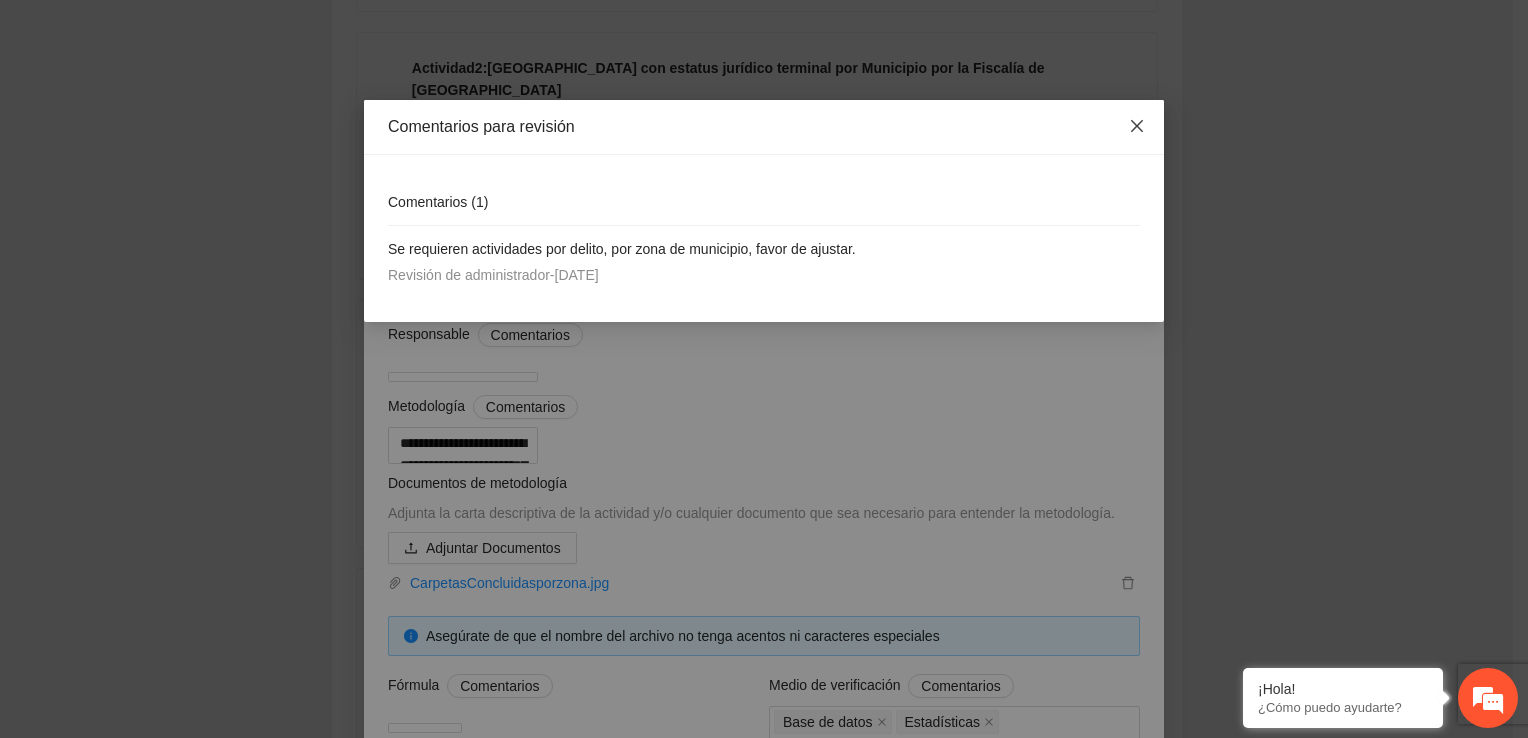 click 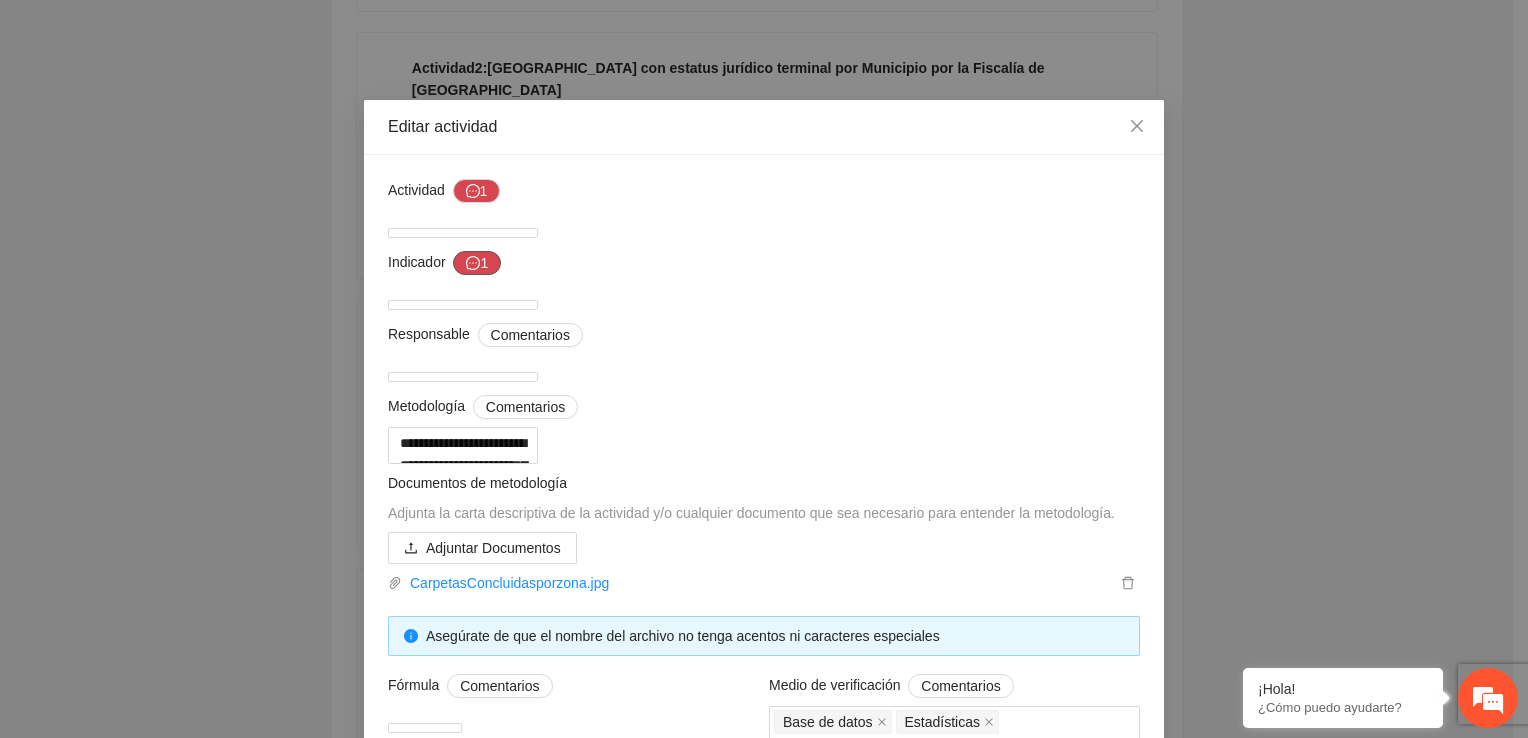 click 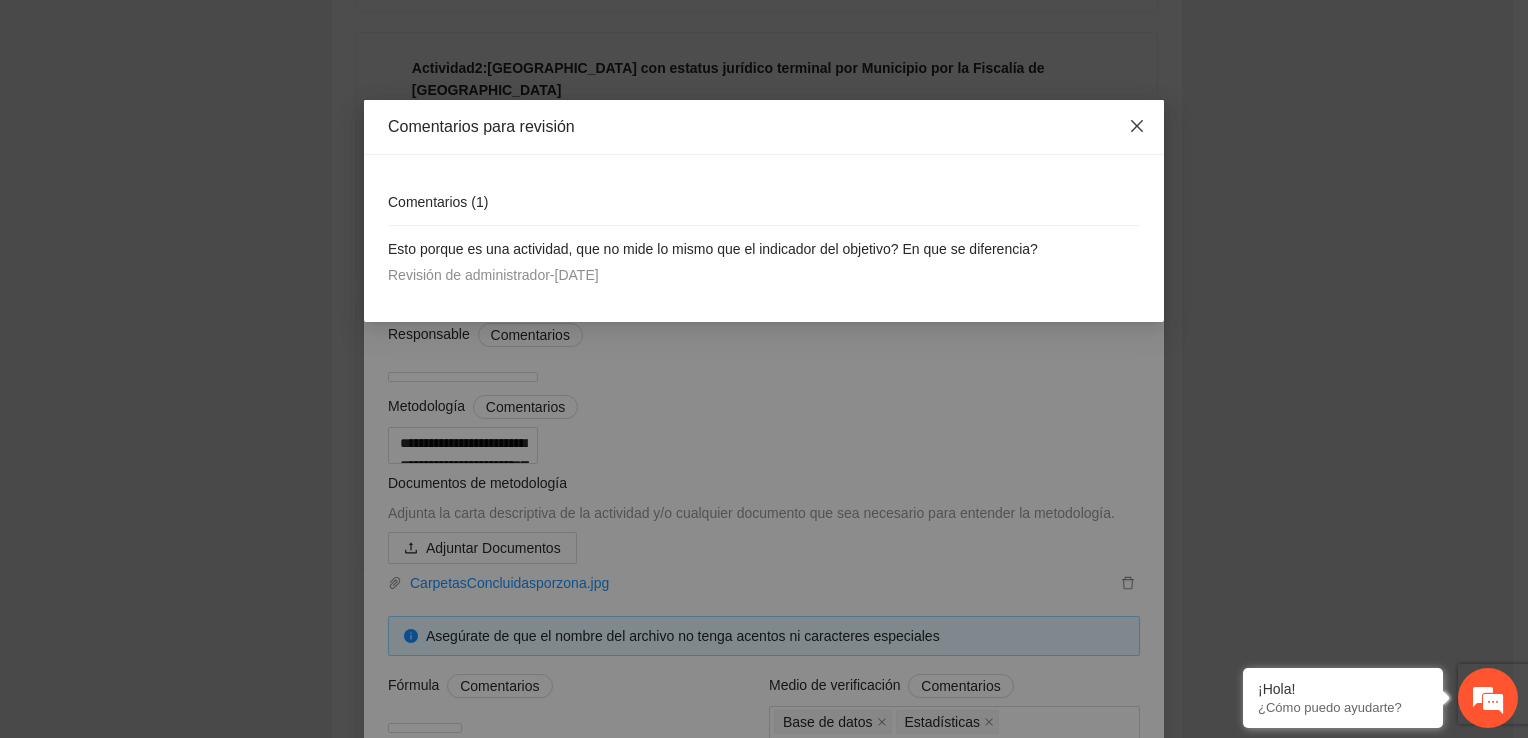 click at bounding box center [1137, 127] 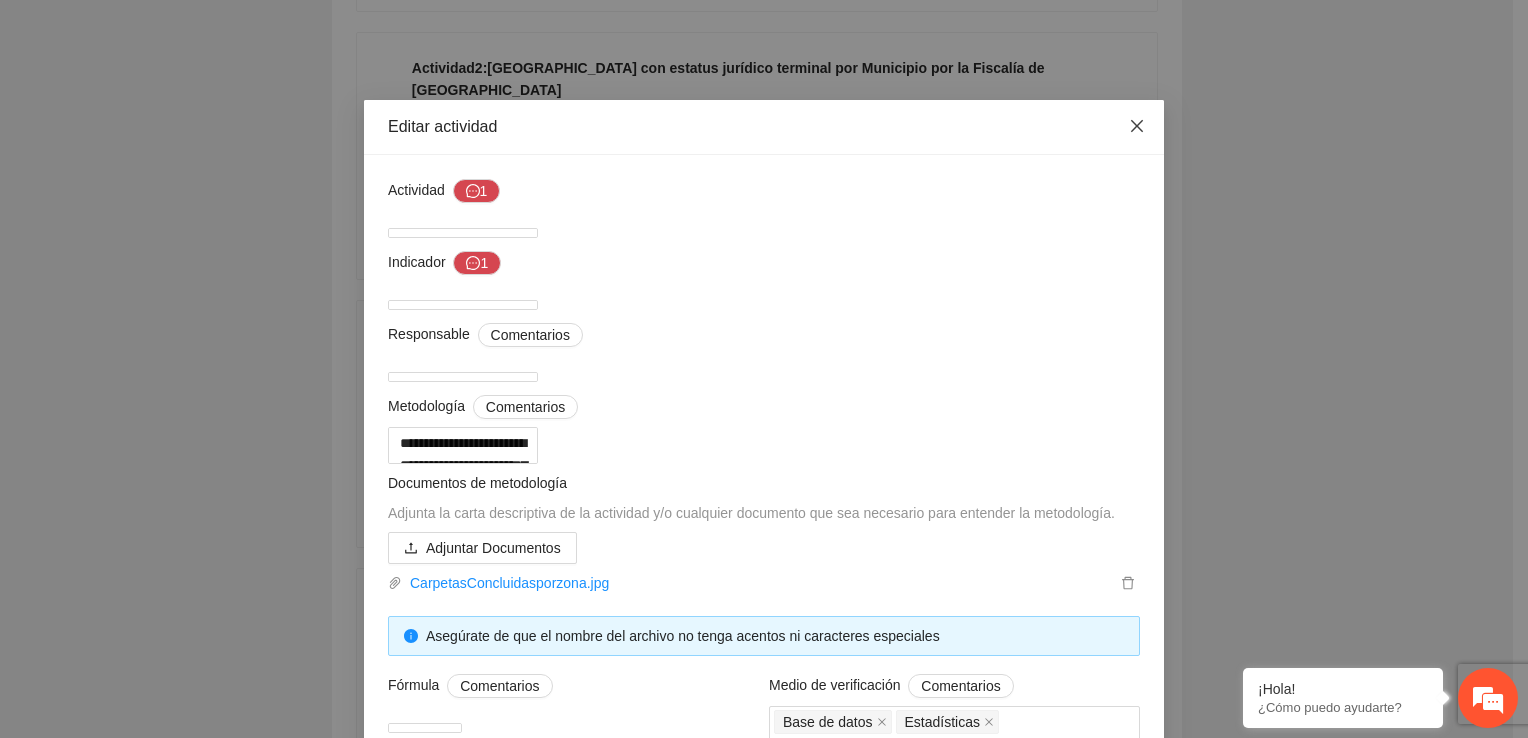 click 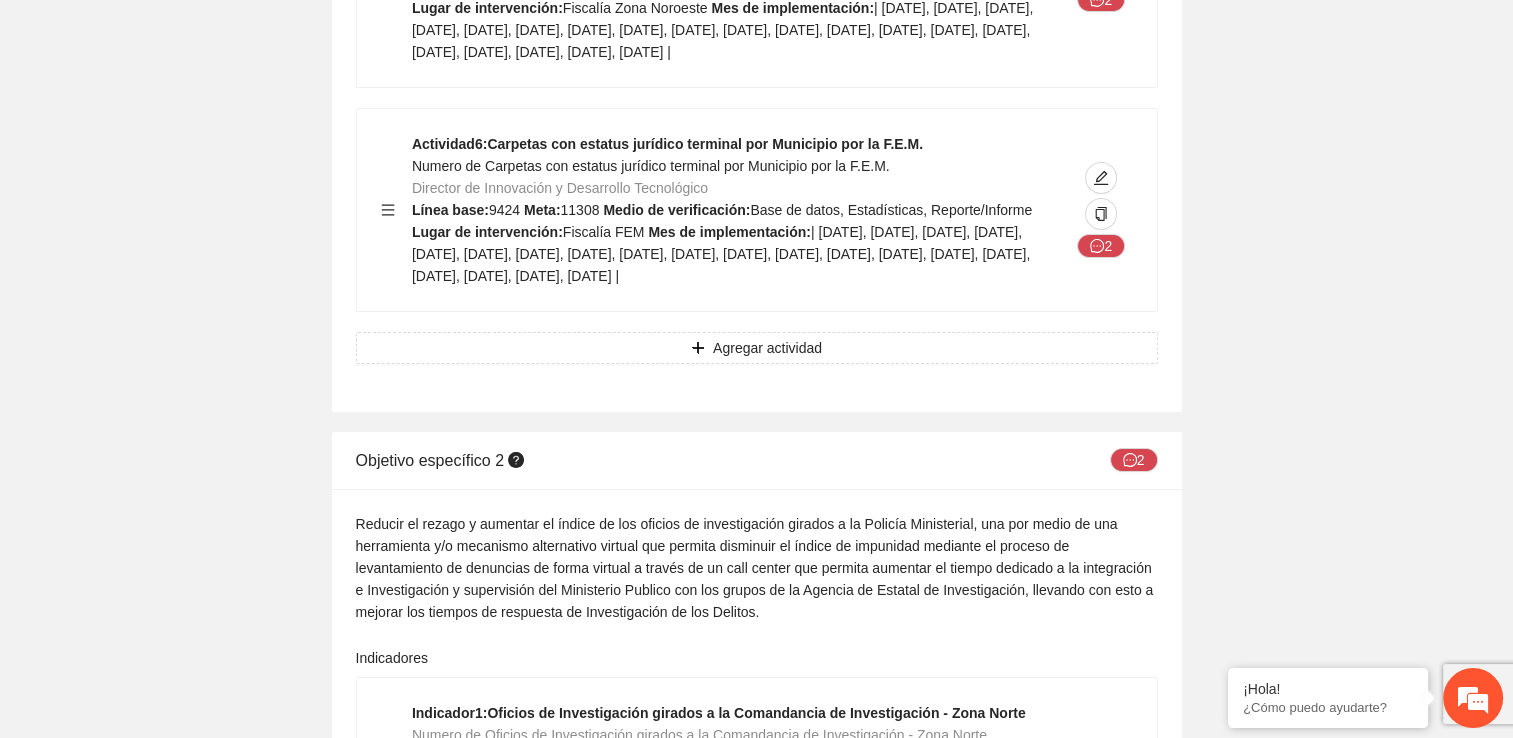 scroll, scrollTop: 6700, scrollLeft: 0, axis: vertical 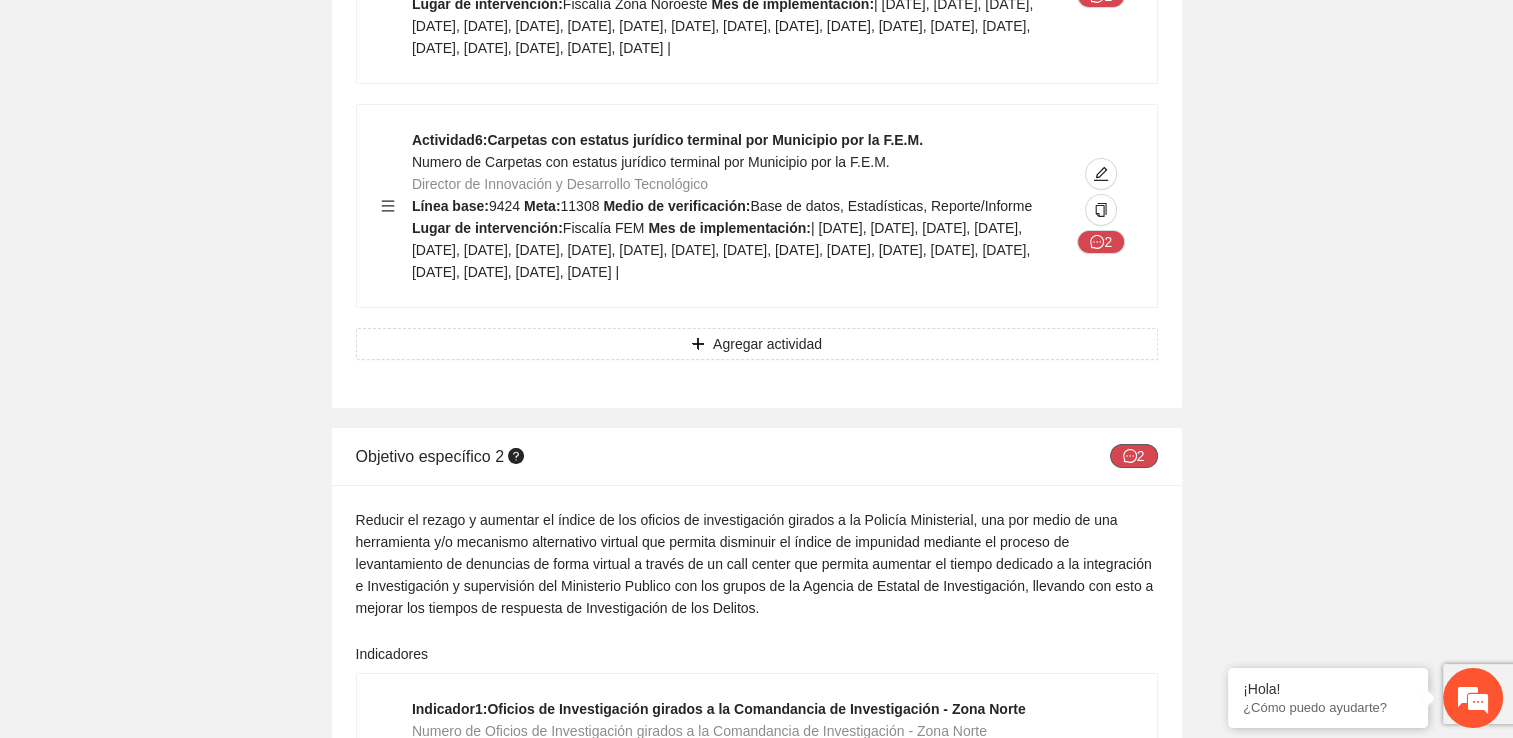 click on "2" at bounding box center (1134, 456) 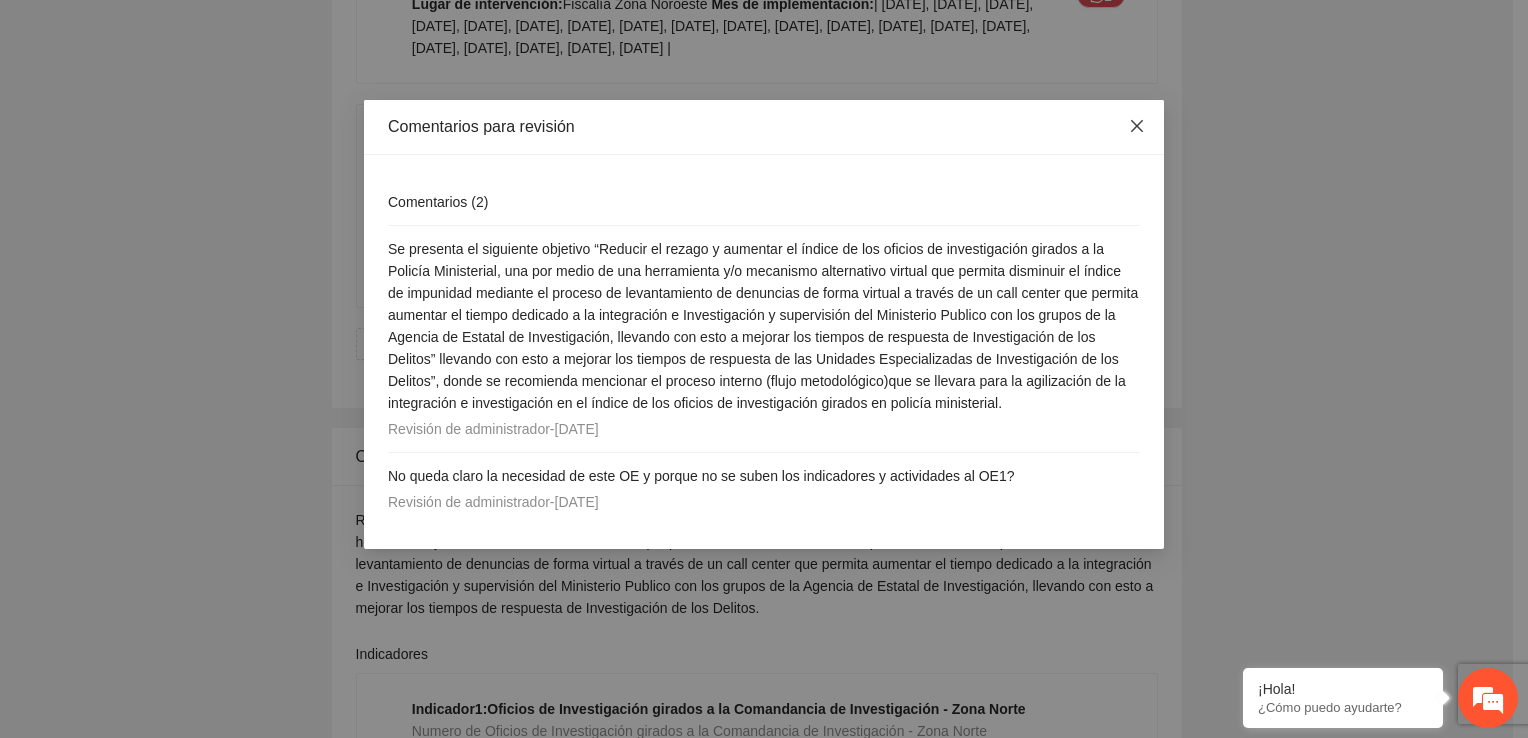 click 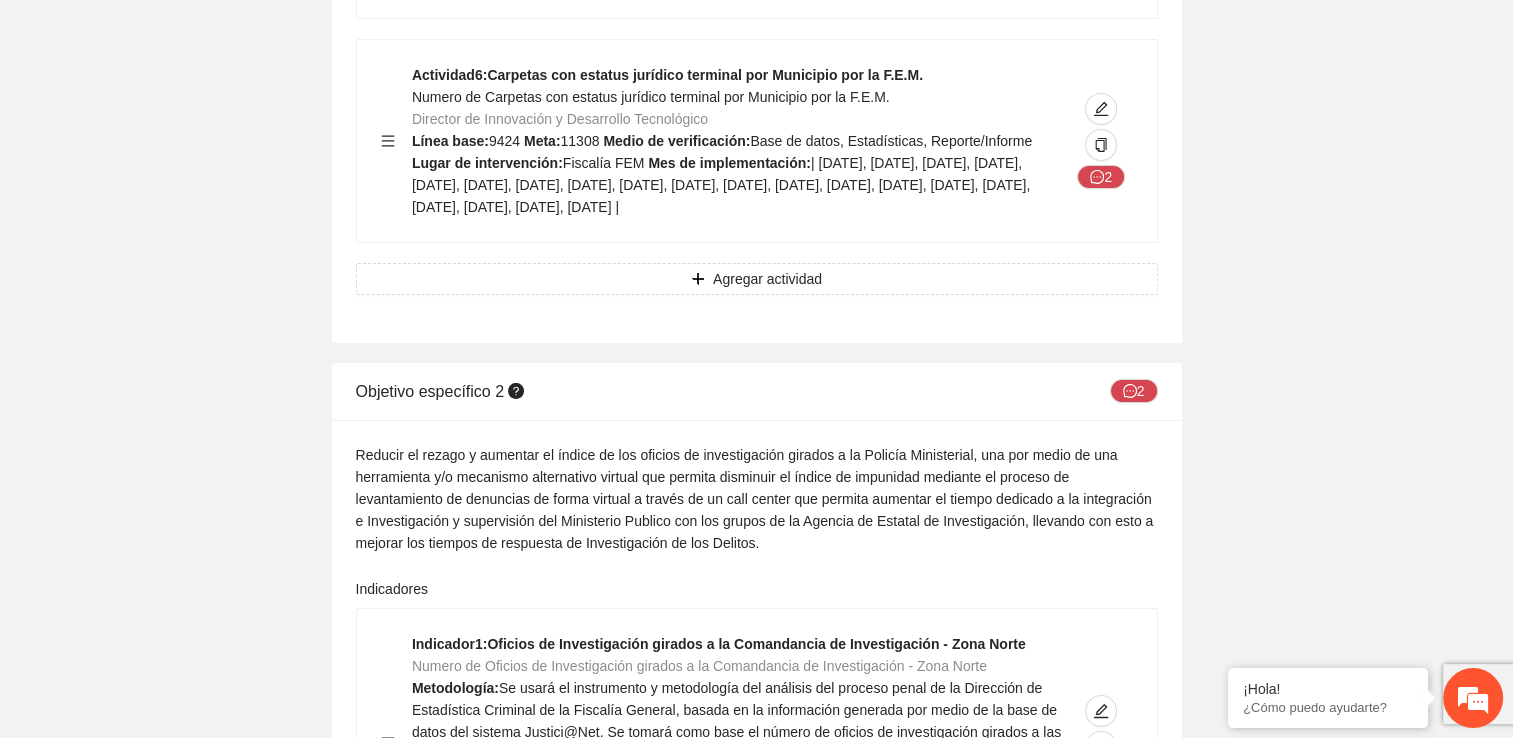 scroll, scrollTop: 6800, scrollLeft: 0, axis: vertical 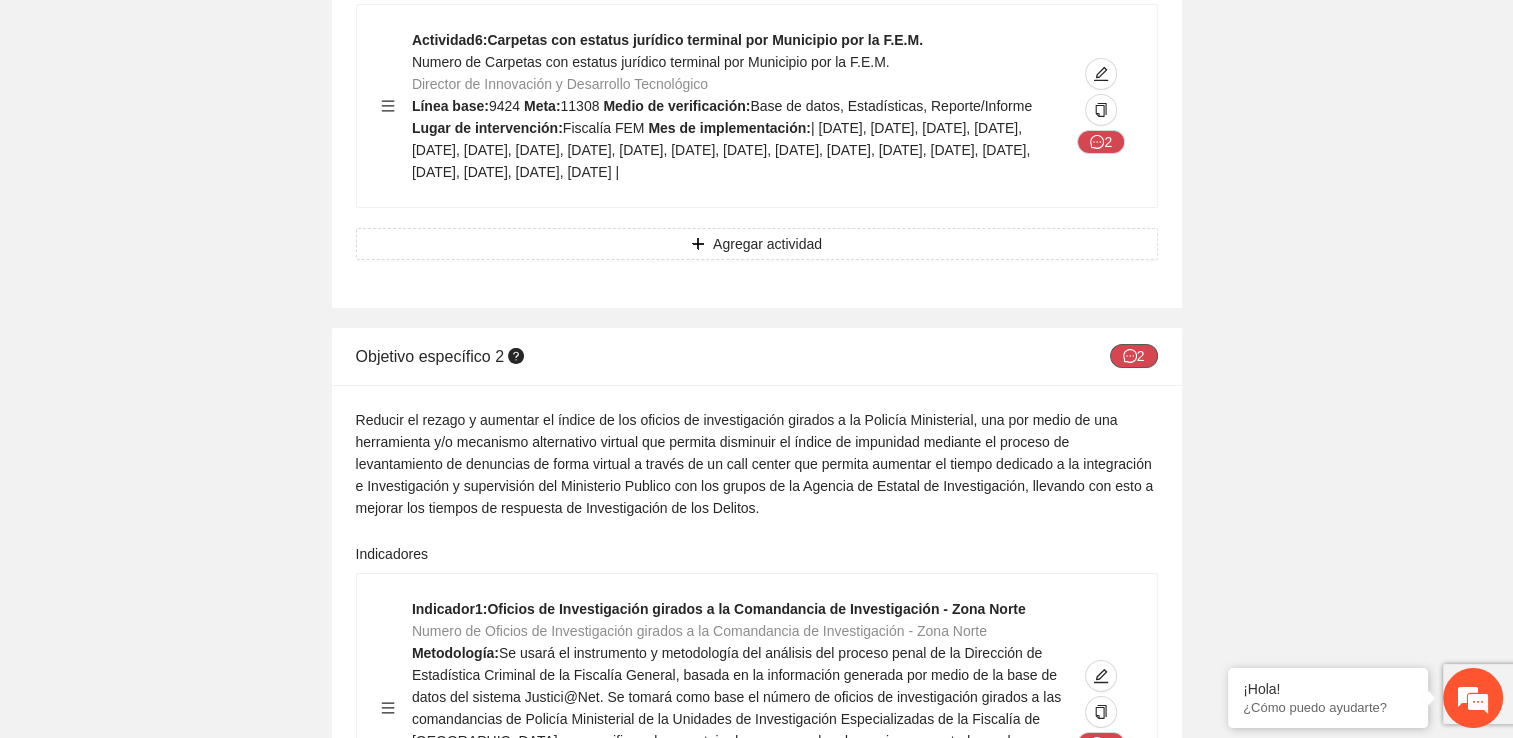 click on "2" at bounding box center (1134, 356) 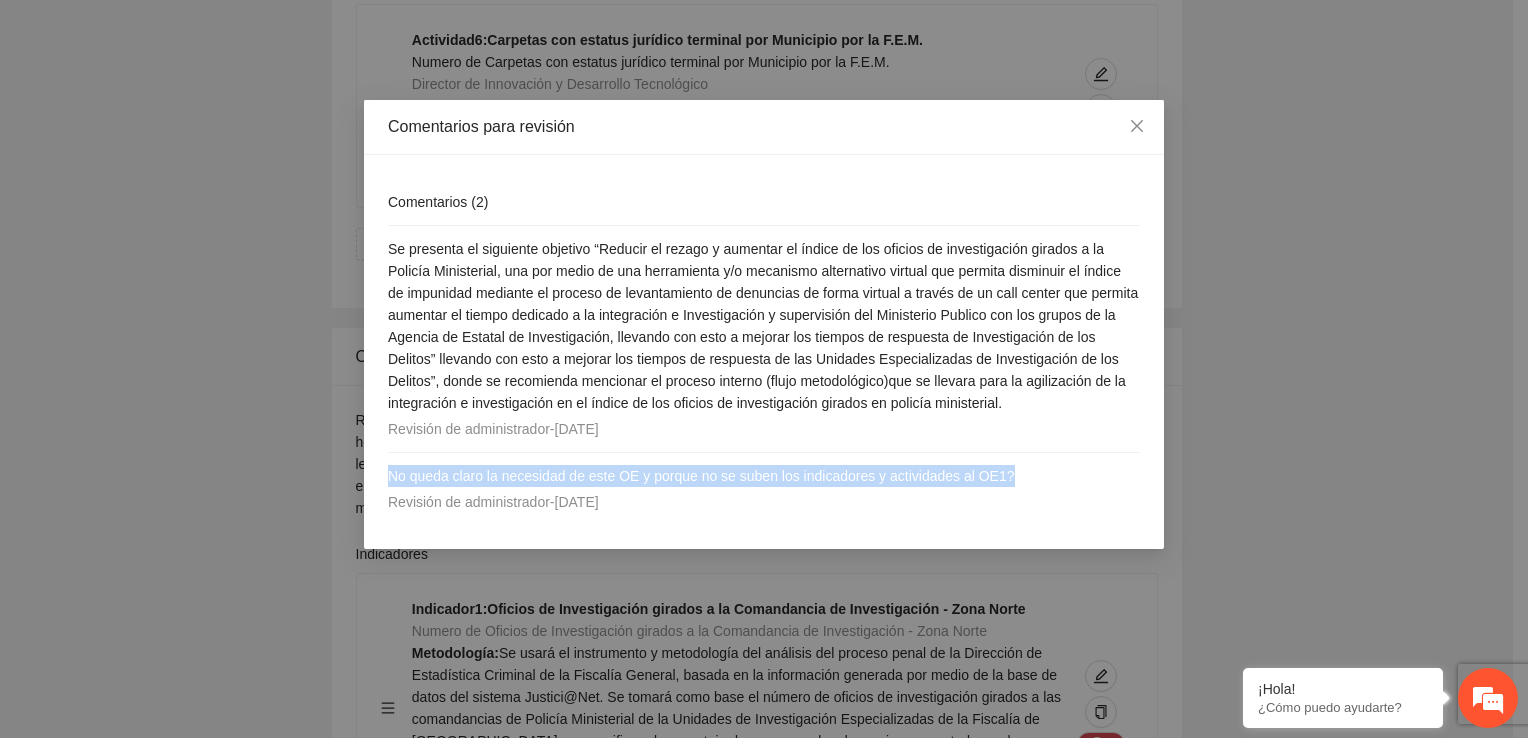 drag, startPoint x: 1023, startPoint y: 494, endPoint x: 367, endPoint y: 500, distance: 656.02747 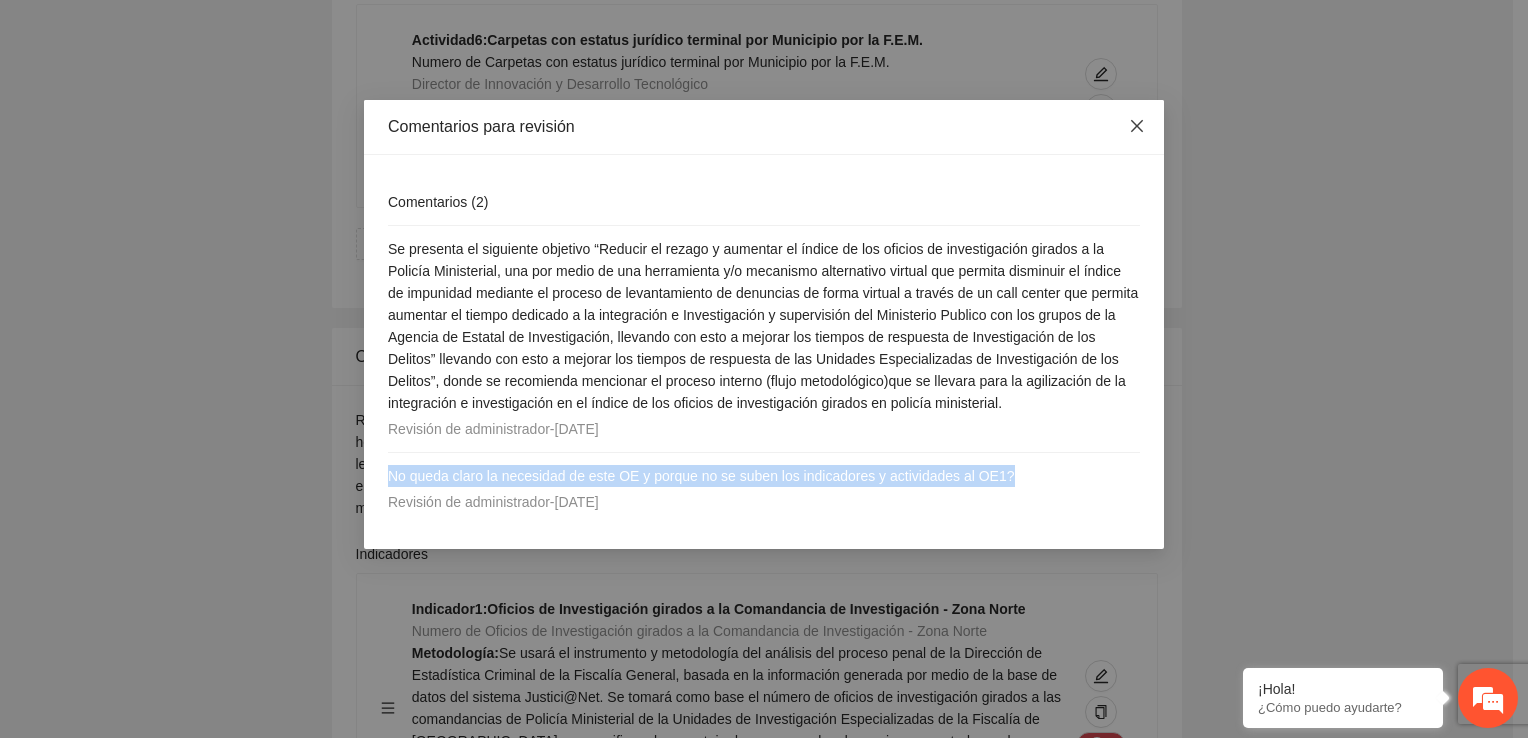 click 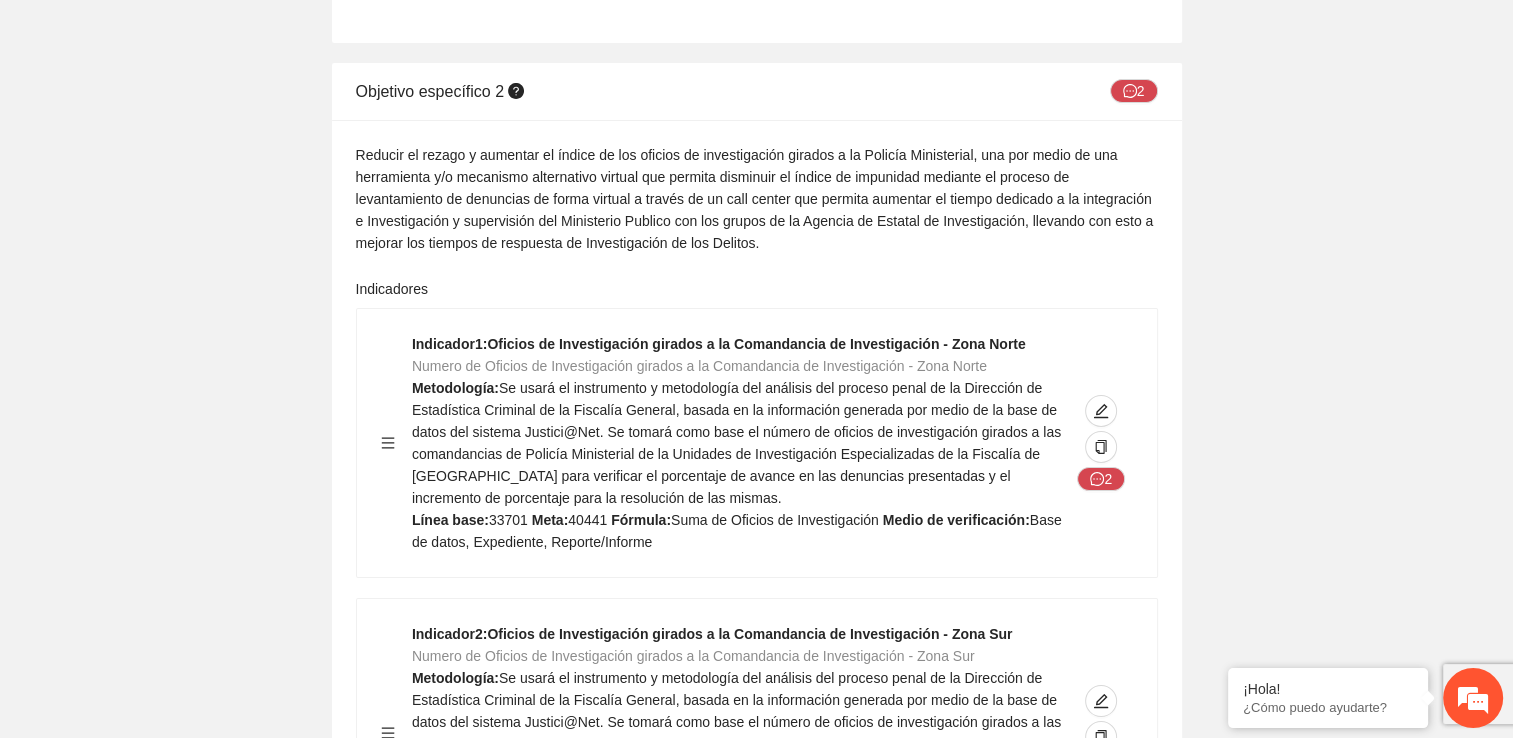 scroll, scrollTop: 7100, scrollLeft: 0, axis: vertical 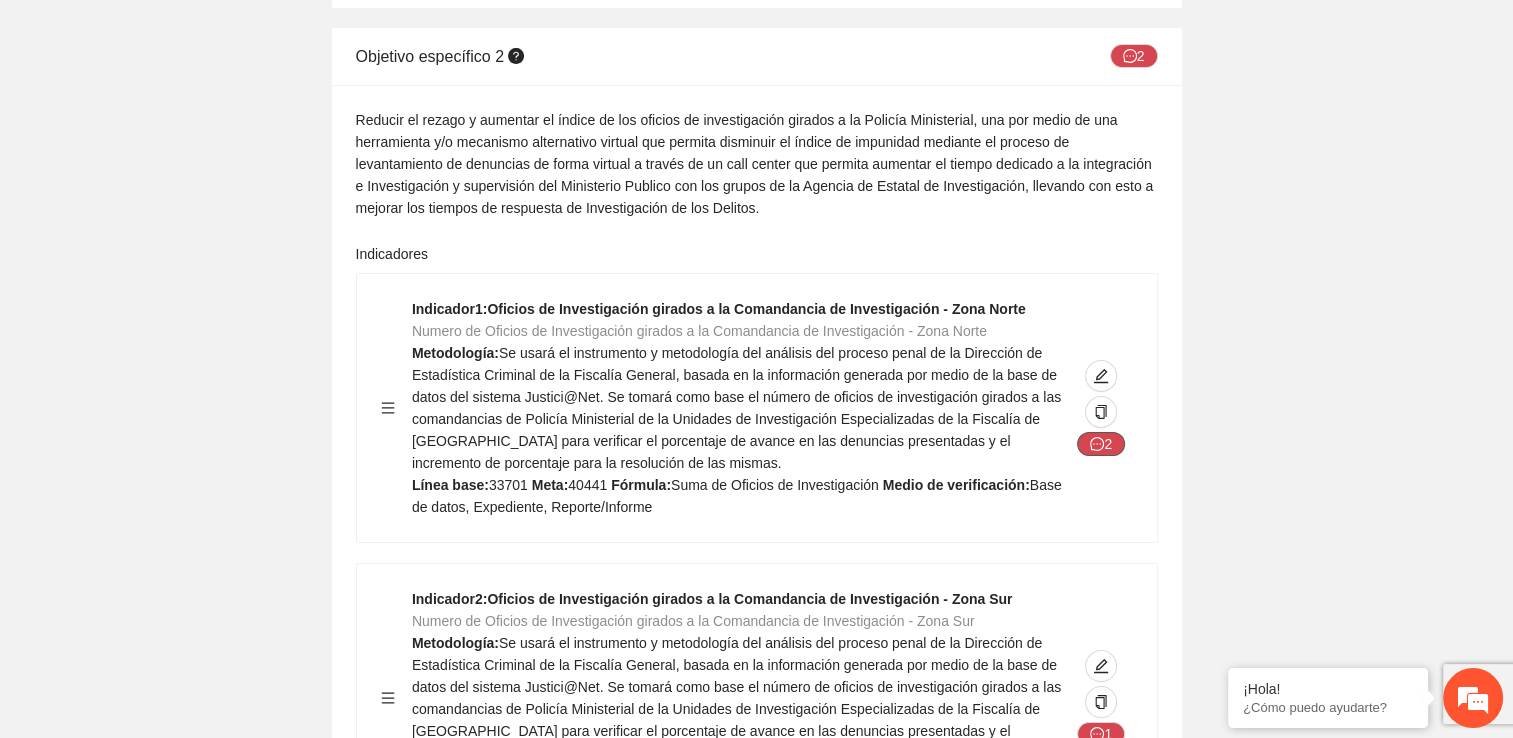 click 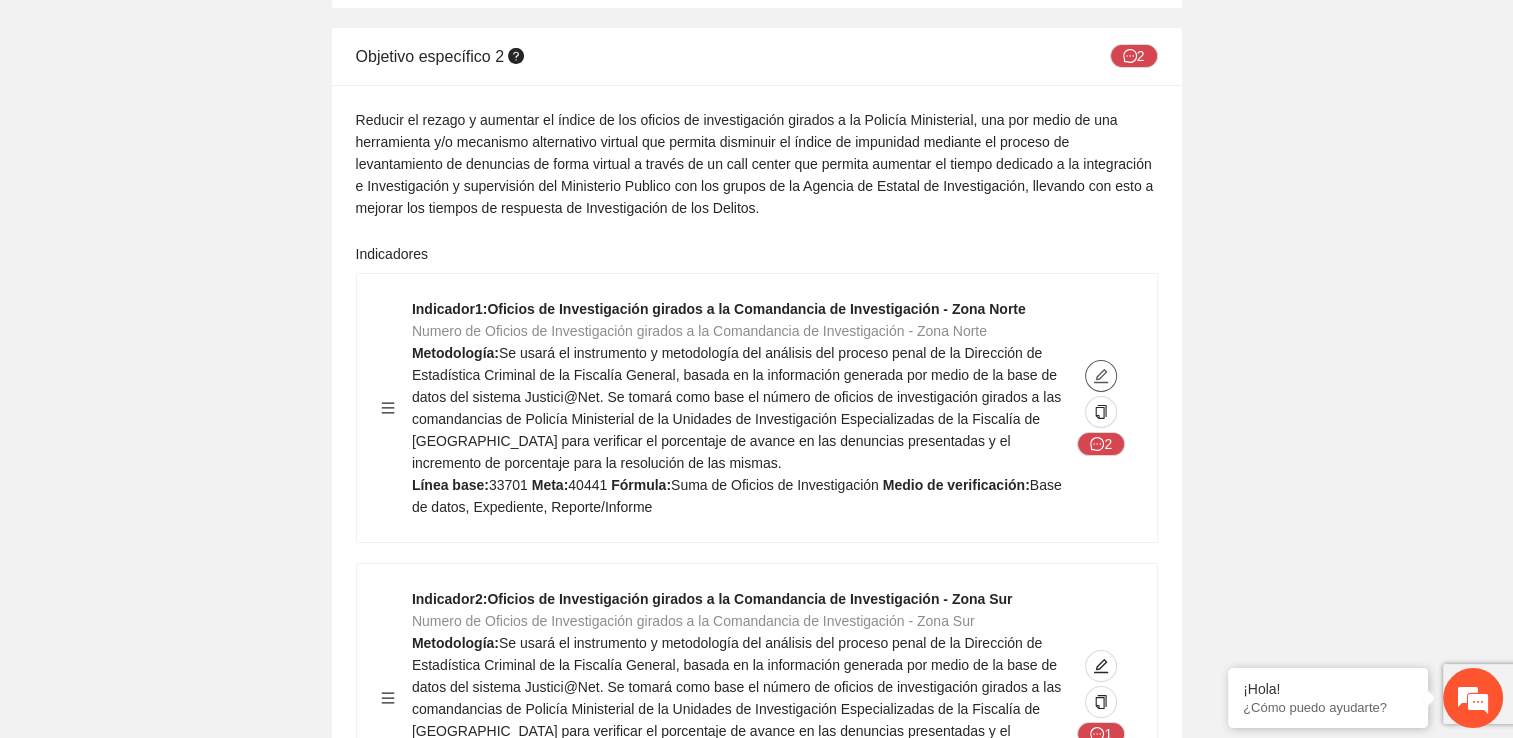 click 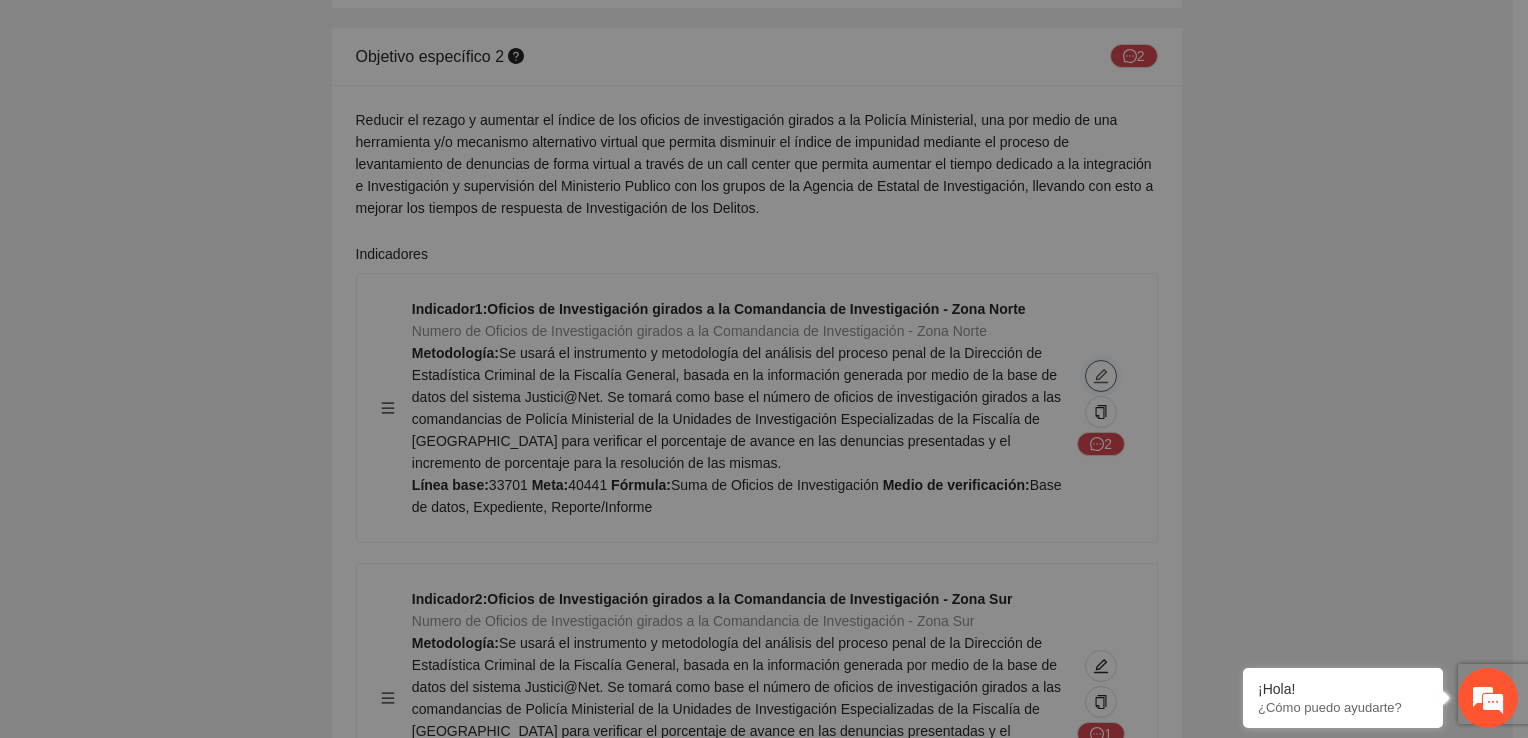 type on "*****" 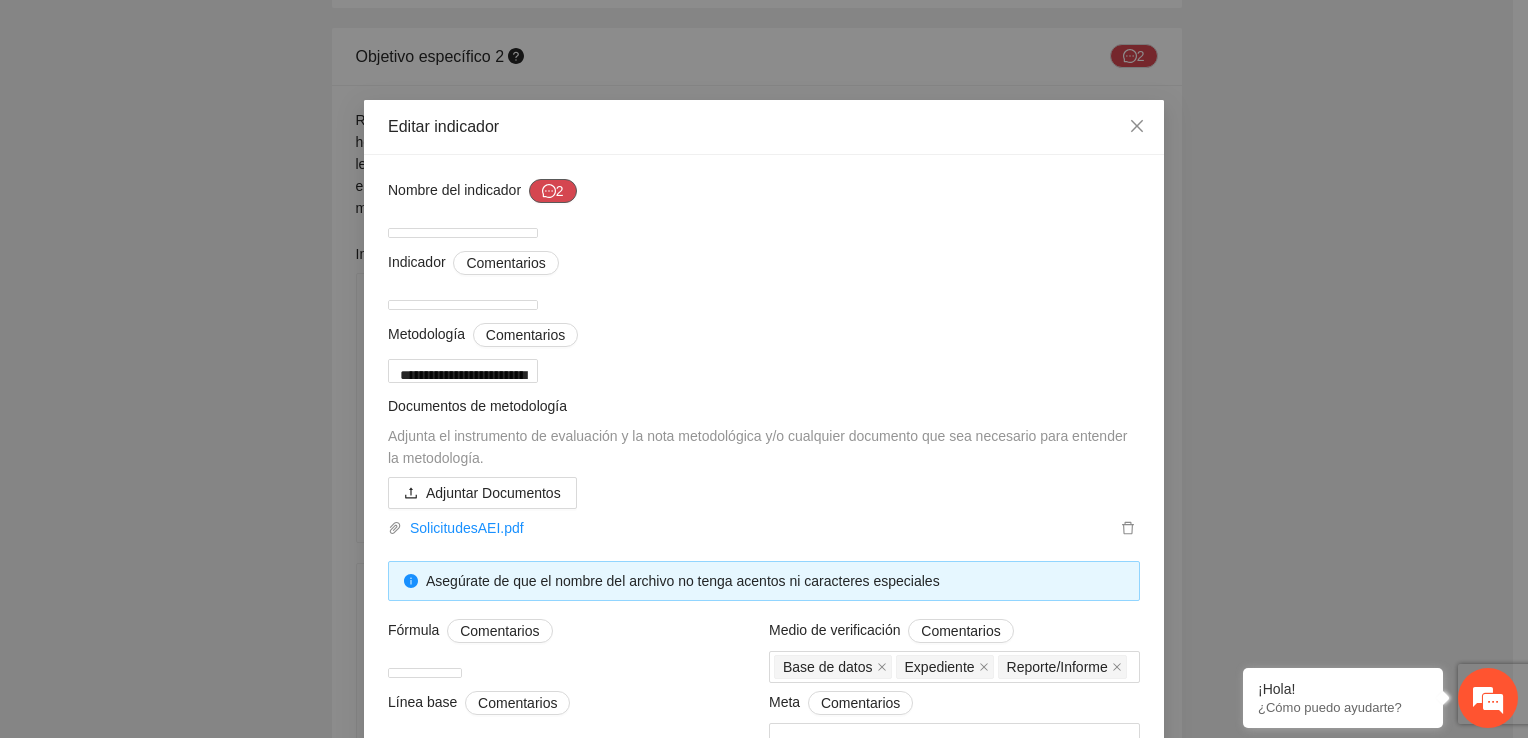 click on "2" at bounding box center [553, 191] 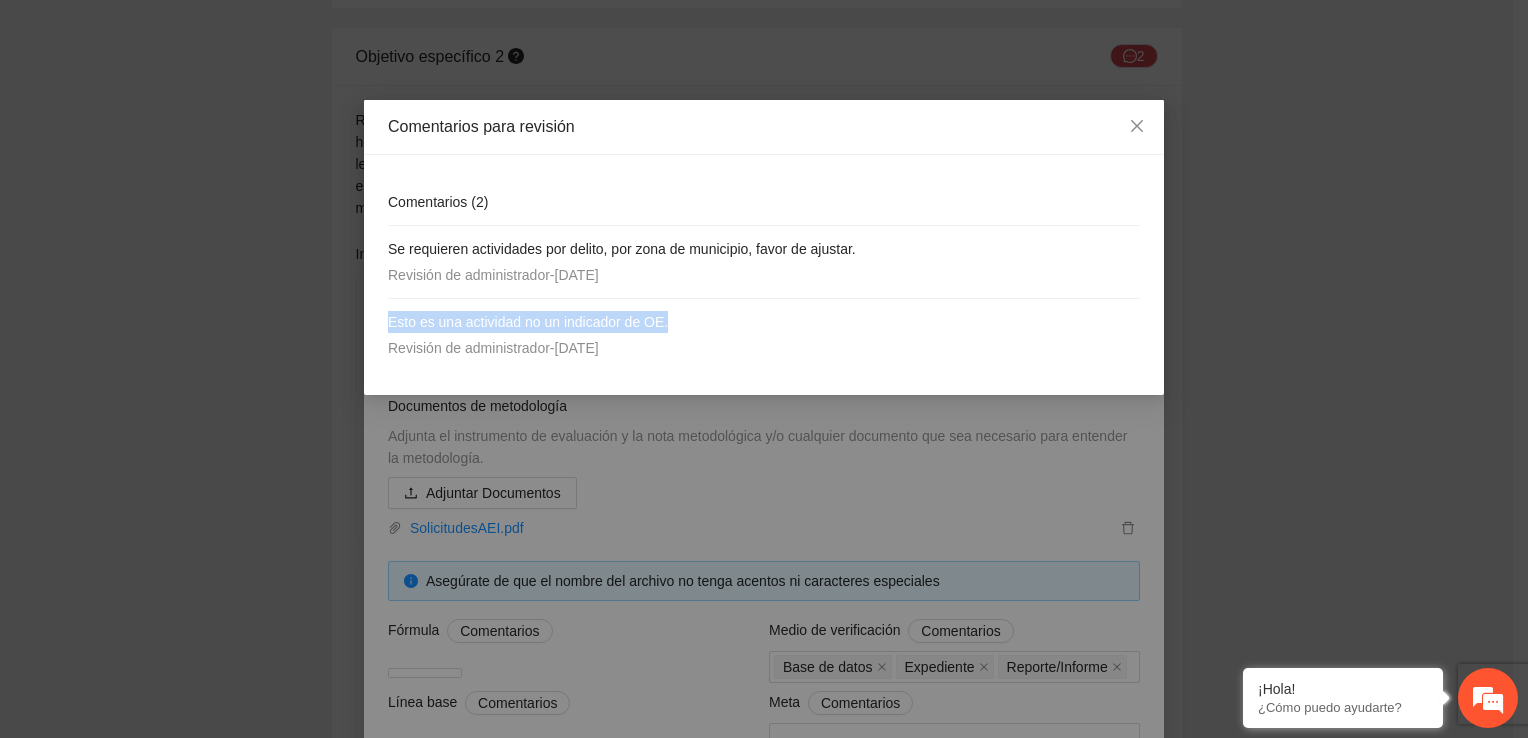 drag, startPoint x: 725, startPoint y: 312, endPoint x: 372, endPoint y: 306, distance: 353.051 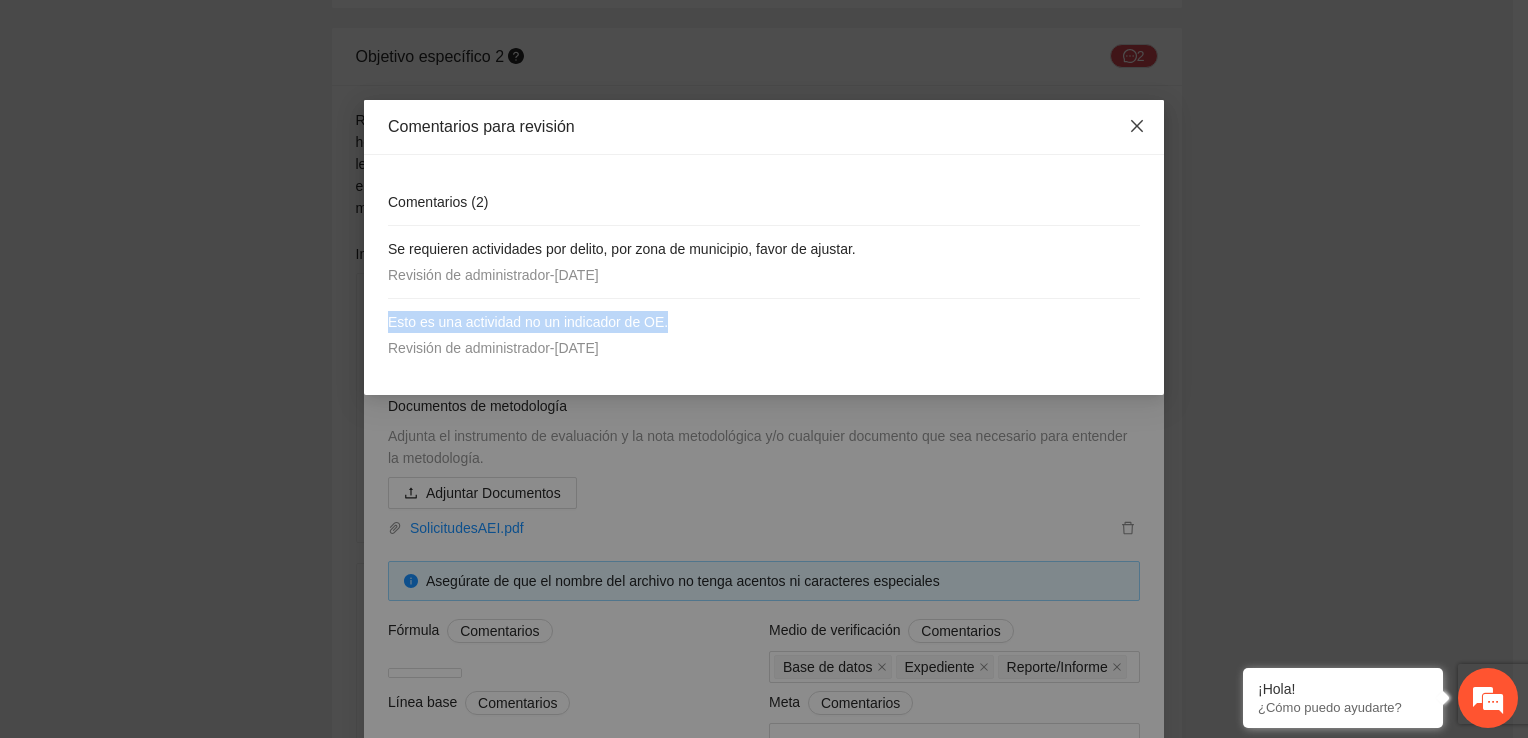 click 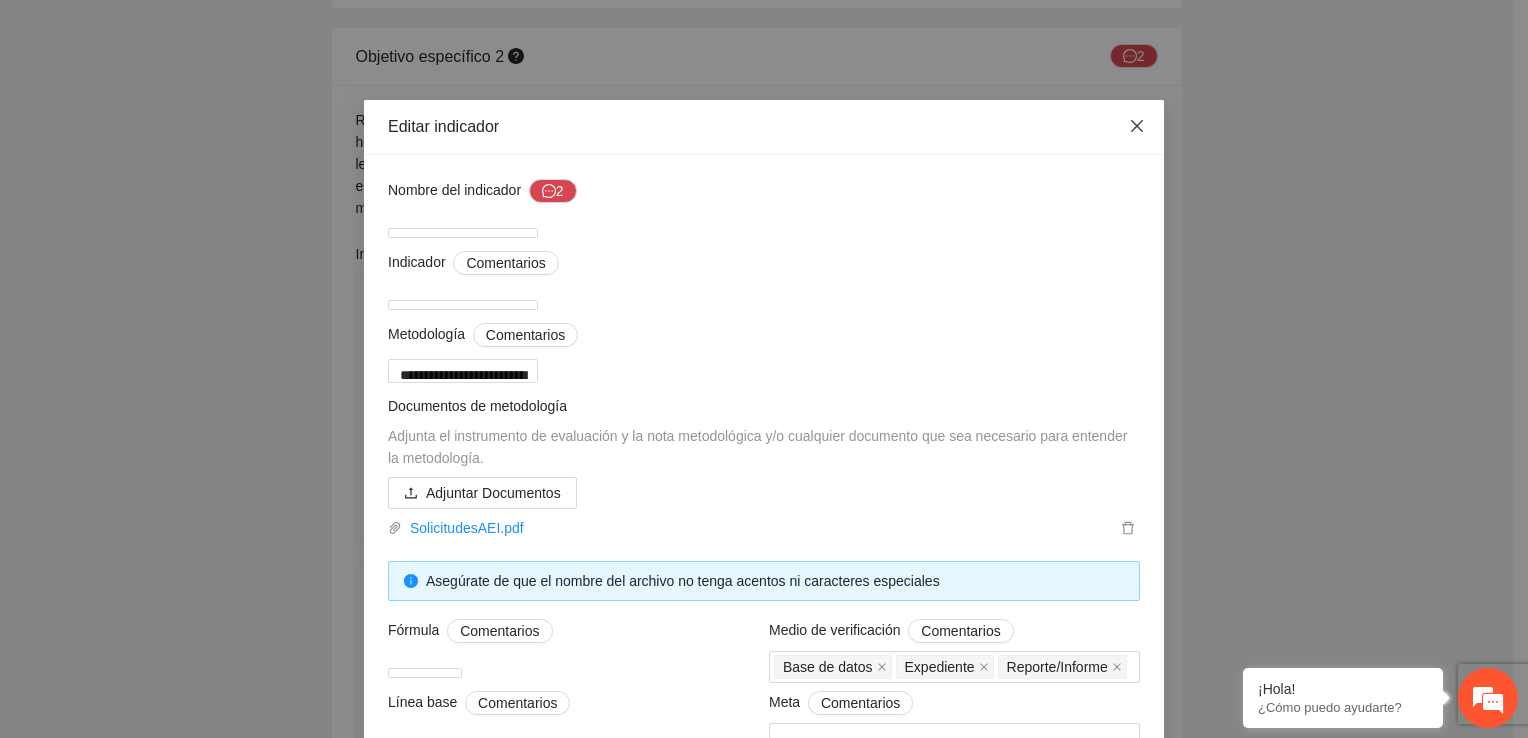 click 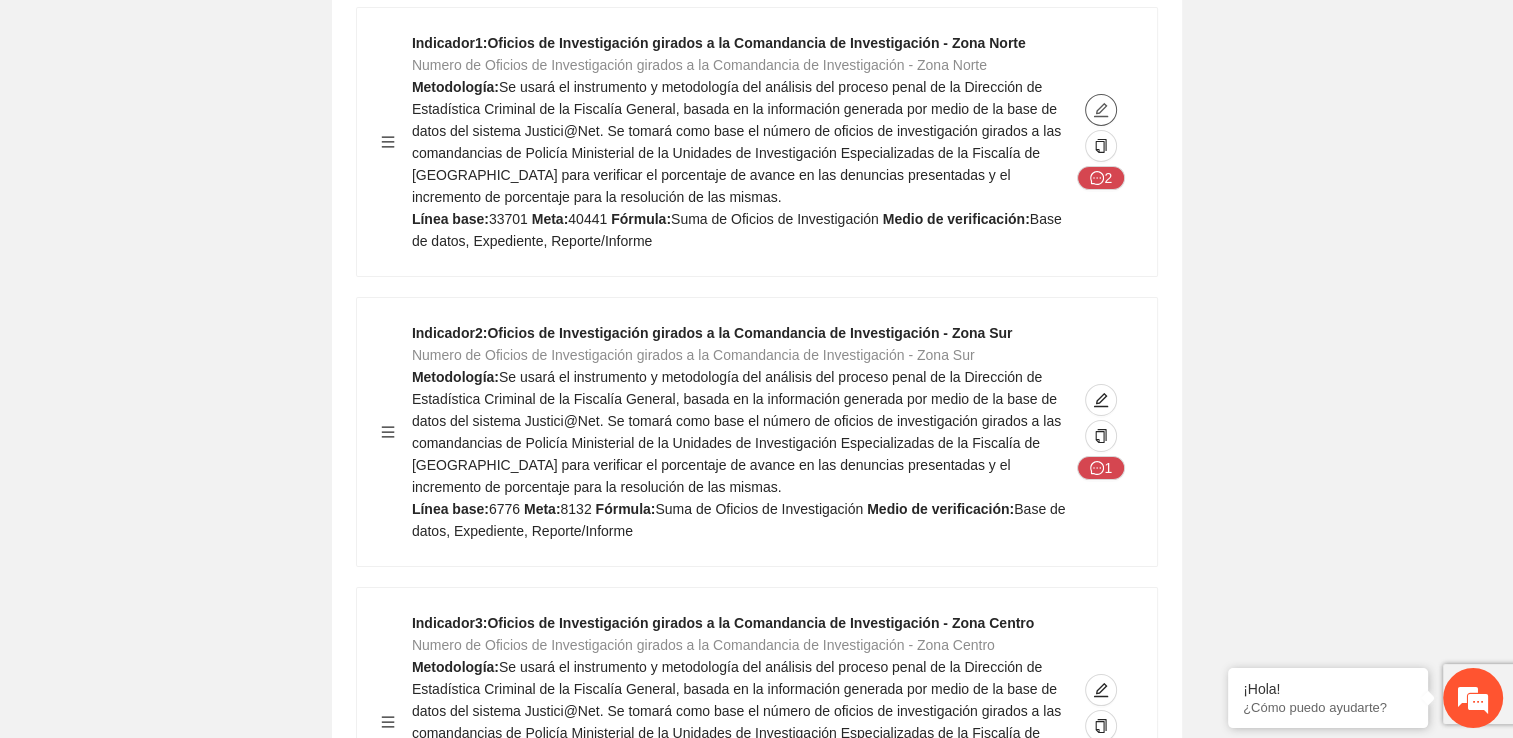 scroll, scrollTop: 7400, scrollLeft: 0, axis: vertical 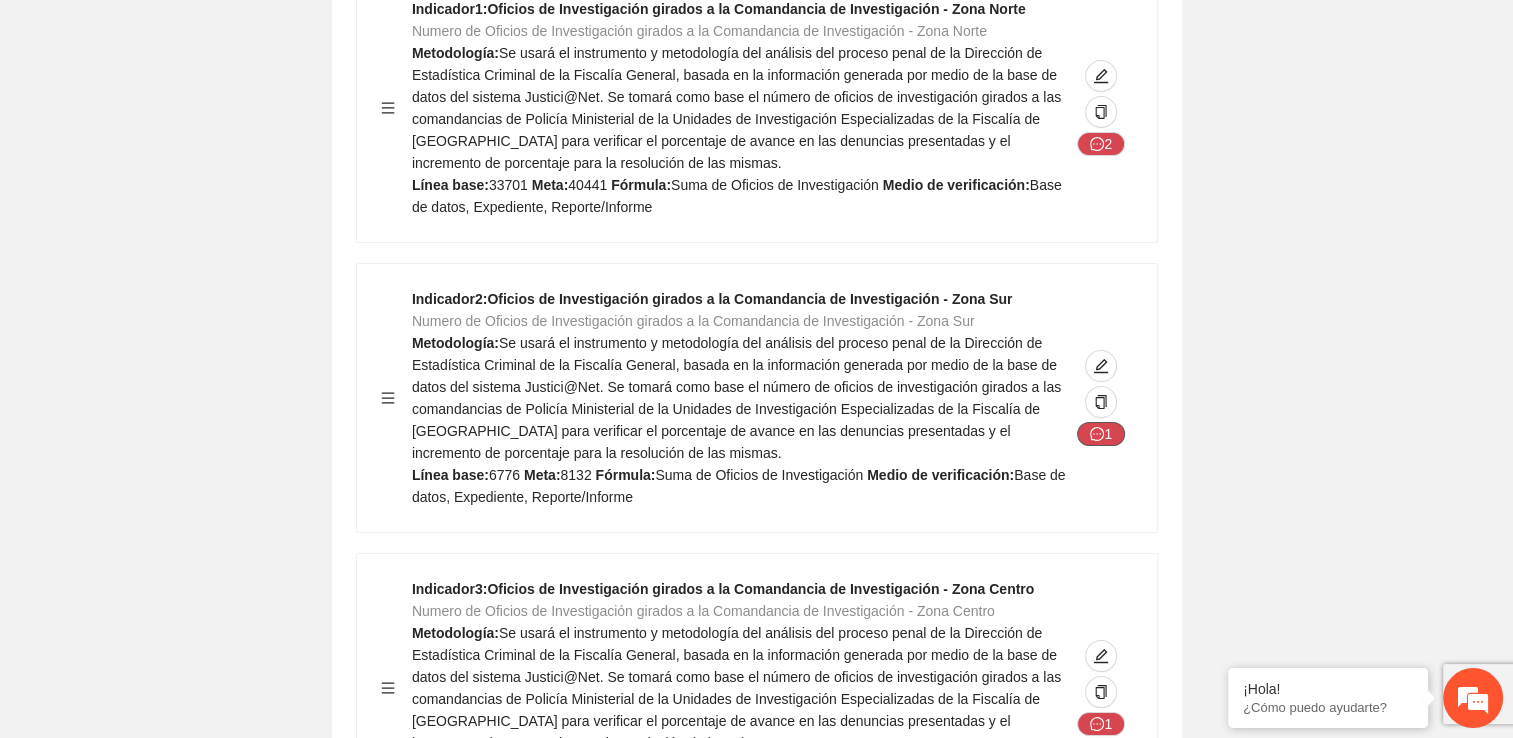click 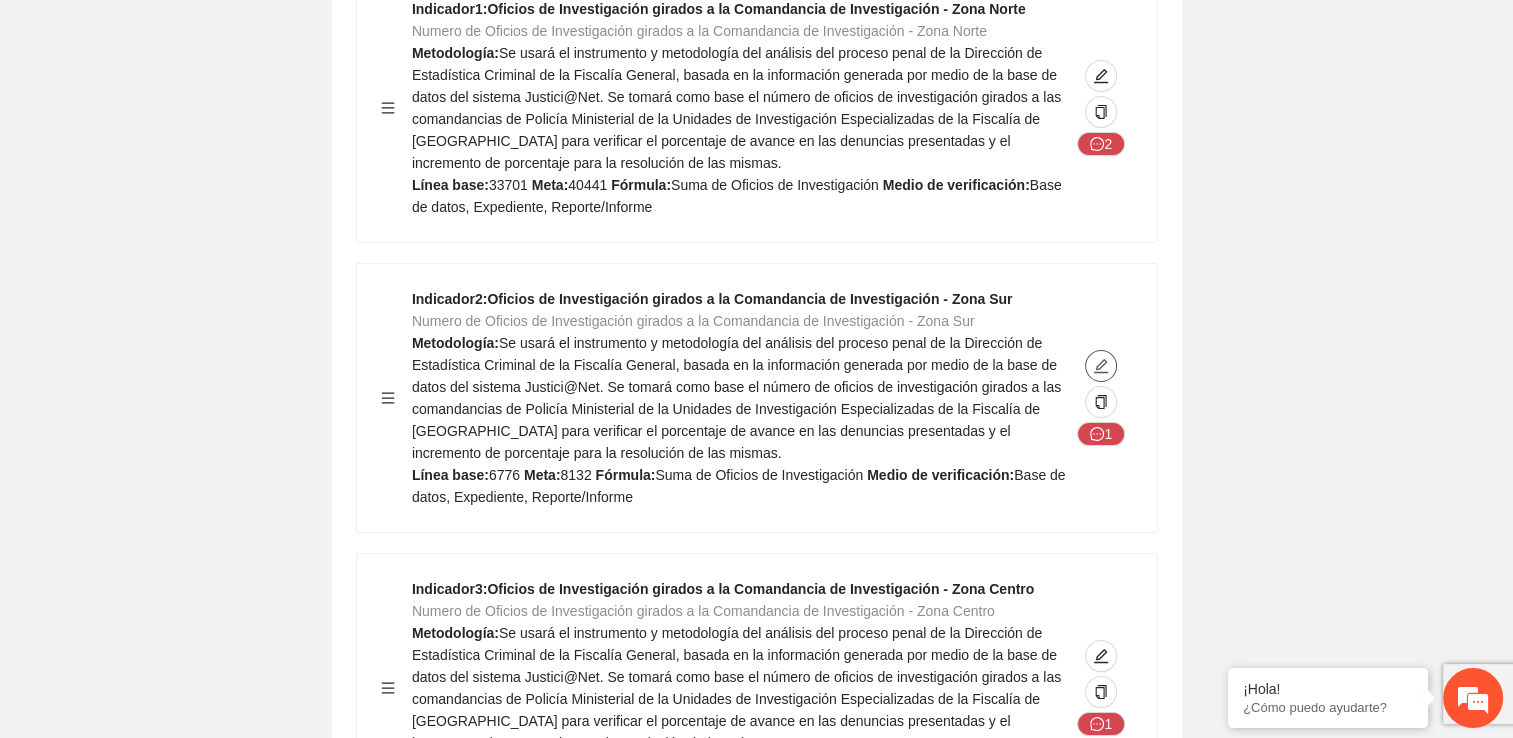 click 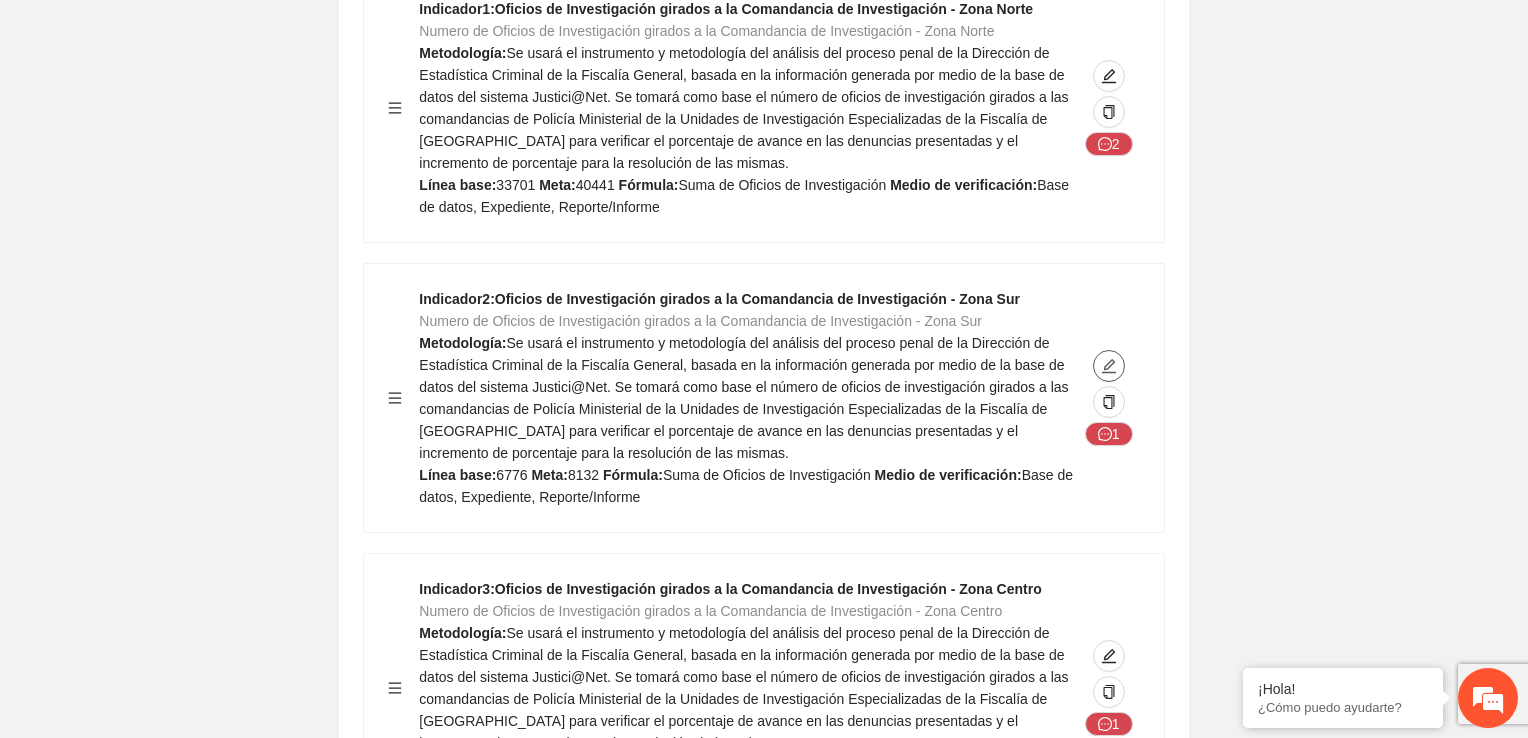 type on "****" 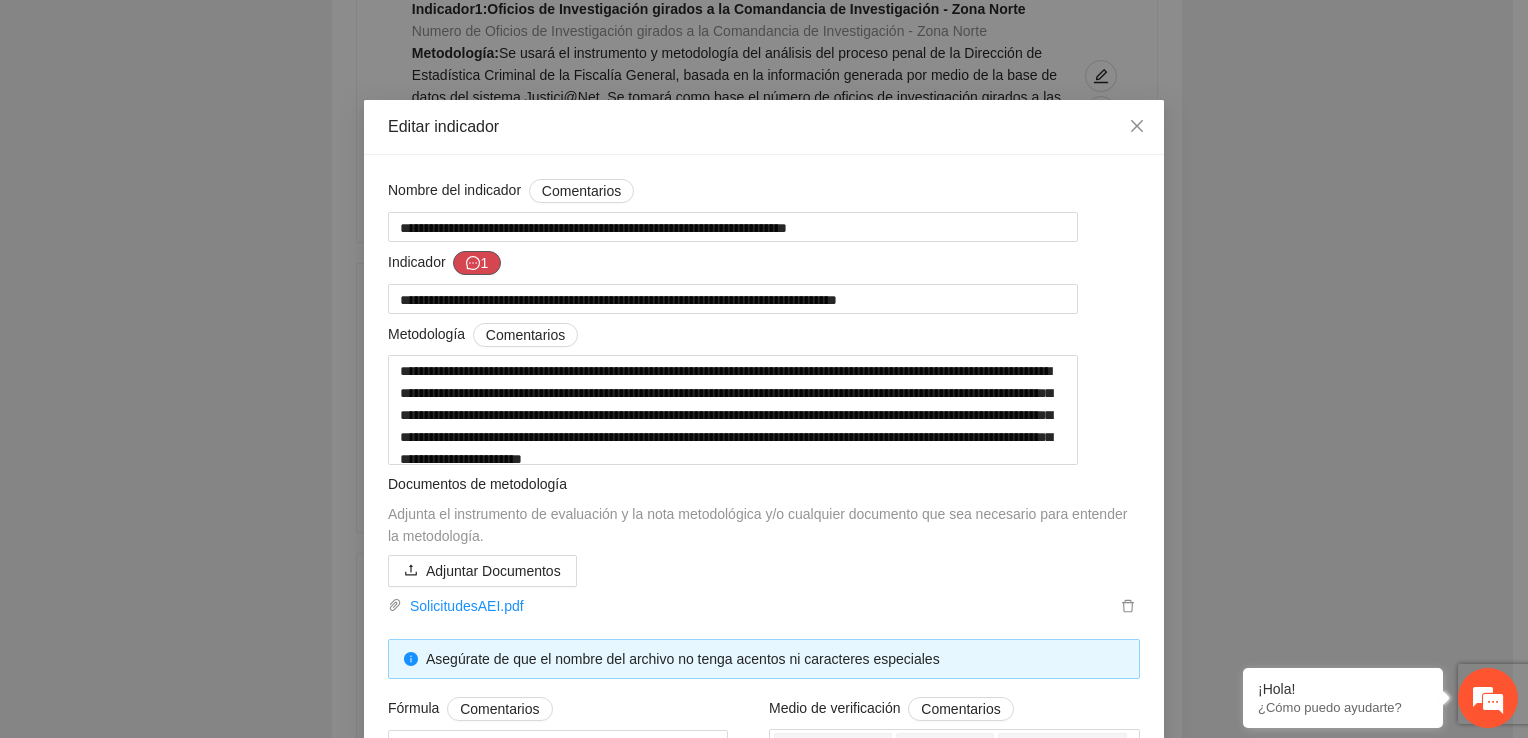 click on "1" at bounding box center (477, 263) 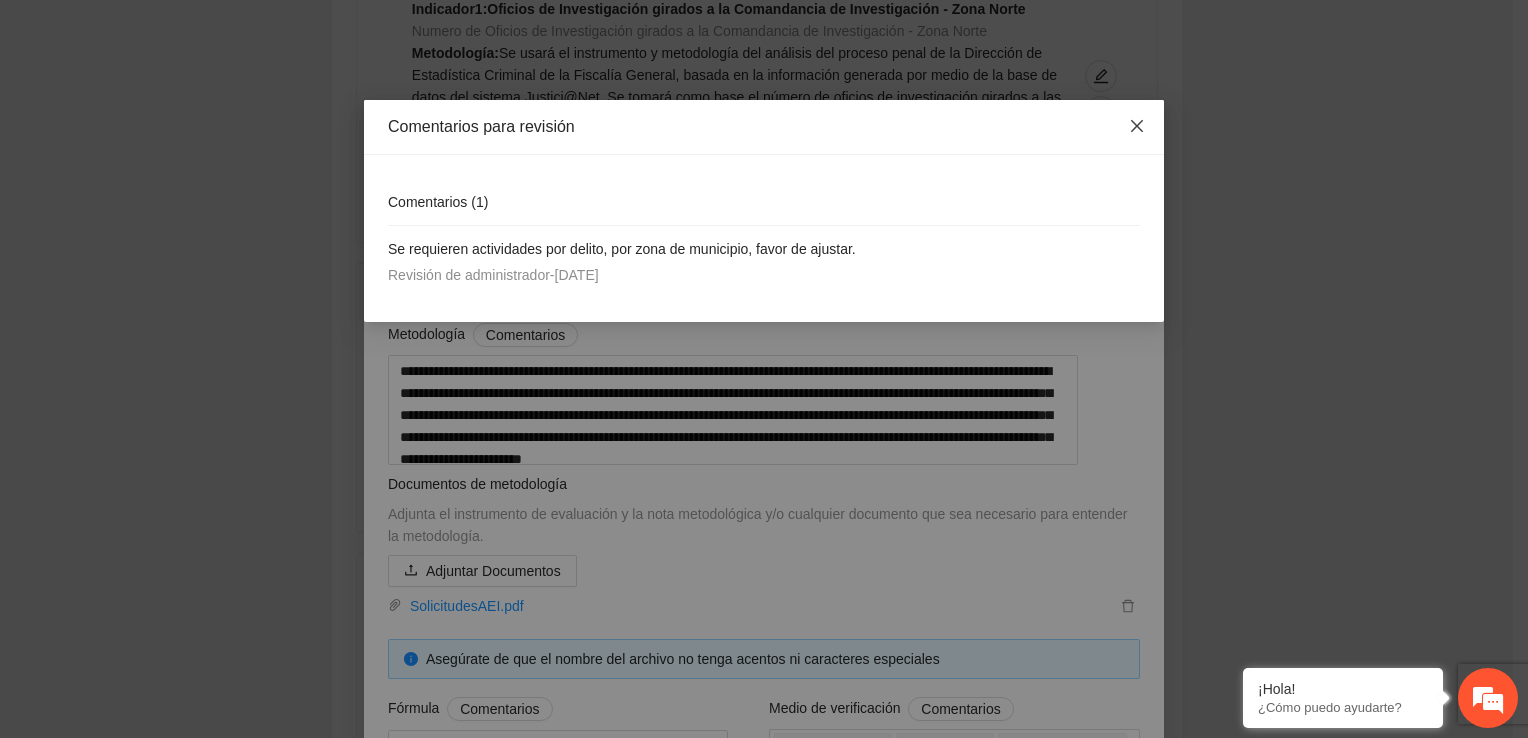 click 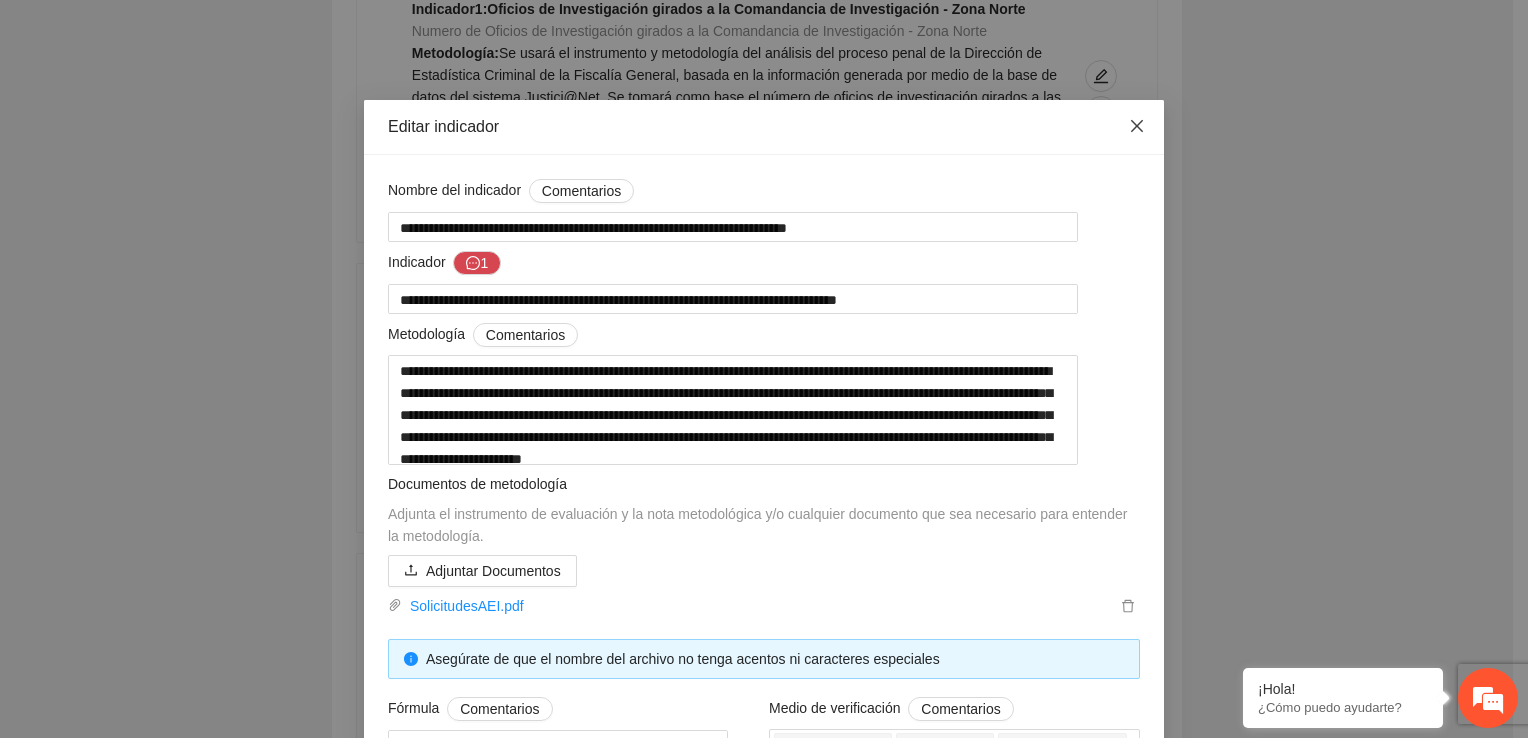click 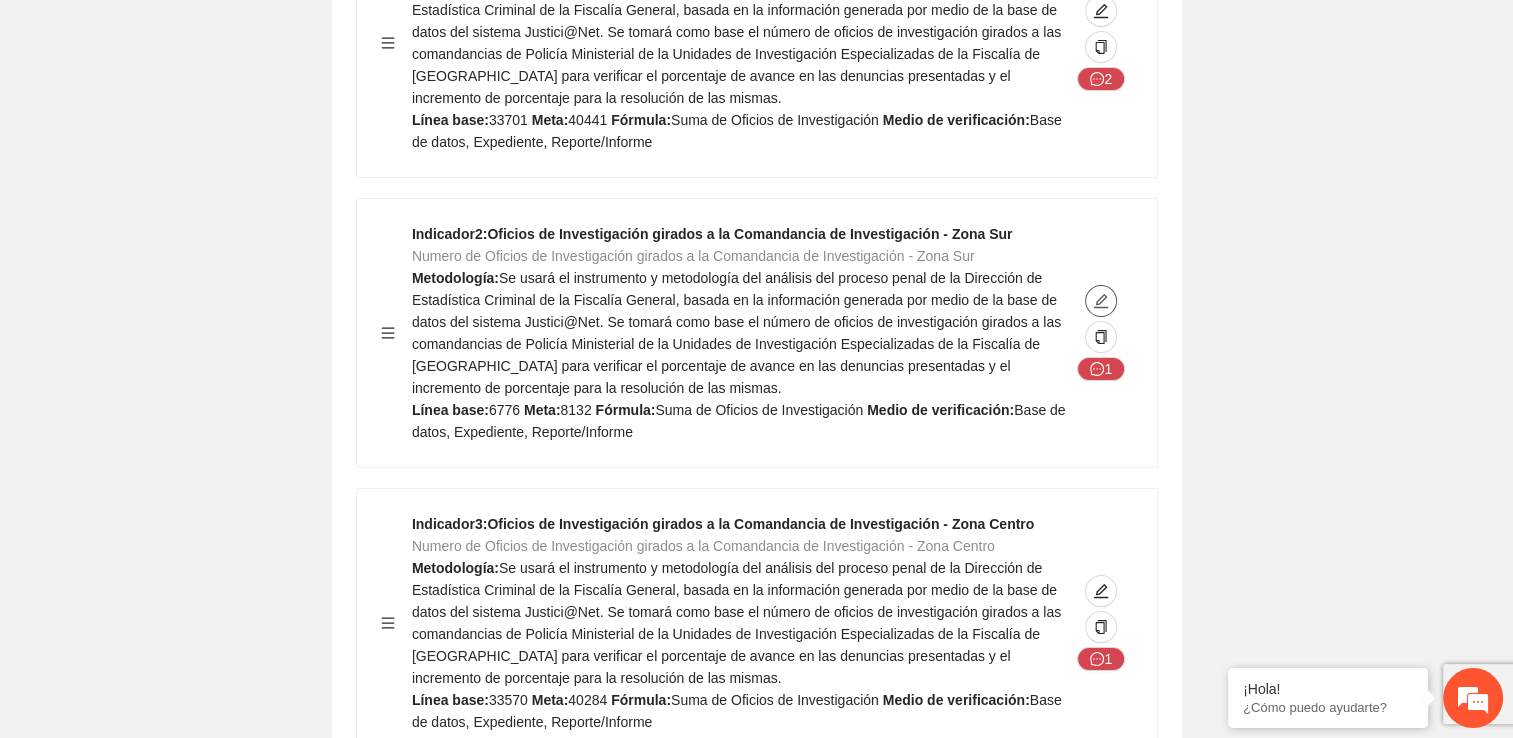 scroll, scrollTop: 7500, scrollLeft: 0, axis: vertical 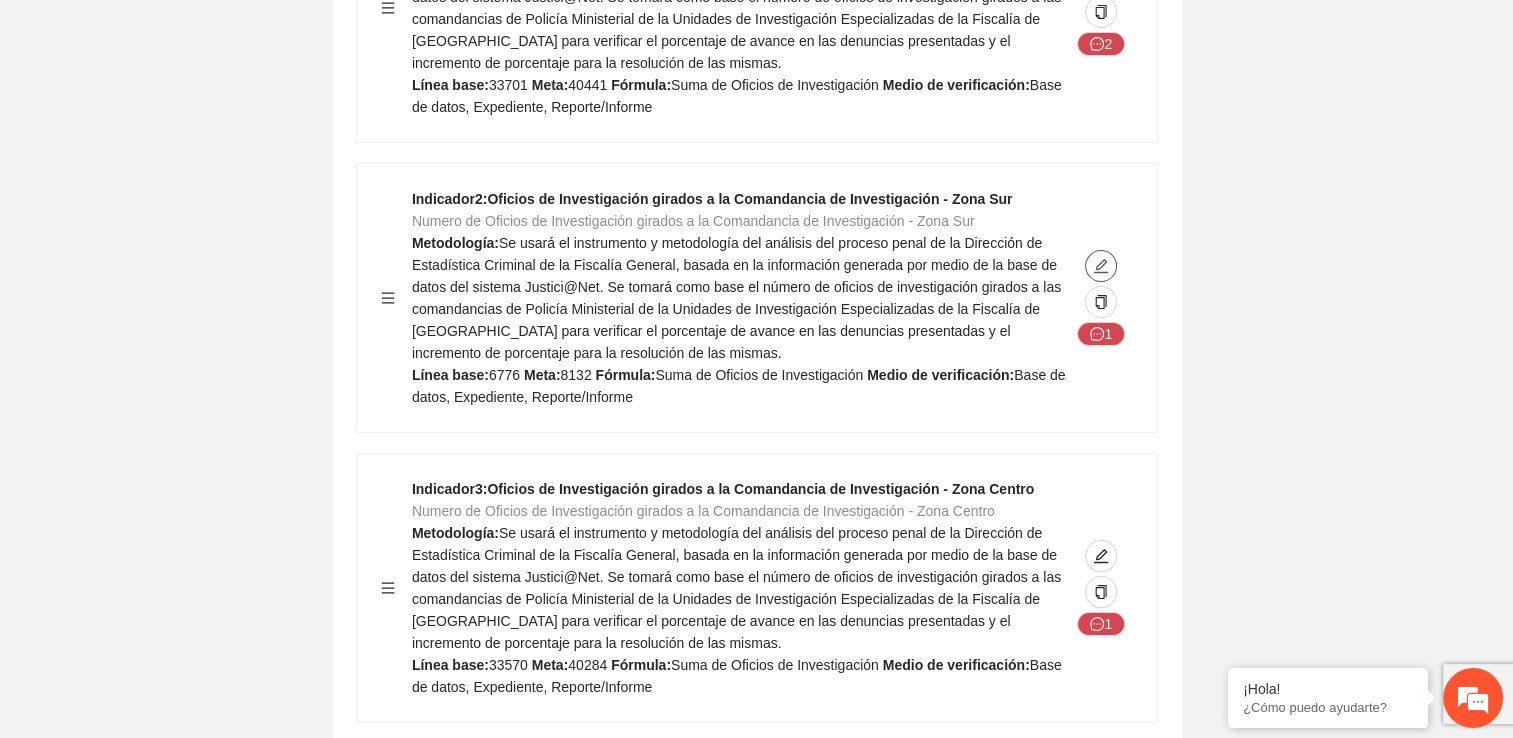 type 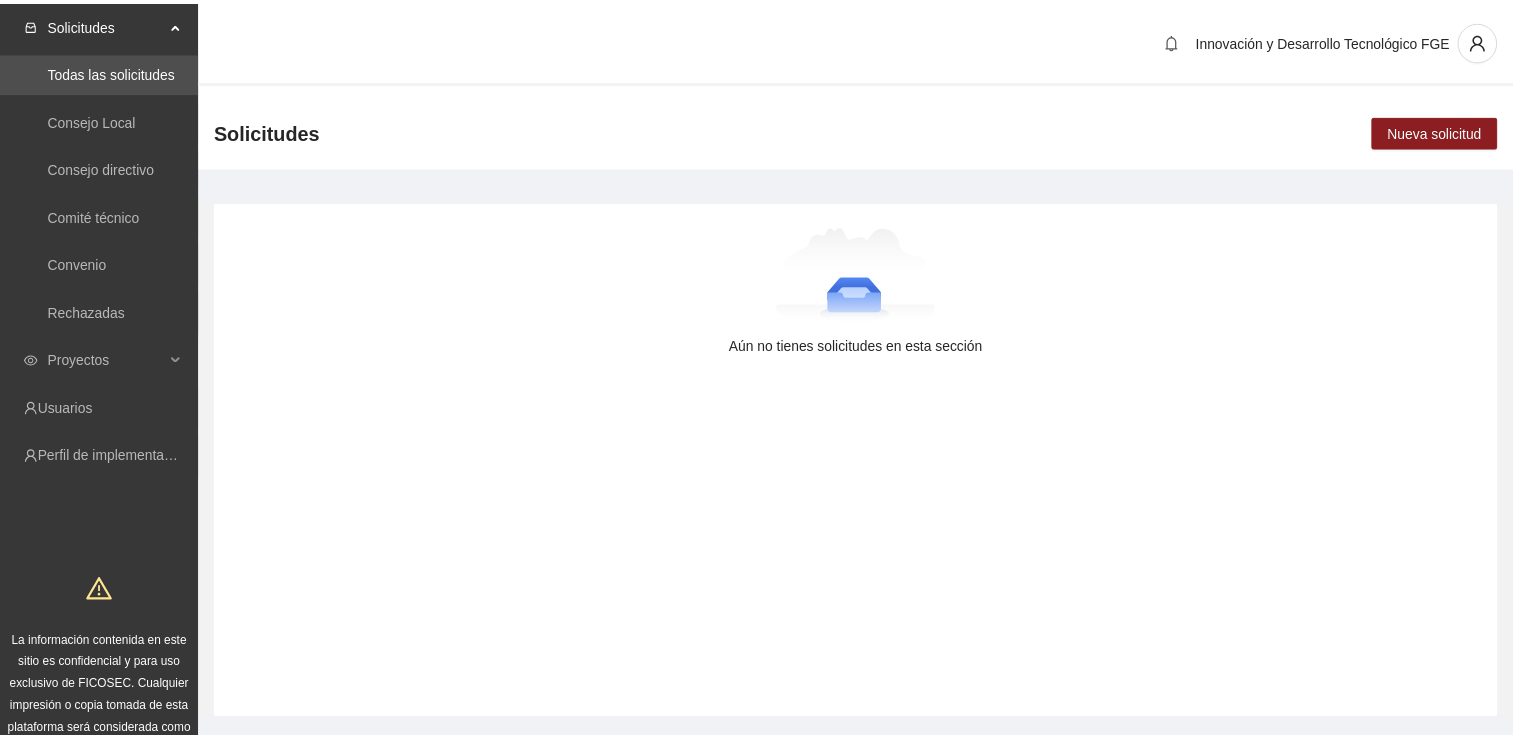 scroll, scrollTop: 0, scrollLeft: 0, axis: both 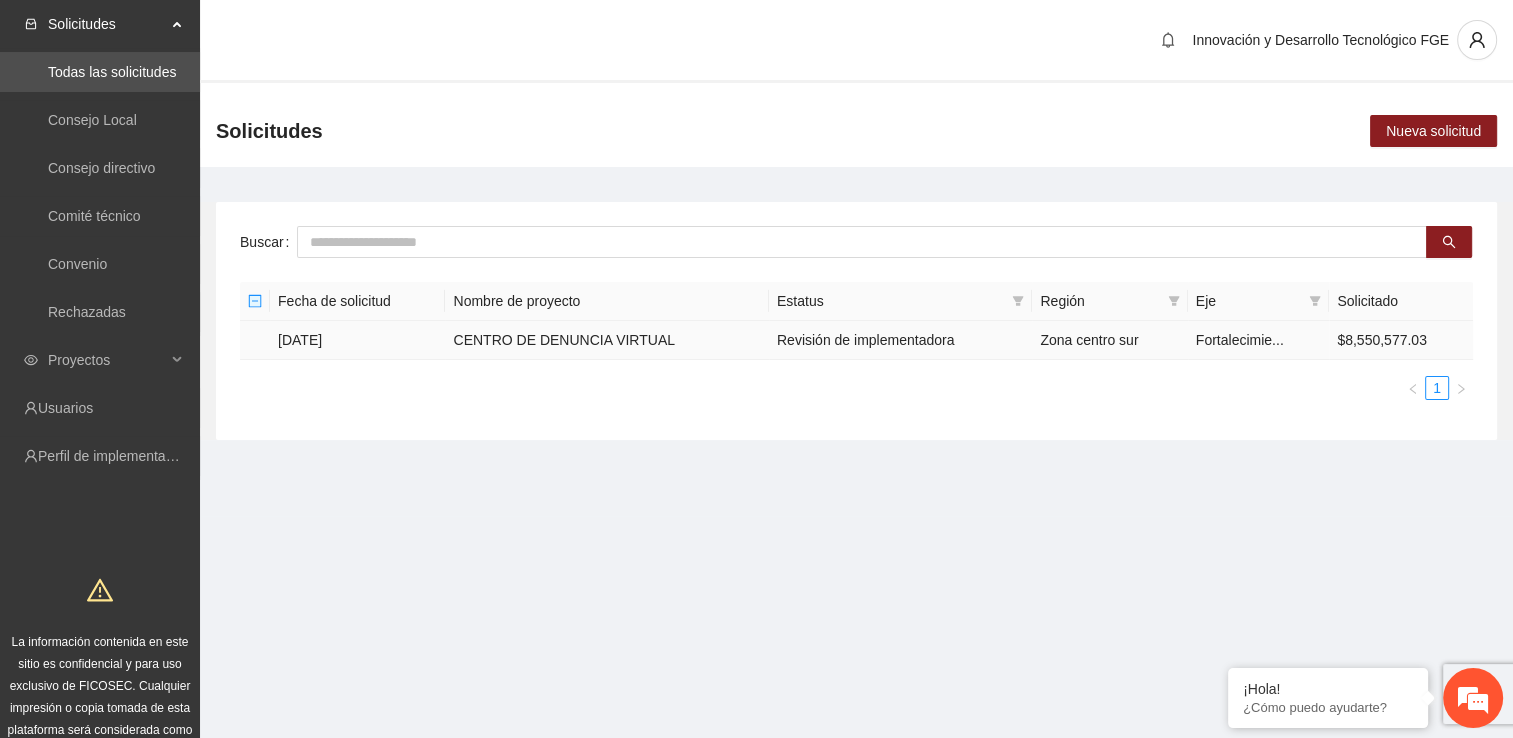 click on "Revisión de implementadora" at bounding box center (900, 340) 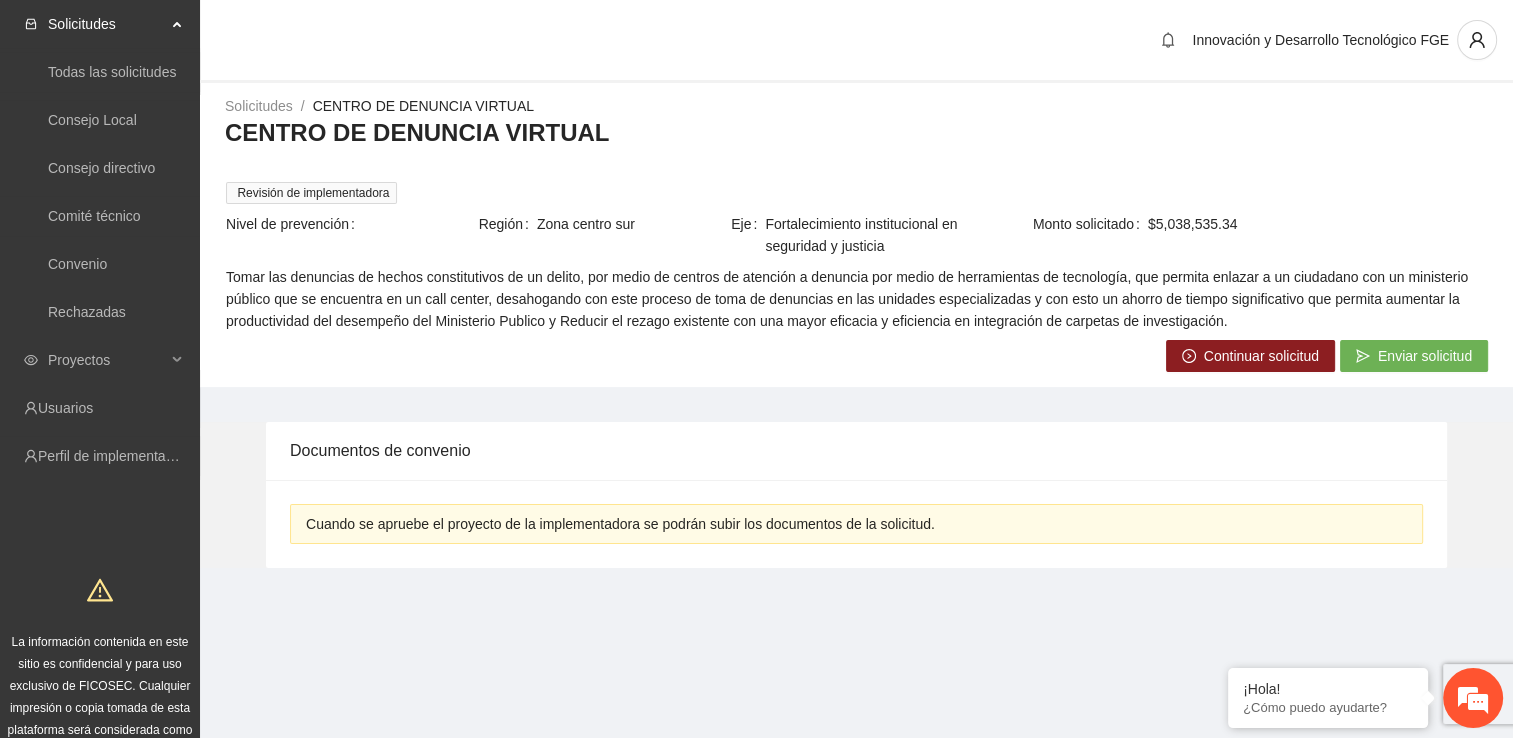 scroll, scrollTop: 0, scrollLeft: 0, axis: both 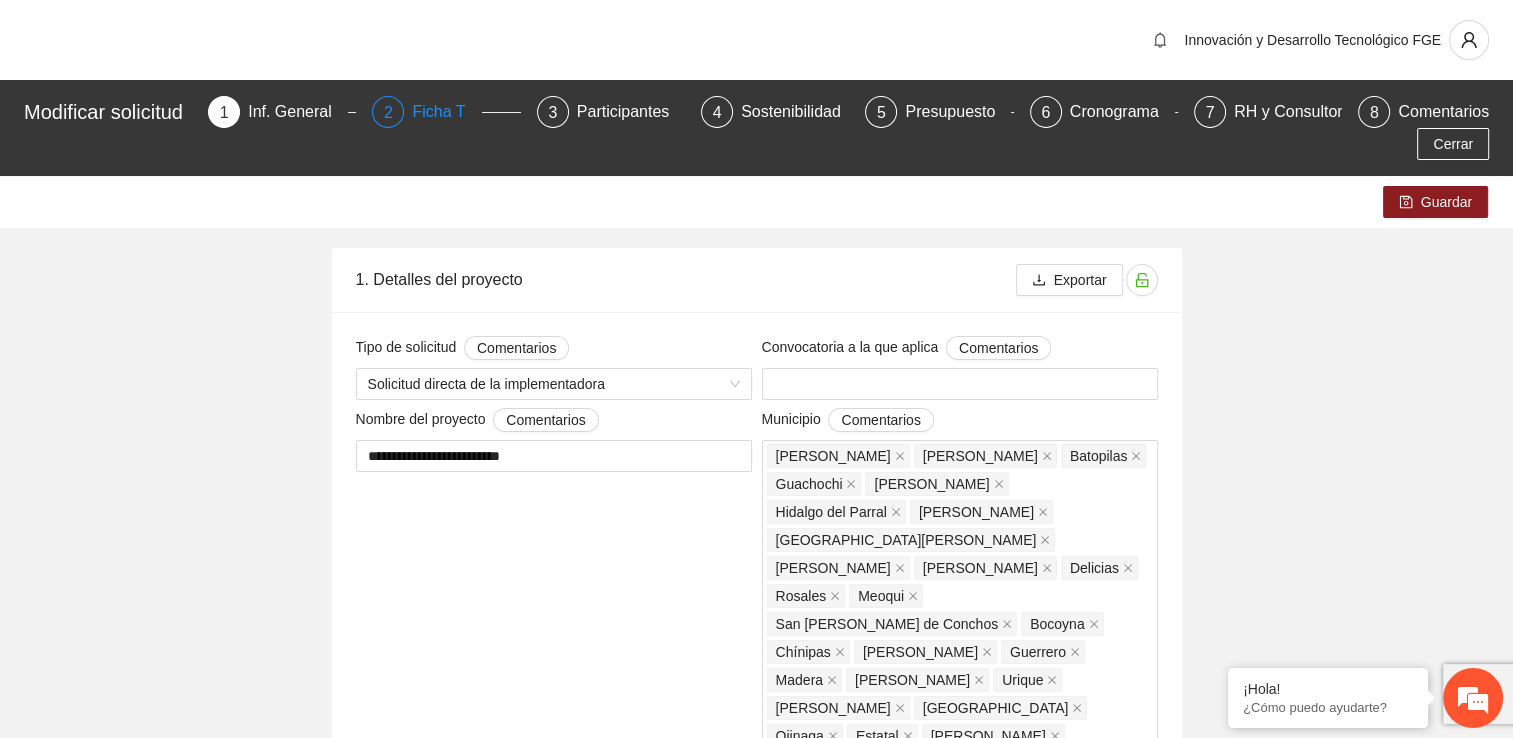 click on "Ficha T" at bounding box center [446, 112] 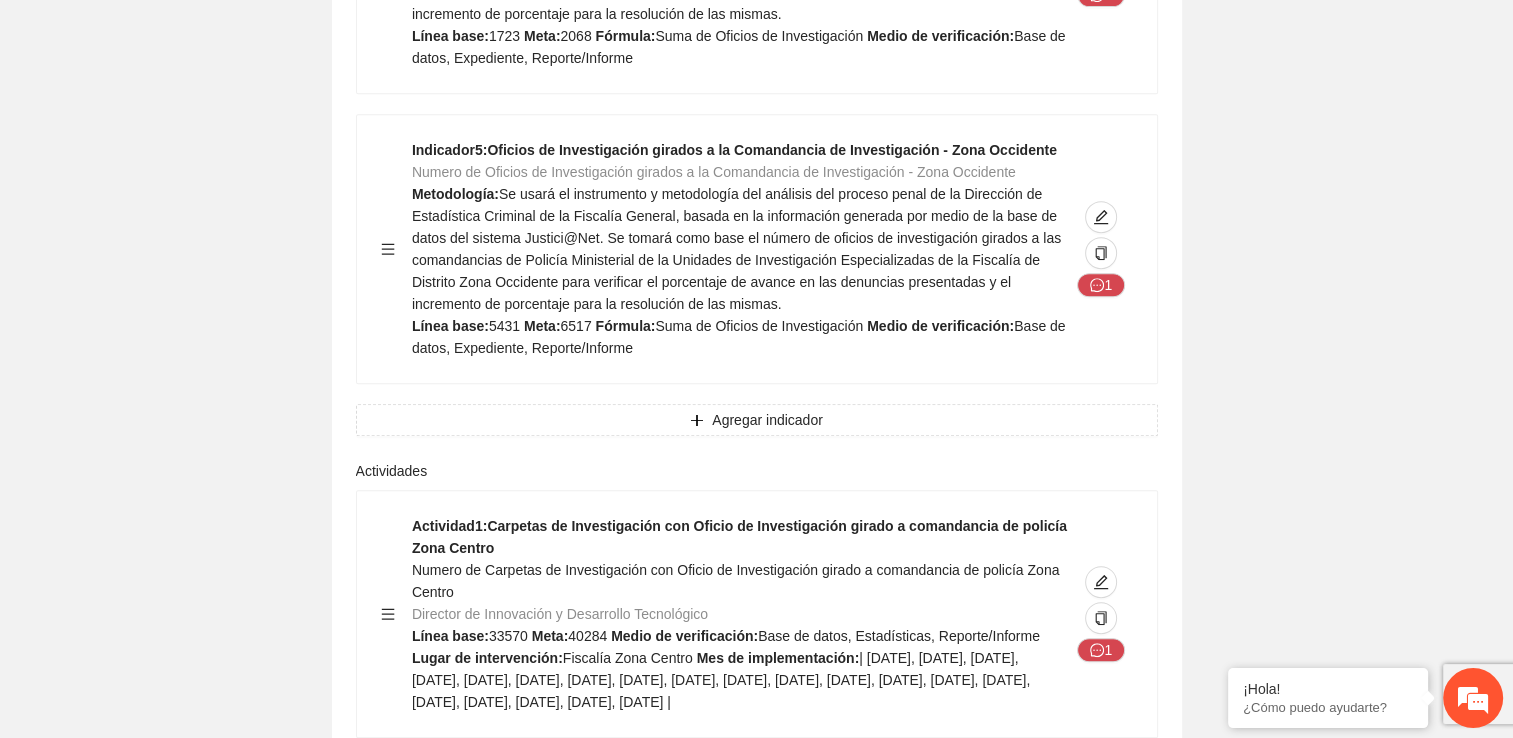 scroll, scrollTop: 8400, scrollLeft: 0, axis: vertical 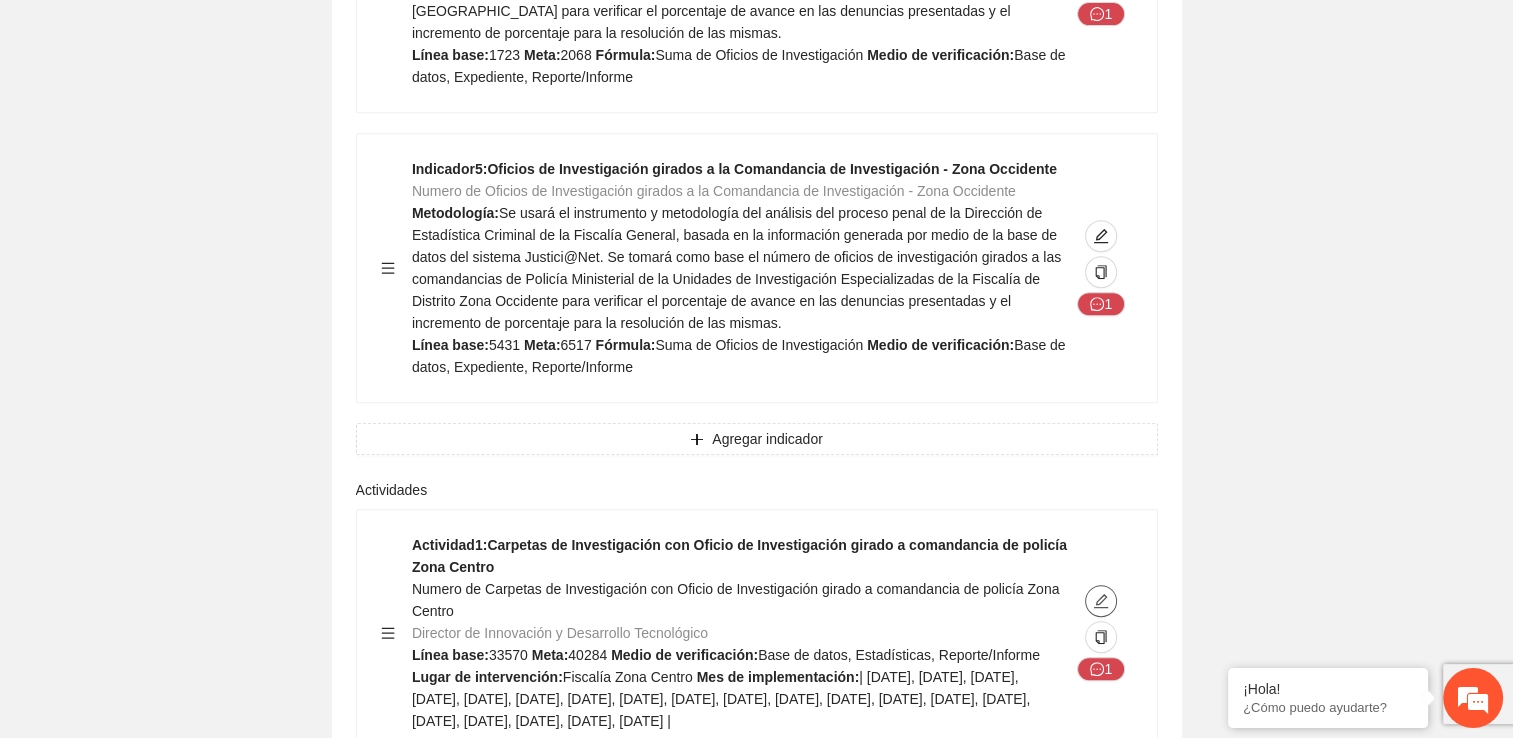 click 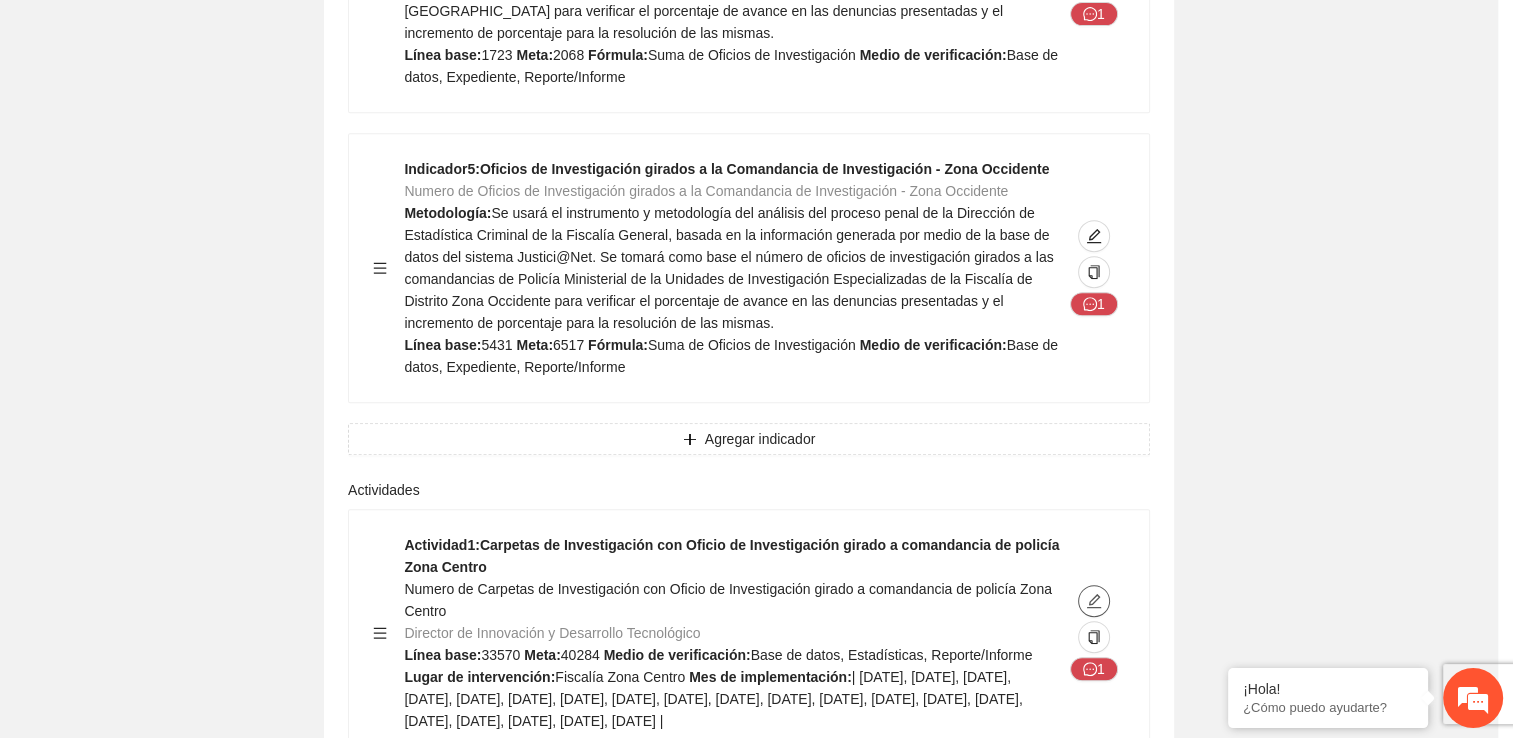 type on "**********" 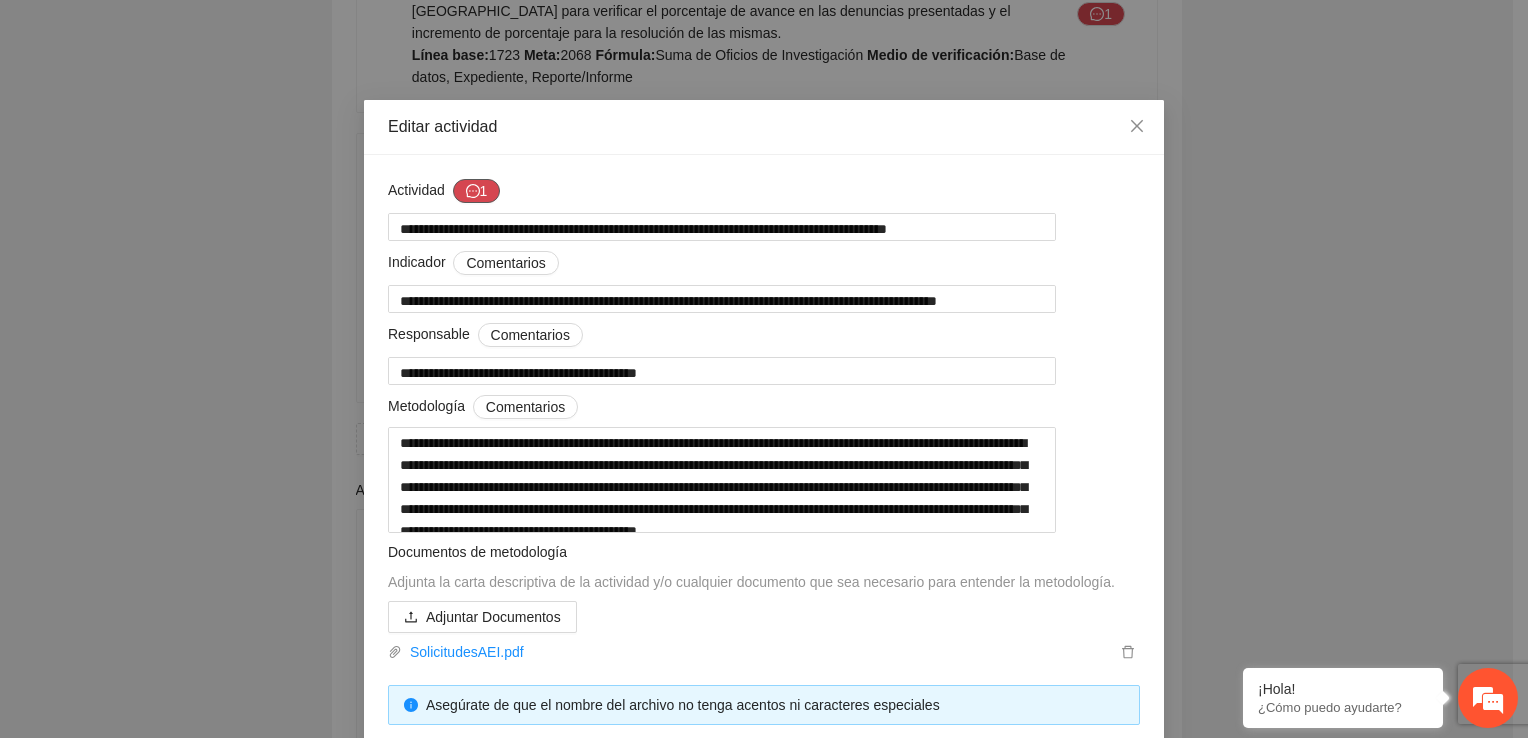 click on "1" at bounding box center (477, 191) 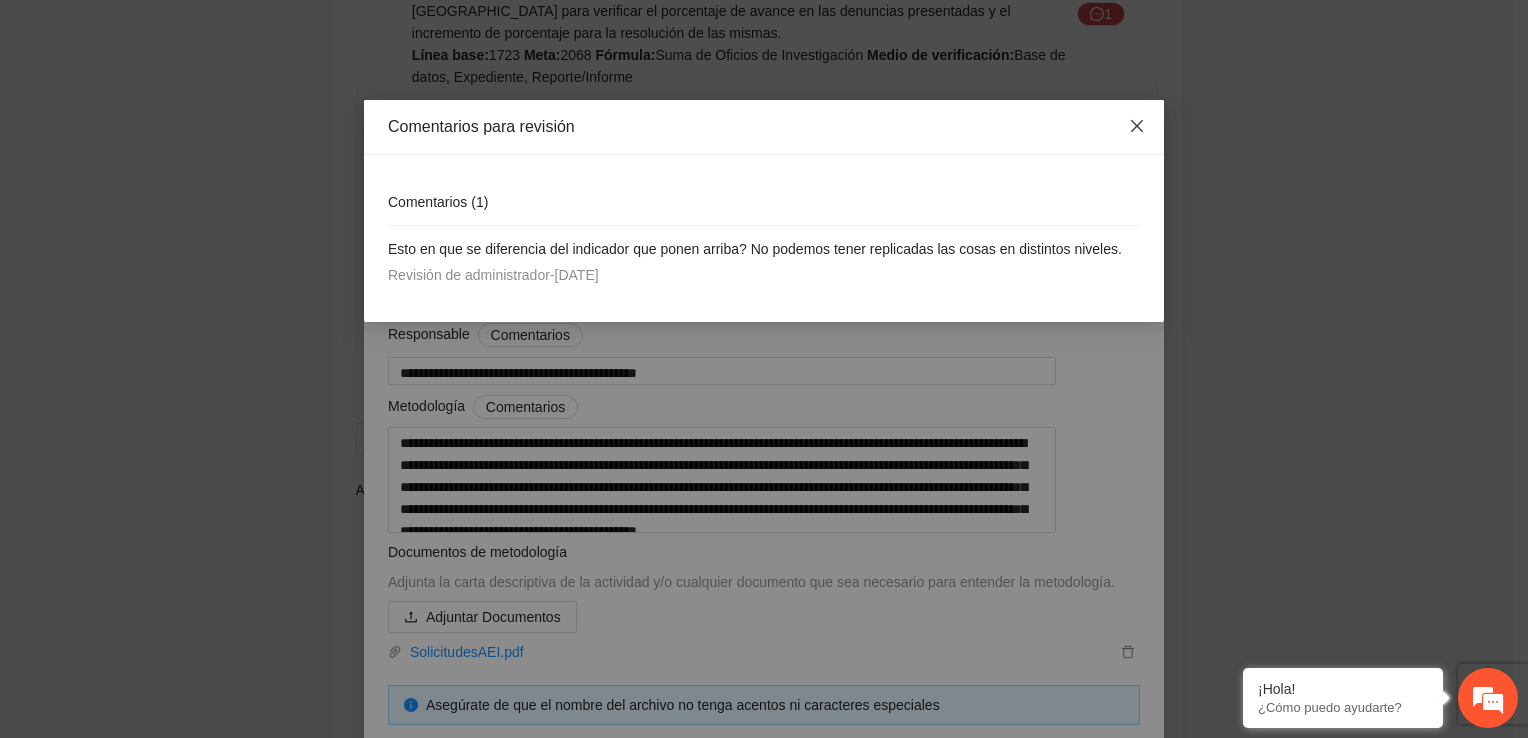 click 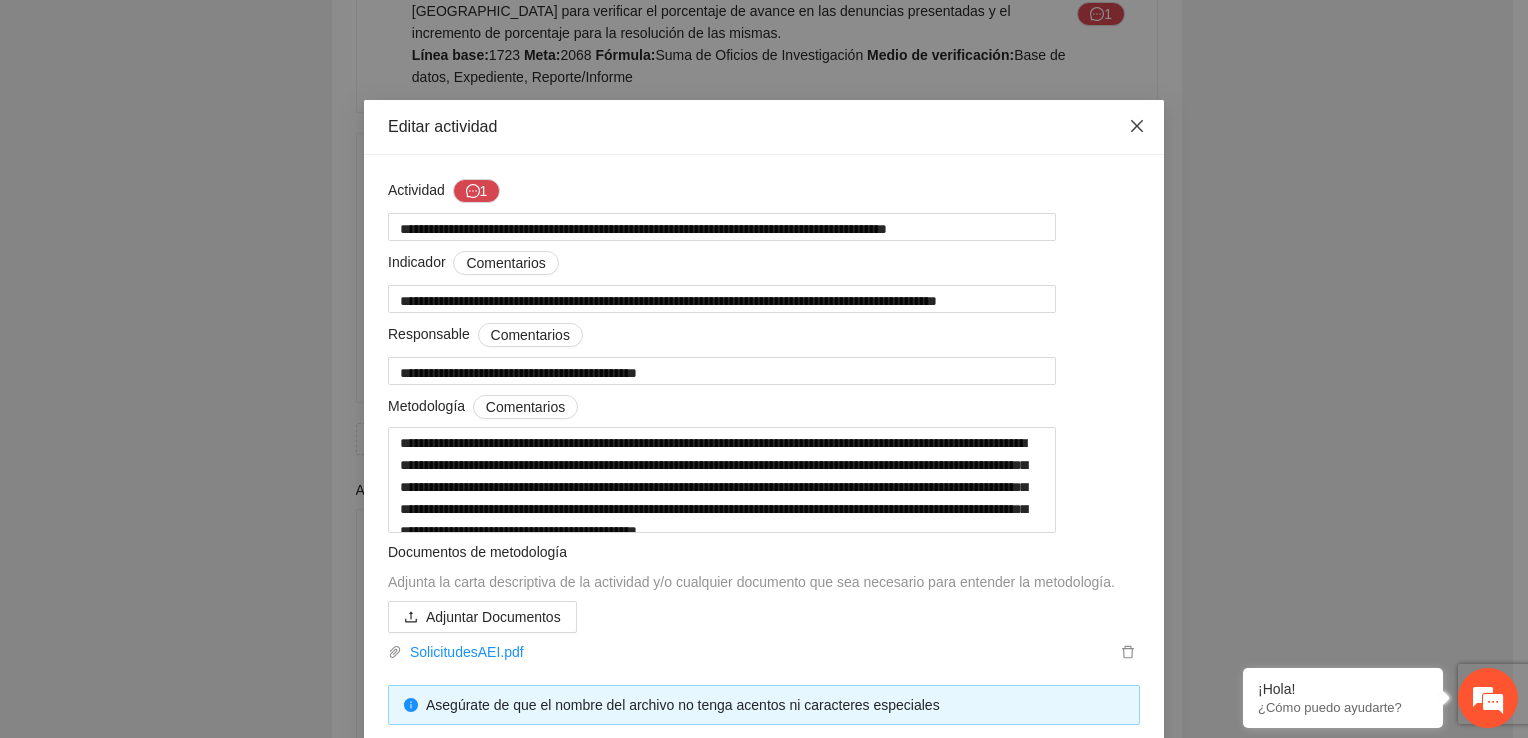 click 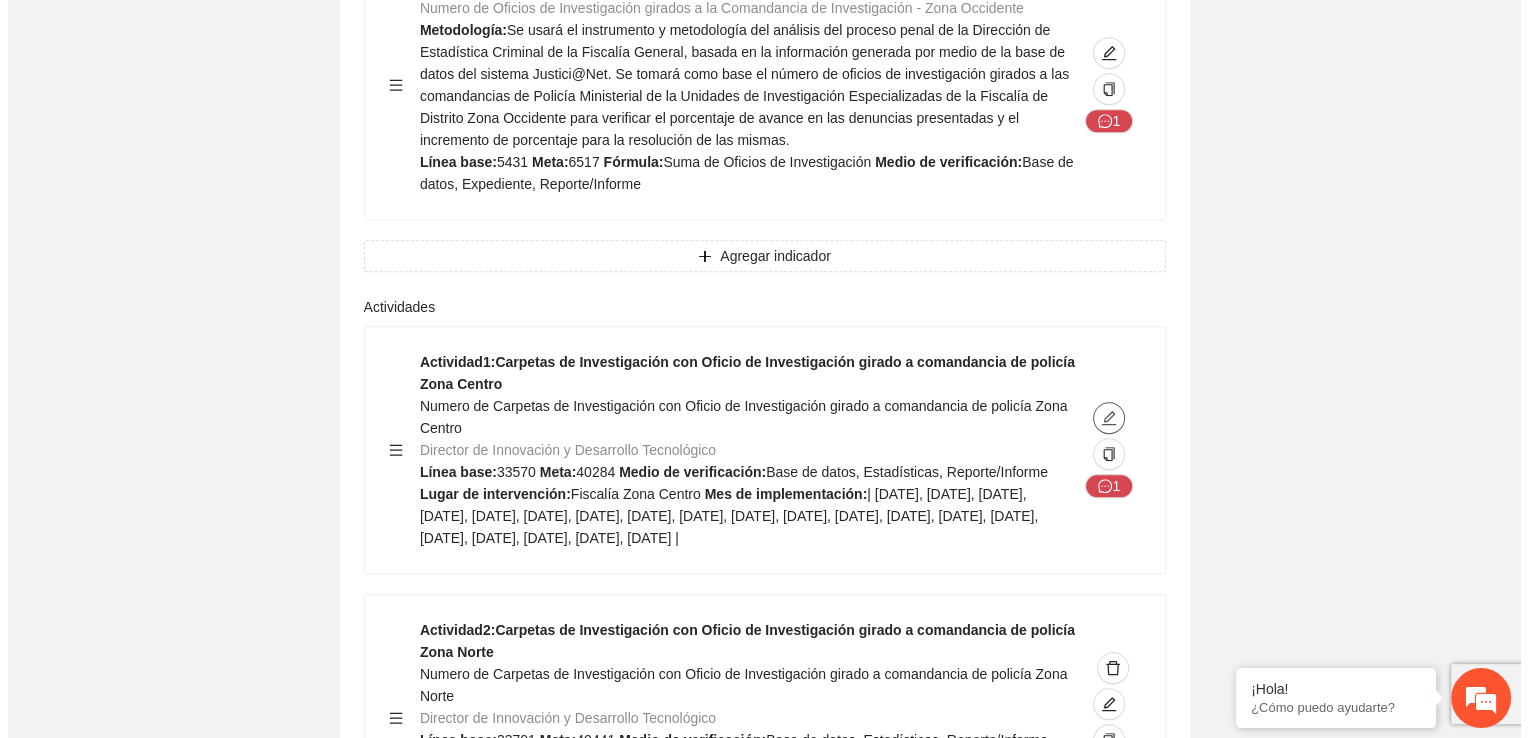 scroll, scrollTop: 8400, scrollLeft: 0, axis: vertical 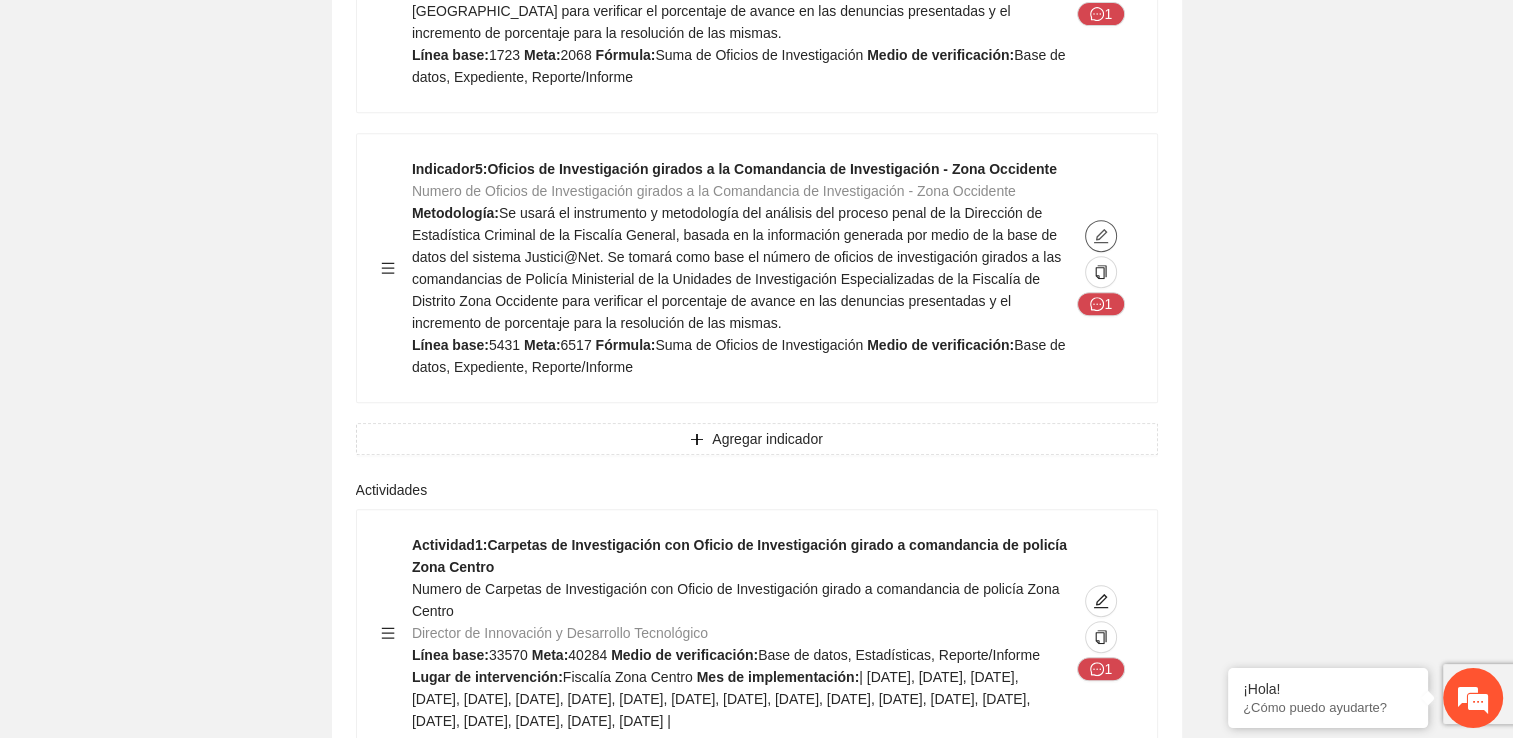 click 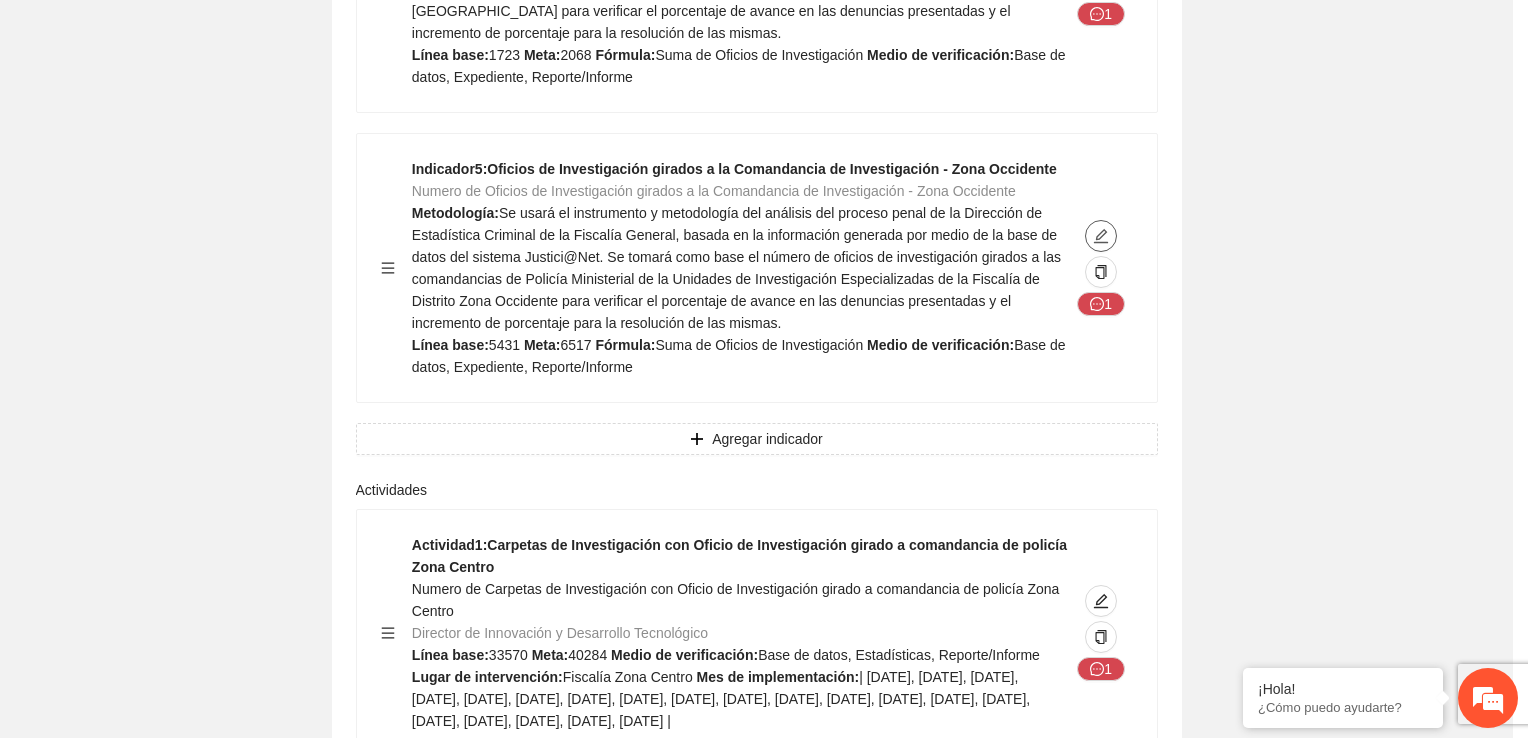 type on "****" 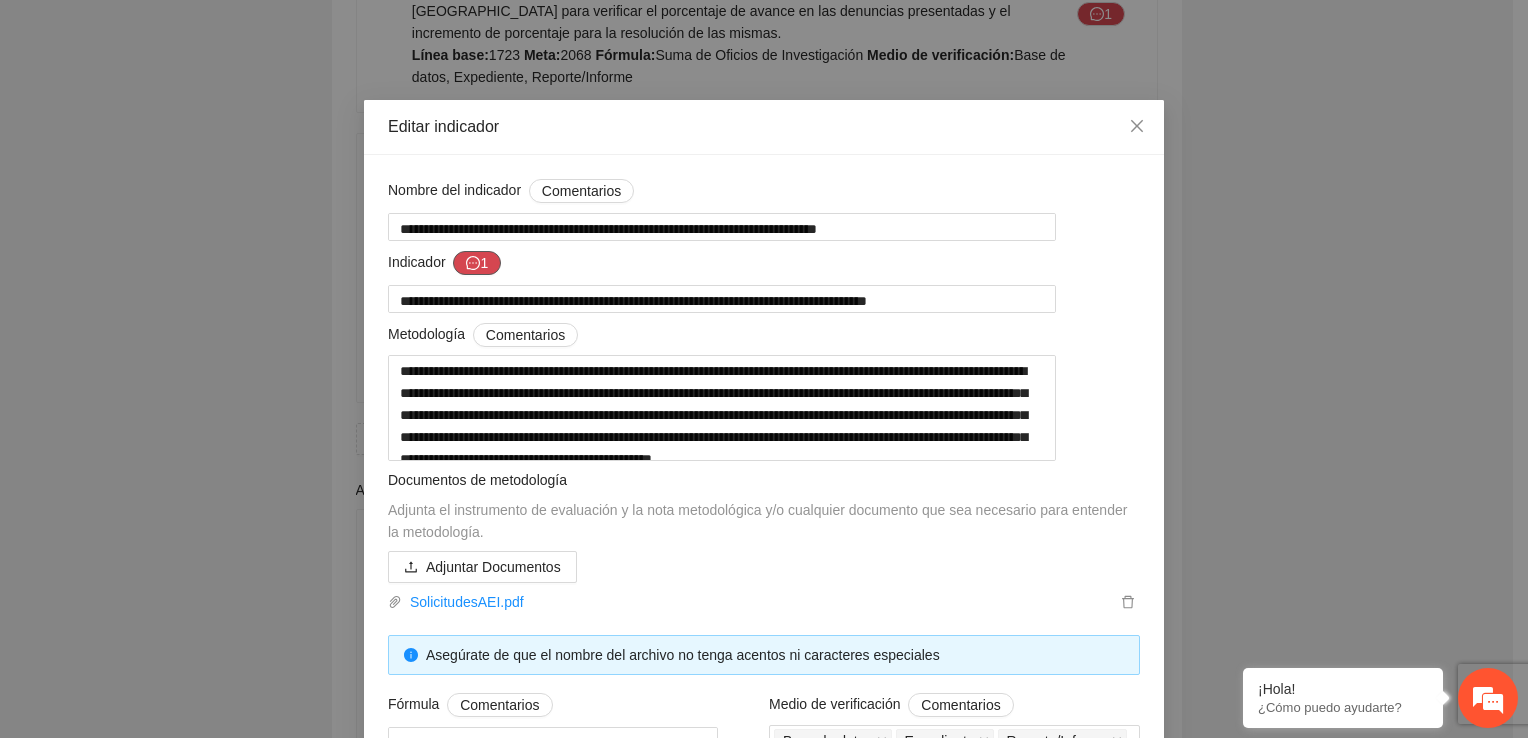 click on "1" at bounding box center (477, 263) 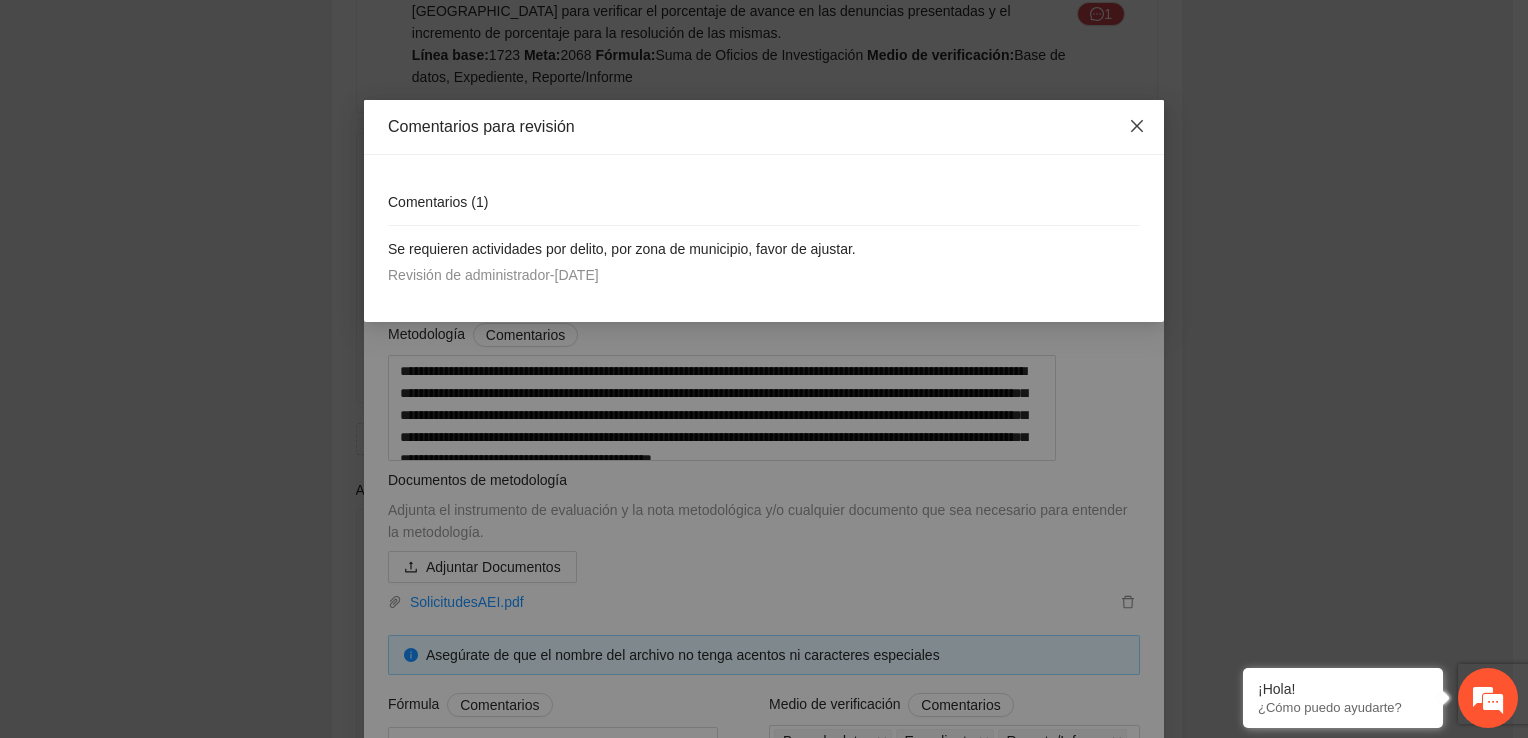 click 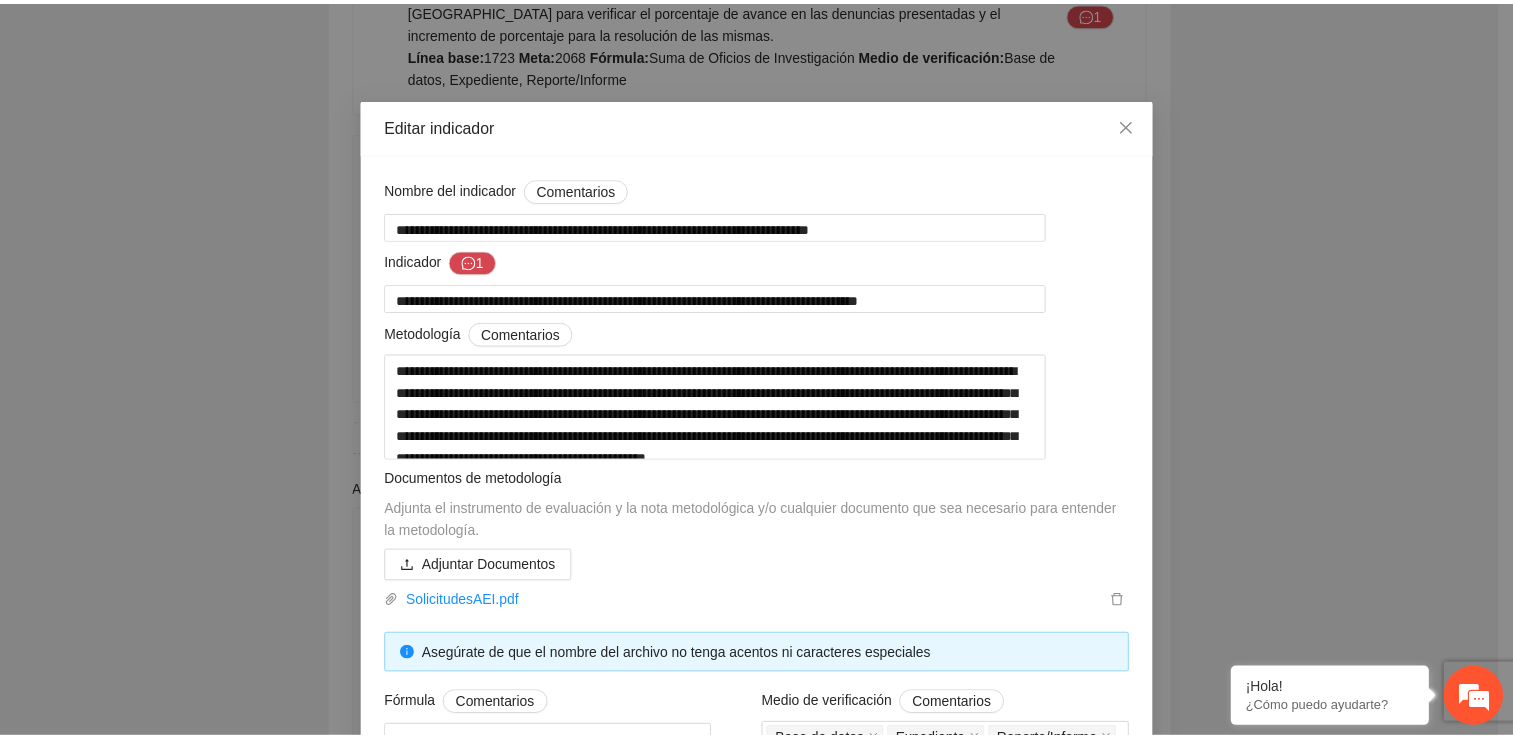 scroll, scrollTop: 0, scrollLeft: 0, axis: both 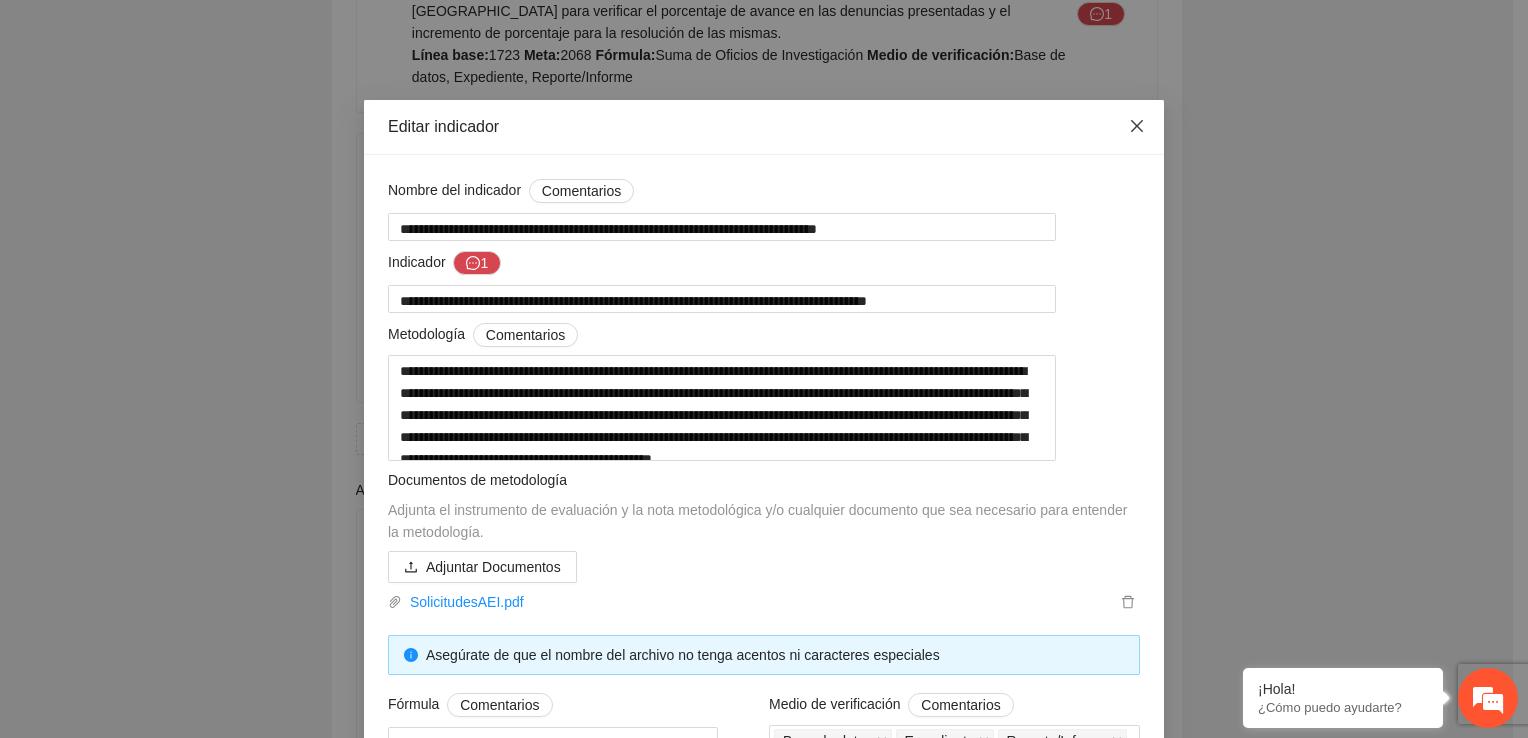 click 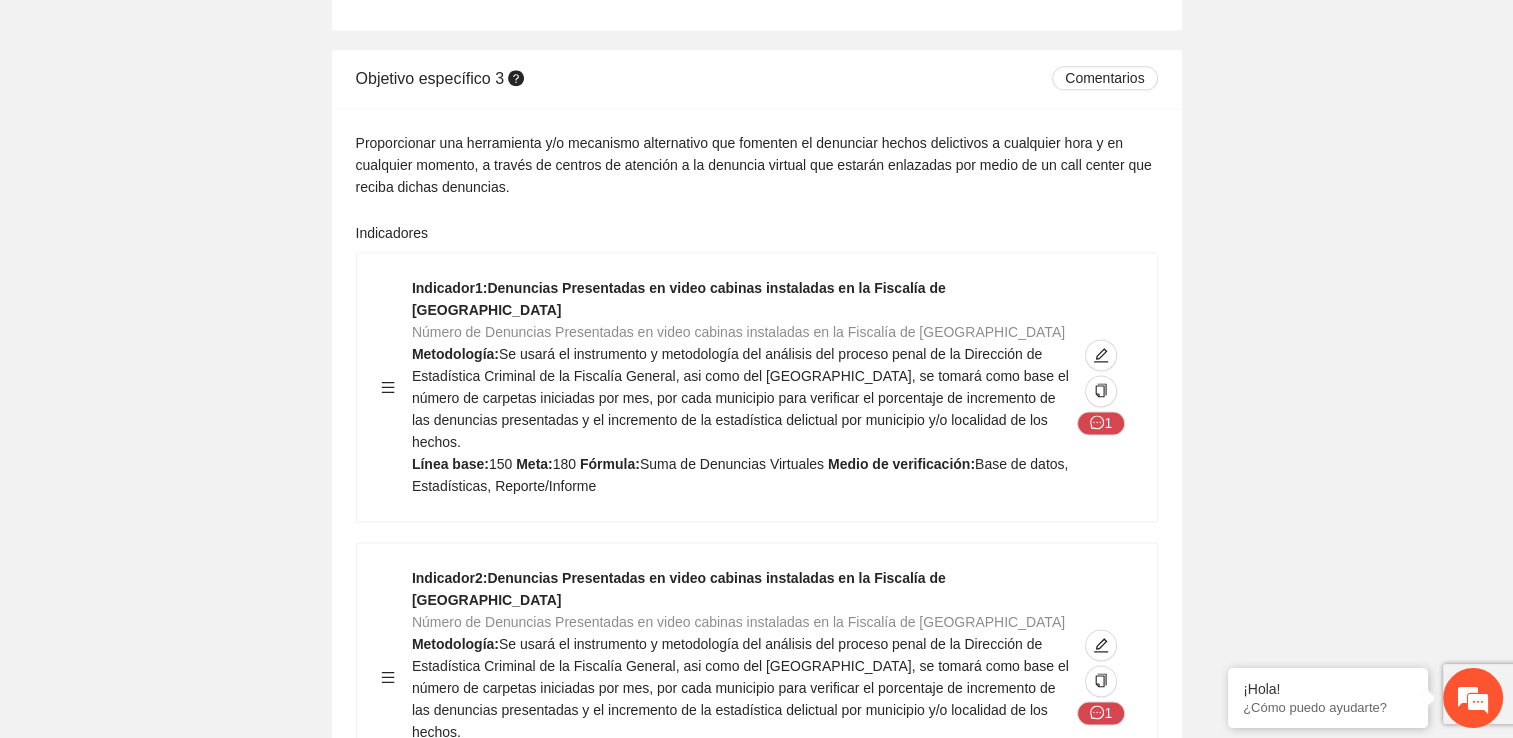 scroll, scrollTop: 10300, scrollLeft: 0, axis: vertical 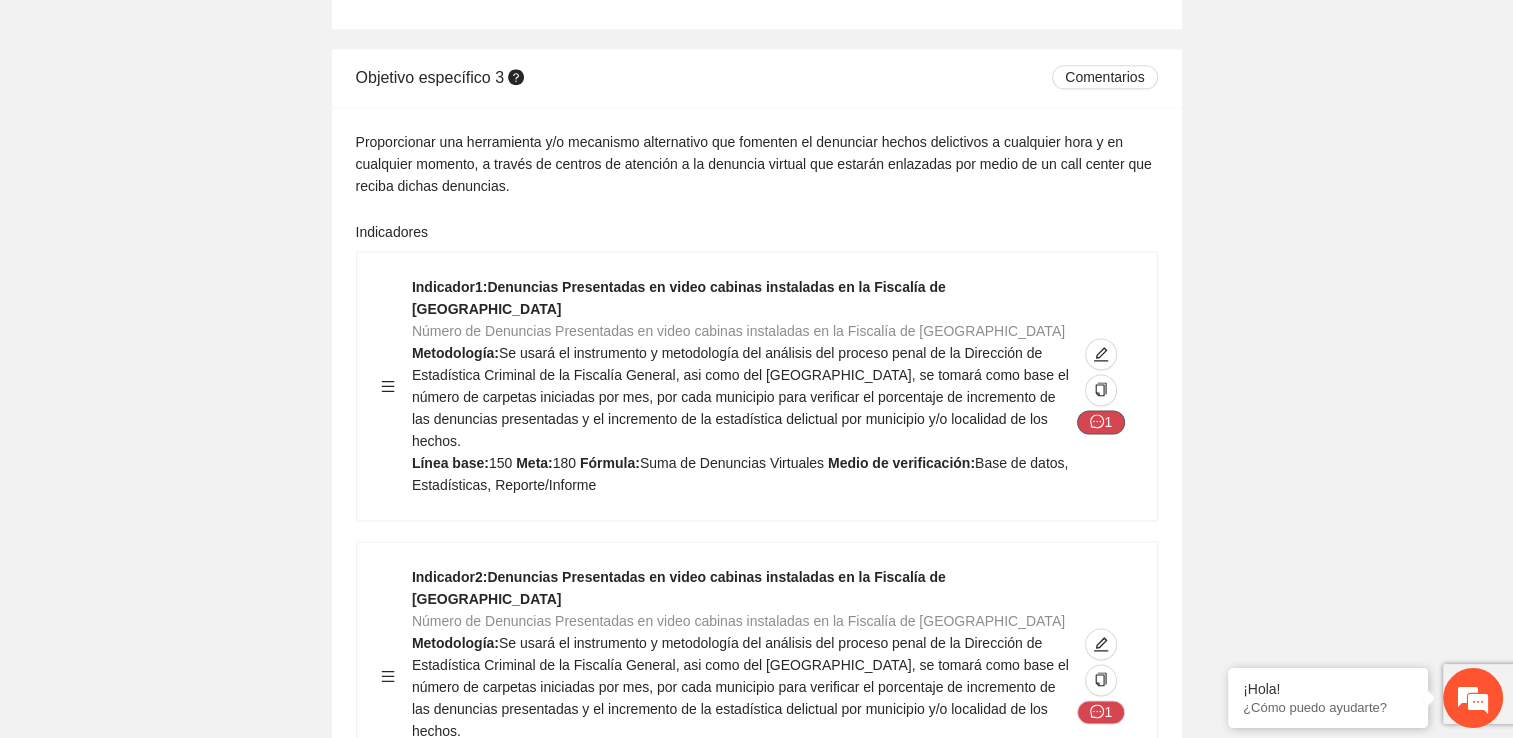 click 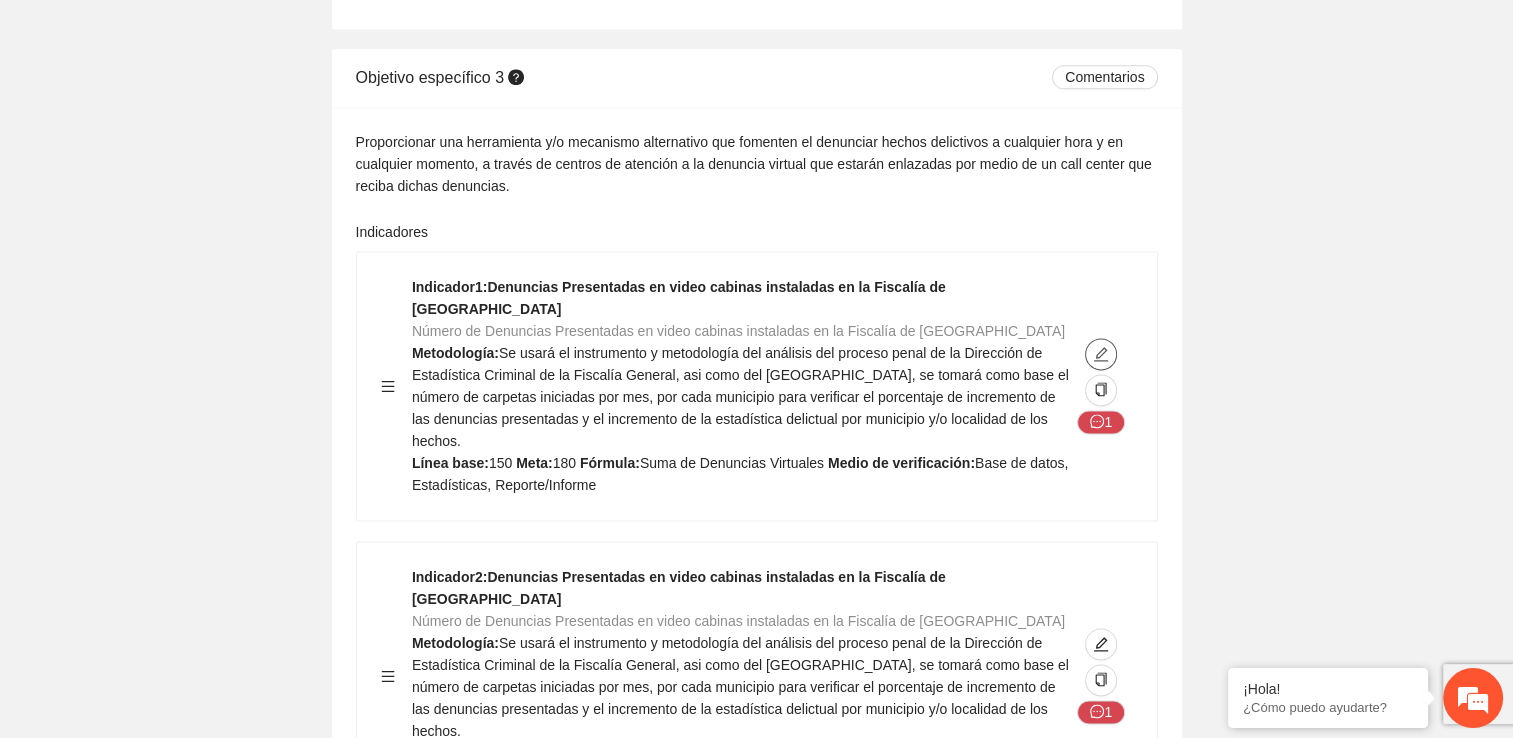 click 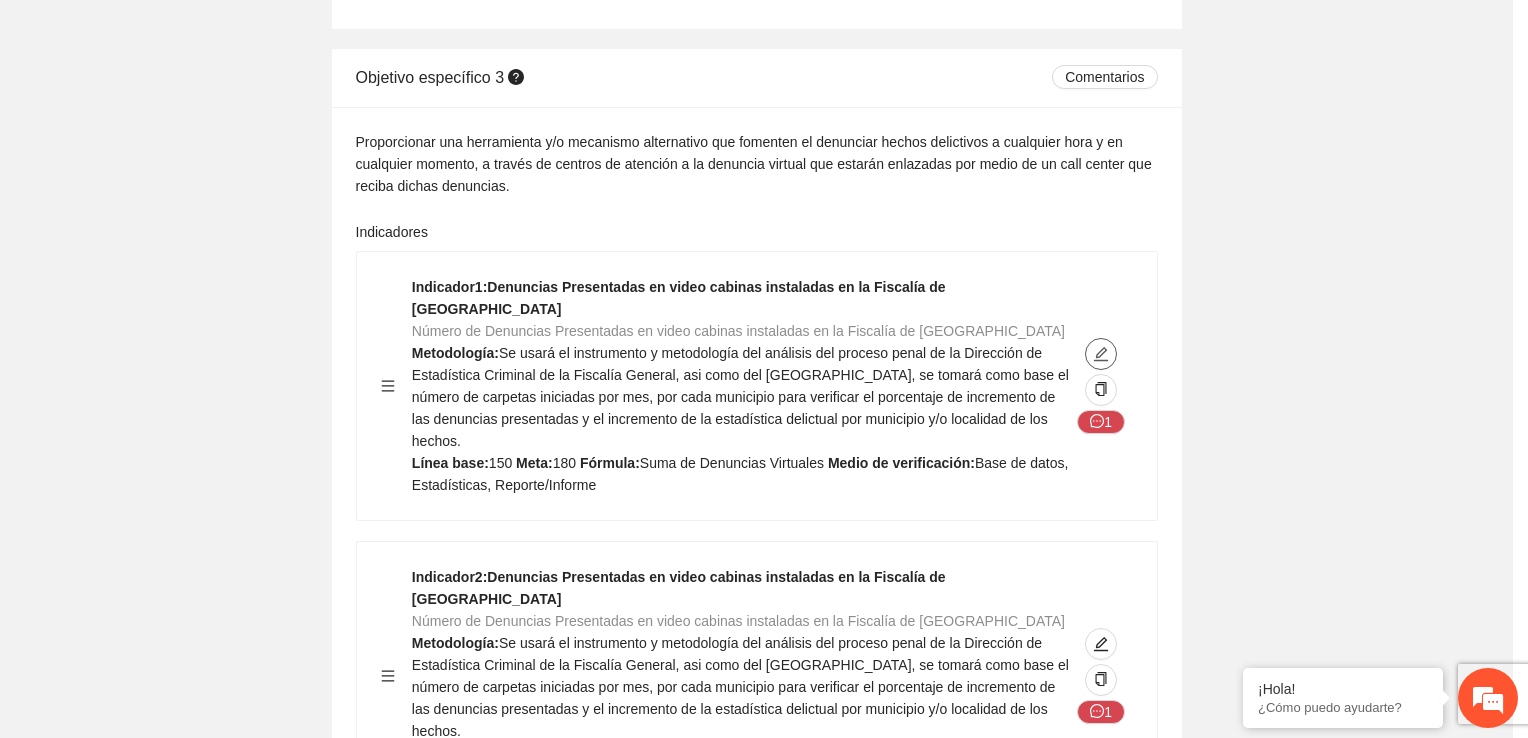type on "***" 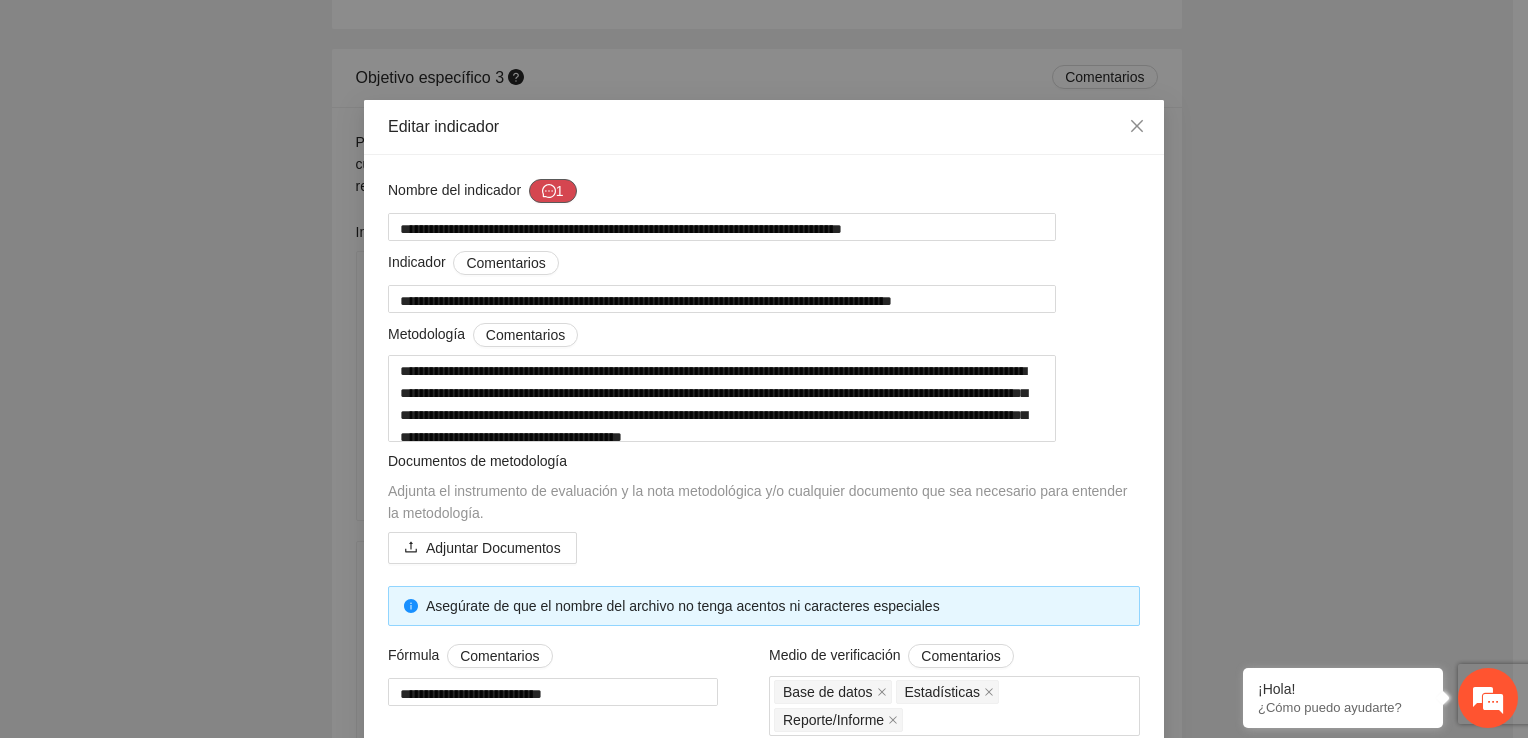 click on "1" at bounding box center (553, 191) 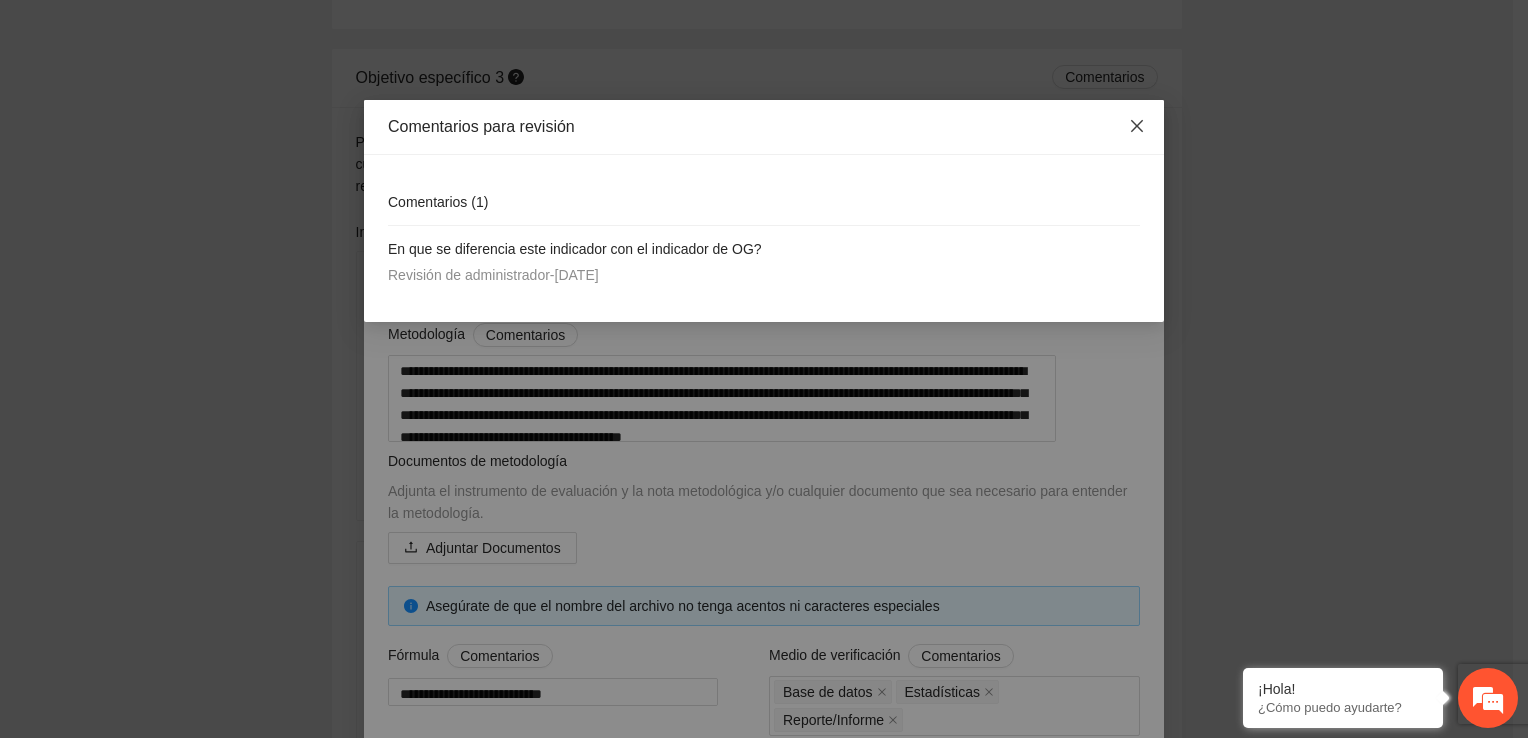click 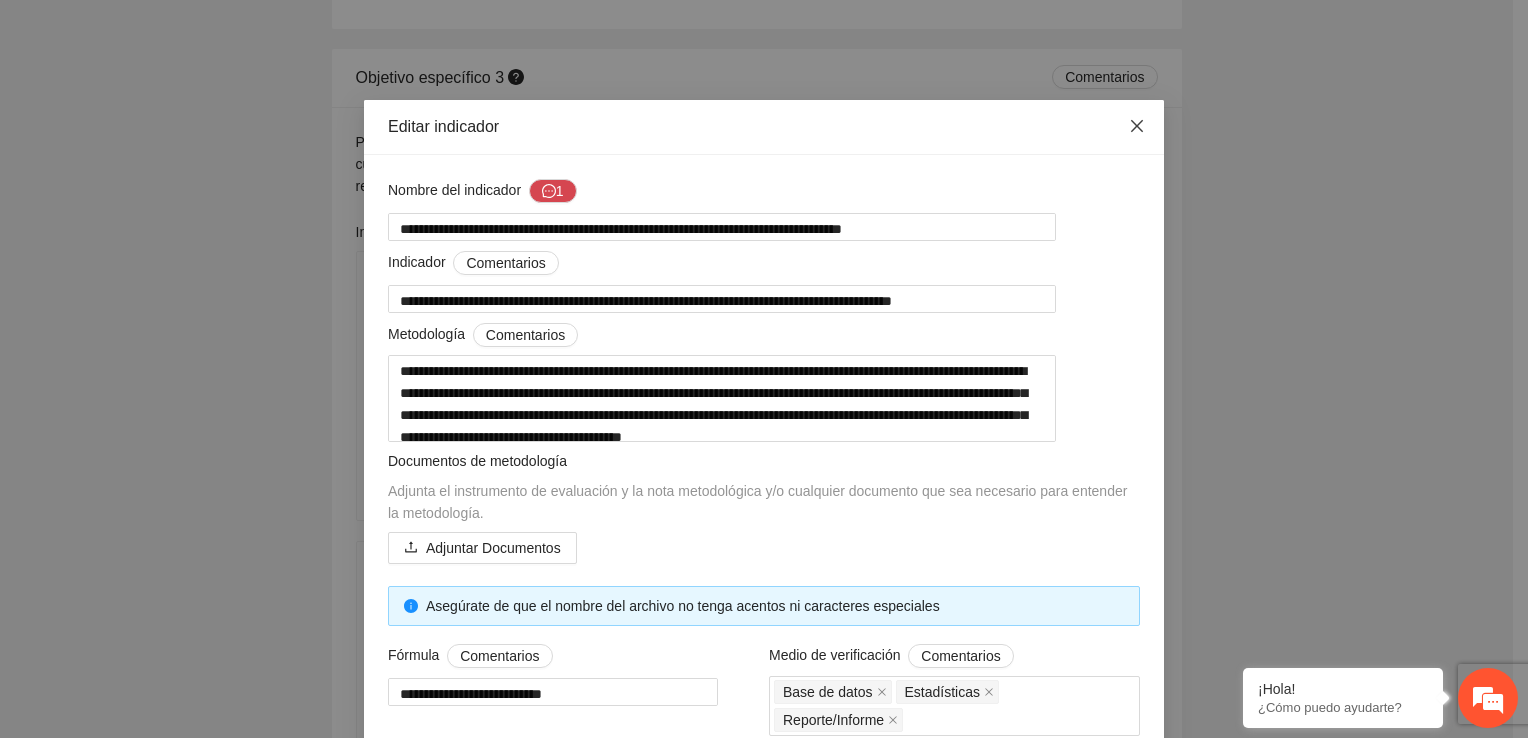 click 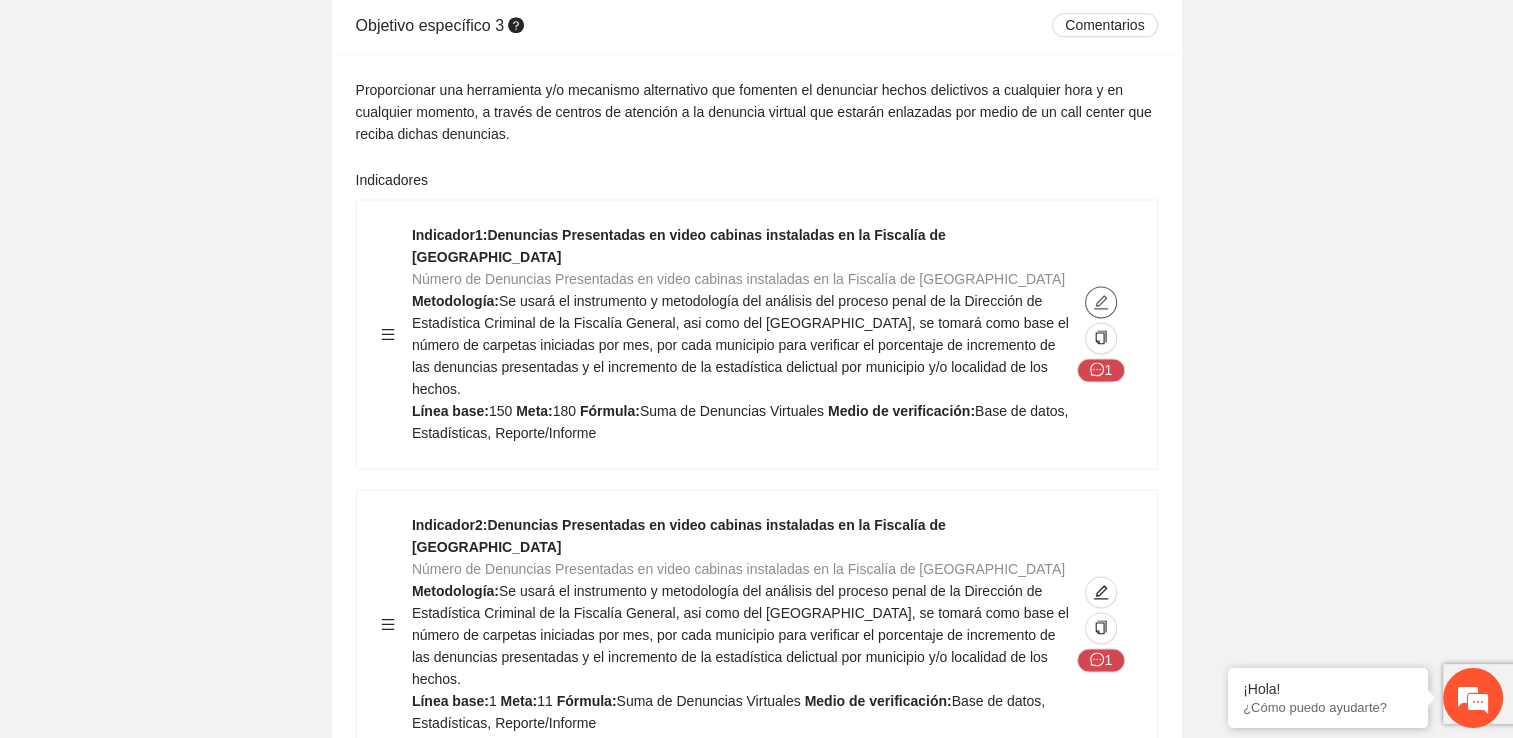 scroll, scrollTop: 10400, scrollLeft: 0, axis: vertical 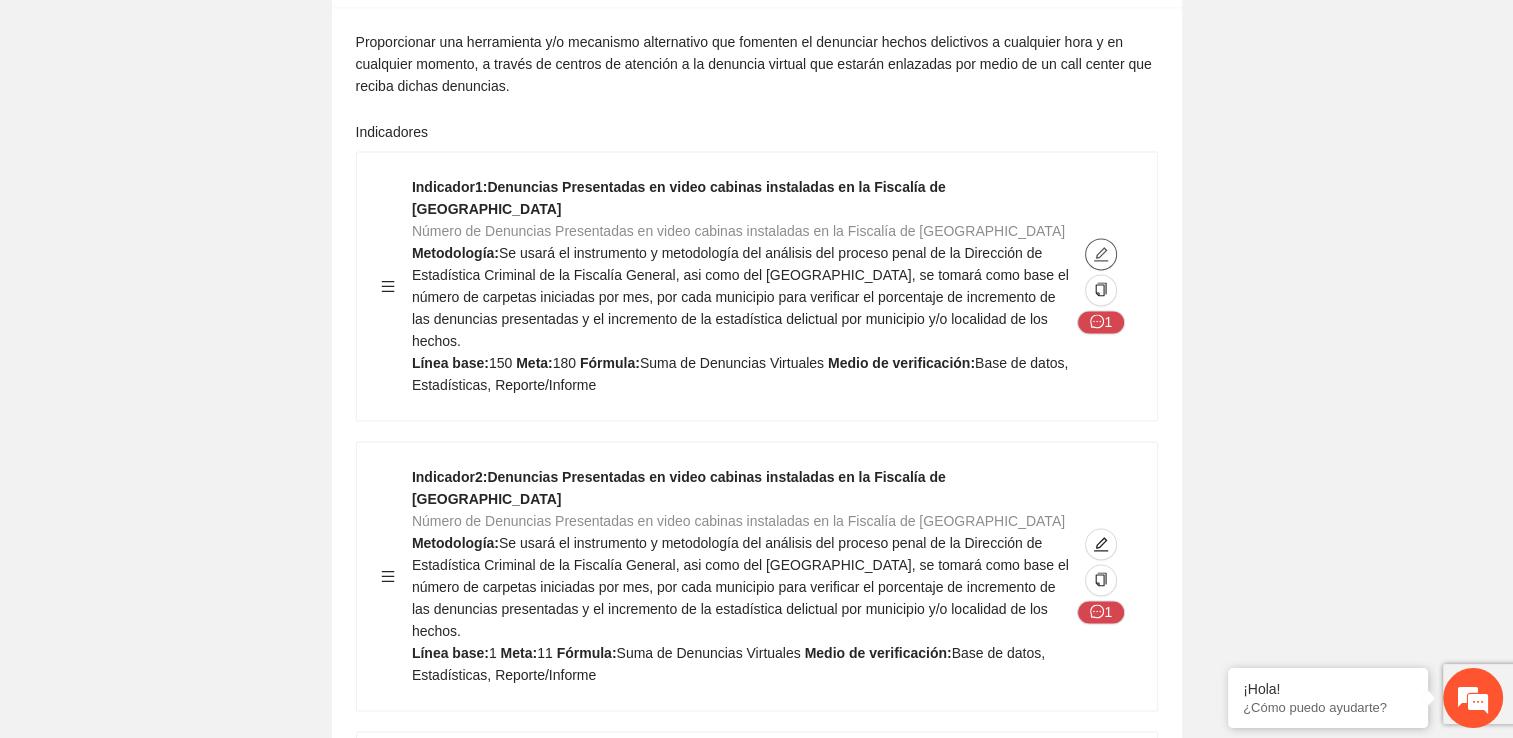 click 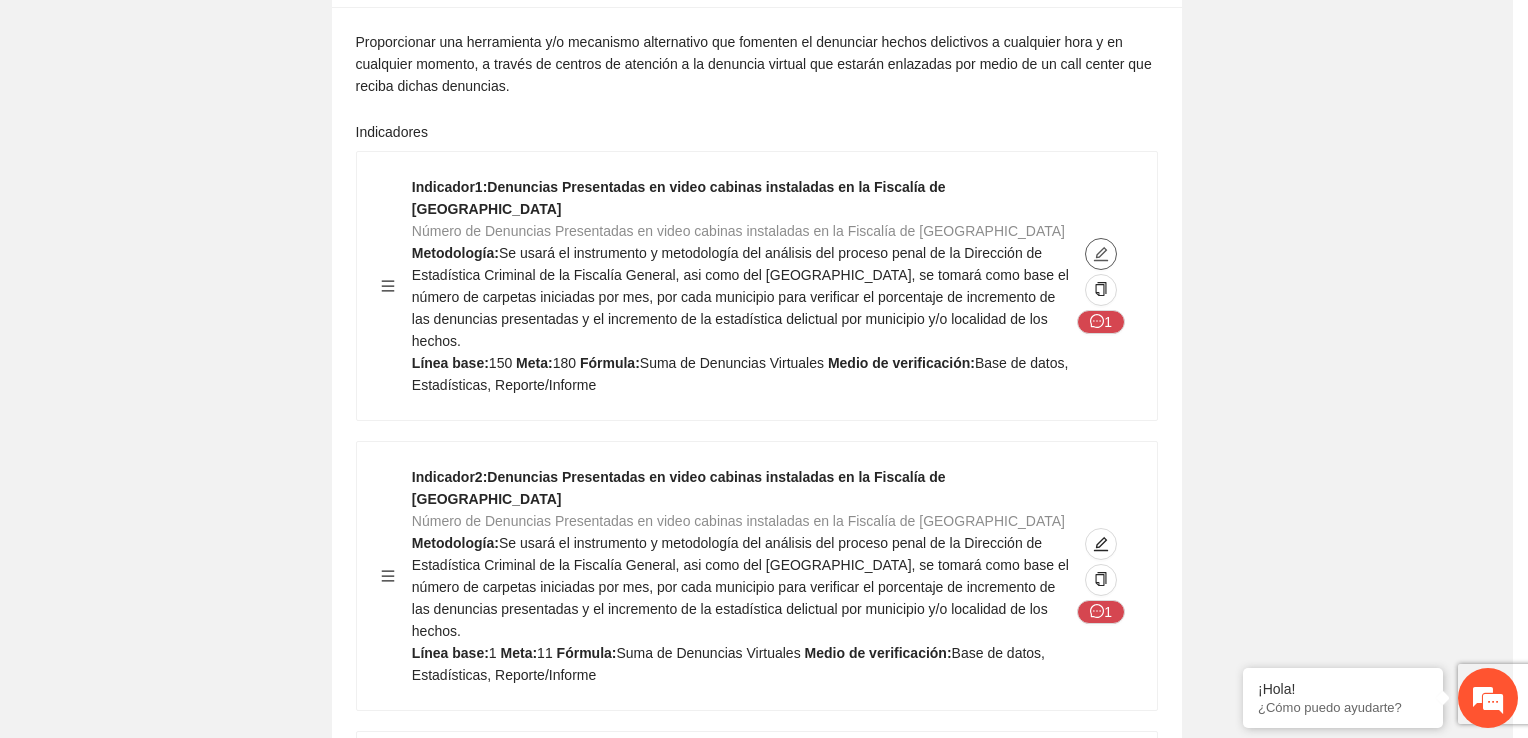 type on "***" 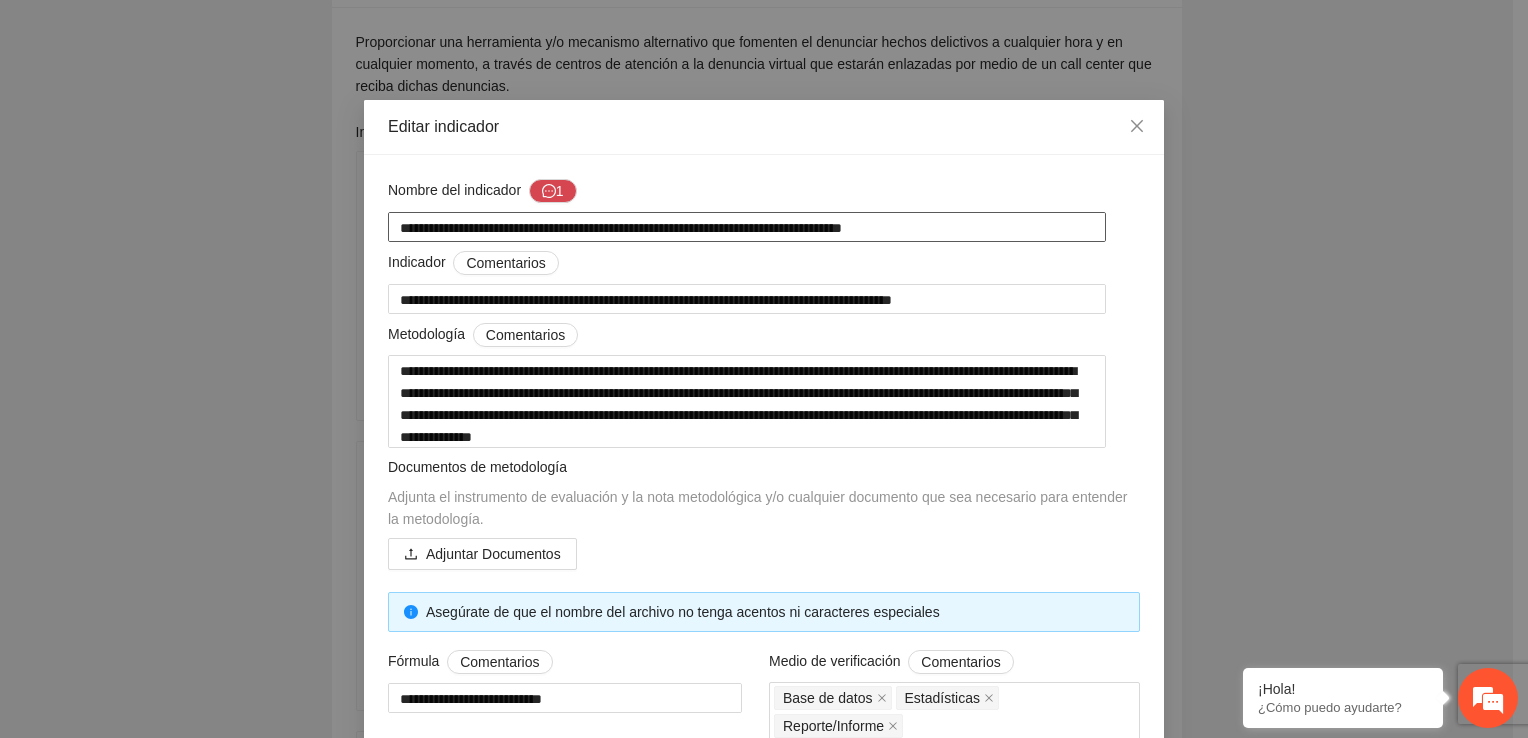 drag, startPoint x: 988, startPoint y: 223, endPoint x: -4, endPoint y: 166, distance: 993.6362 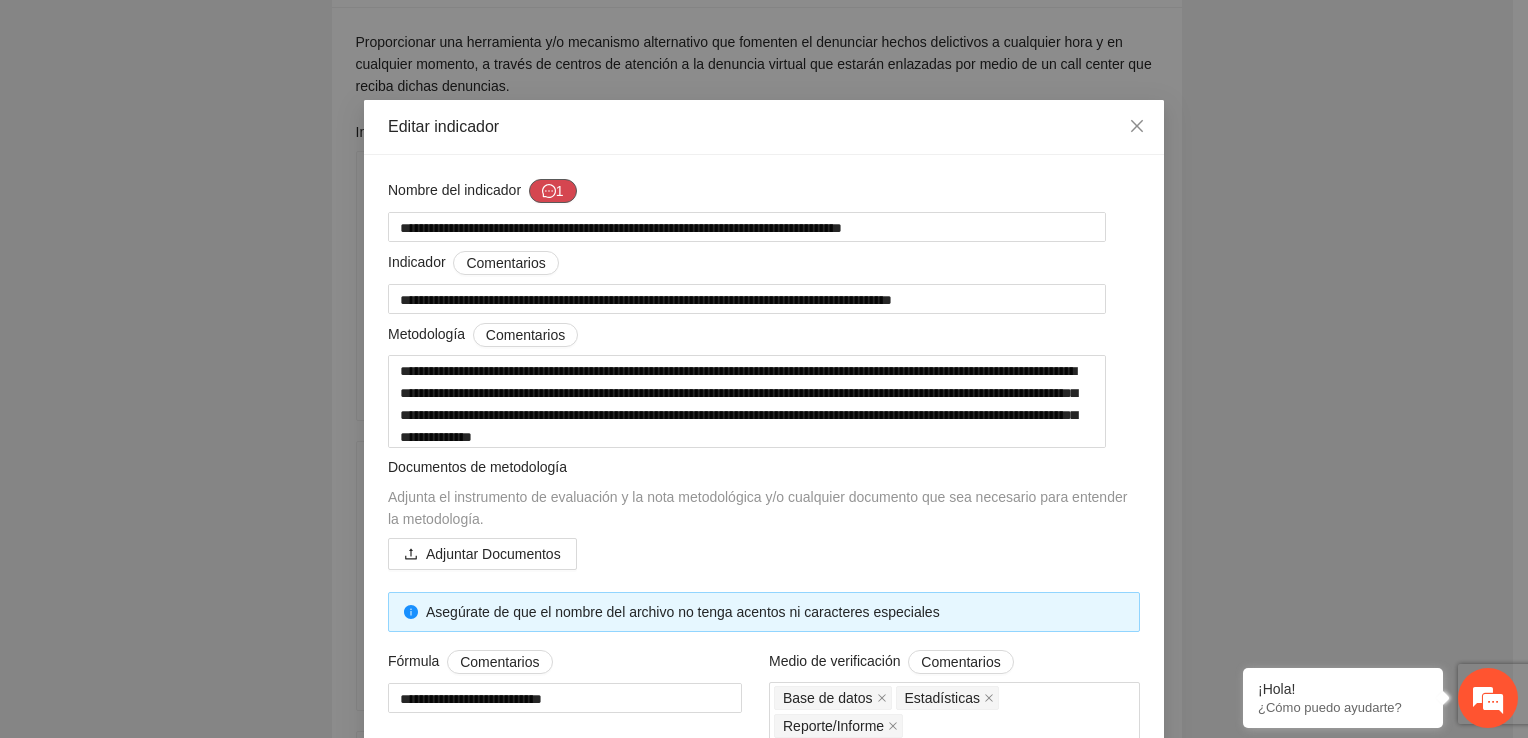 click on "1" at bounding box center [553, 191] 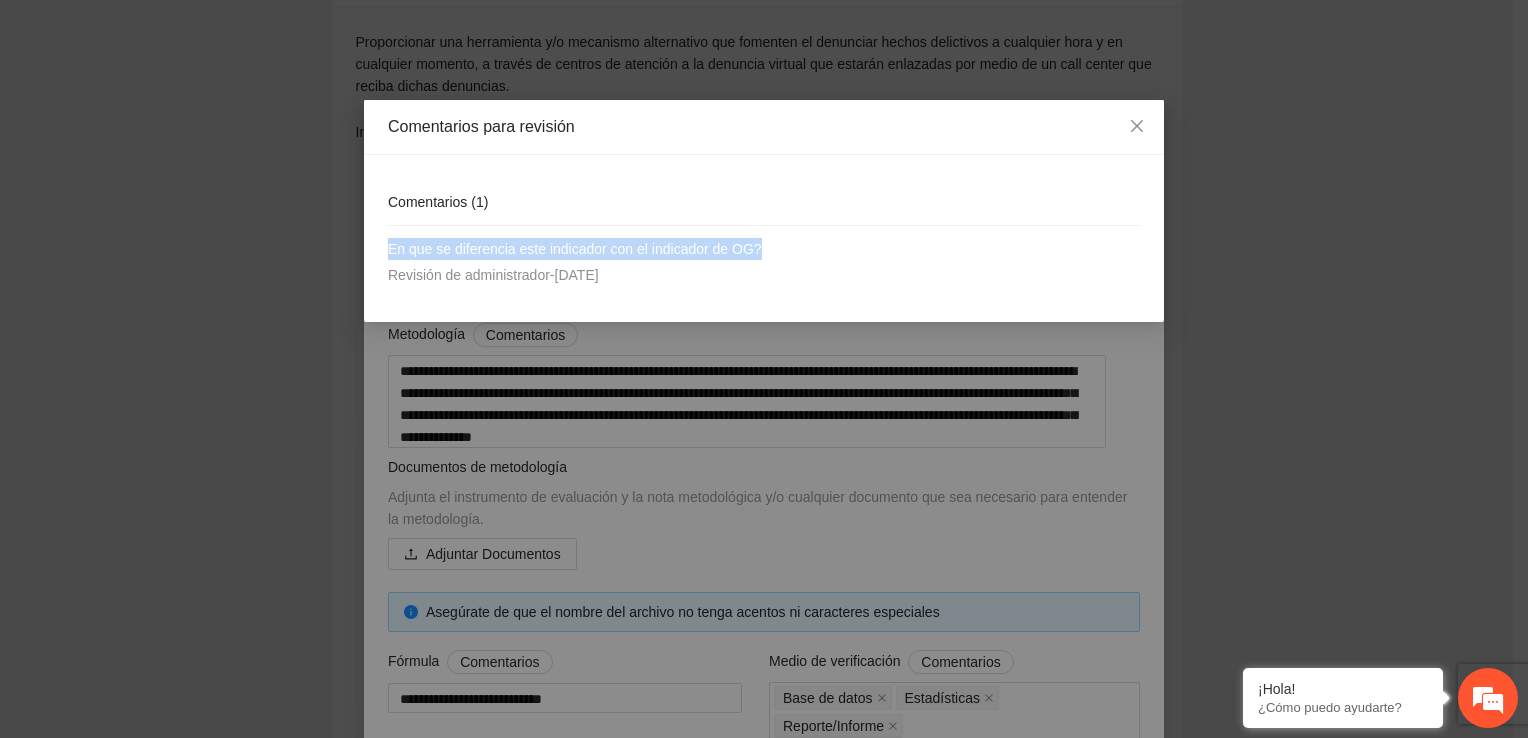 drag, startPoint x: 829, startPoint y: 240, endPoint x: 235, endPoint y: 238, distance: 594.00336 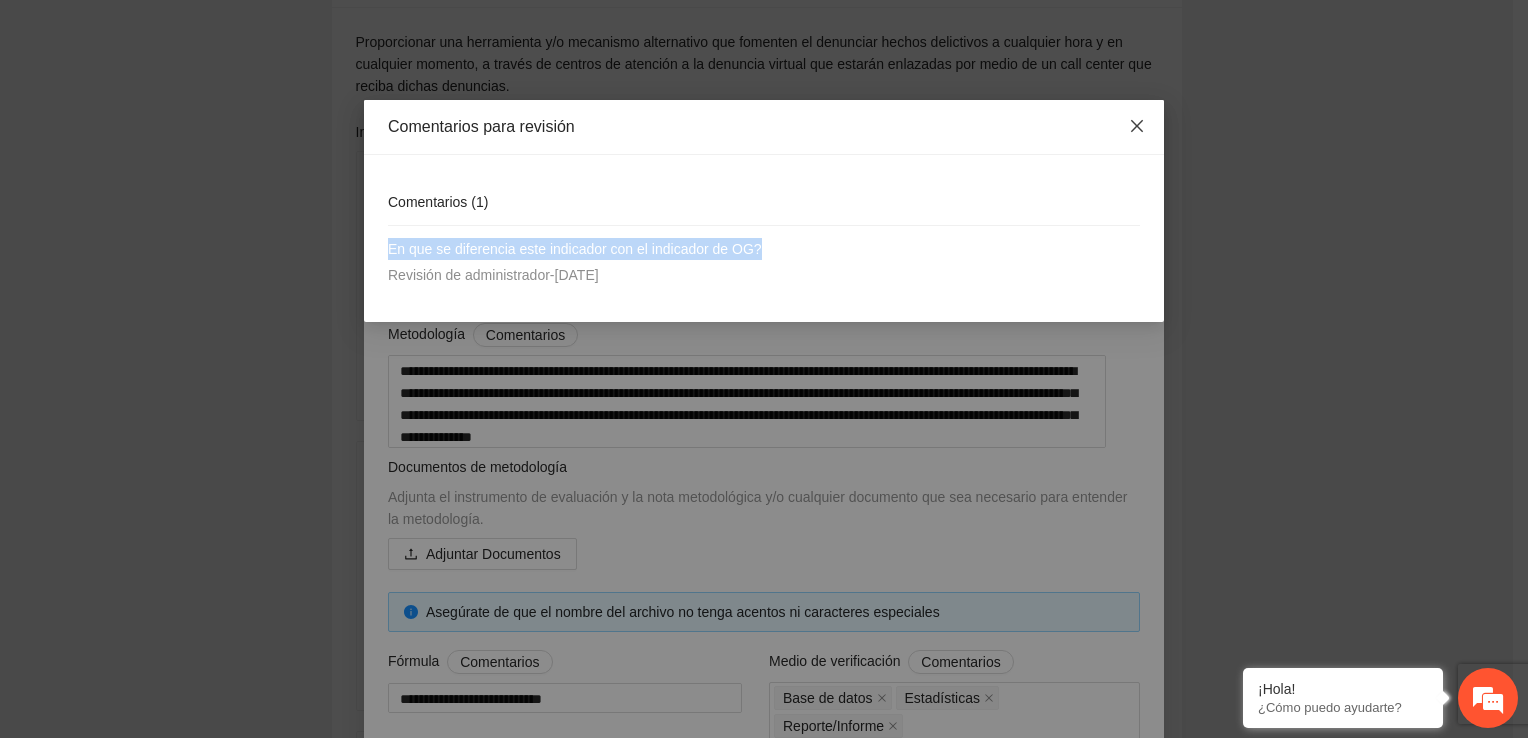 click at bounding box center [1137, 127] 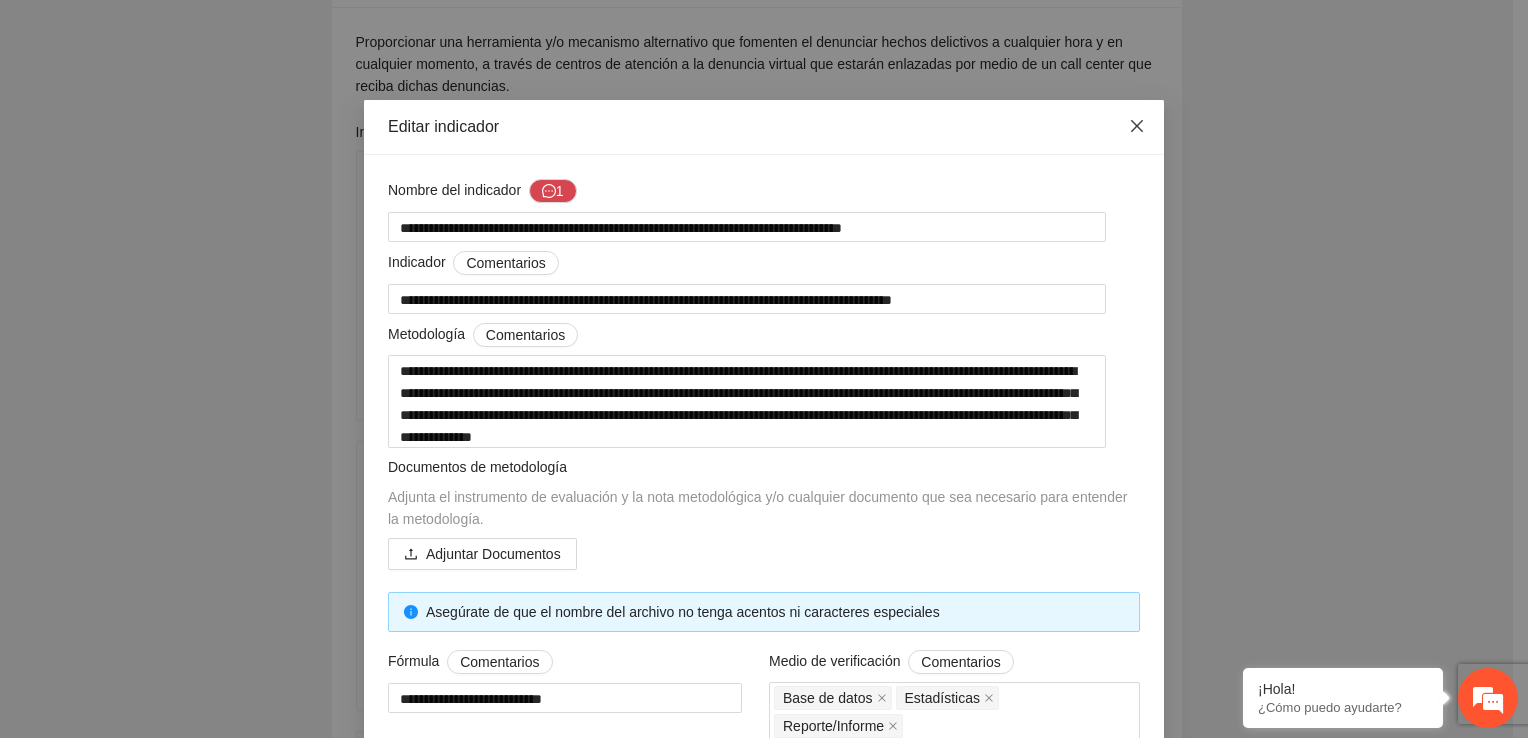 click 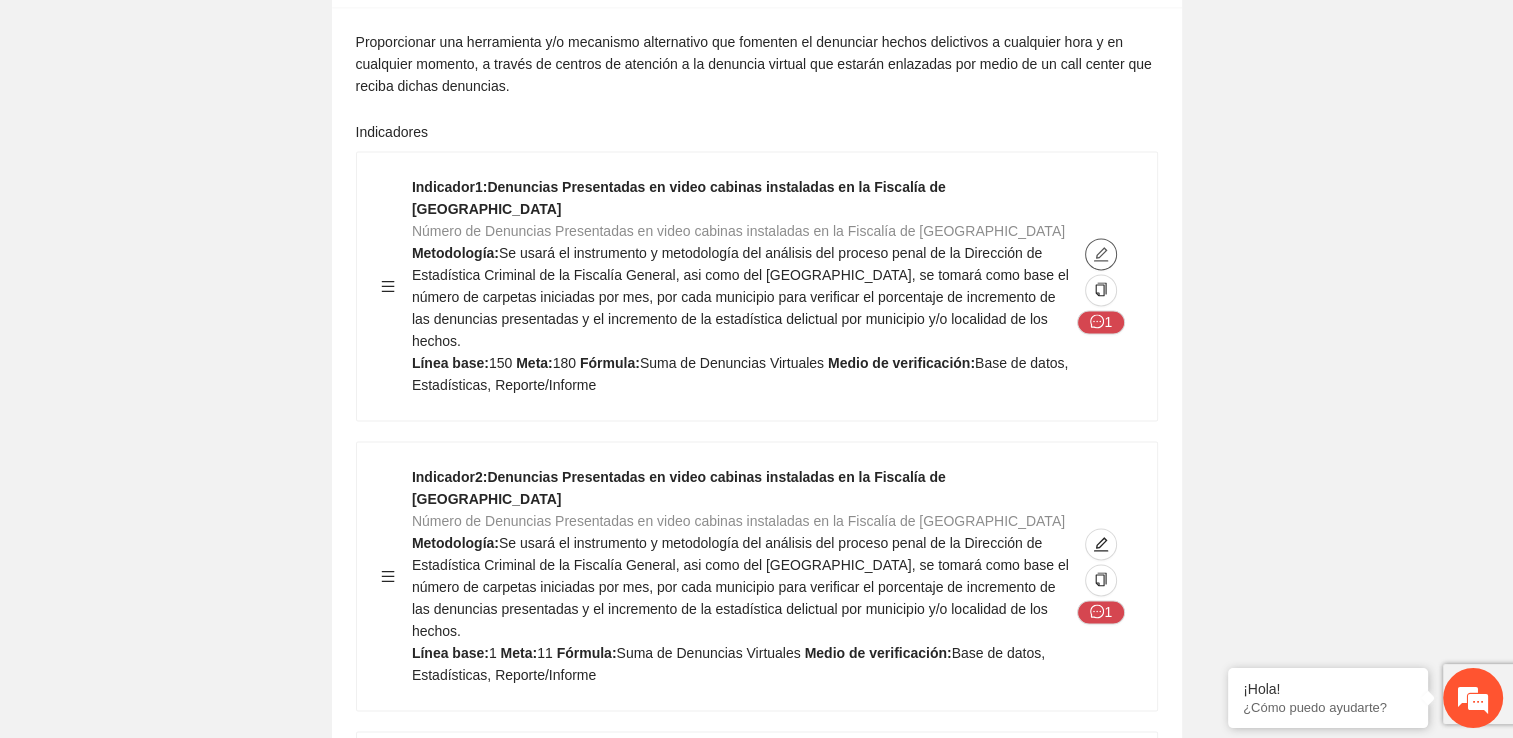 scroll, scrollTop: 10200, scrollLeft: 0, axis: vertical 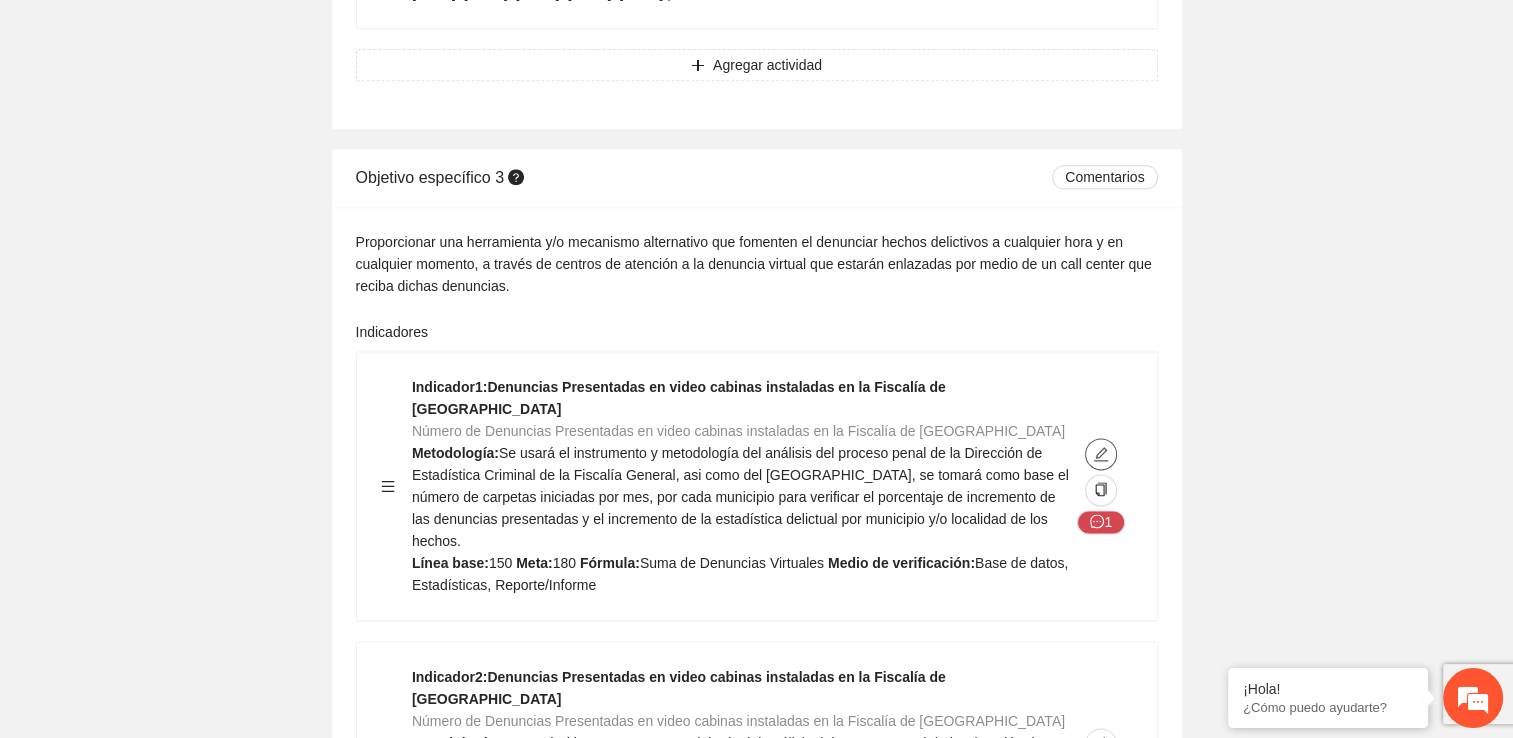 type 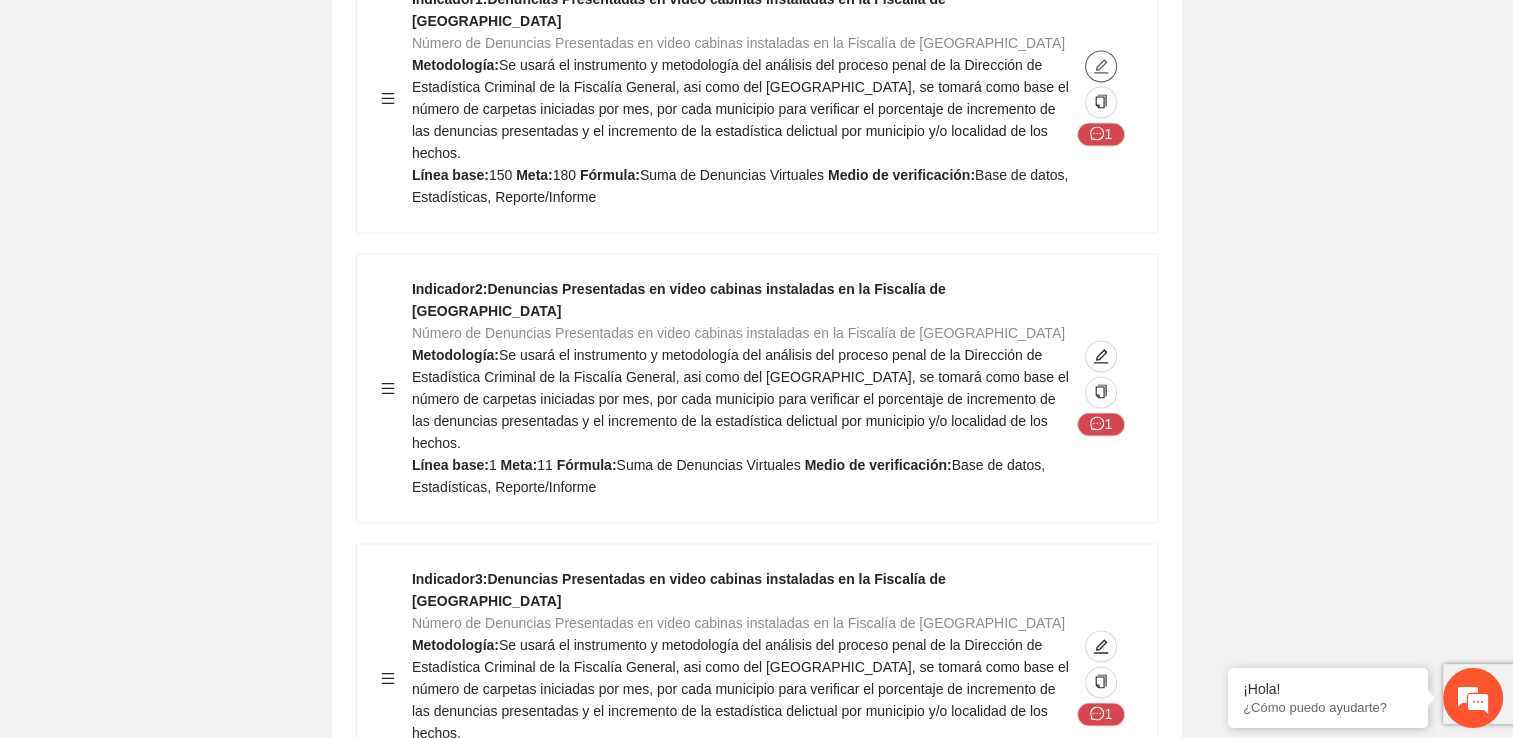 scroll, scrollTop: 10600, scrollLeft: 0, axis: vertical 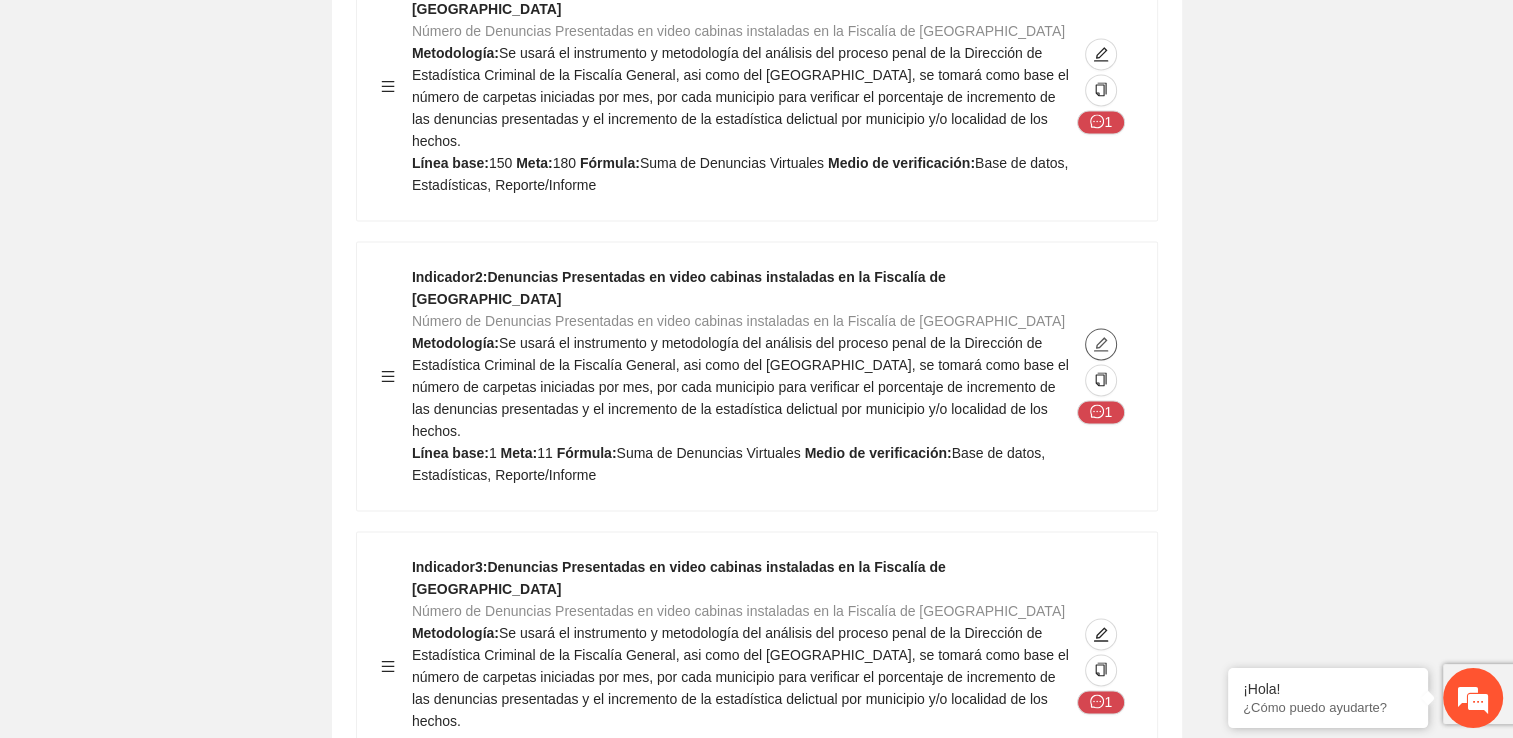 click 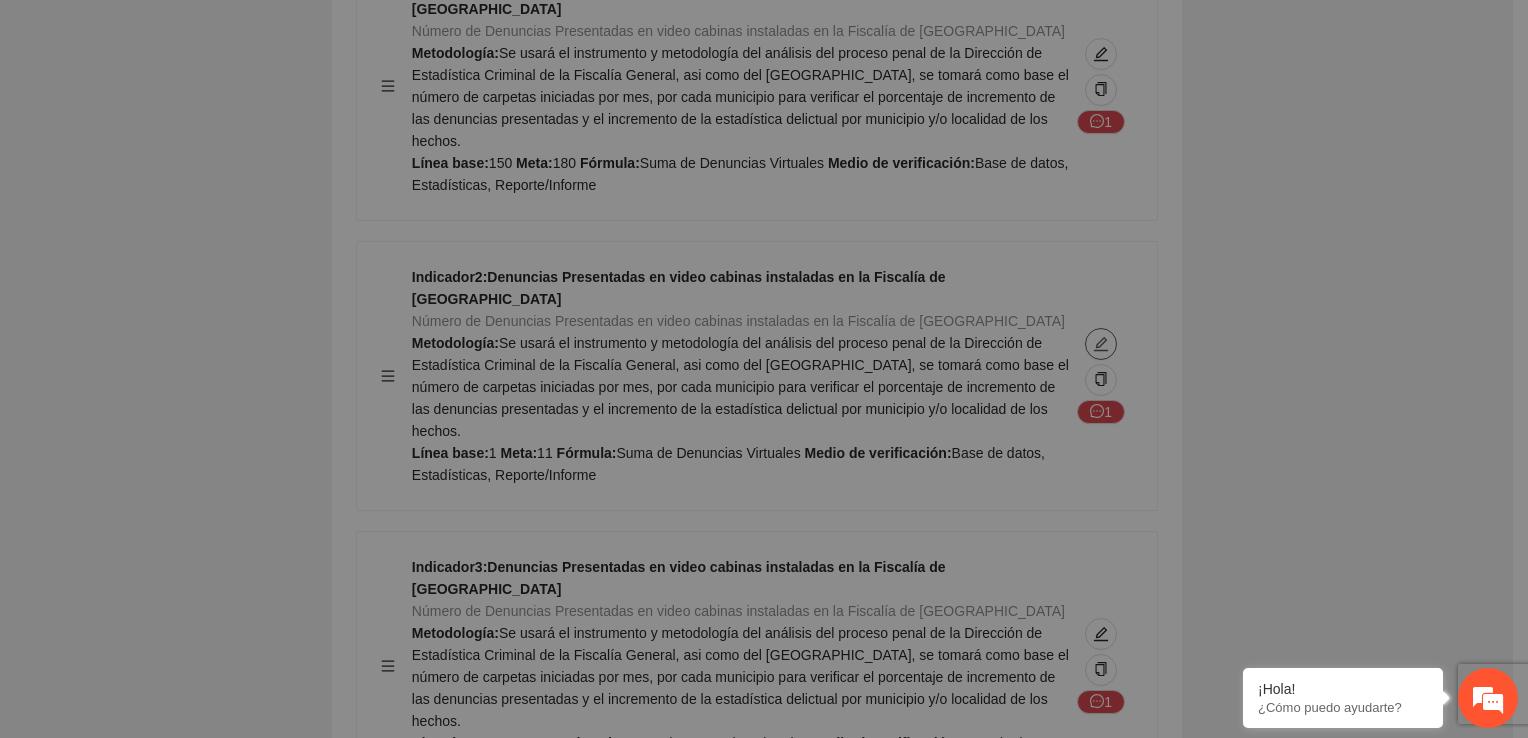 type on "*" 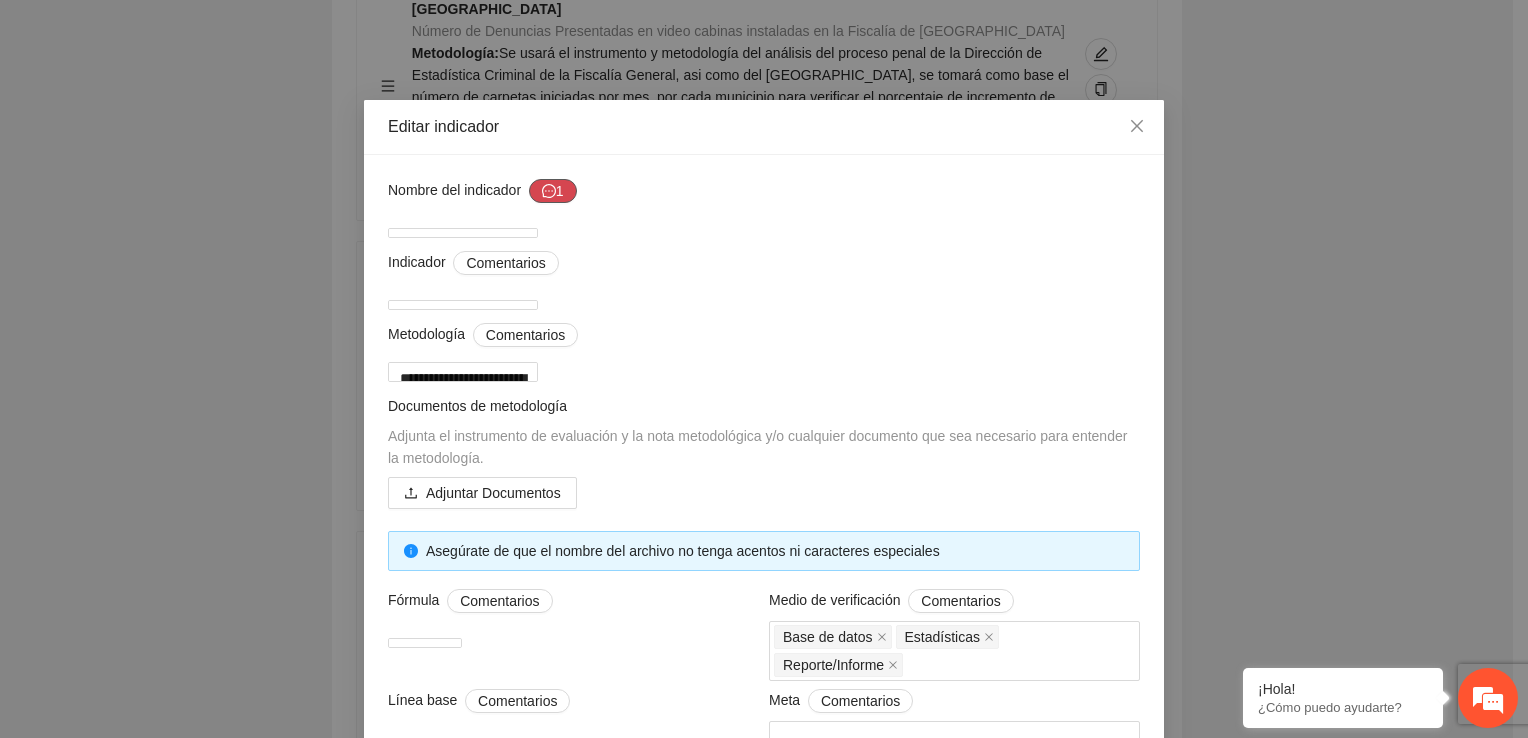 click on "1" at bounding box center (553, 191) 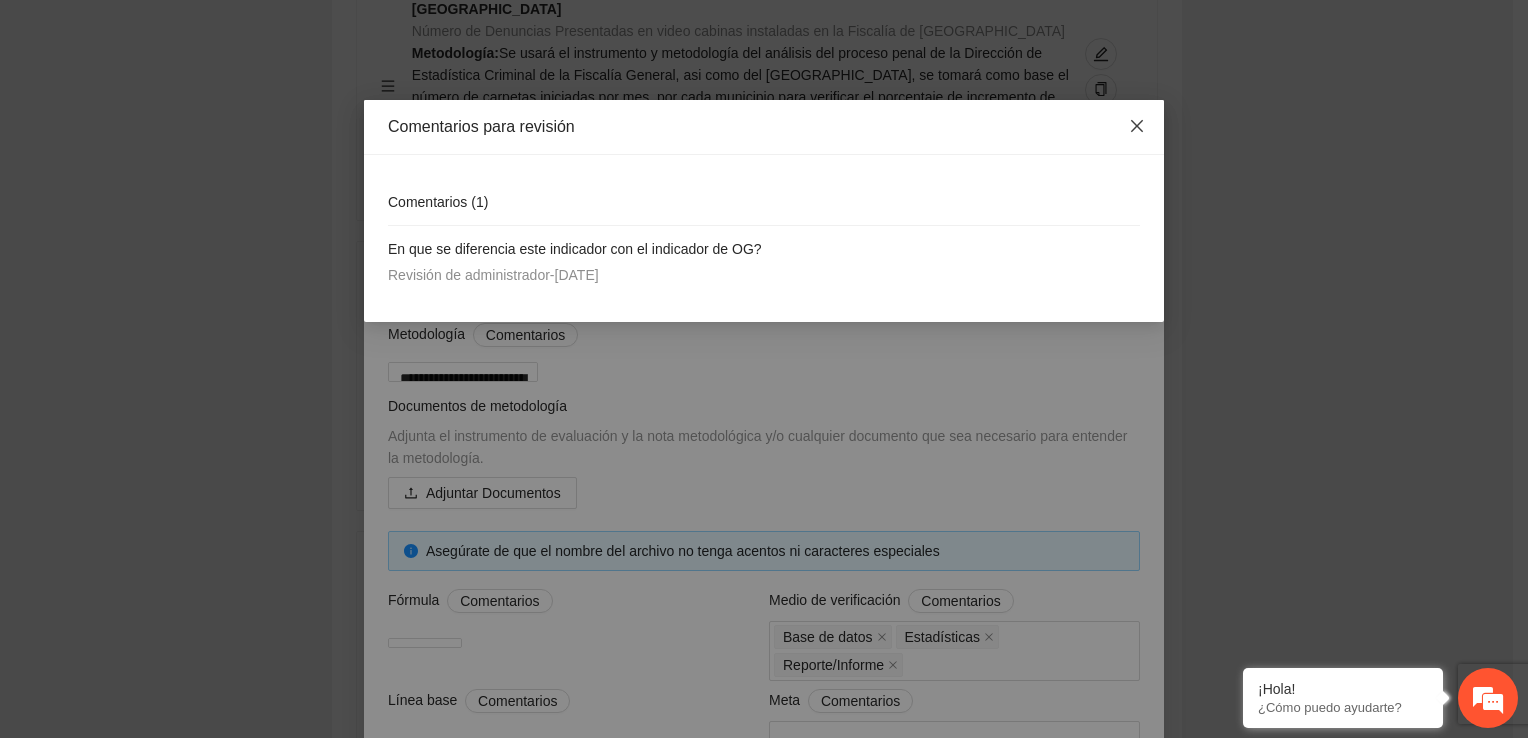 click 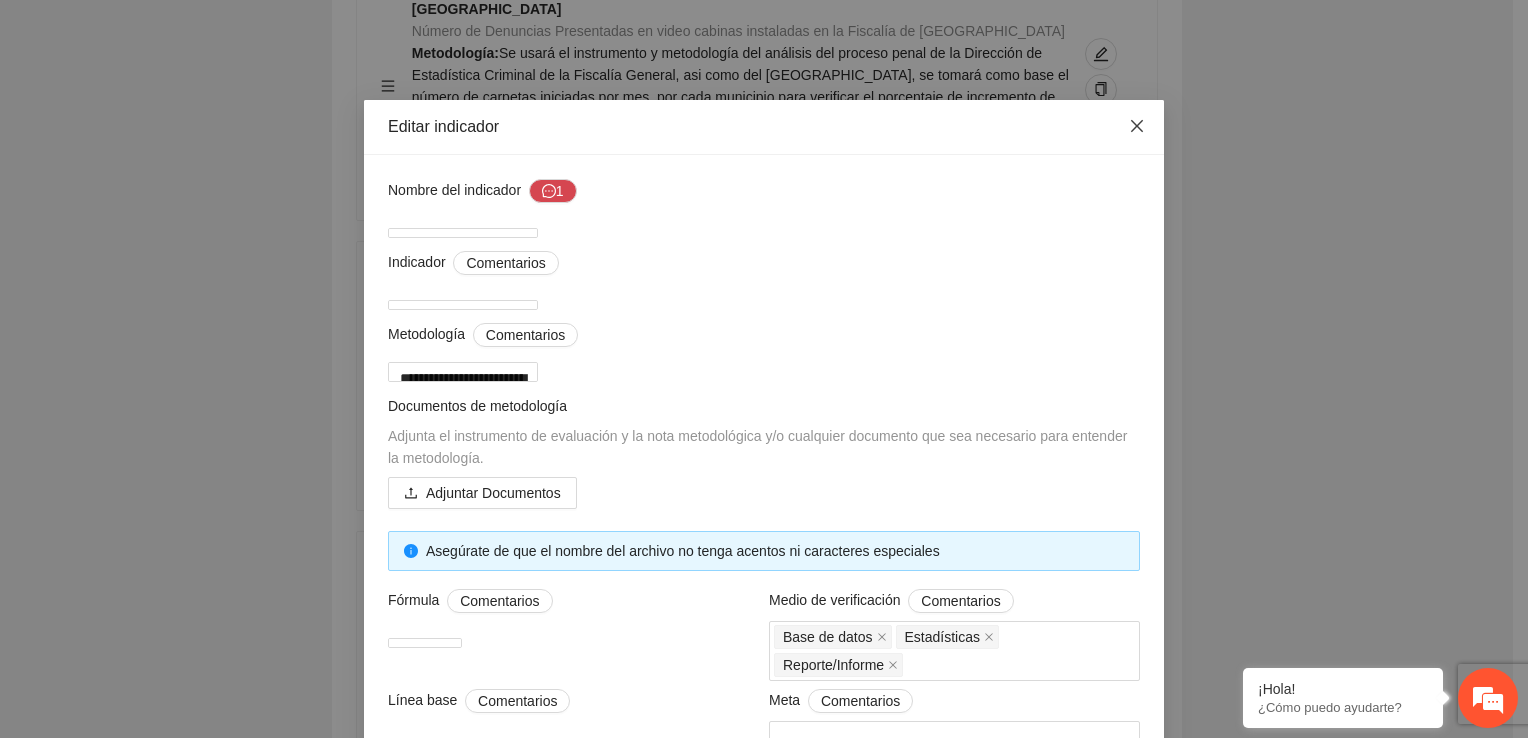 click 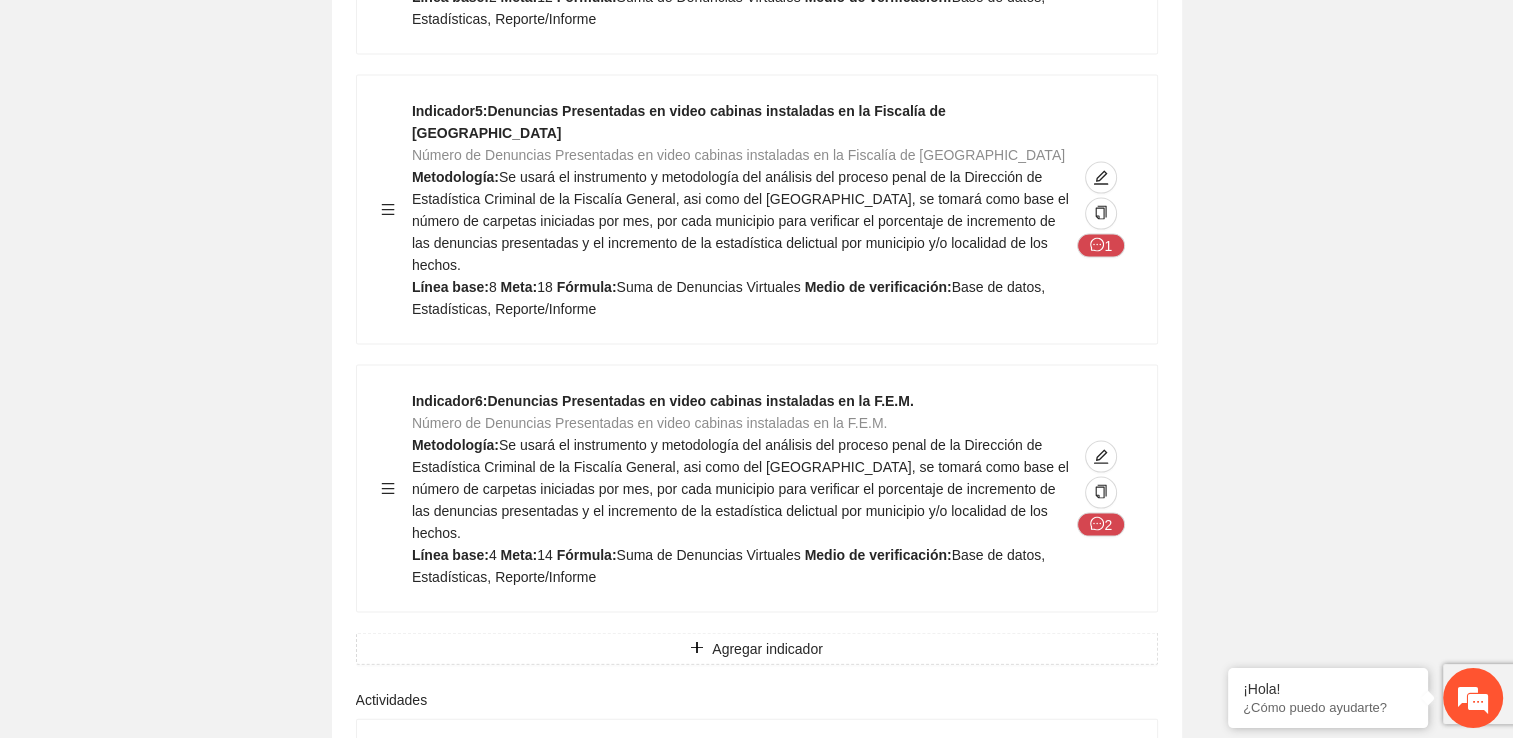 scroll, scrollTop: 11800, scrollLeft: 0, axis: vertical 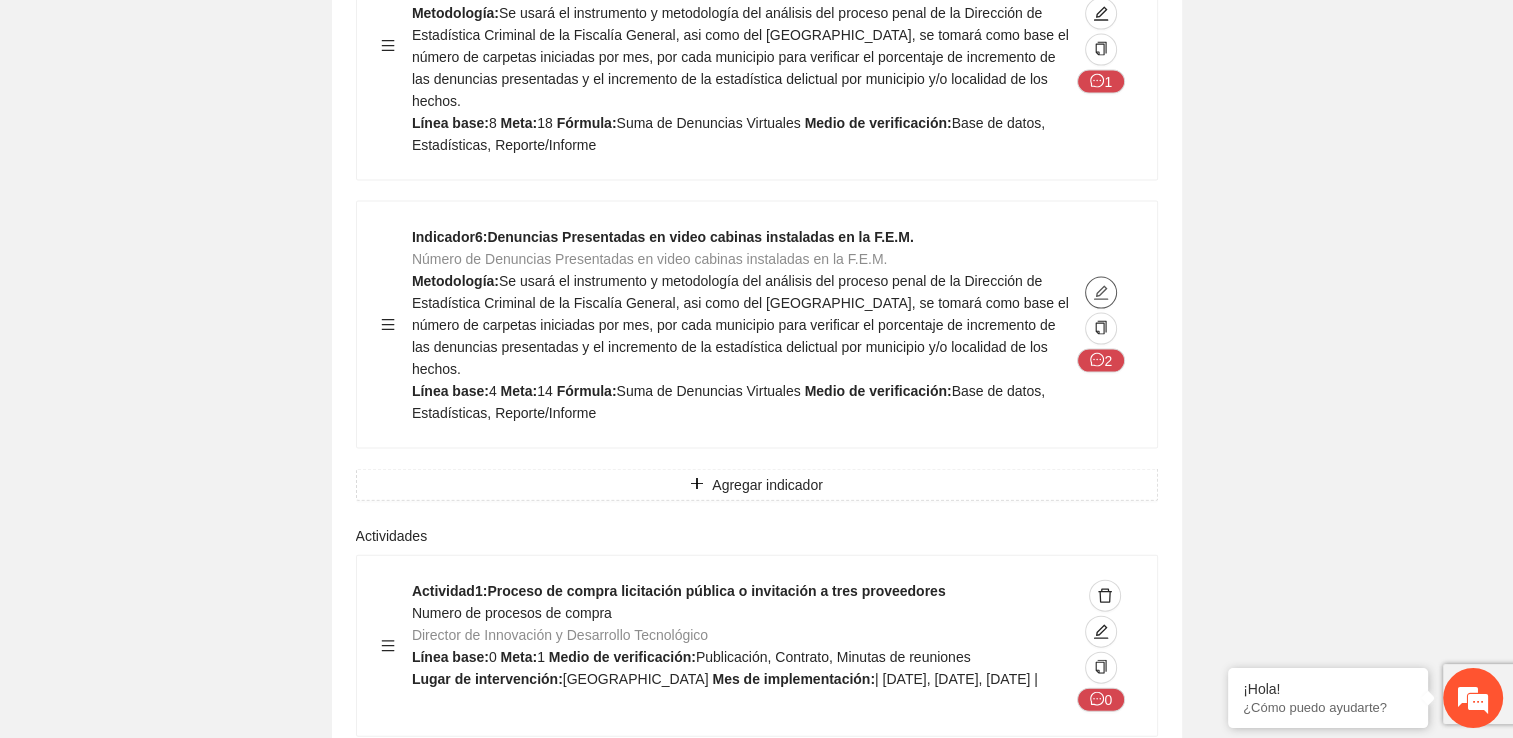 click 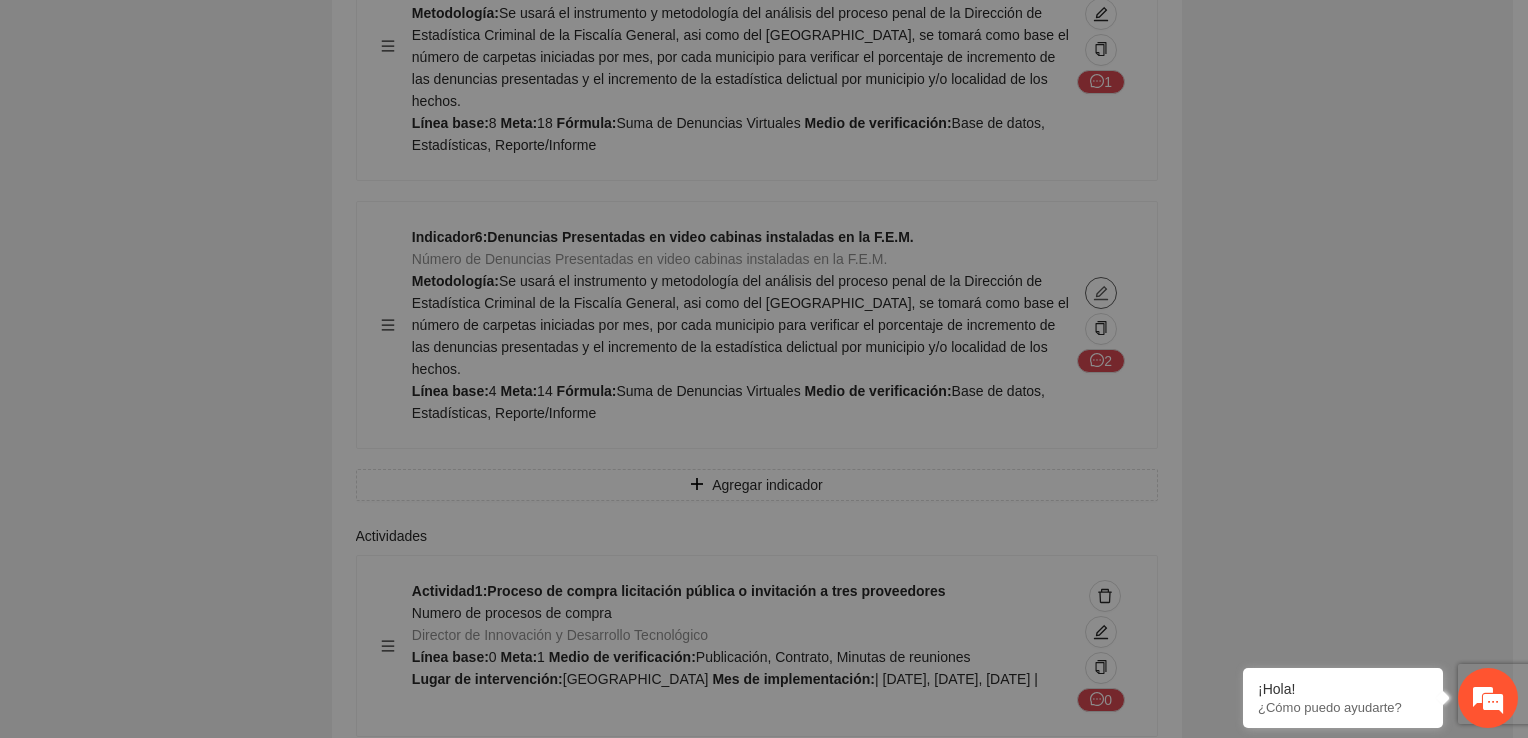 type on "*" 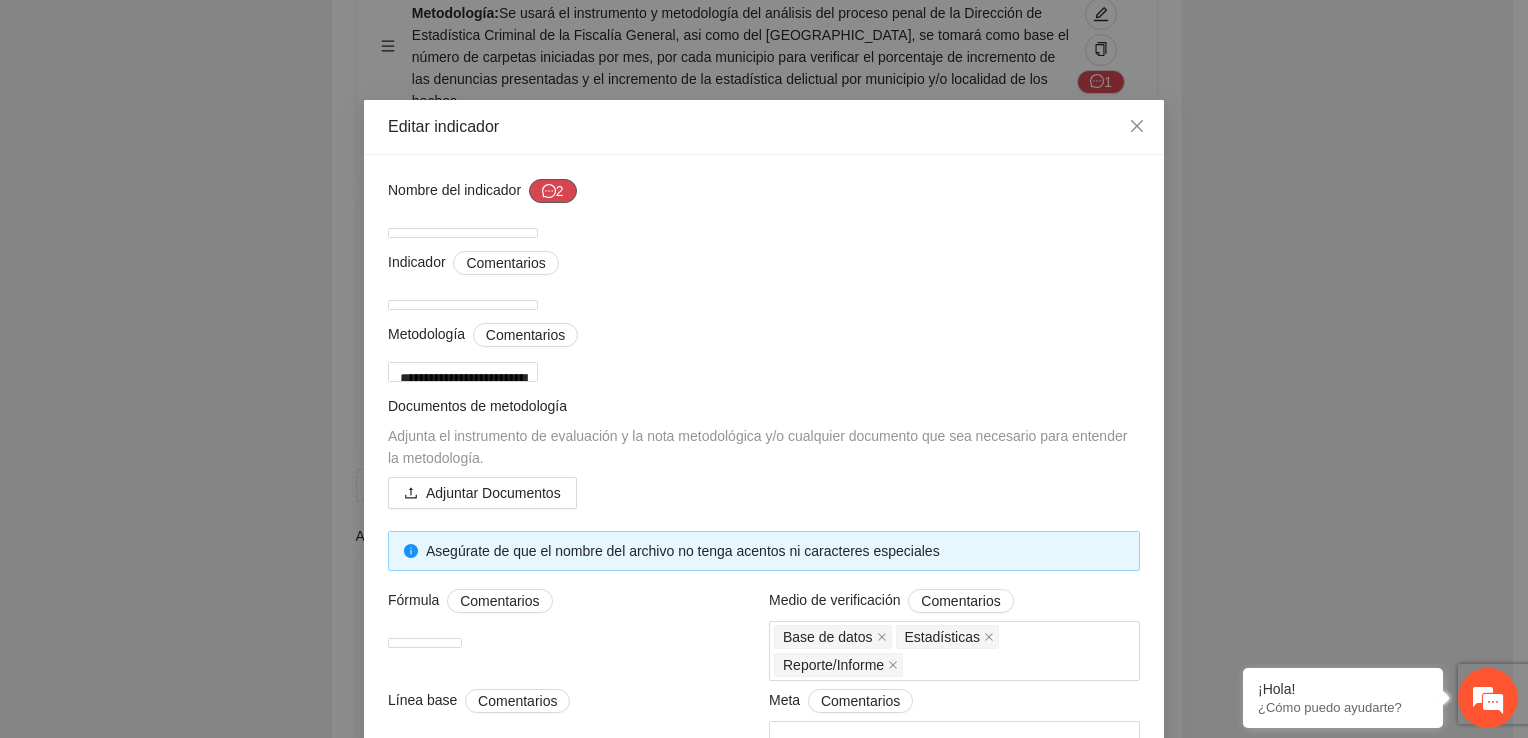 click 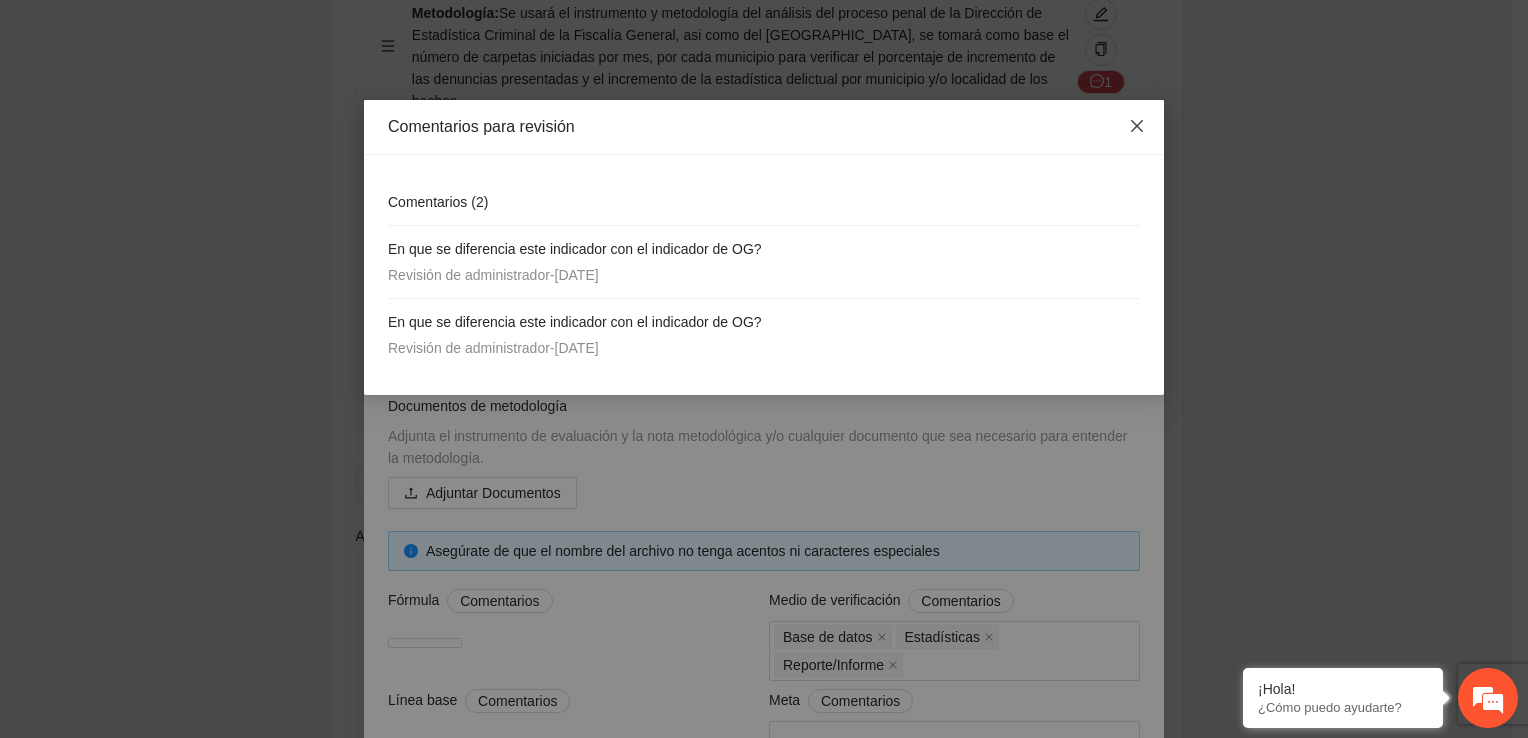 click 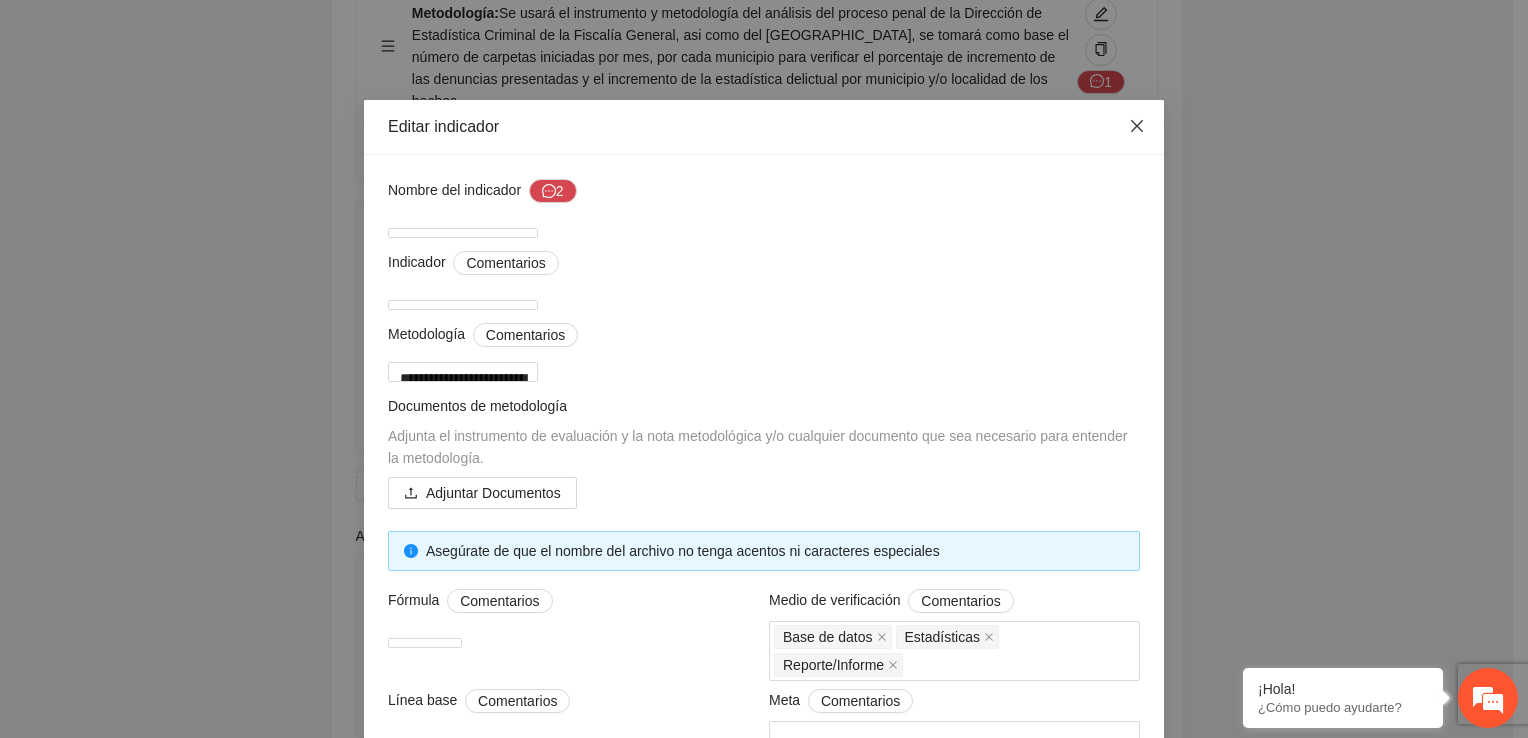 click 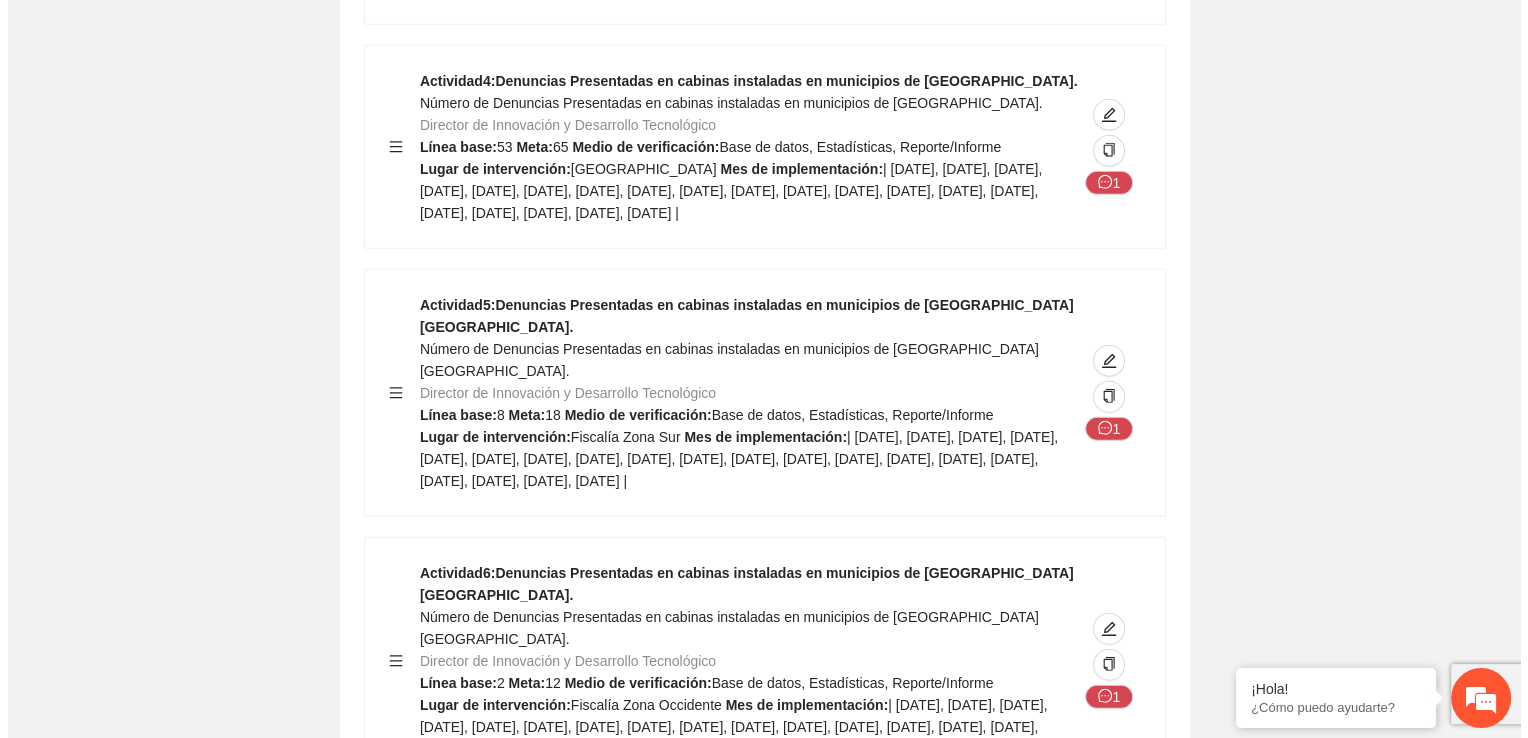 scroll, scrollTop: 12900, scrollLeft: 0, axis: vertical 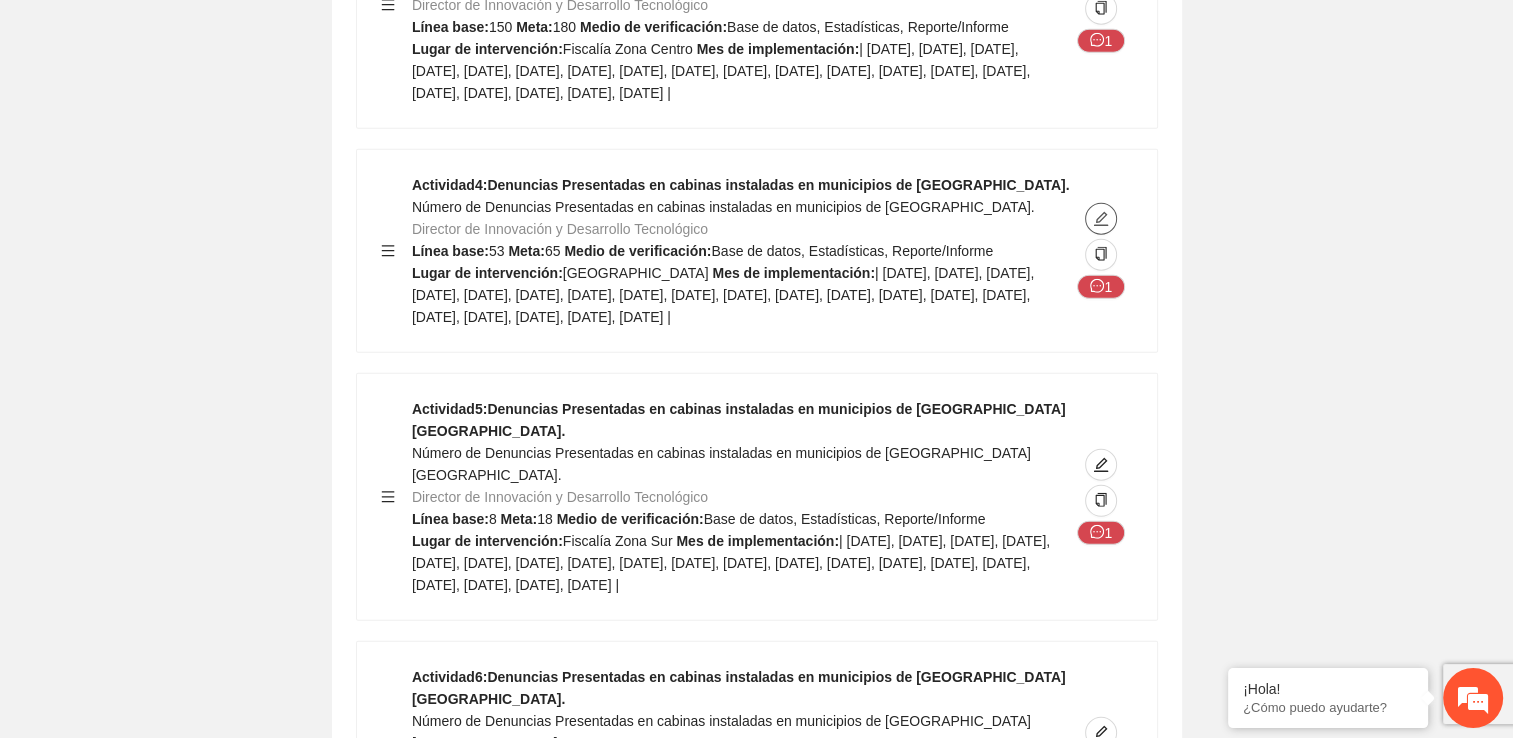 click at bounding box center [1101, -6540] 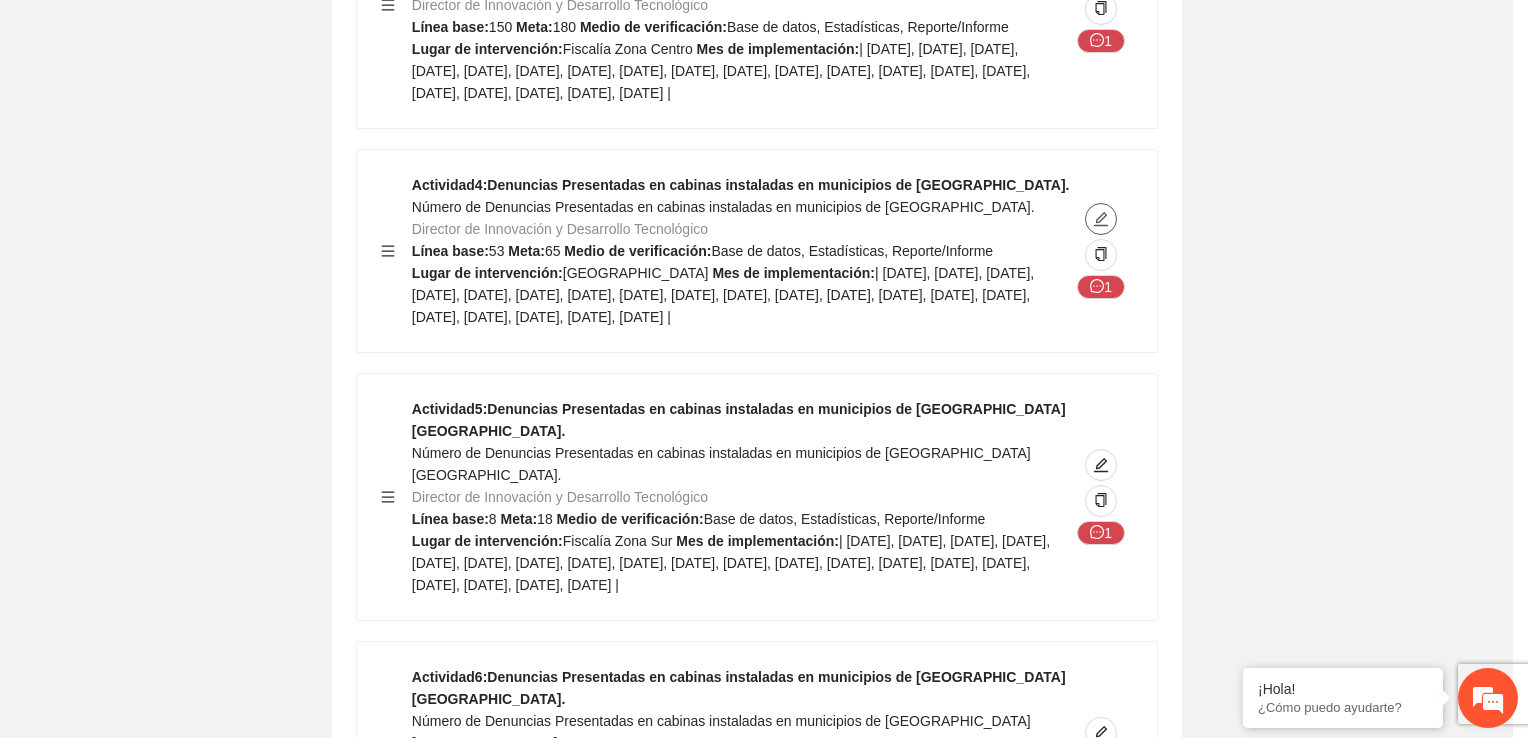 type on "**********" 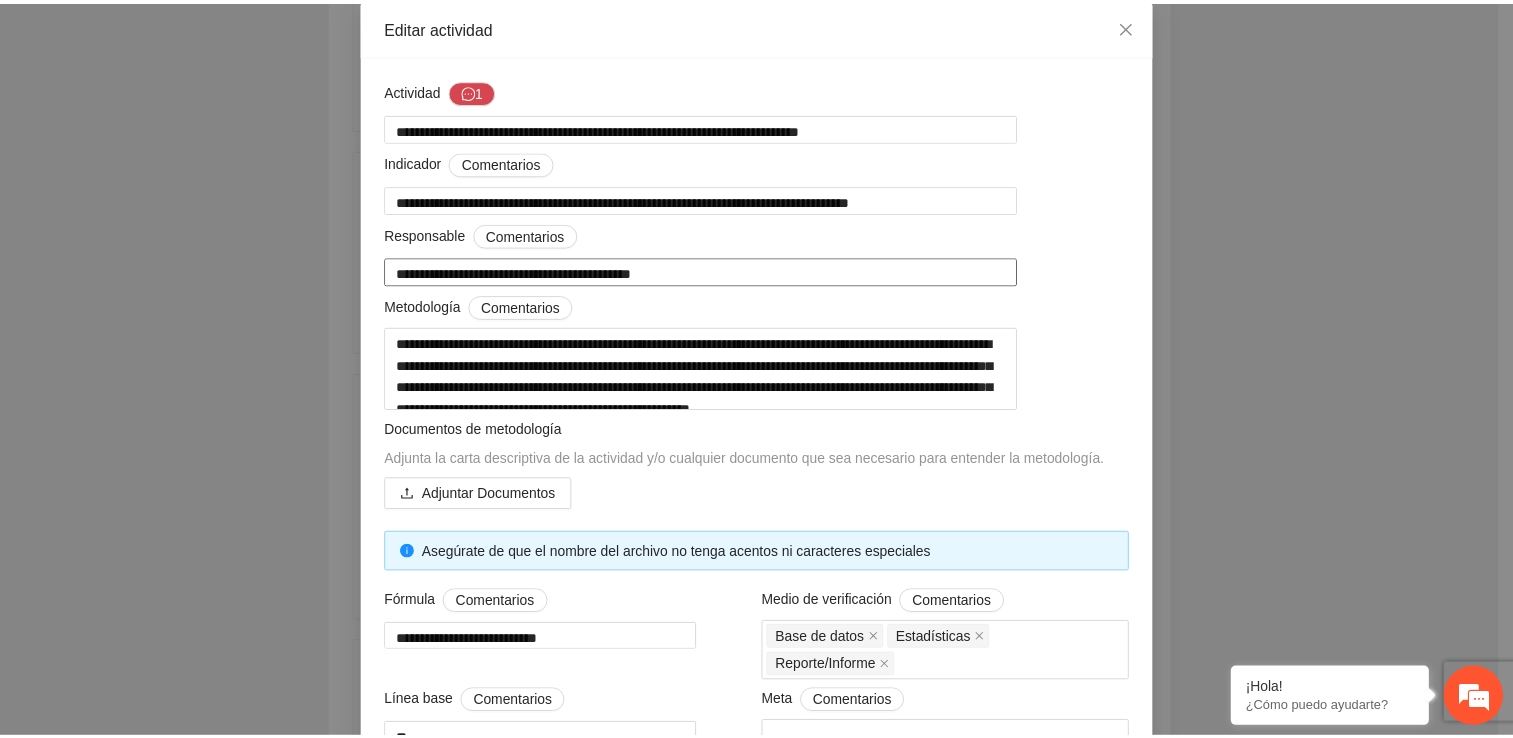 scroll, scrollTop: 0, scrollLeft: 0, axis: both 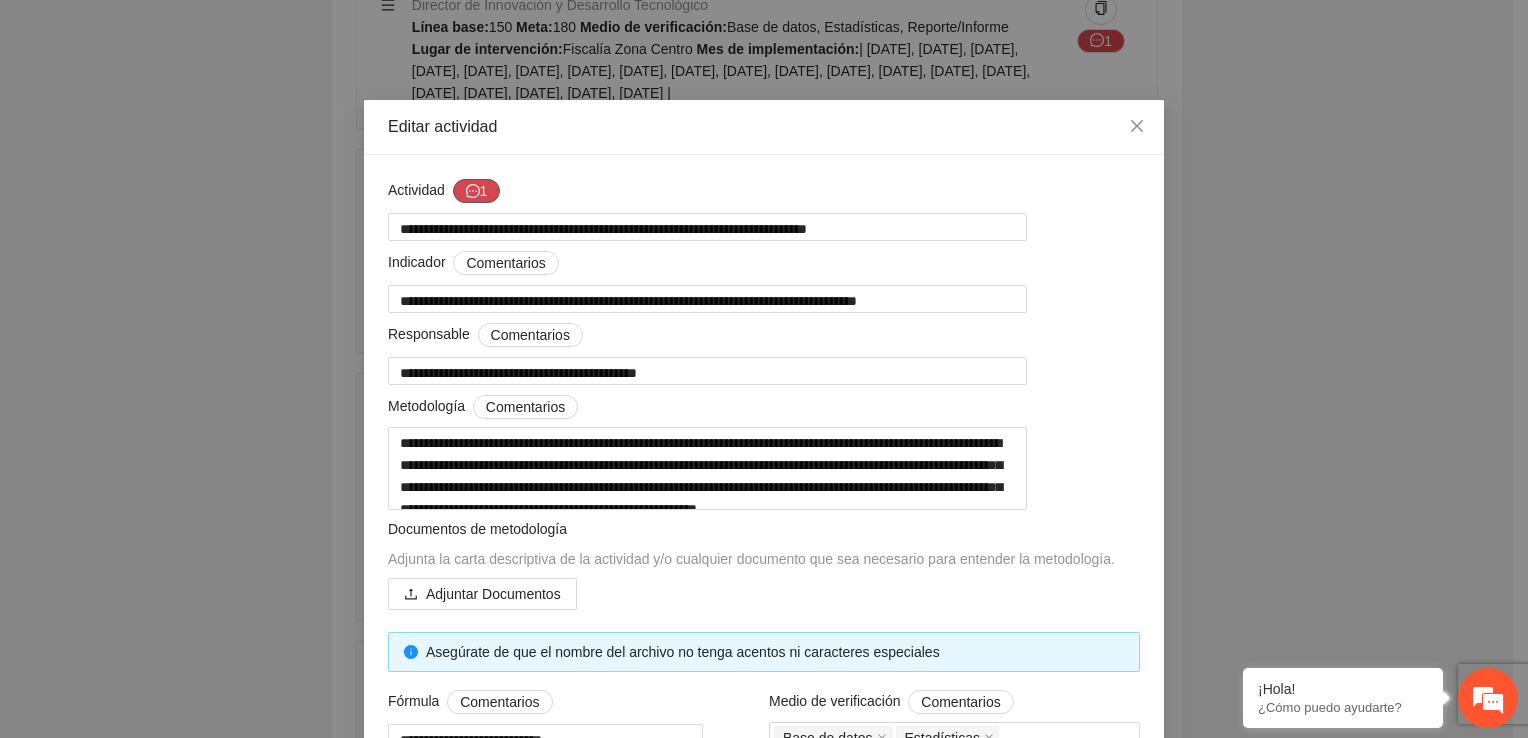 click on "1" at bounding box center [477, 191] 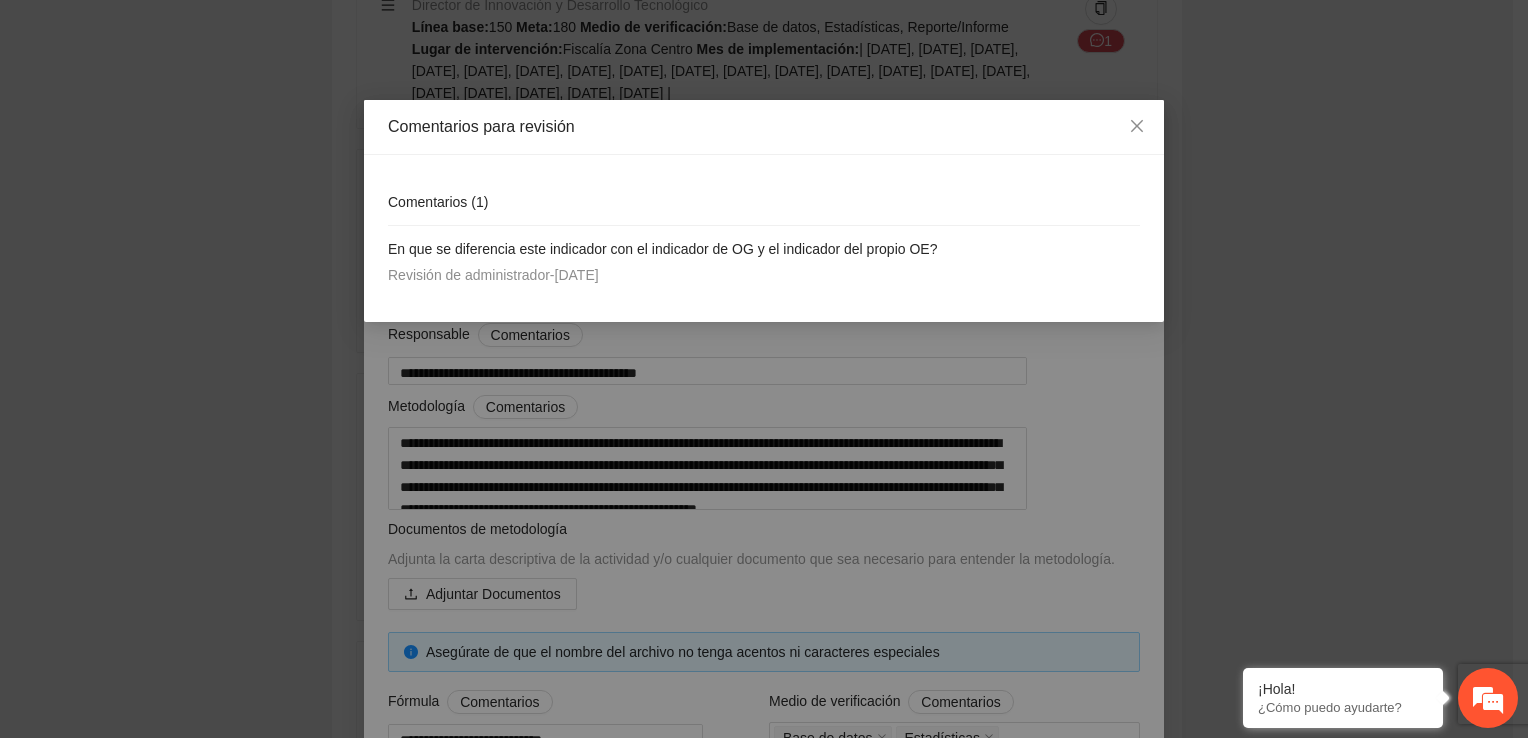 click on "En que se diferencia este indicador con el indicador de OG y el indicador del propio OE?" at bounding box center (764, 249) 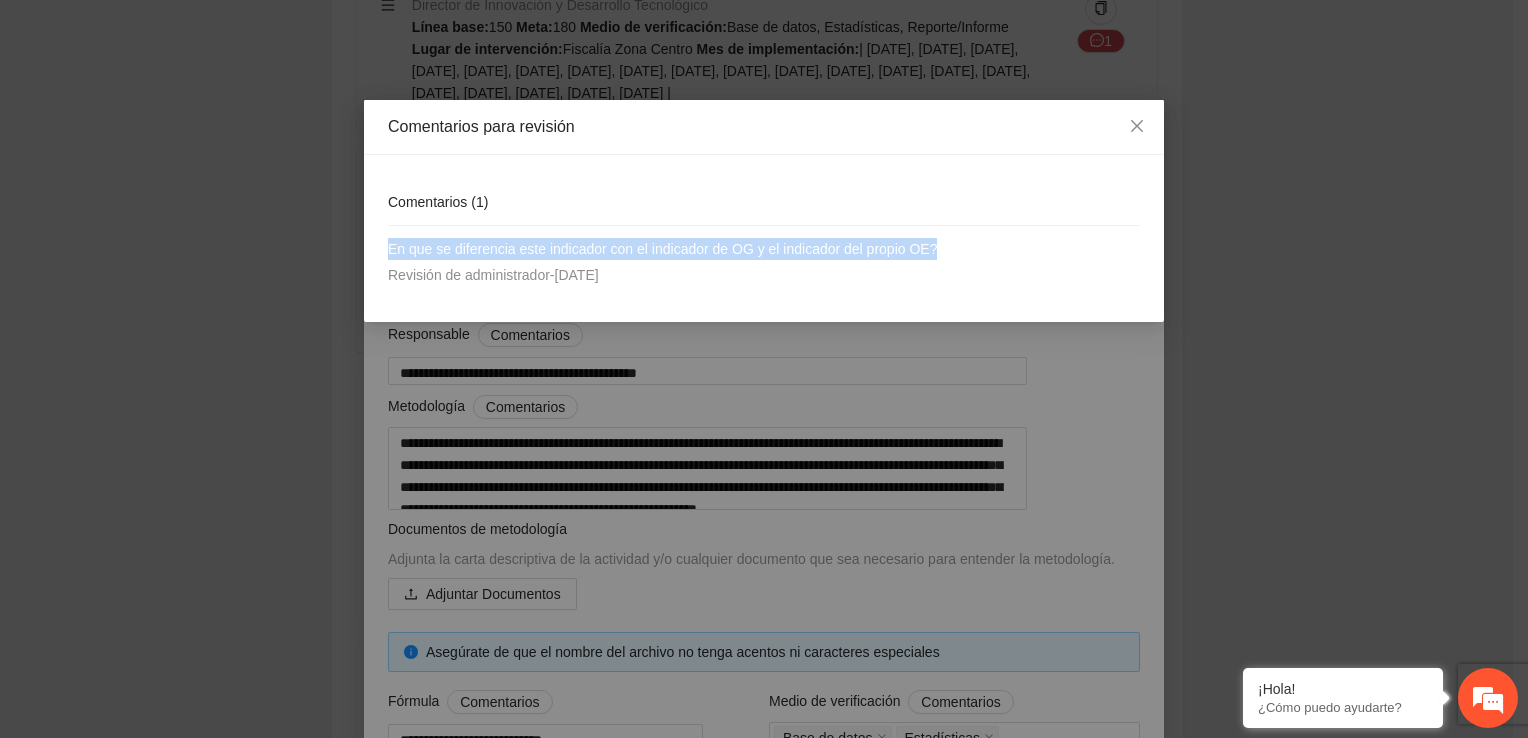 drag, startPoint x: 969, startPoint y: 243, endPoint x: 379, endPoint y: 238, distance: 590.0212 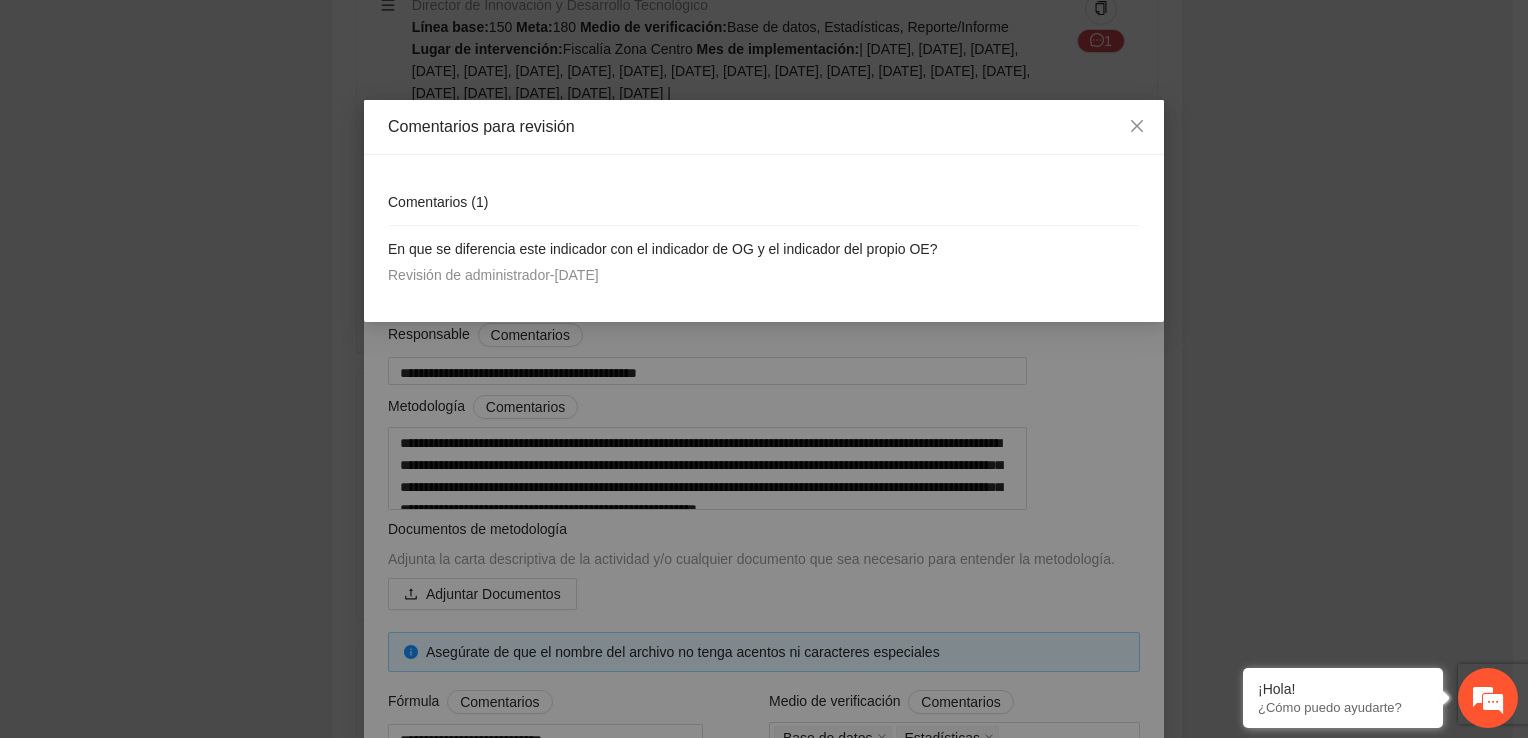 click on "Comentarios ( 1 )" at bounding box center [764, 202] 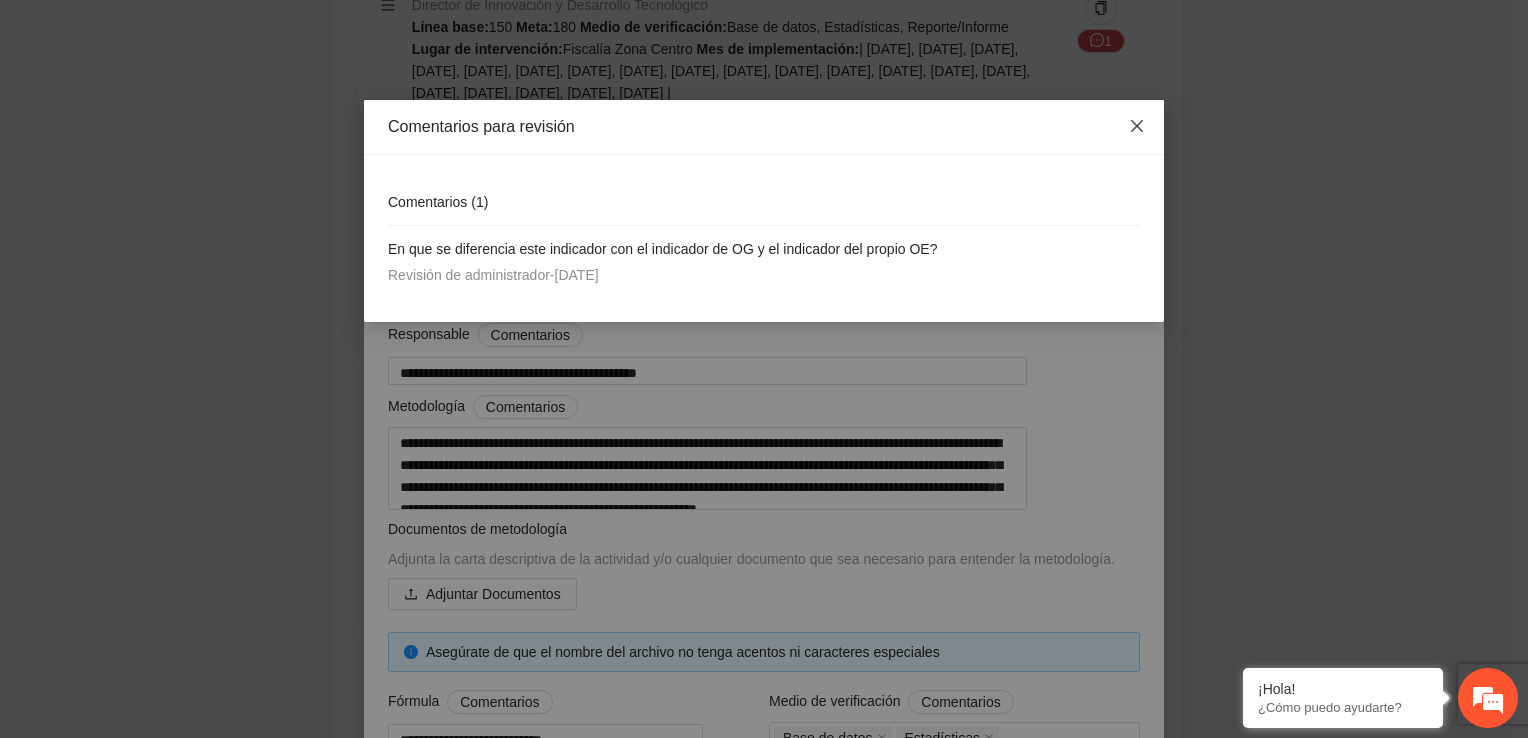 click 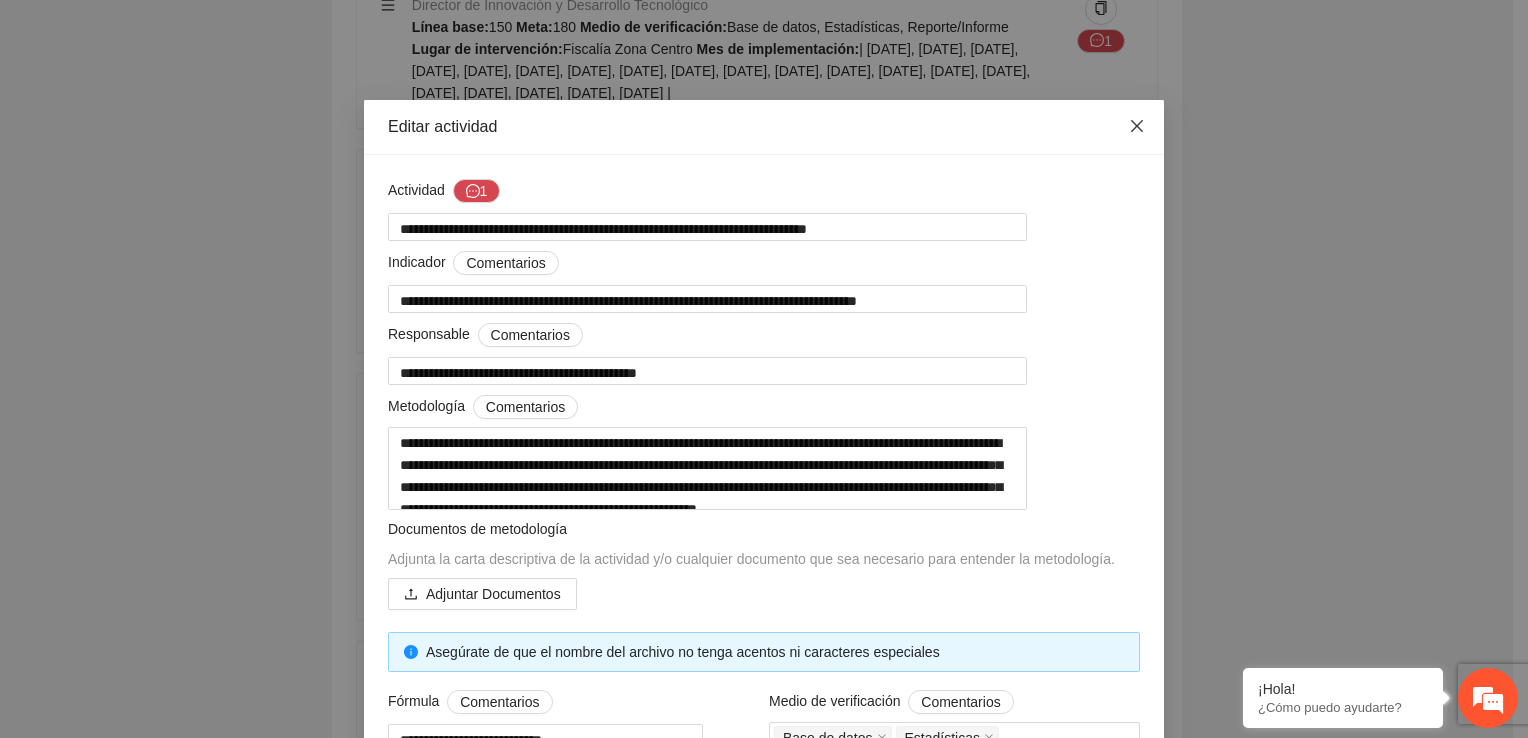 click 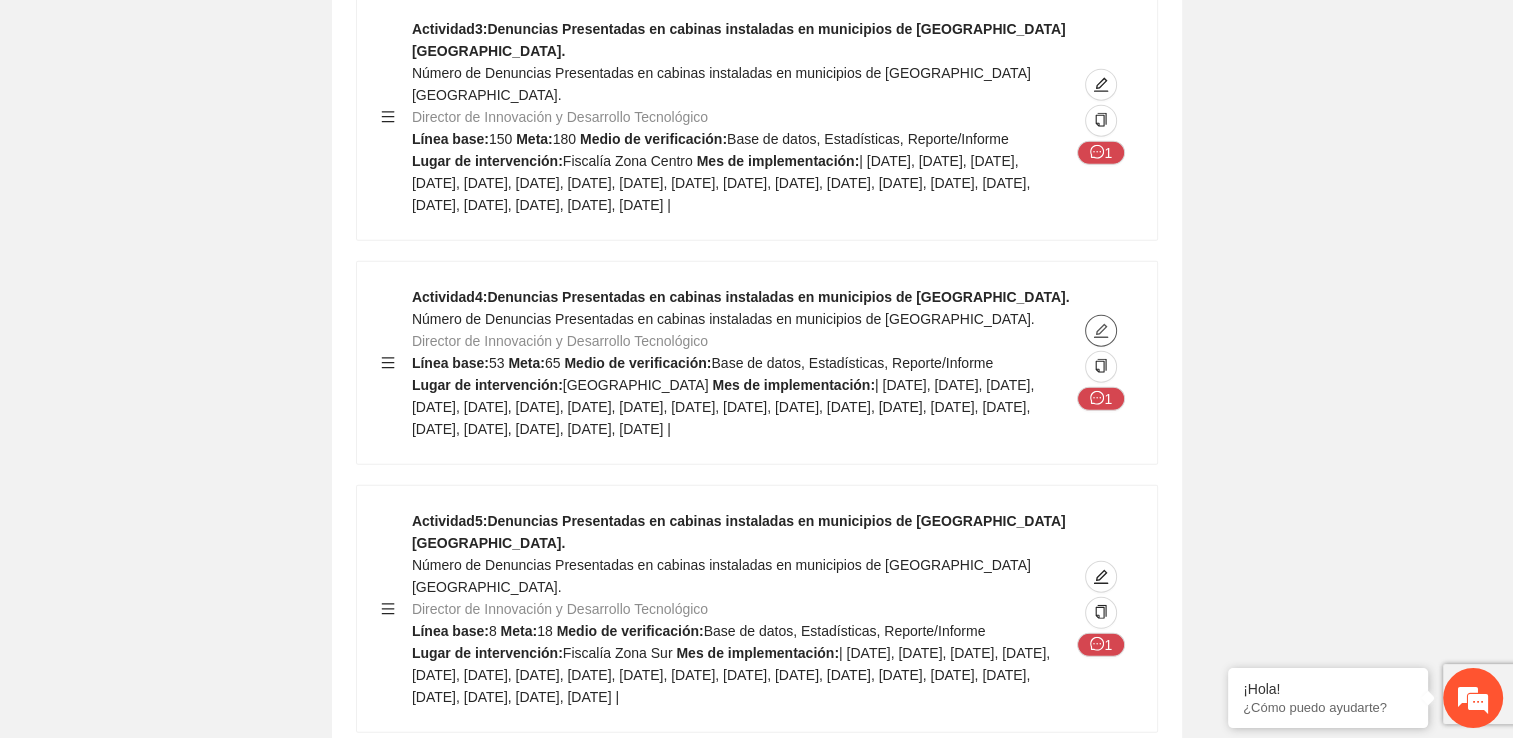 scroll, scrollTop: 12600, scrollLeft: 0, axis: vertical 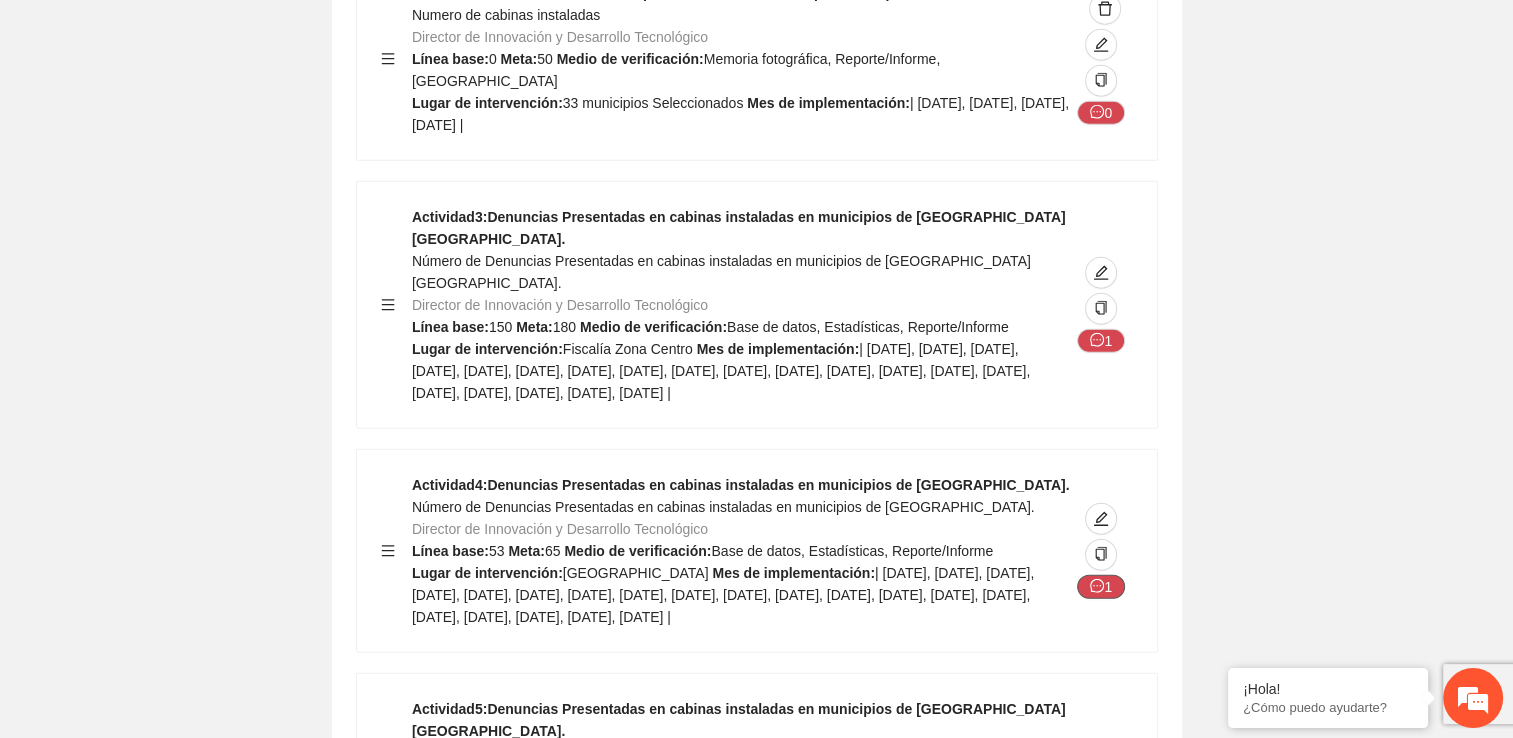 click on "1" at bounding box center (1101, -6172) 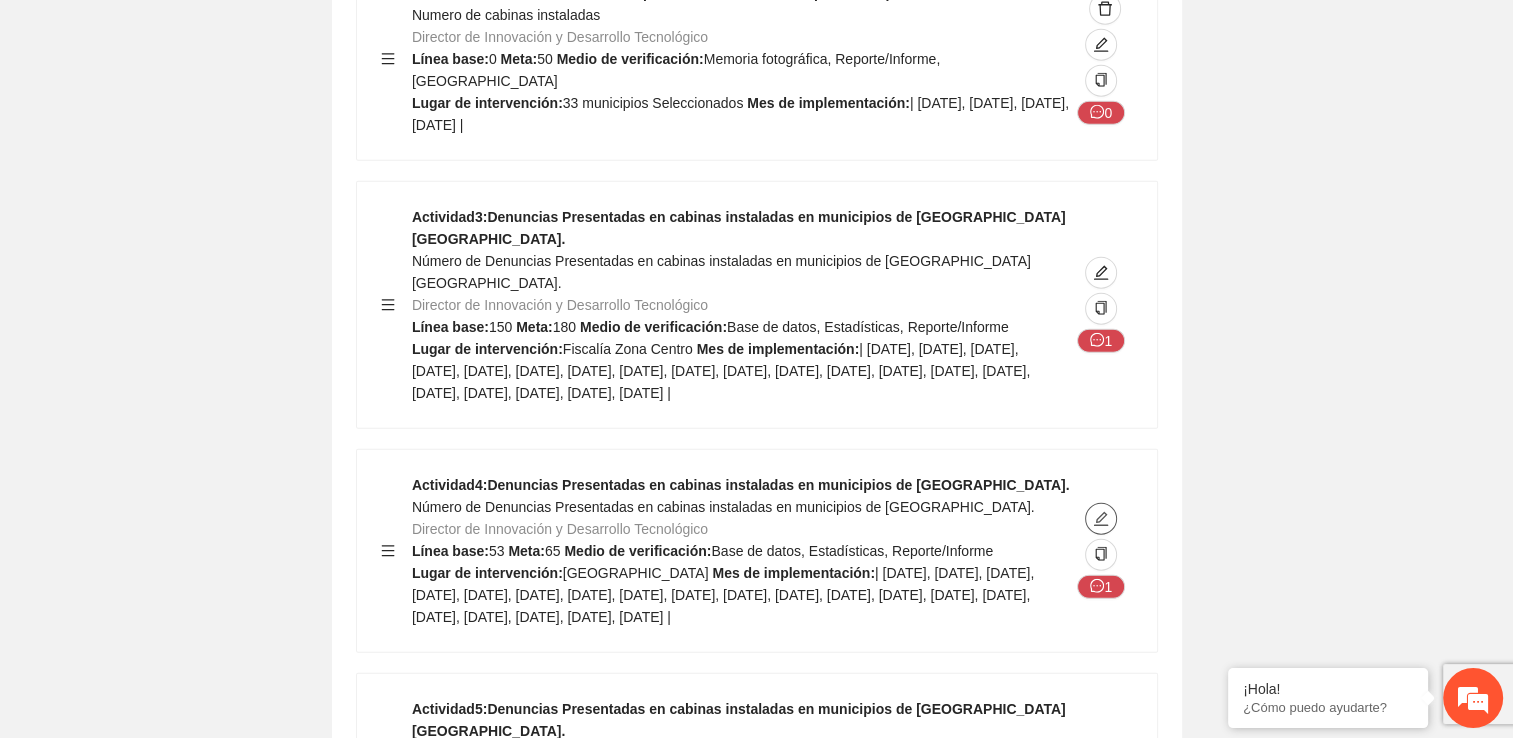 click 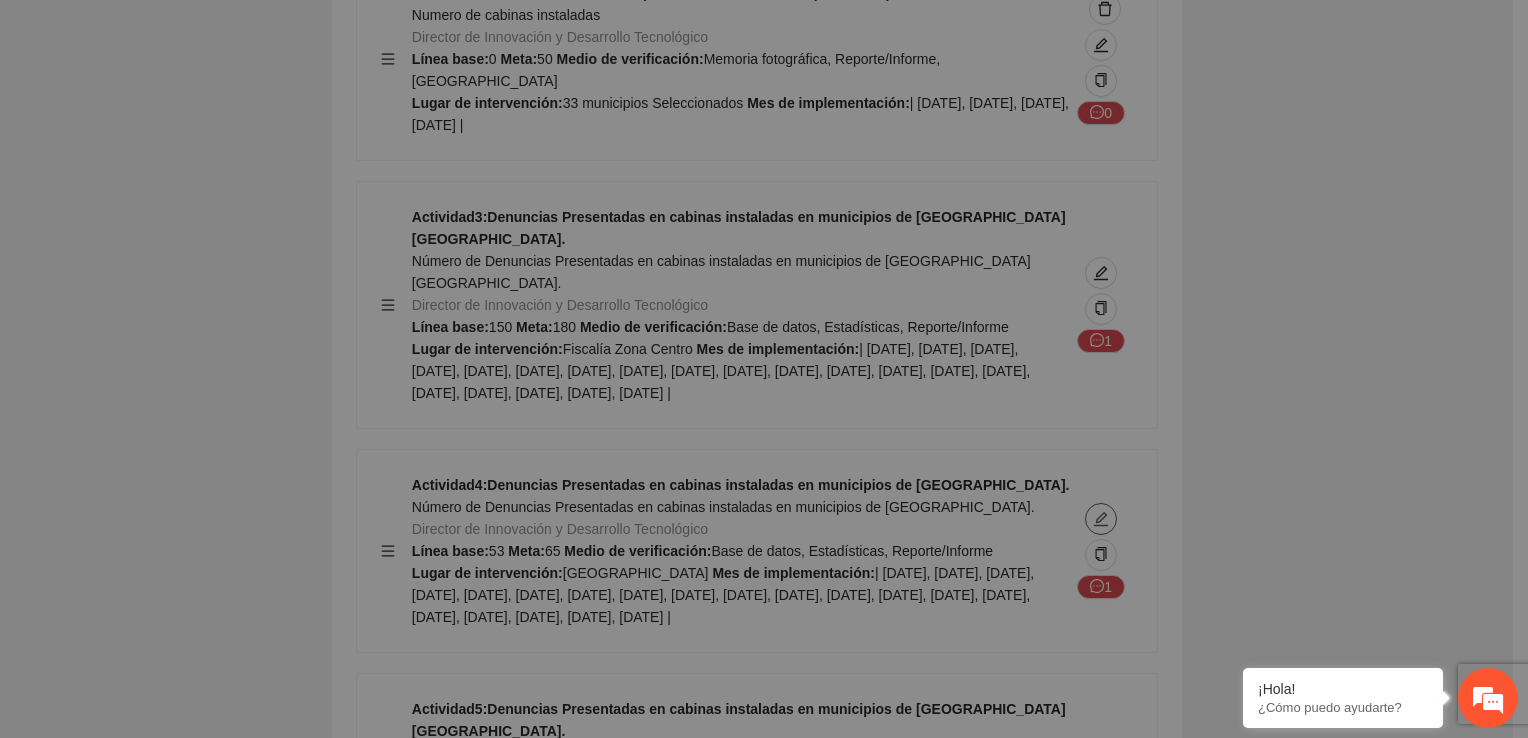 type on "**********" 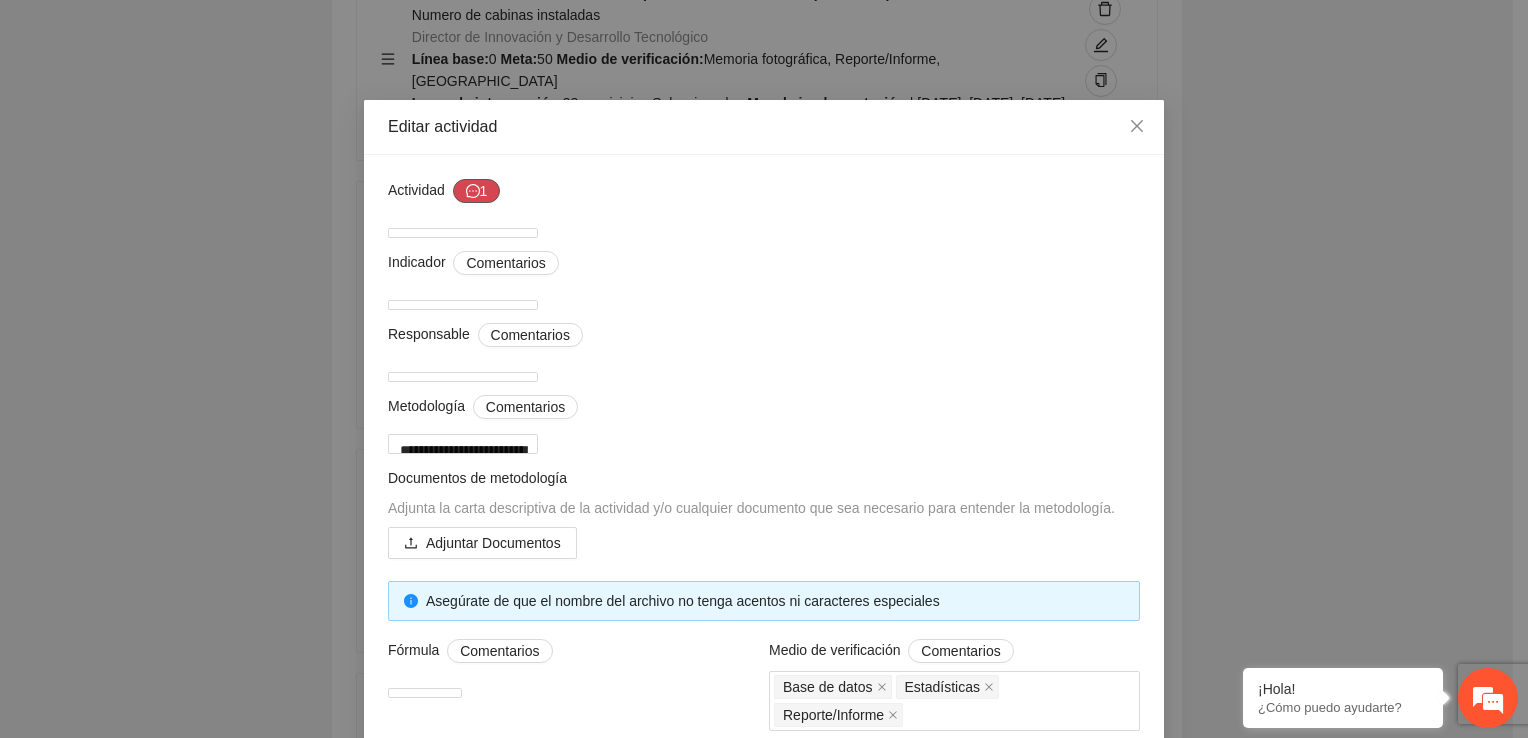 click 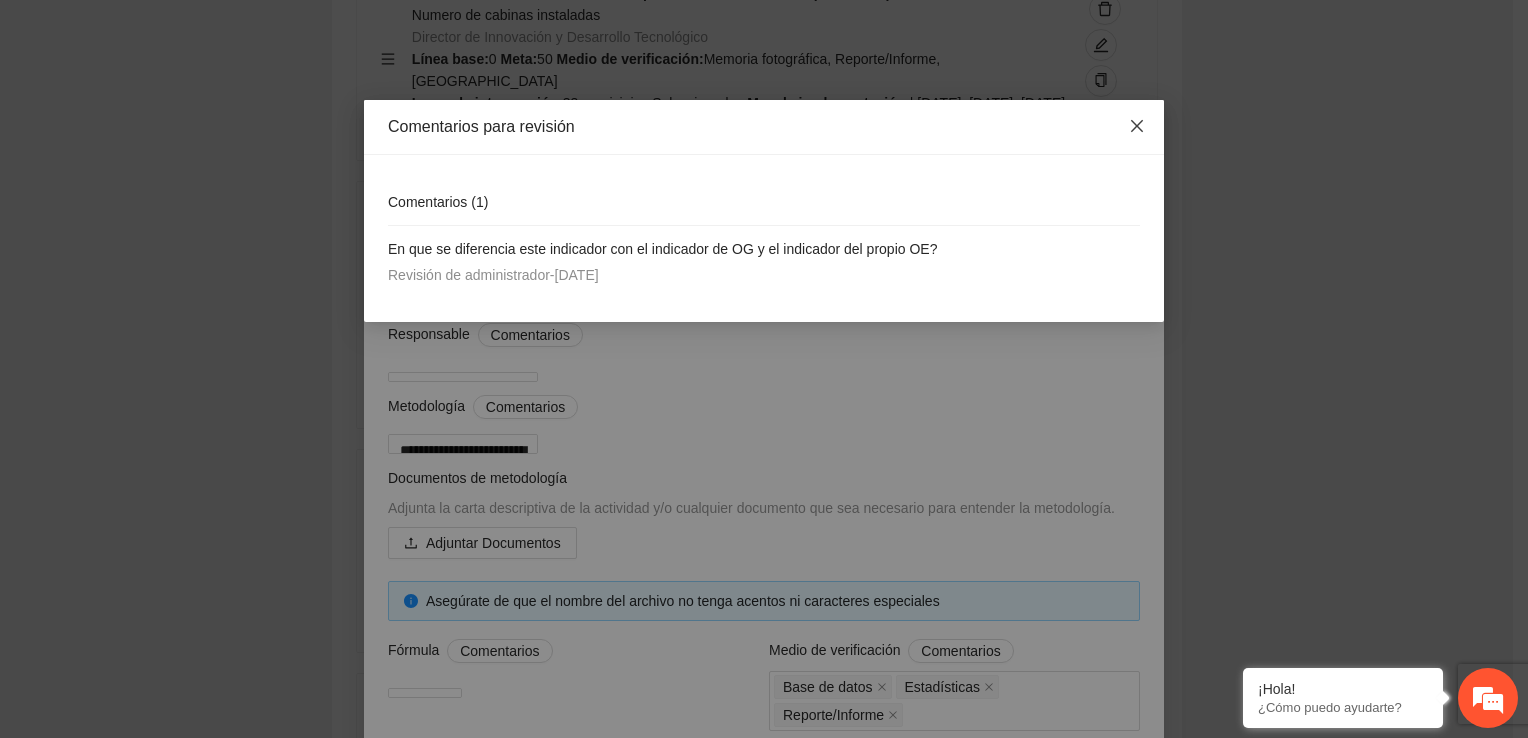 click 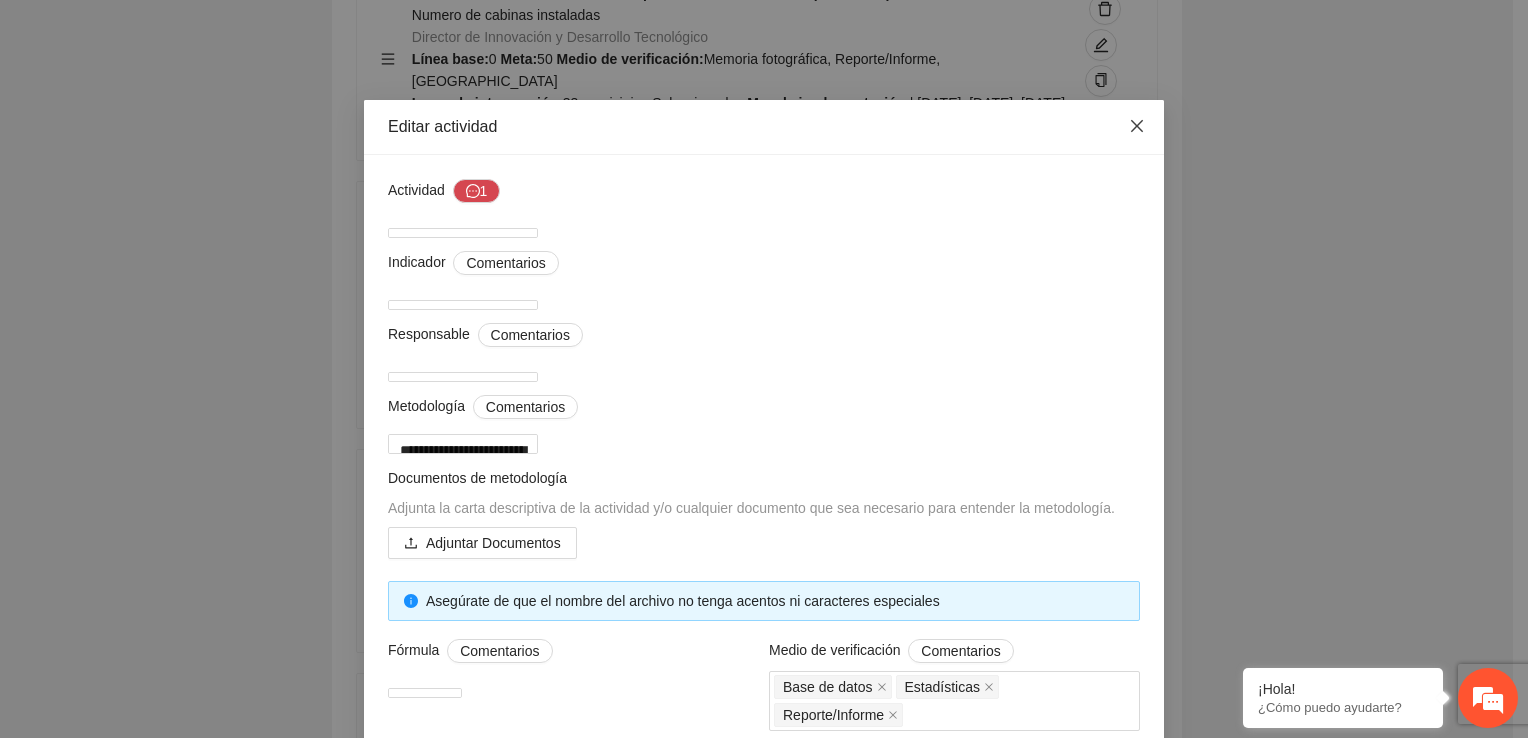 click 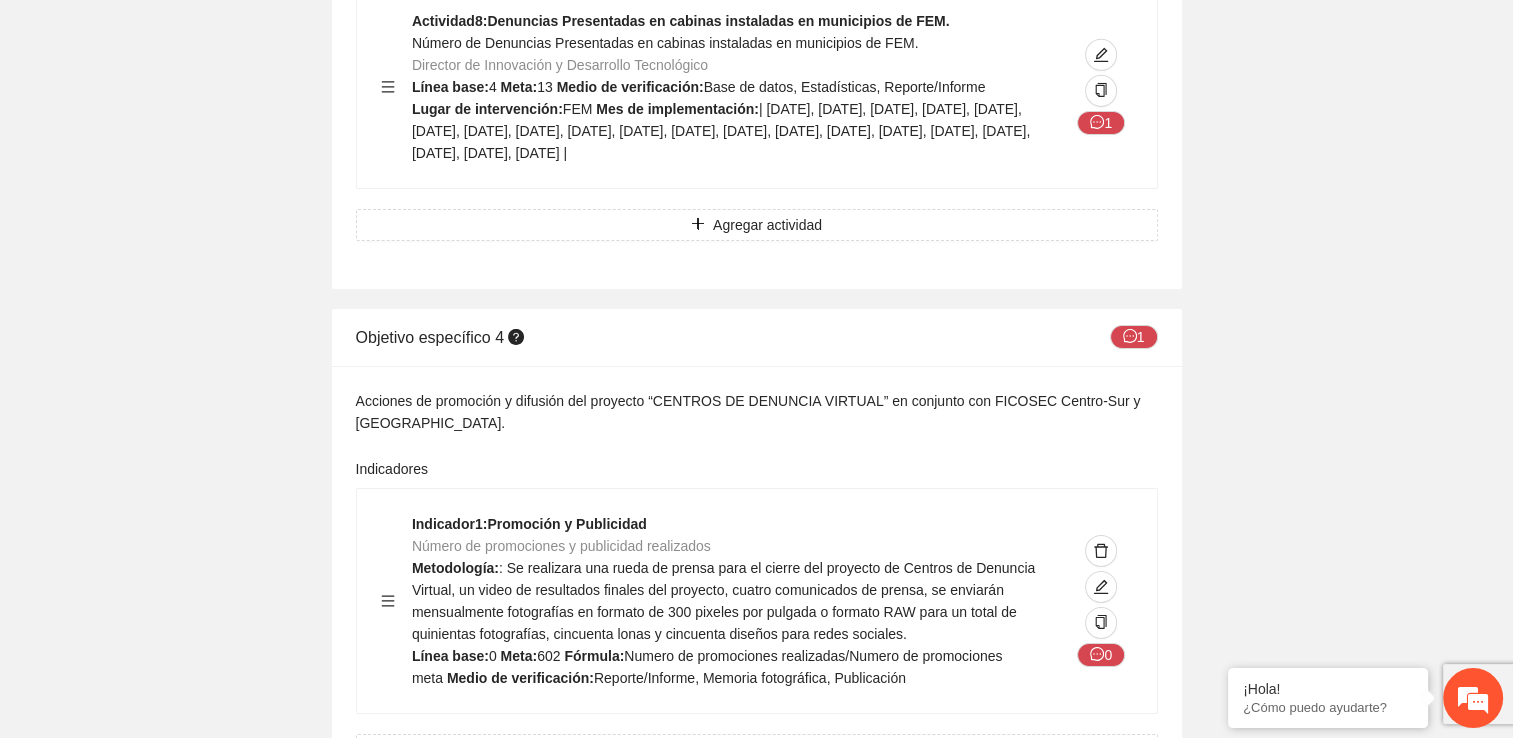 scroll, scrollTop: 14100, scrollLeft: 0, axis: vertical 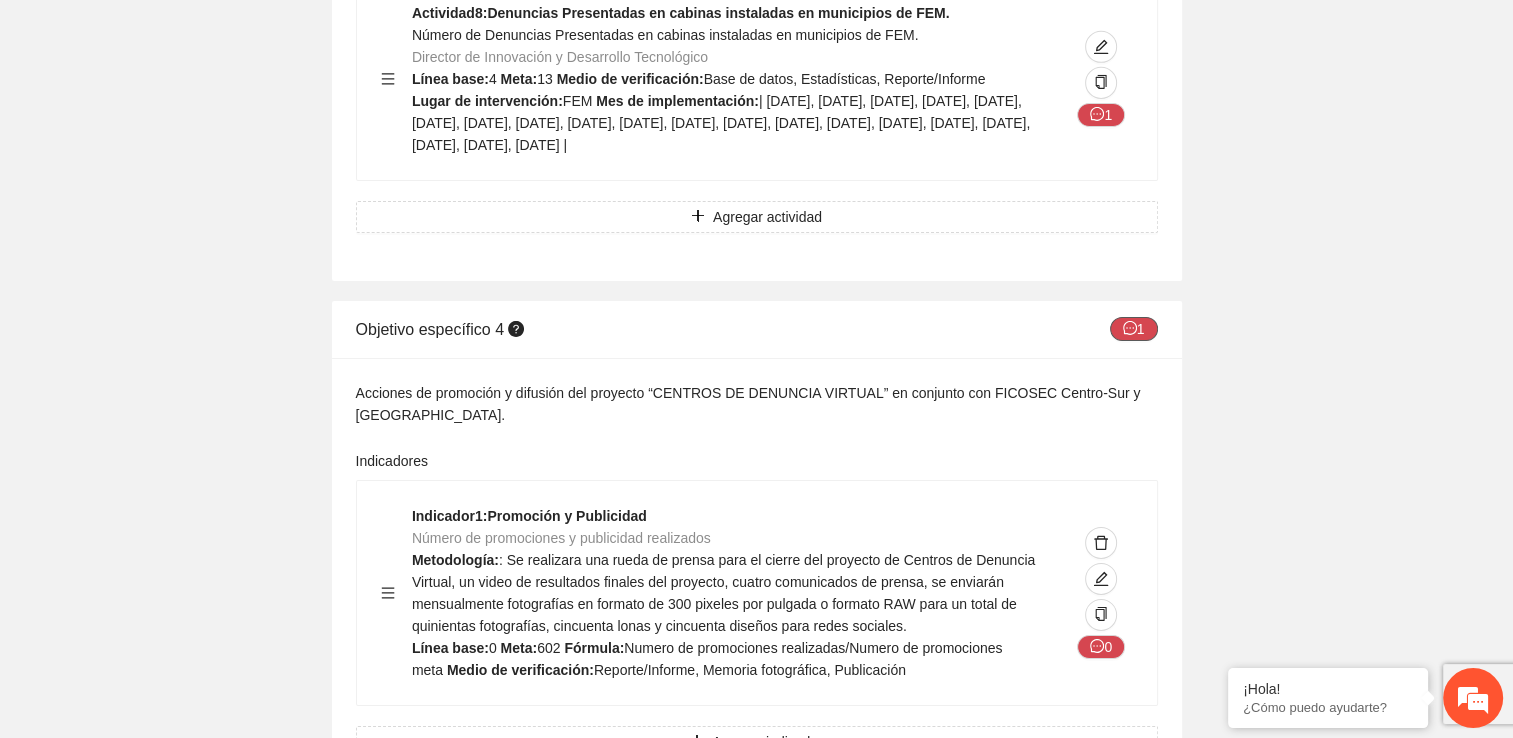 click on "1" at bounding box center [1134, 329] 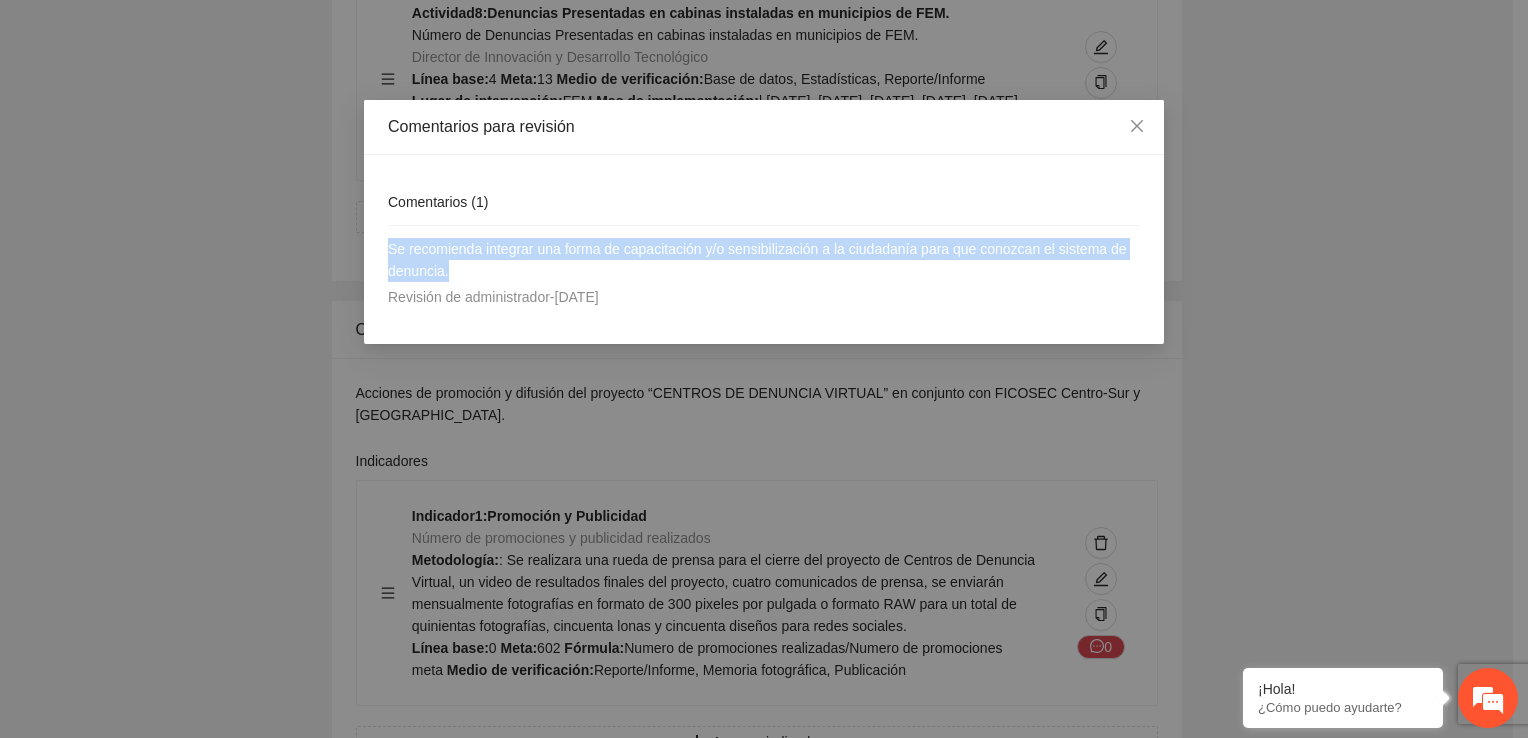 drag, startPoint x: 487, startPoint y: 279, endPoint x: 326, endPoint y: 254, distance: 162.92943 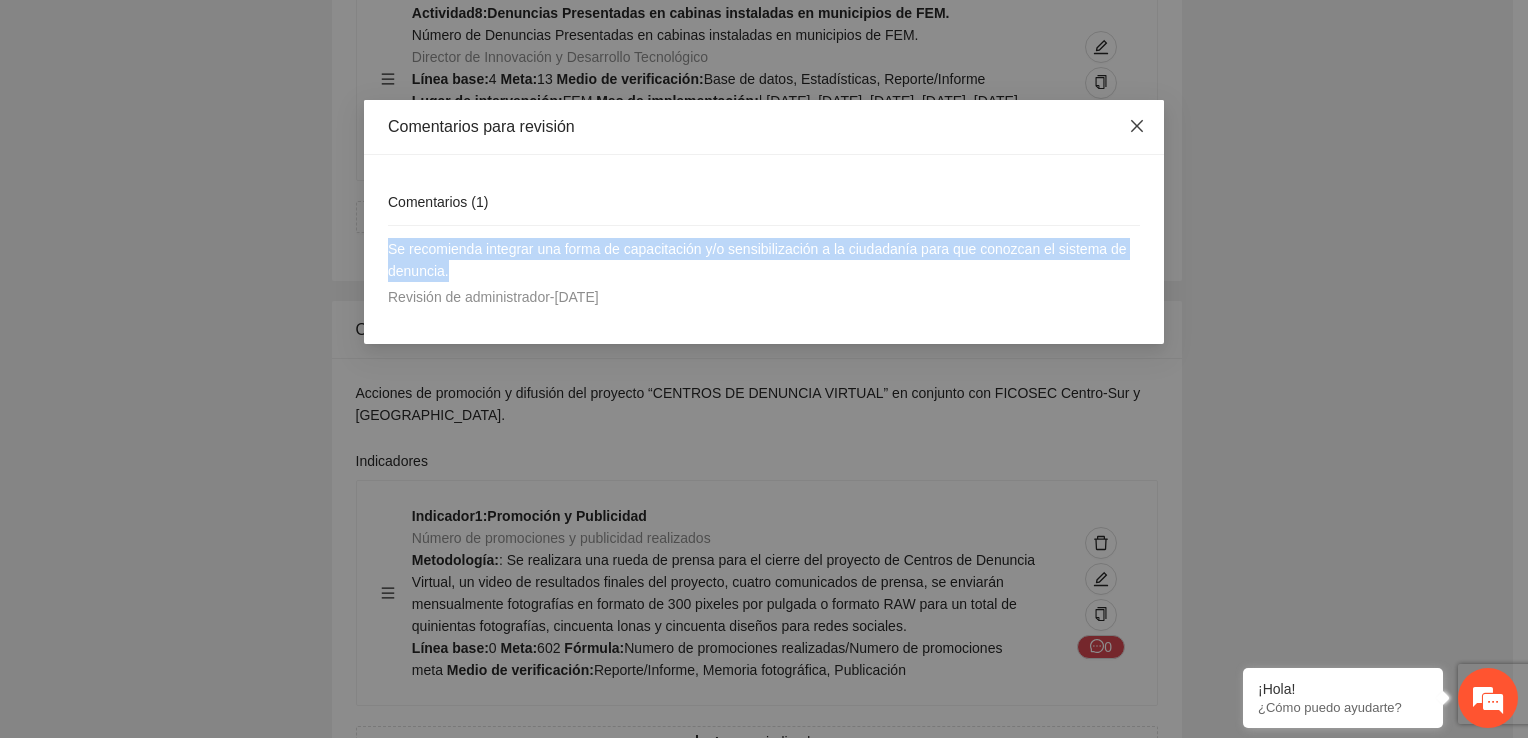 click 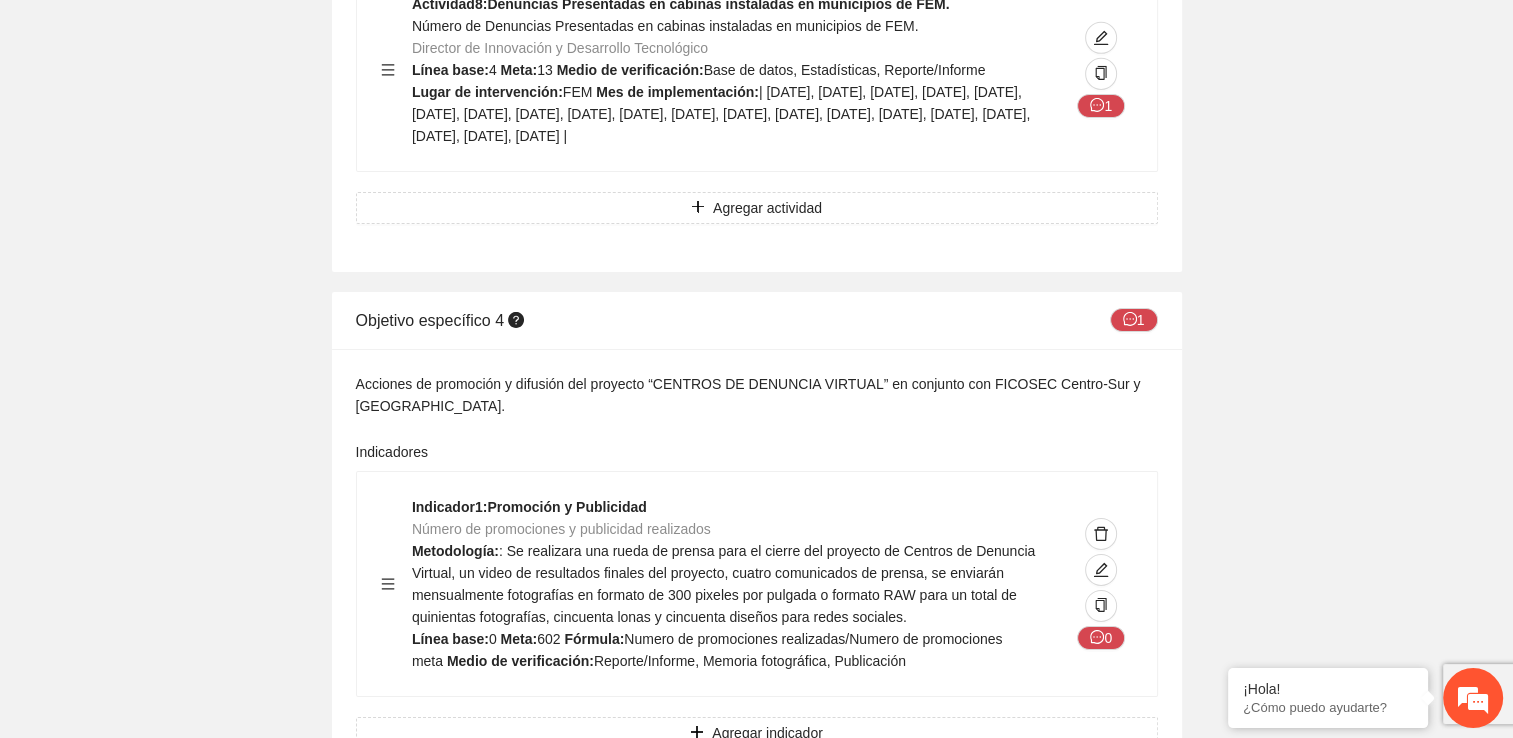 scroll, scrollTop: 14100, scrollLeft: 0, axis: vertical 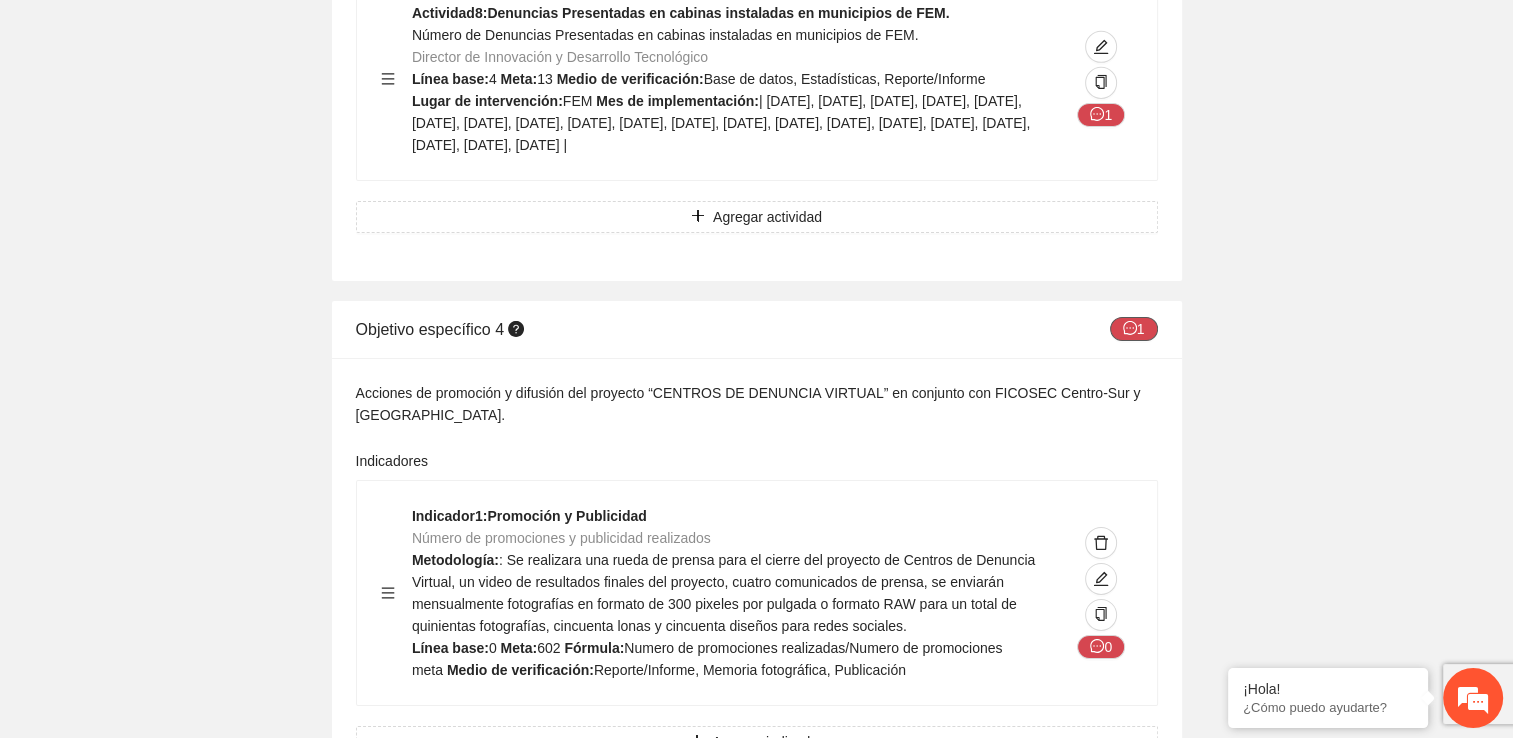click on "1" at bounding box center (1134, 329) 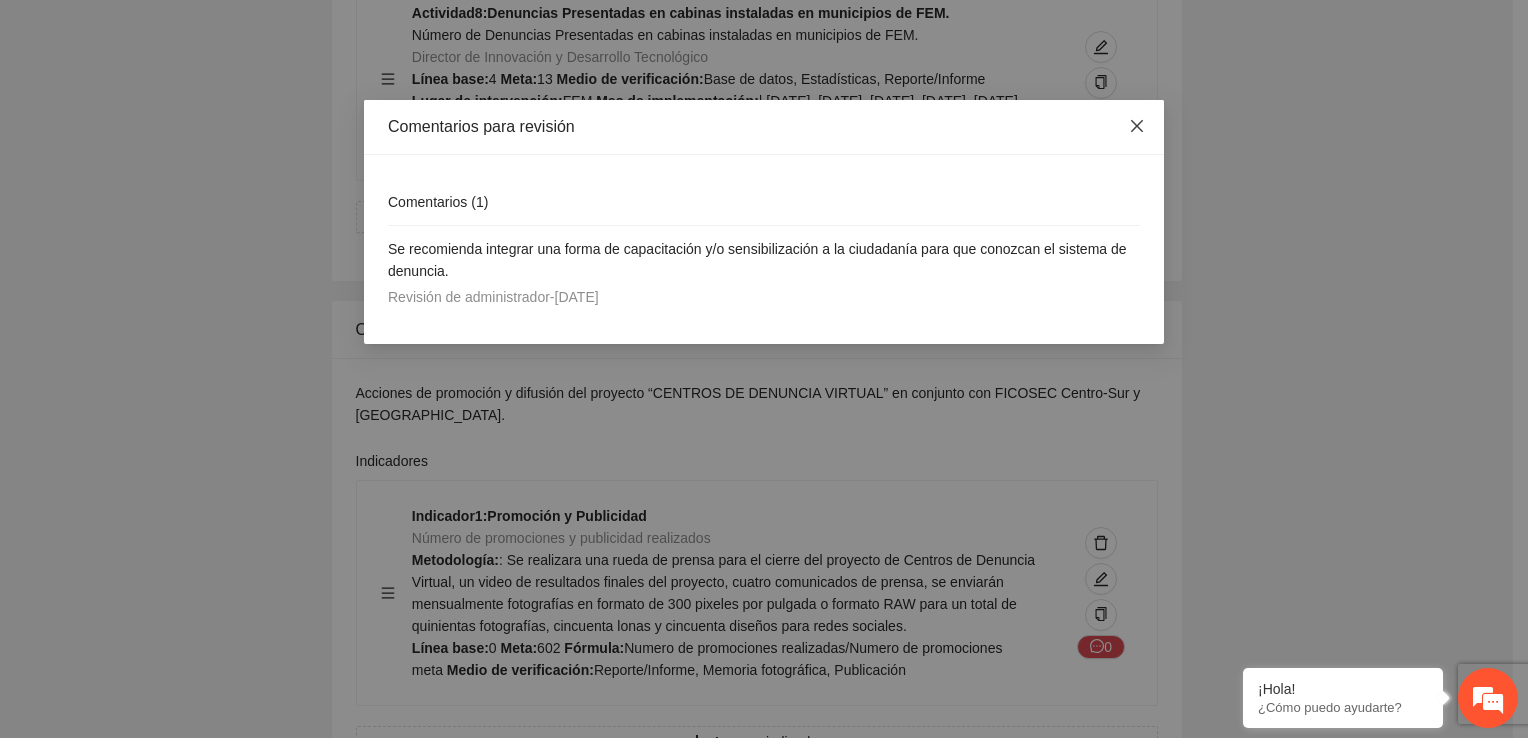 click 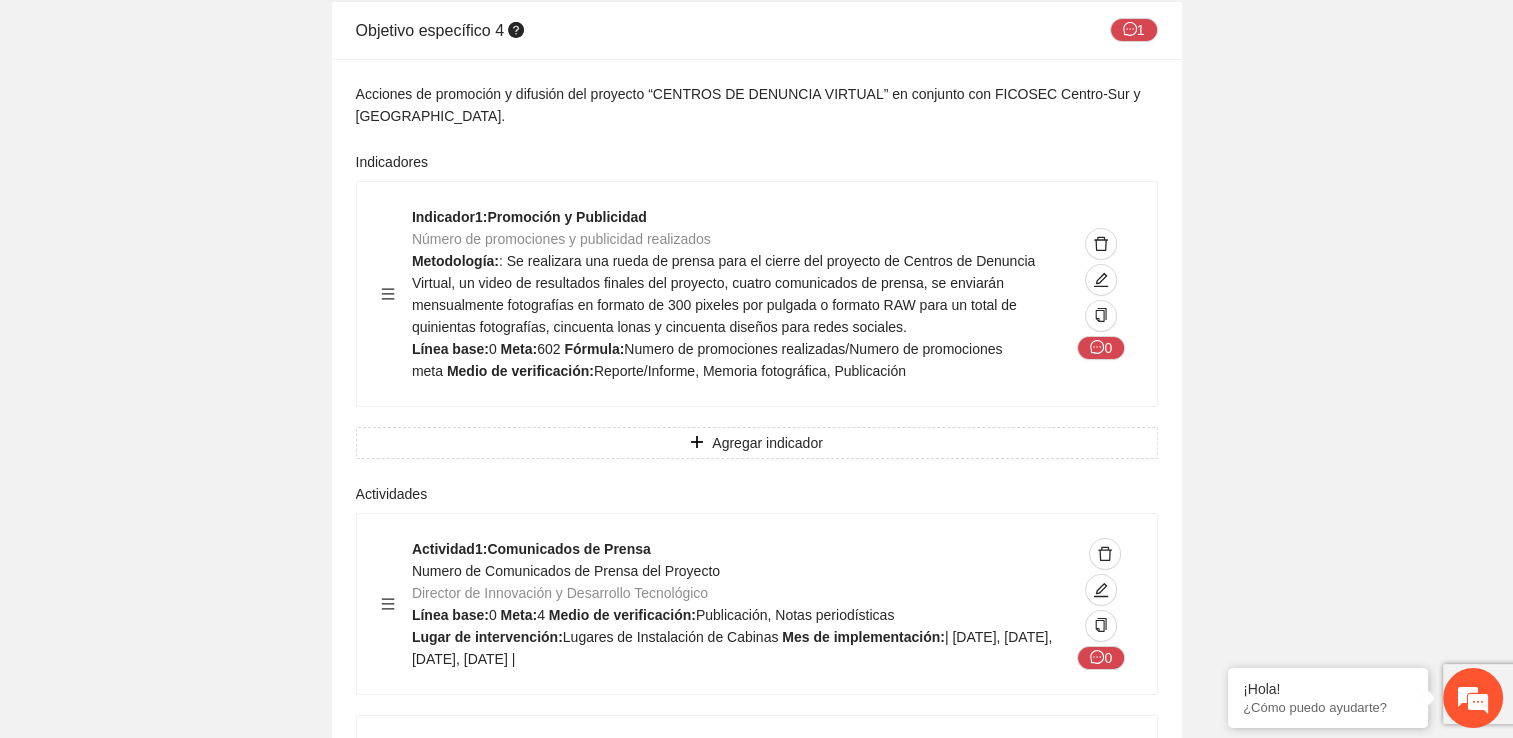 scroll, scrollTop: 14400, scrollLeft: 0, axis: vertical 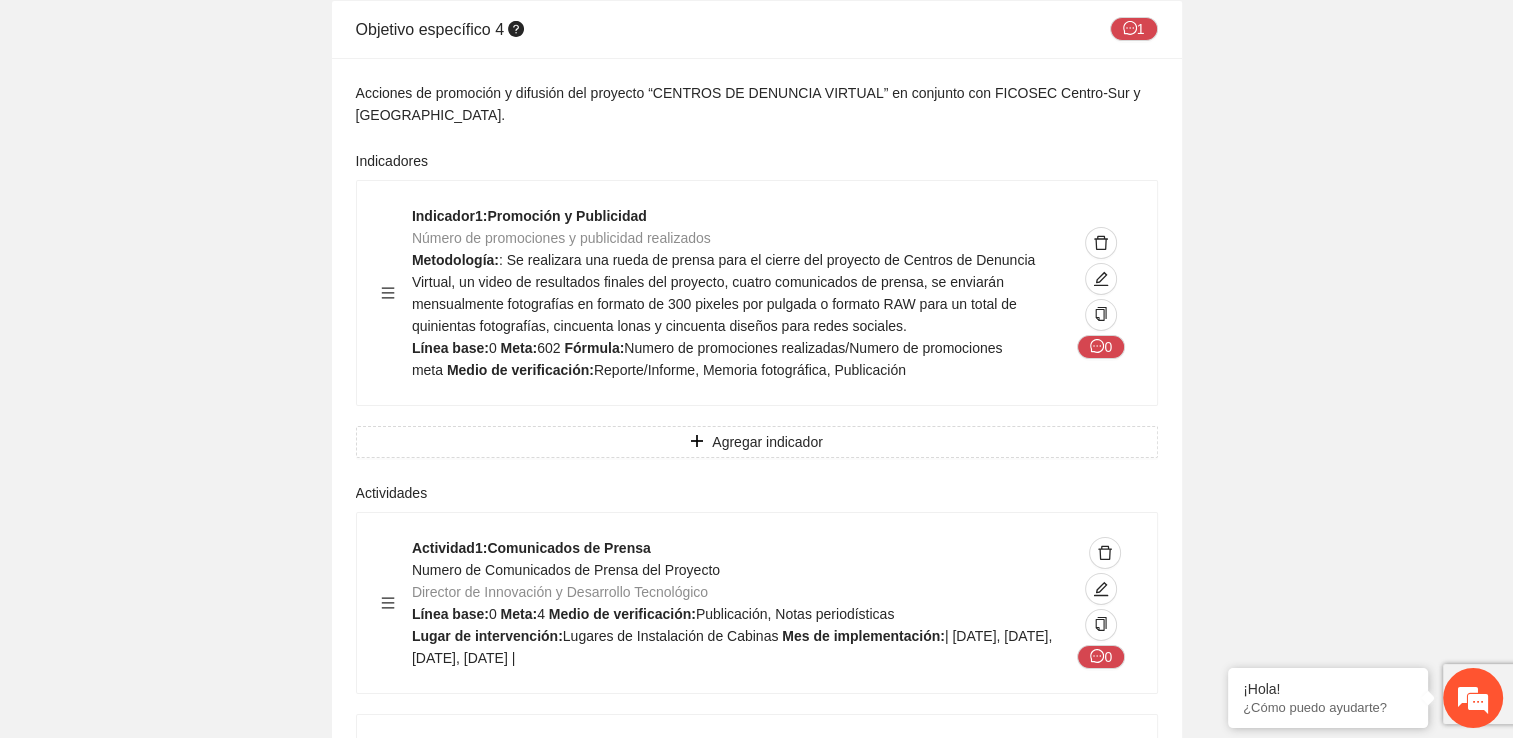 click on "Actividad  1 :  Comunicados de Prensa" at bounding box center (728, -8889) 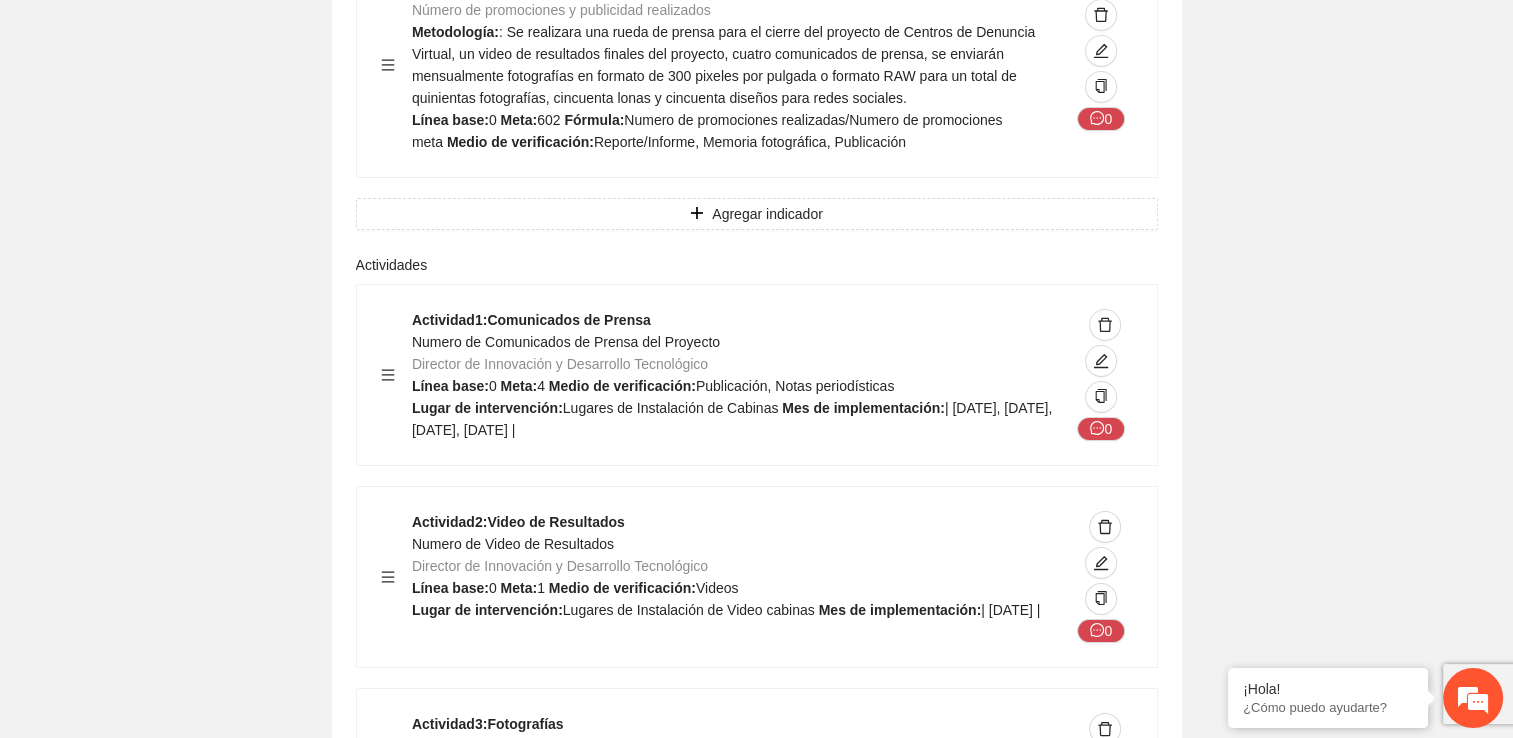 scroll, scrollTop: 14700, scrollLeft: 0, axis: vertical 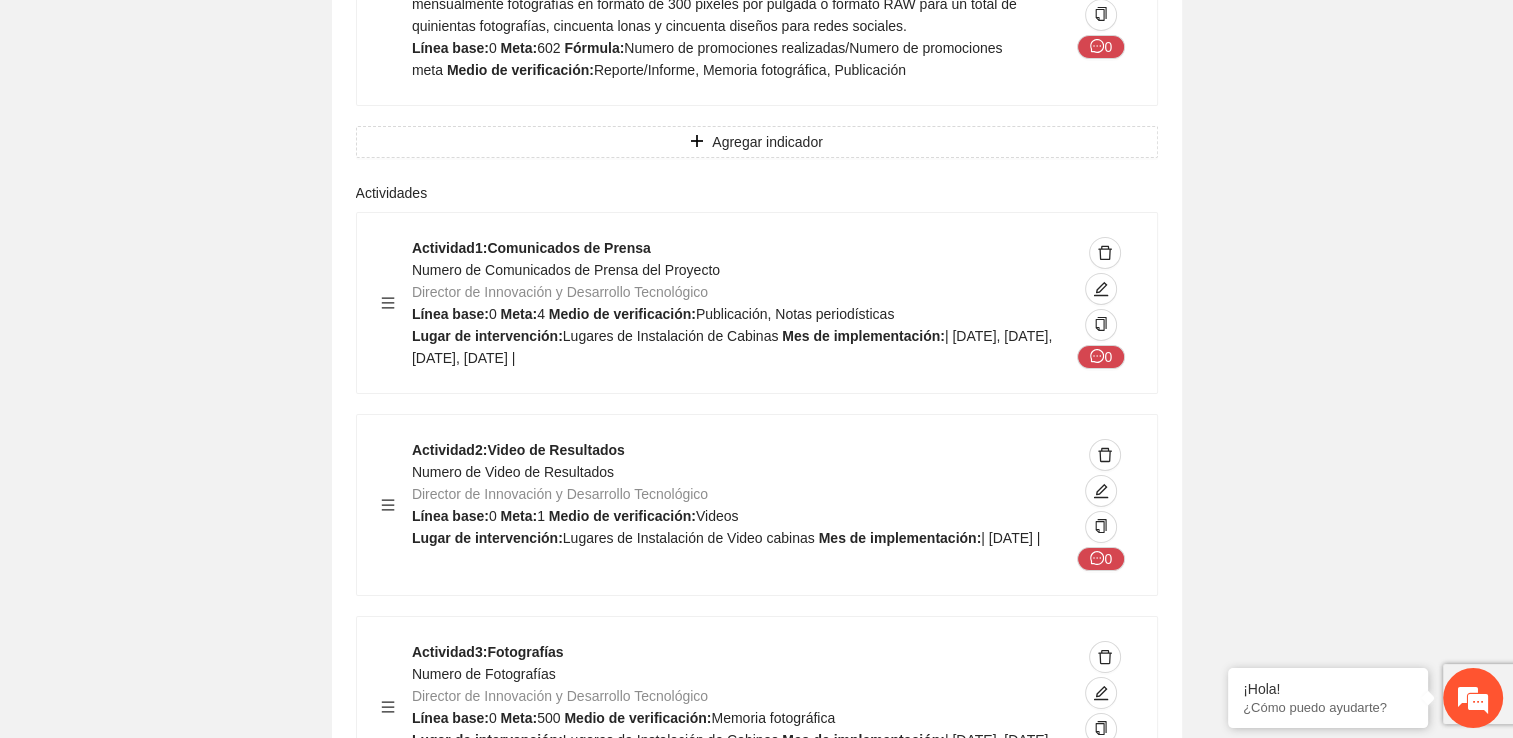 click on "Actividad  2 :  Video de Resultados" at bounding box center [728, -8921] 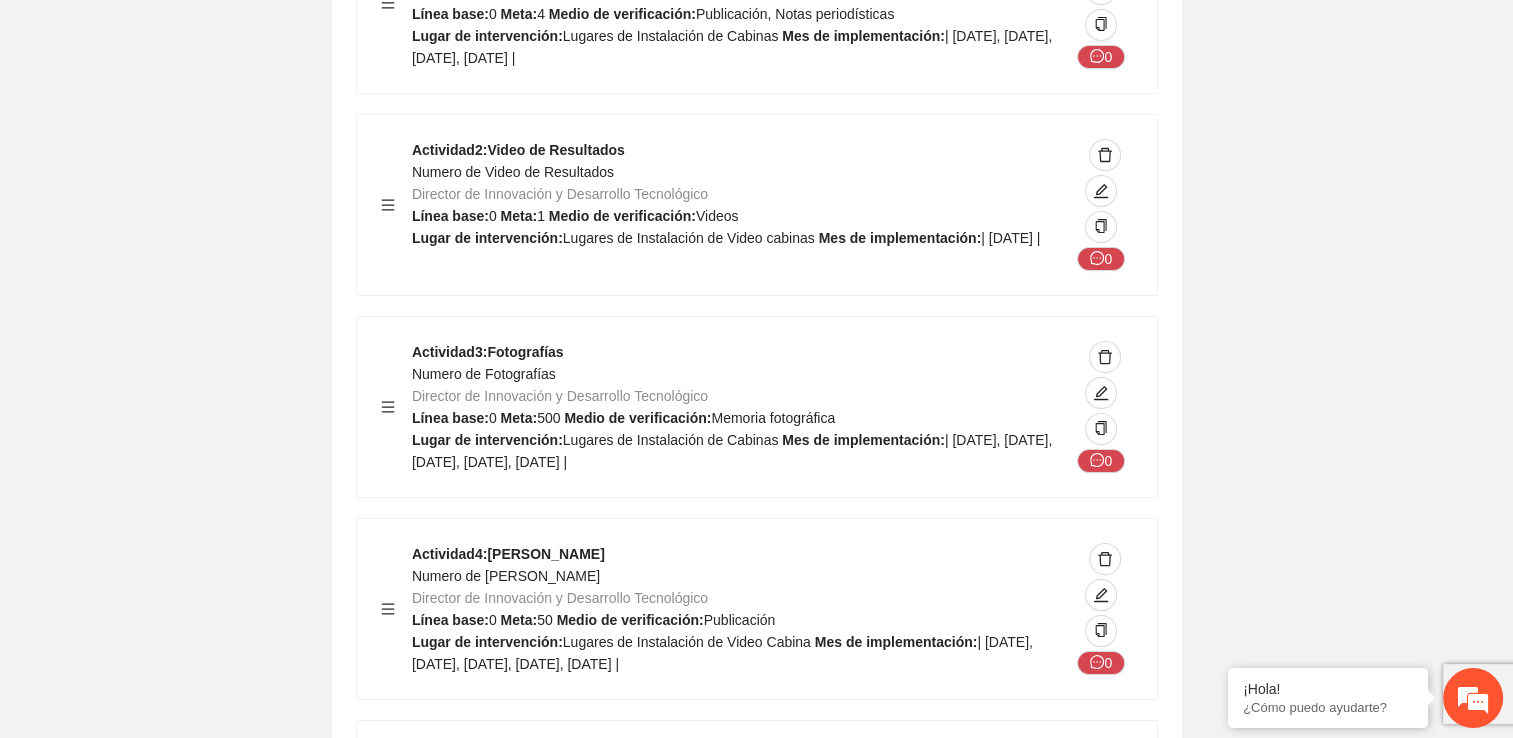 click on "Actividad  4 :  Lonas o Pendones" at bounding box center (728, -8685) 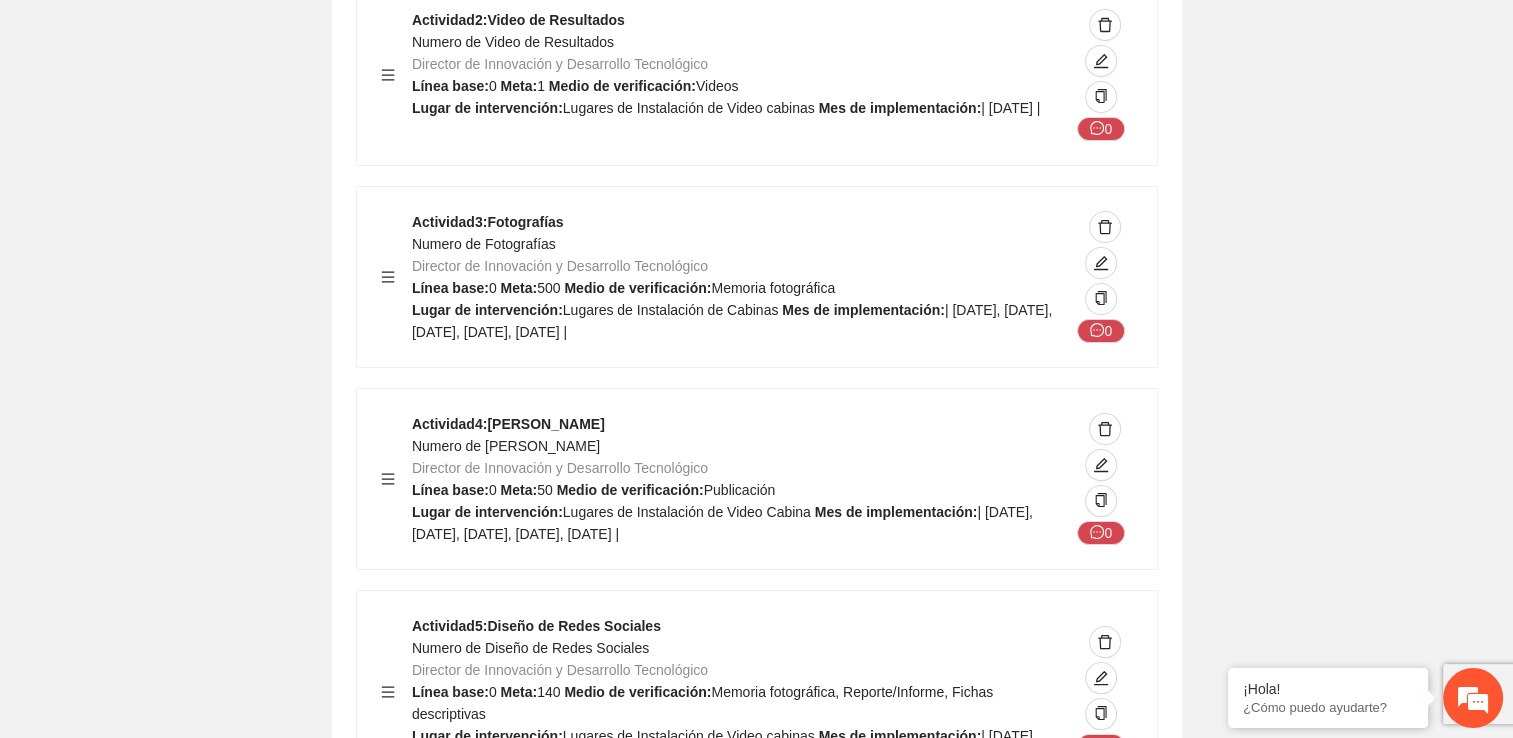 scroll, scrollTop: 15200, scrollLeft: 0, axis: vertical 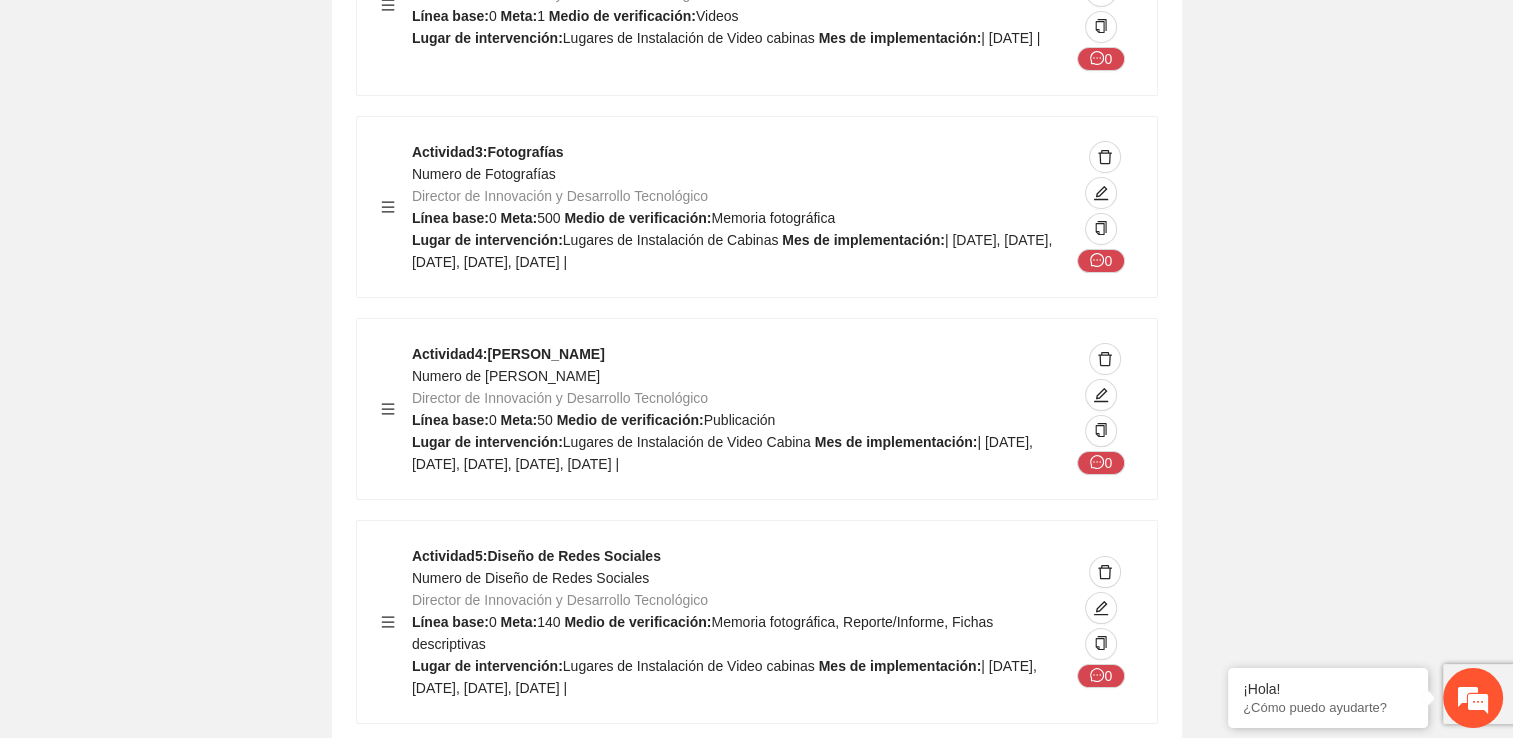 click on "Actividad  5 :  Diseño de Redes Sociales" at bounding box center (728, -8617) 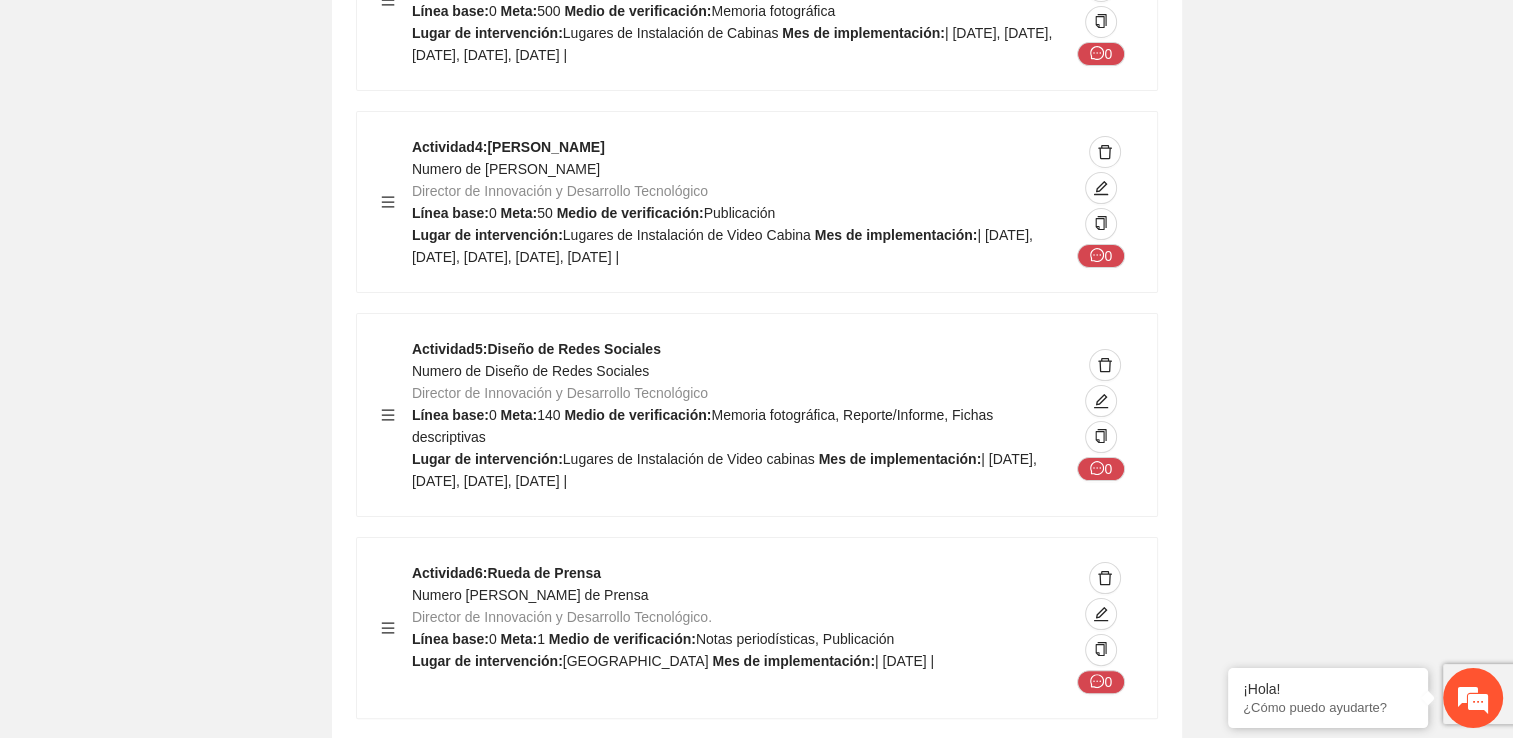scroll, scrollTop: 15410, scrollLeft: 0, axis: vertical 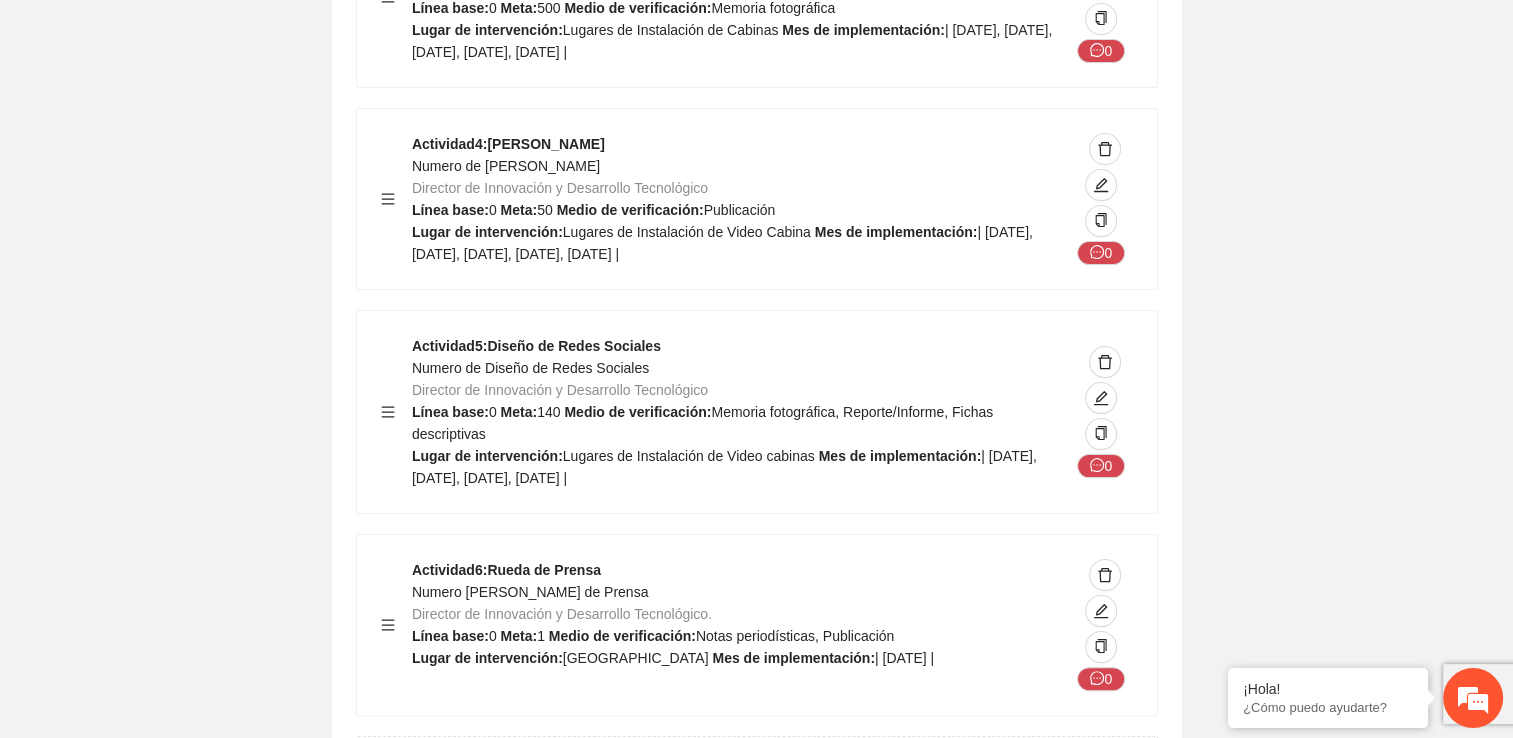 click on "Actividad  6 :  Rueda de Prensa" at bounding box center [667, -8570] 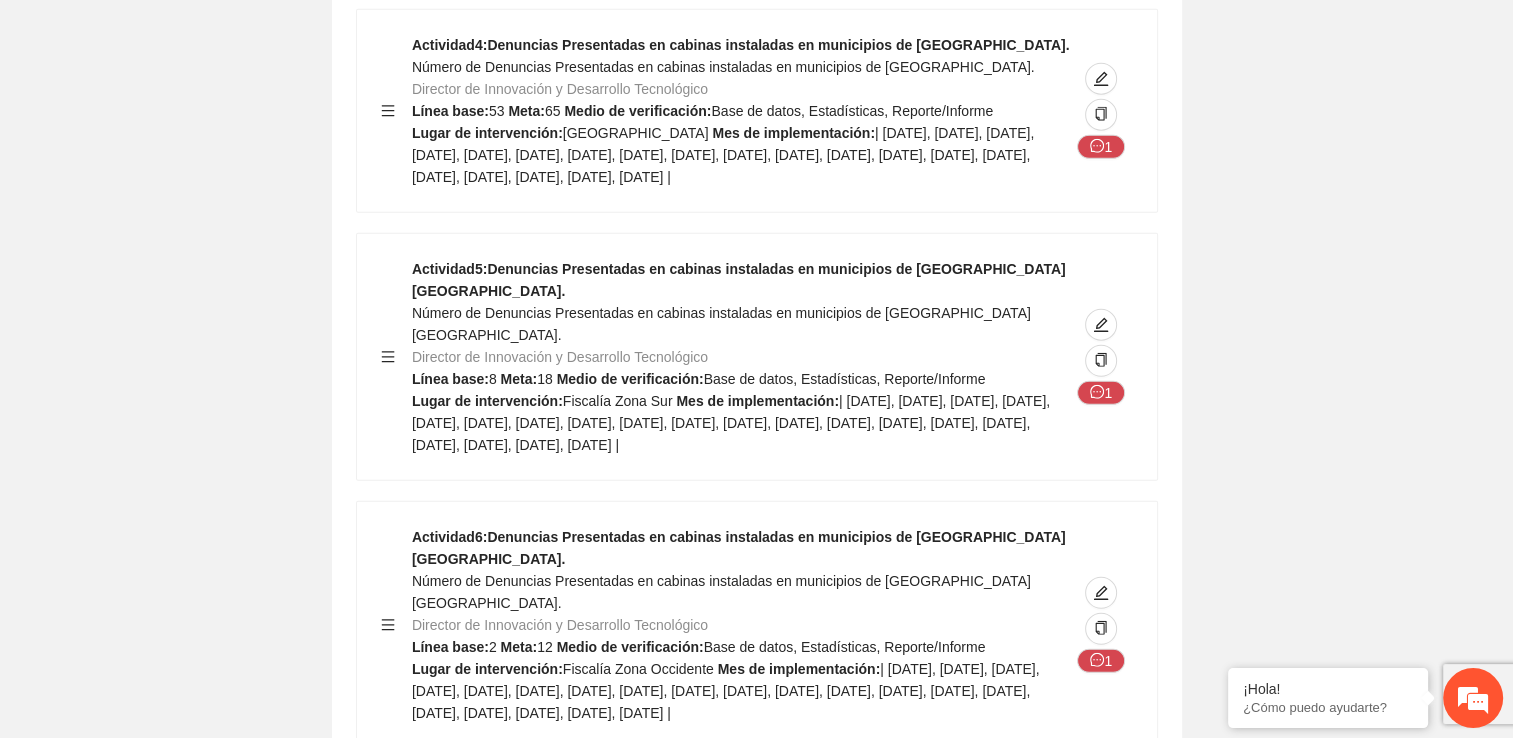 scroll, scrollTop: 13010, scrollLeft: 0, axis: vertical 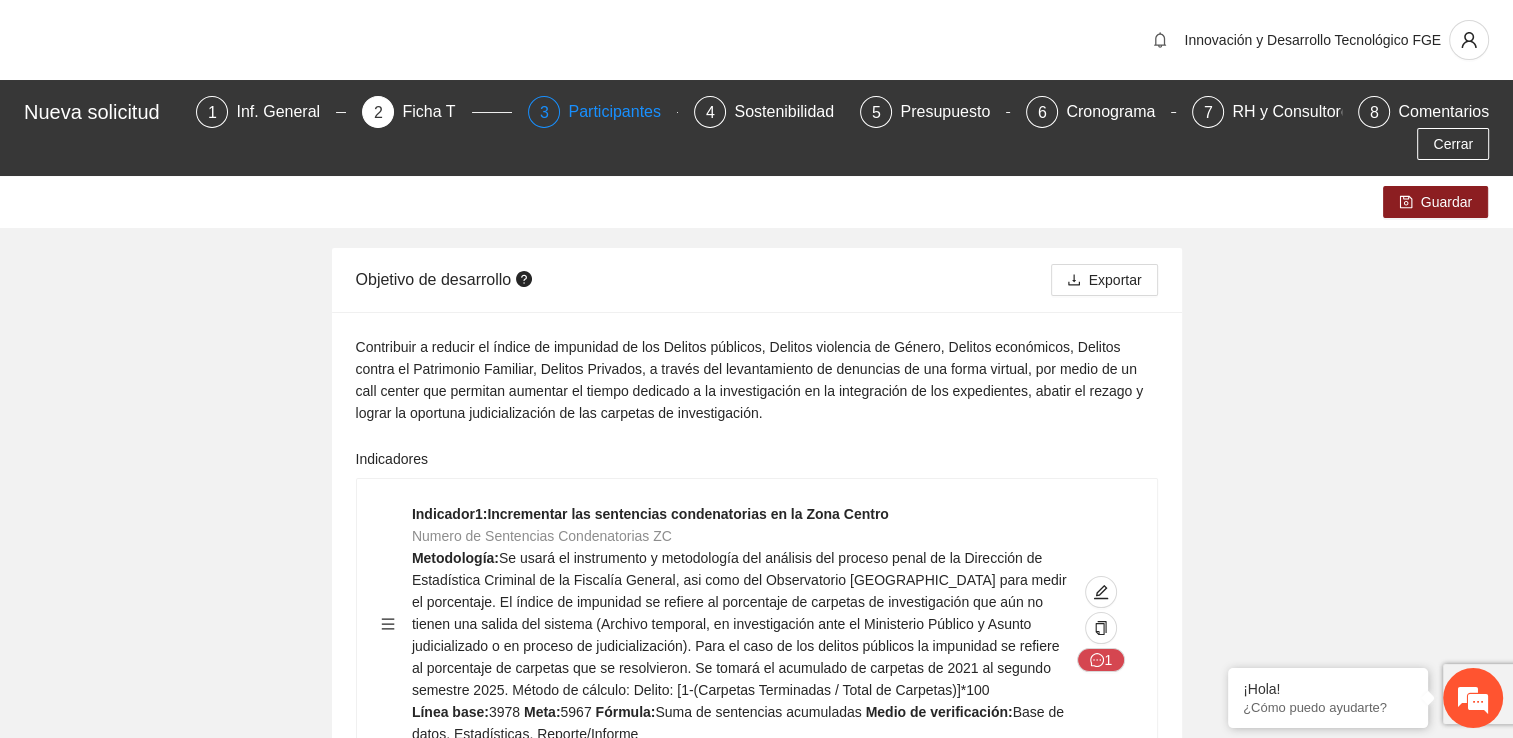 click on "Participantes" at bounding box center [622, 112] 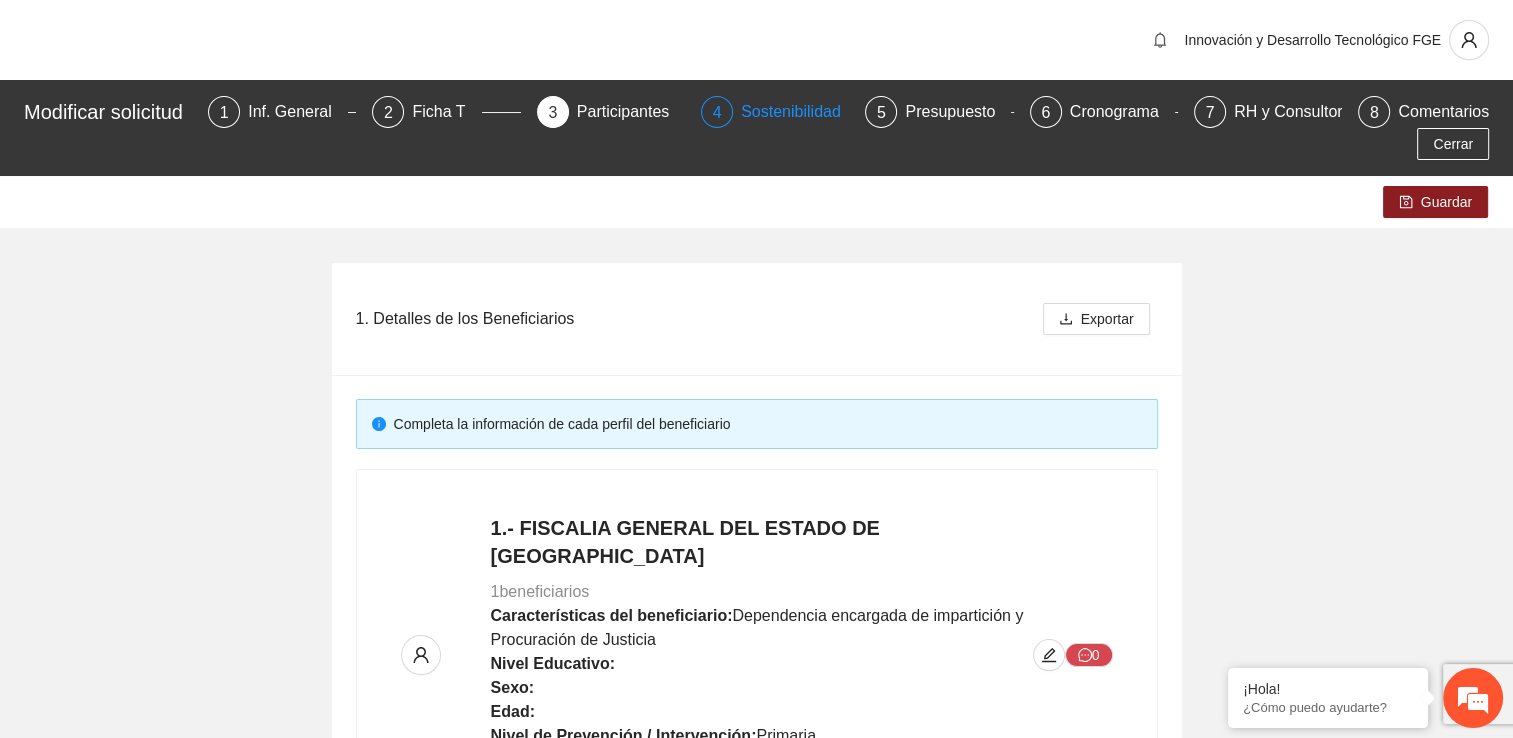 click on "Sostenibilidad" at bounding box center [799, 112] 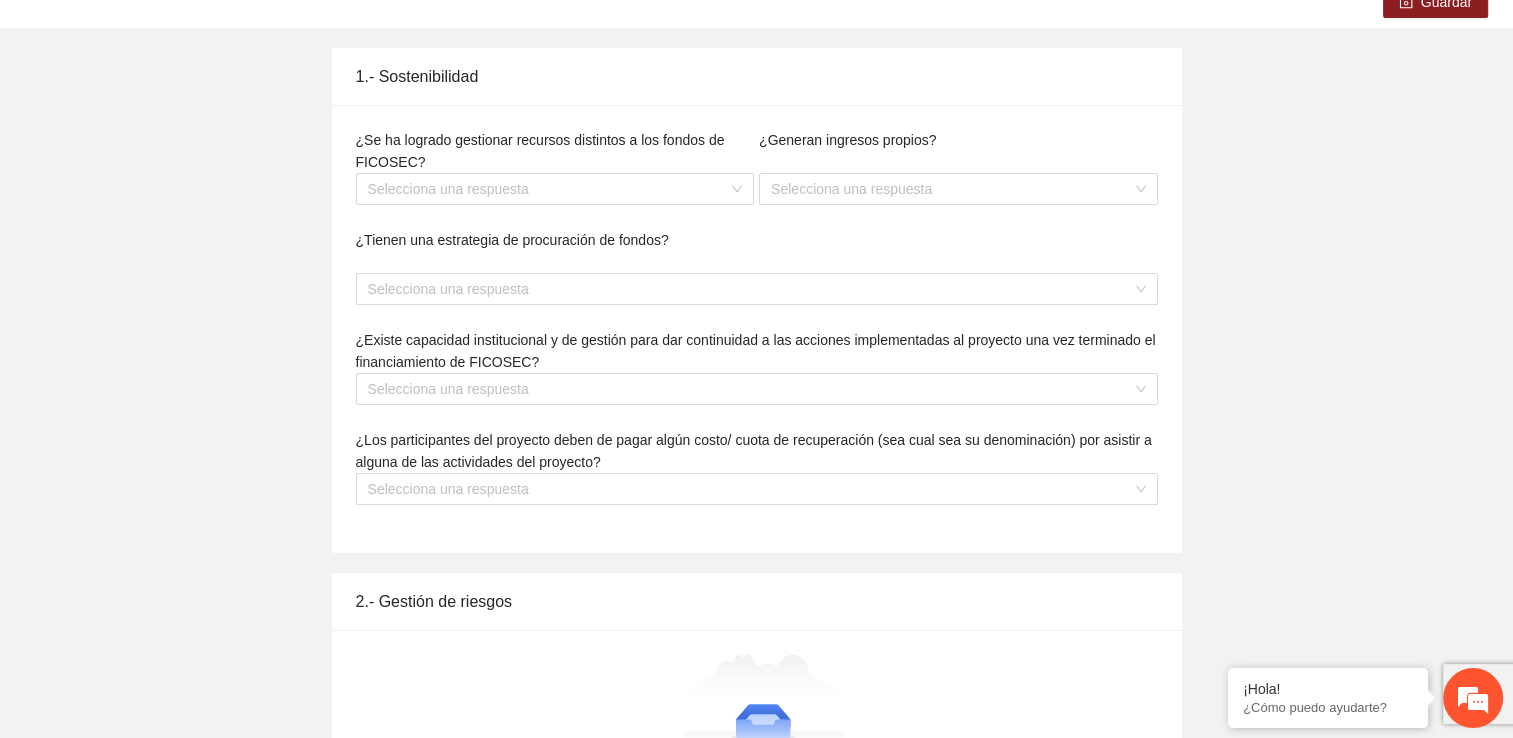 type on "**********" 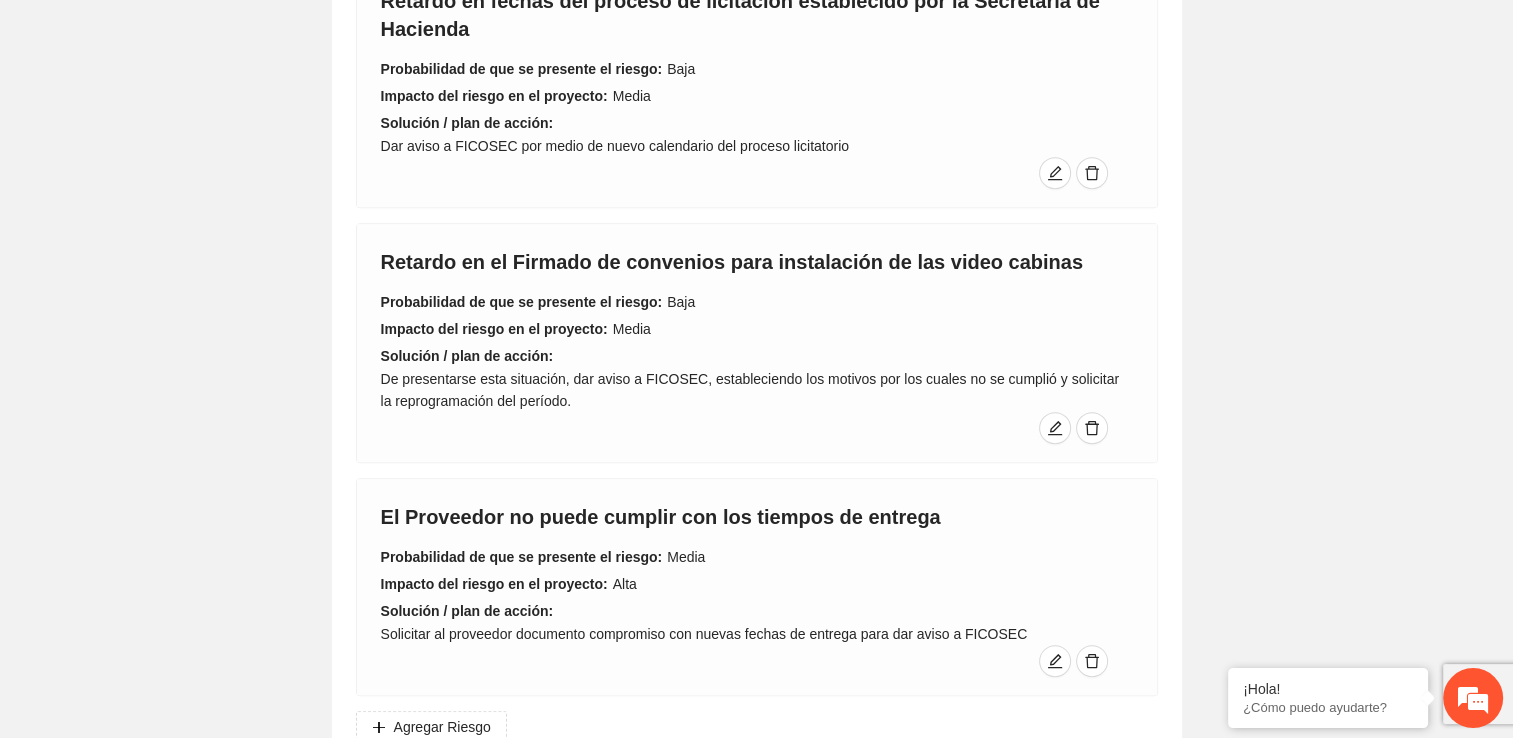 scroll, scrollTop: 570, scrollLeft: 0, axis: vertical 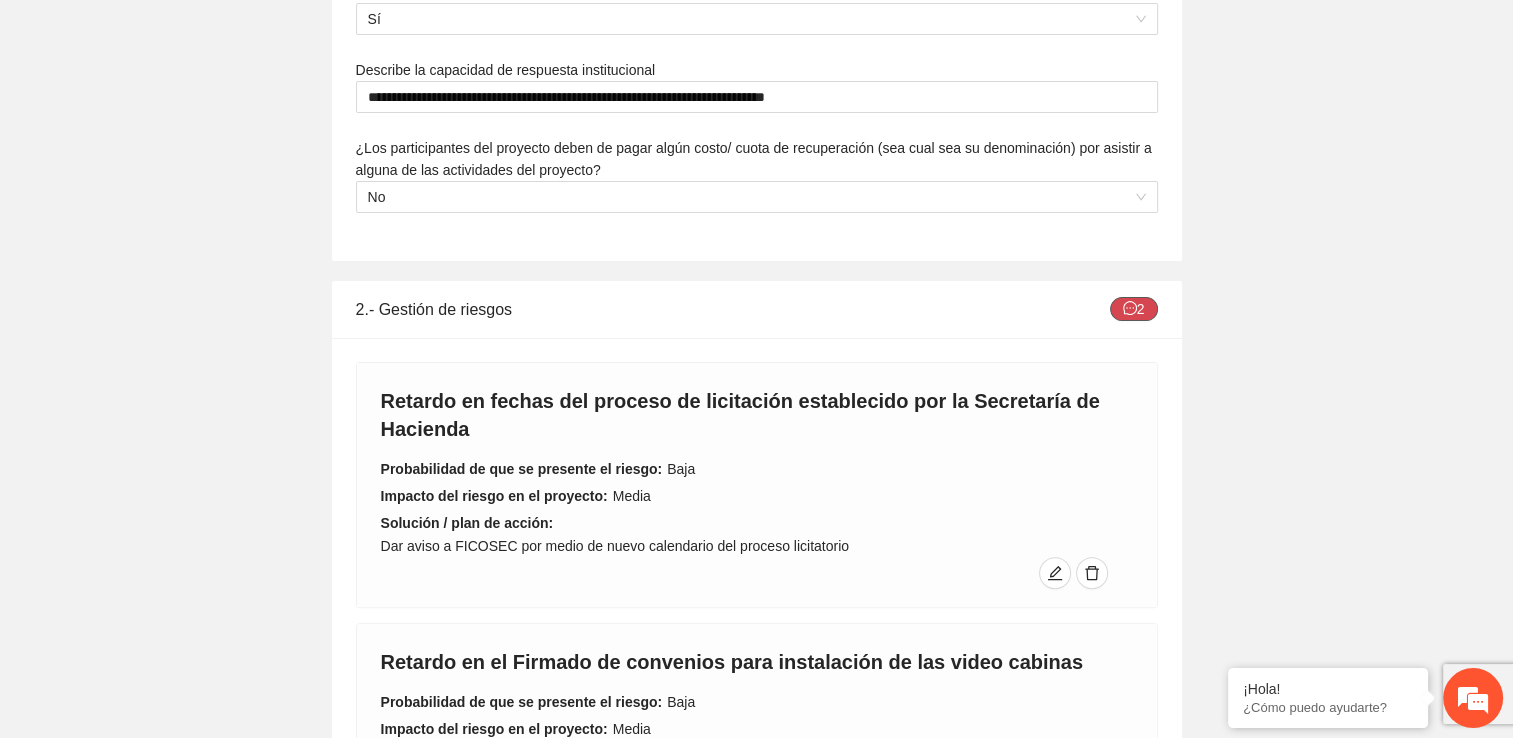 click on "2" at bounding box center (1134, 309) 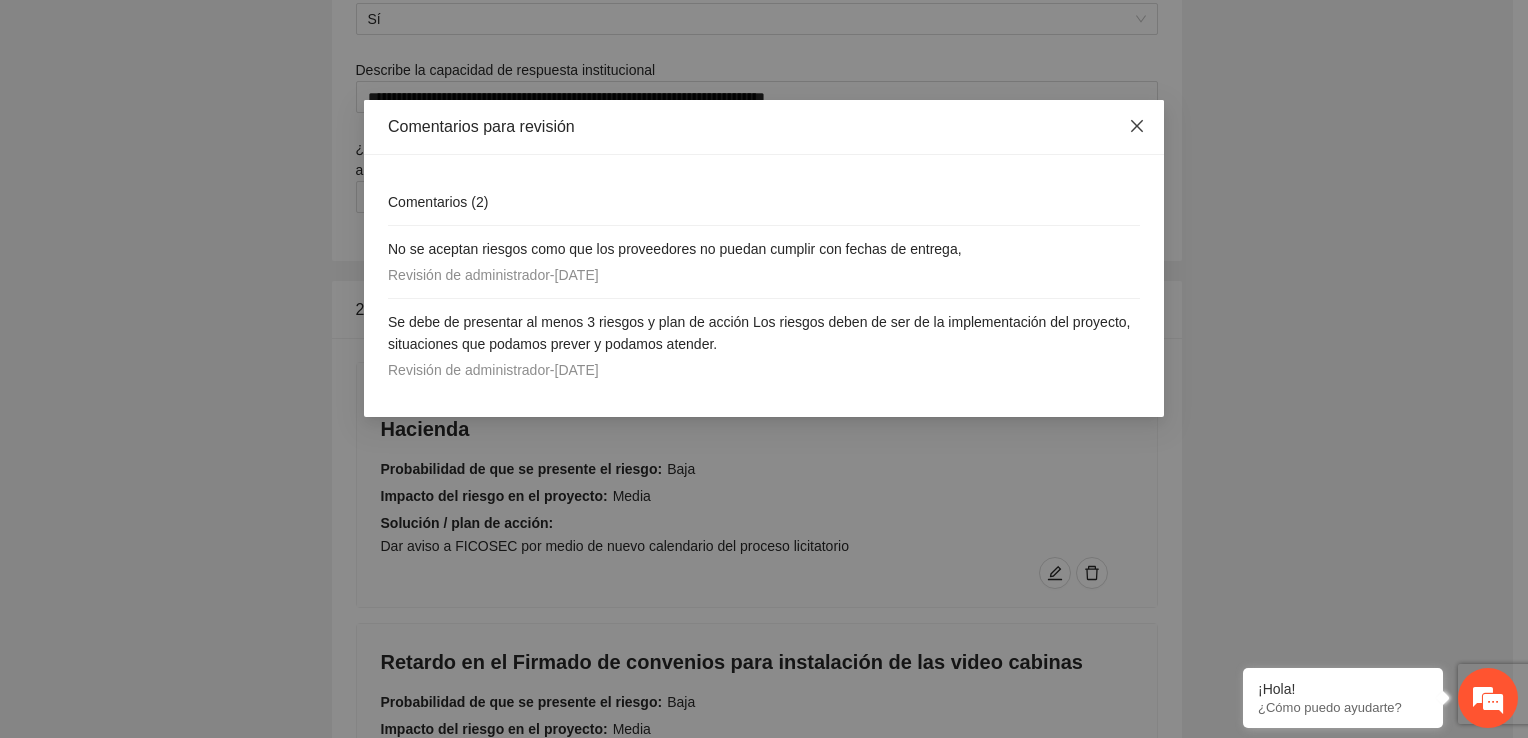 click 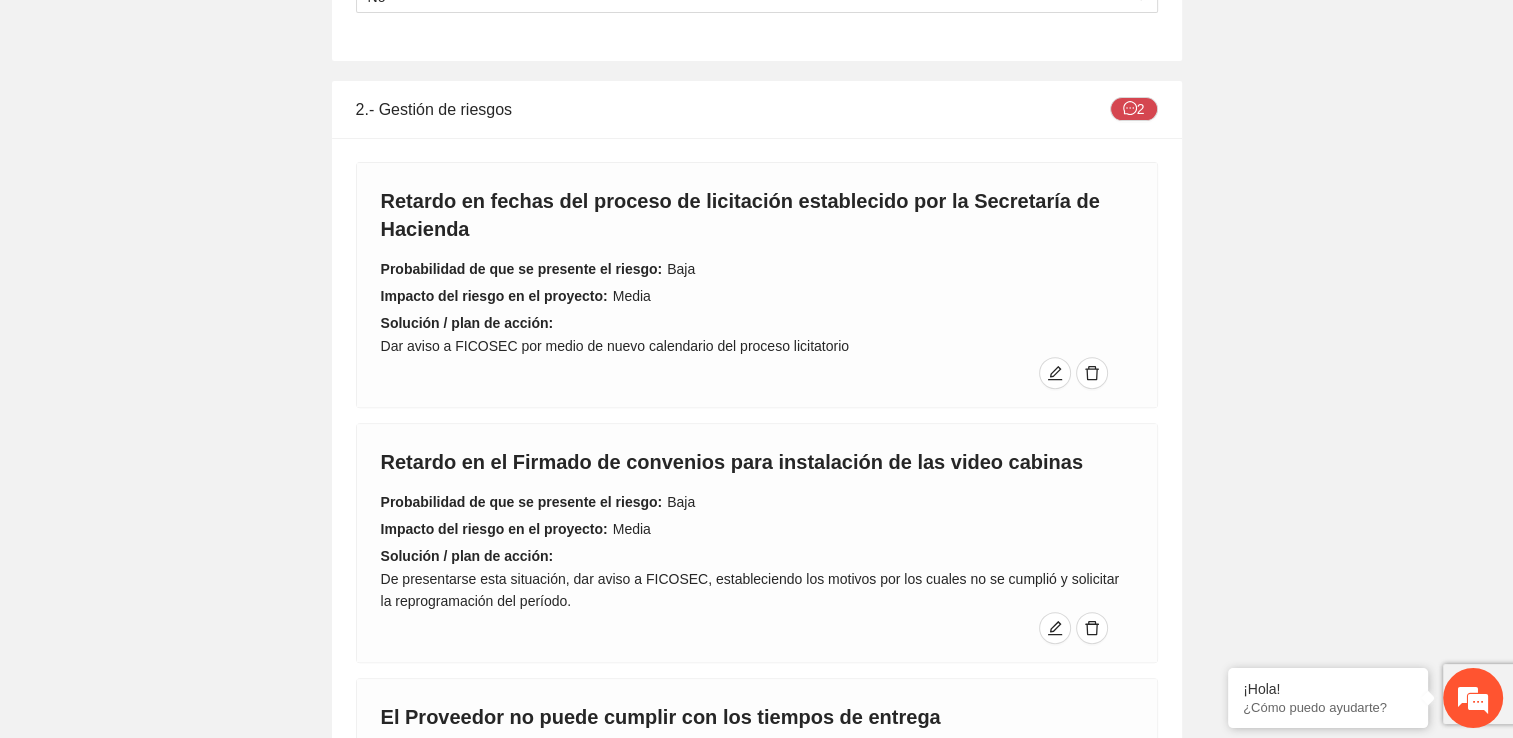 scroll, scrollTop: 870, scrollLeft: 0, axis: vertical 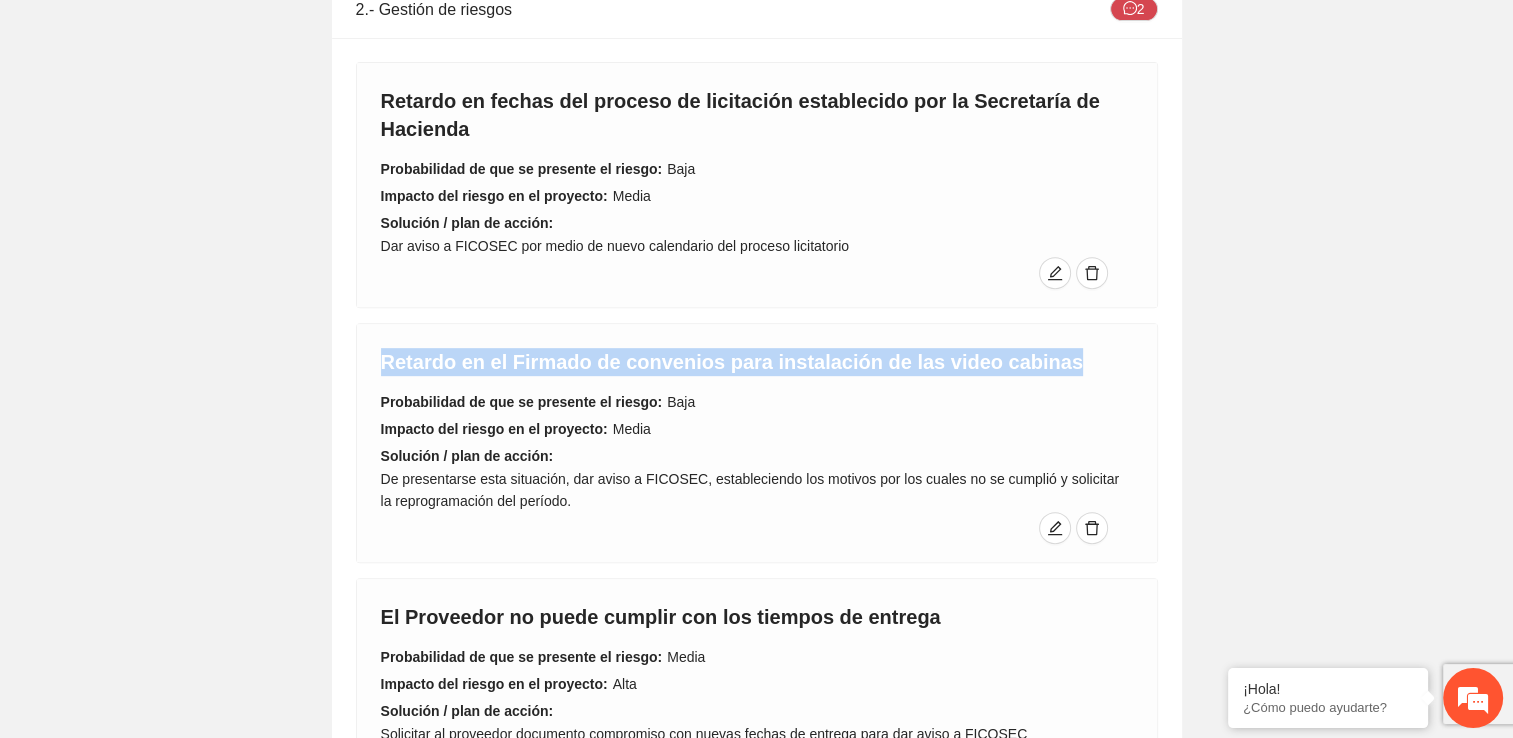 drag, startPoint x: 378, startPoint y: 360, endPoint x: 1047, endPoint y: 372, distance: 669.1076 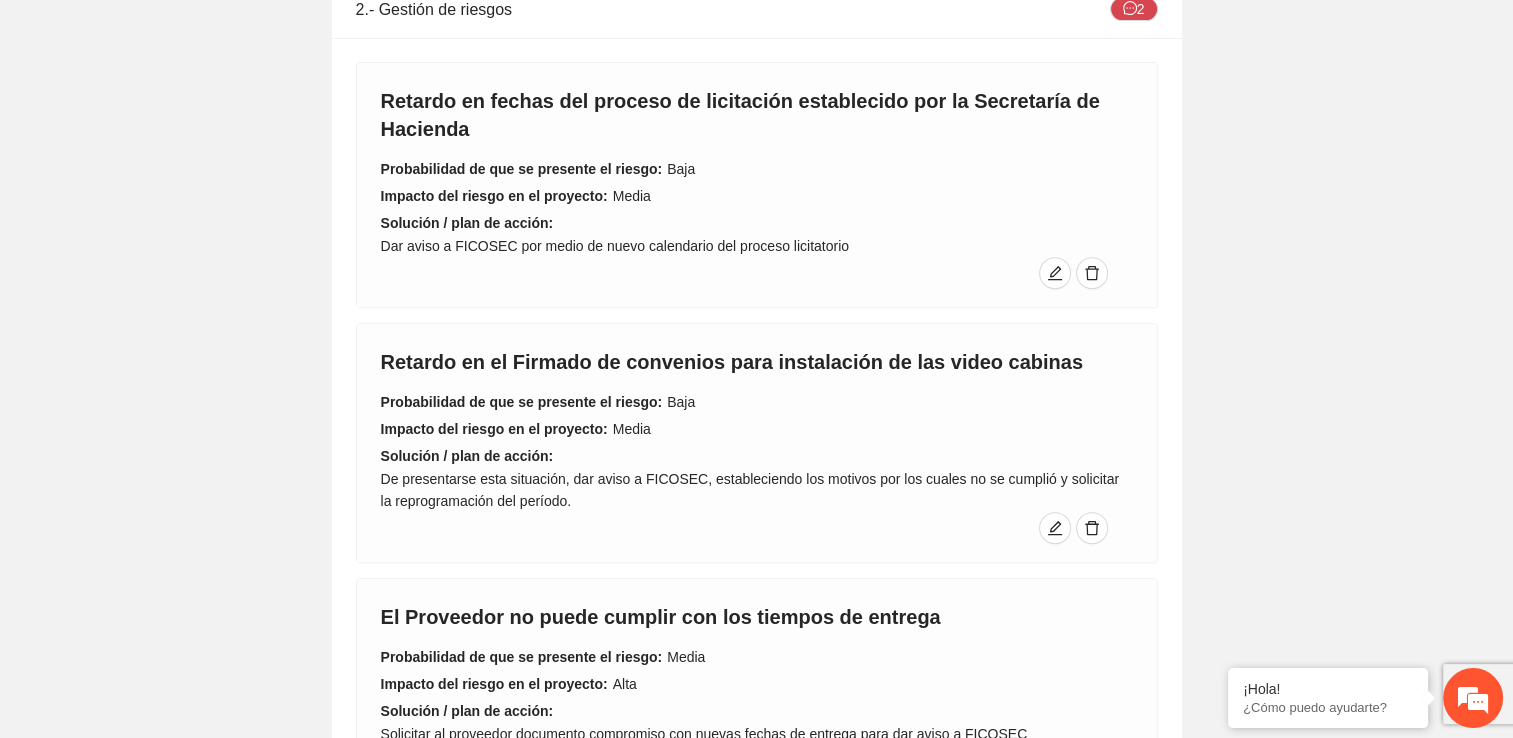 click on "Retardo en el Firmado de convenios para instalación de las video cabinas Probabilidad de que se presente el riesgo: Baja Impacto del riesgo en  el proyecto: Media Solución / plan de acción: De presentarse esta situación, dar aviso a FICOSEC, estableciendo los motivos por los cuales no se cumplió y solicitar la reprogramación del período." at bounding box center (757, 430) 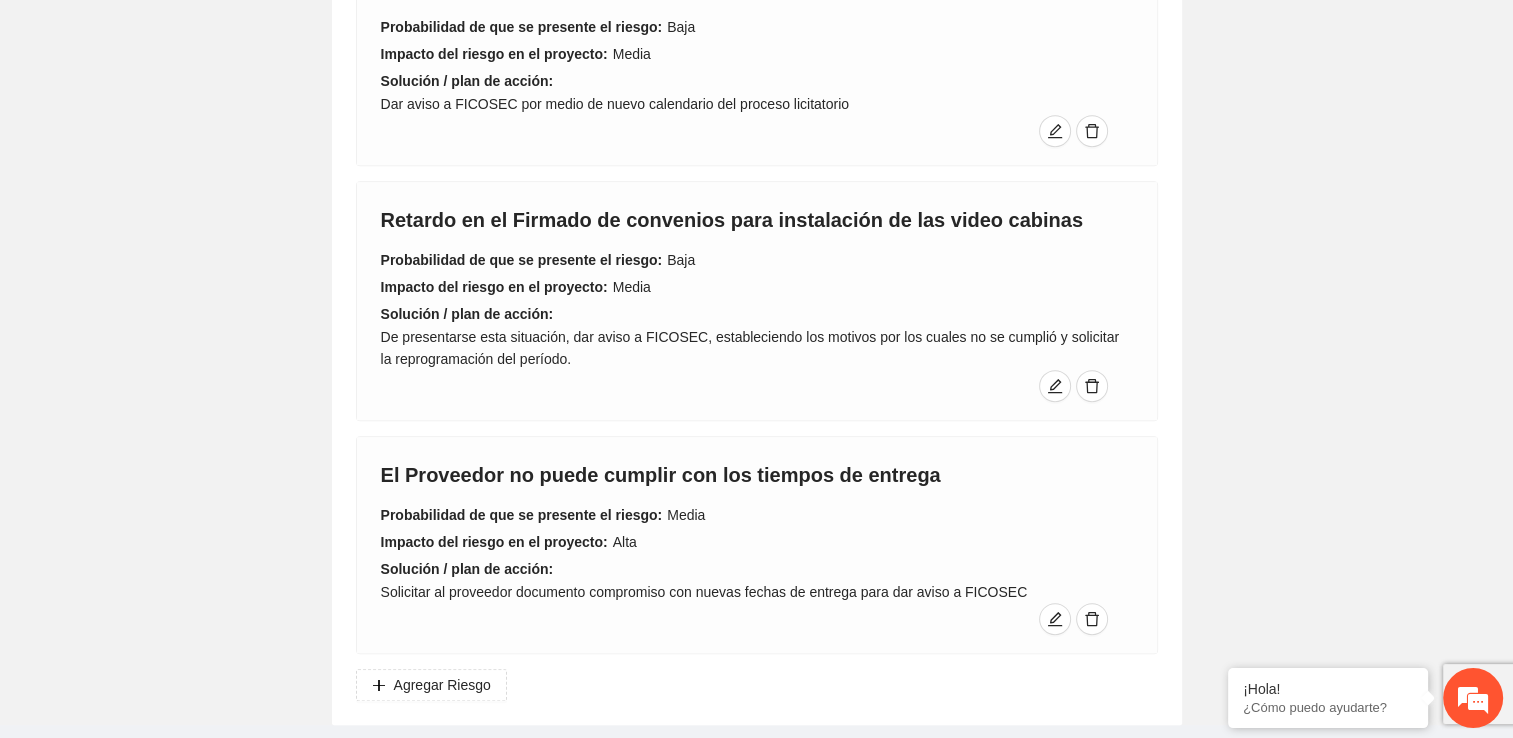 scroll, scrollTop: 1070, scrollLeft: 0, axis: vertical 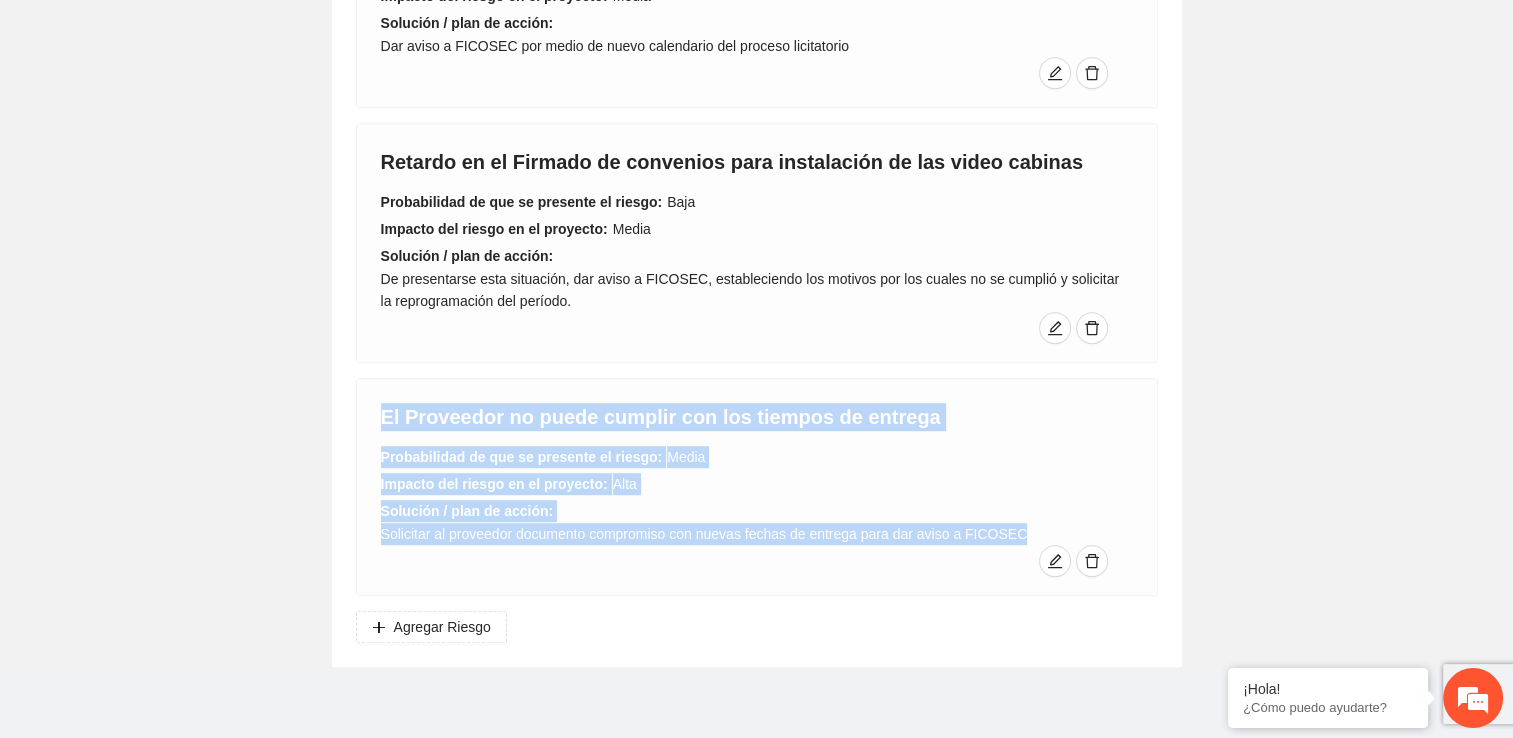 drag, startPoint x: 375, startPoint y: 416, endPoint x: 1016, endPoint y: 535, distance: 651.95245 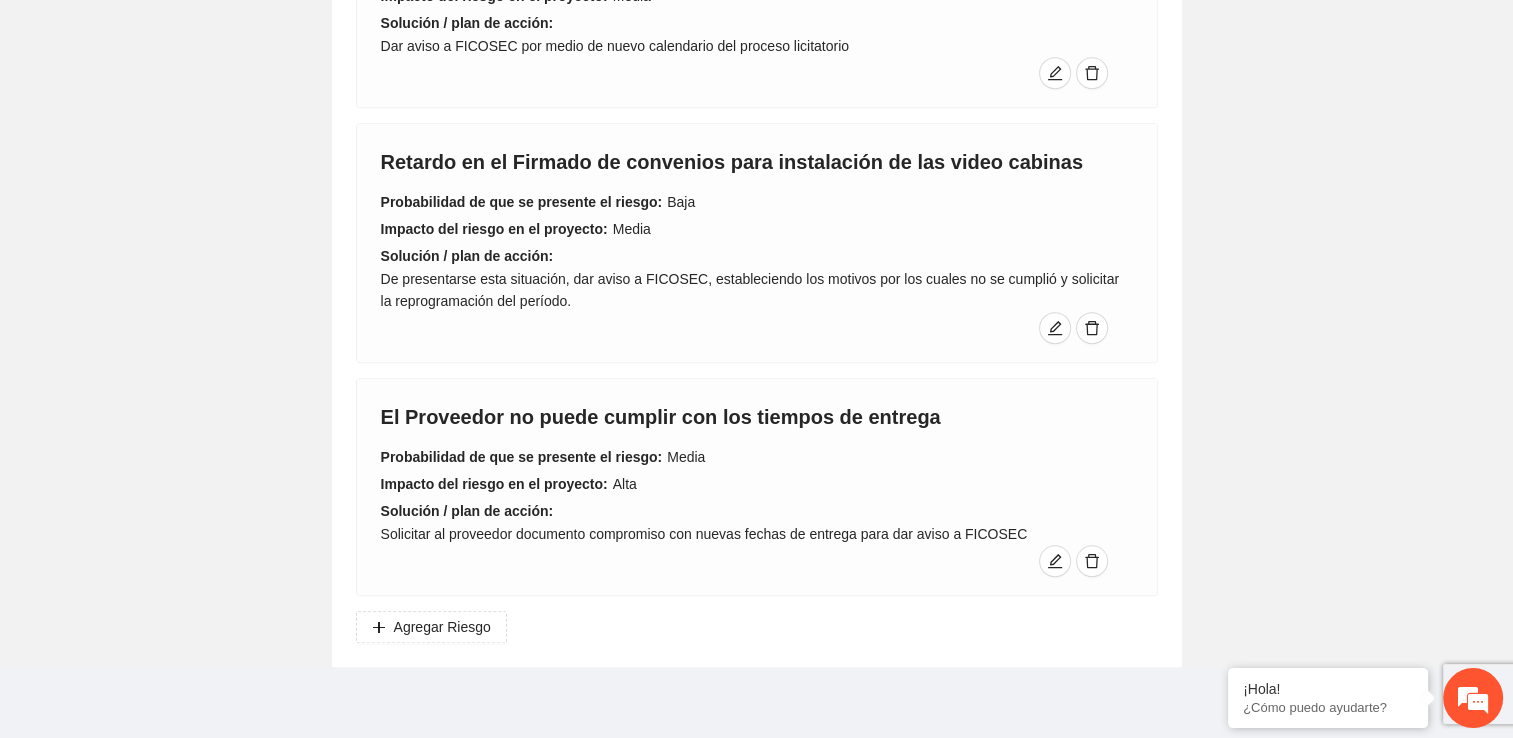 click on "Retardo en el Firmado de convenios para instalación de las video cabinas Probabilidad de que se presente el riesgo: Baja Impacto del riesgo en  el proyecto: Media Solución / plan de acción: De presentarse esta situación, dar aviso a FICOSEC, estableciendo los motivos por los cuales no se cumplió y solicitar la reprogramación del período." at bounding box center [757, 243] 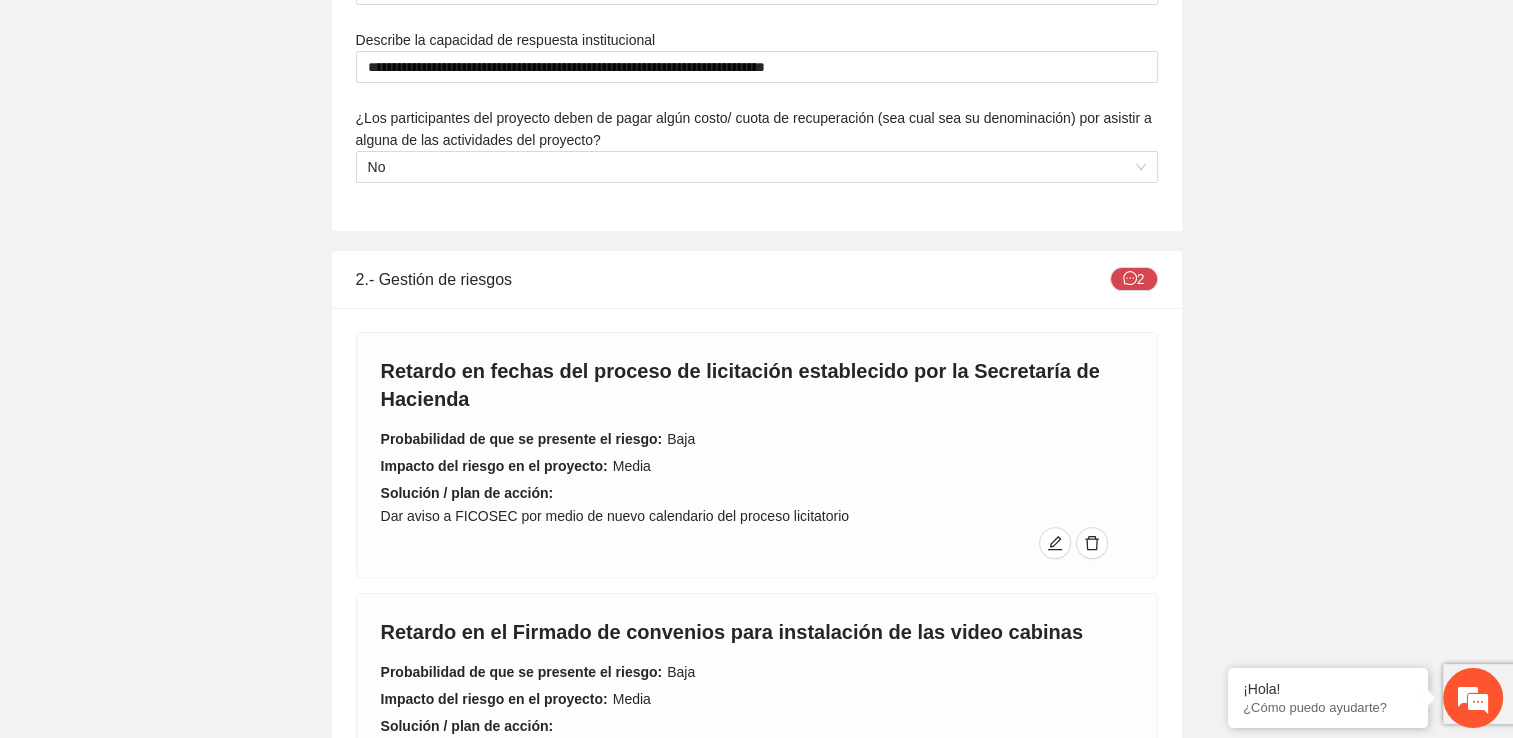 scroll, scrollTop: 1070, scrollLeft: 0, axis: vertical 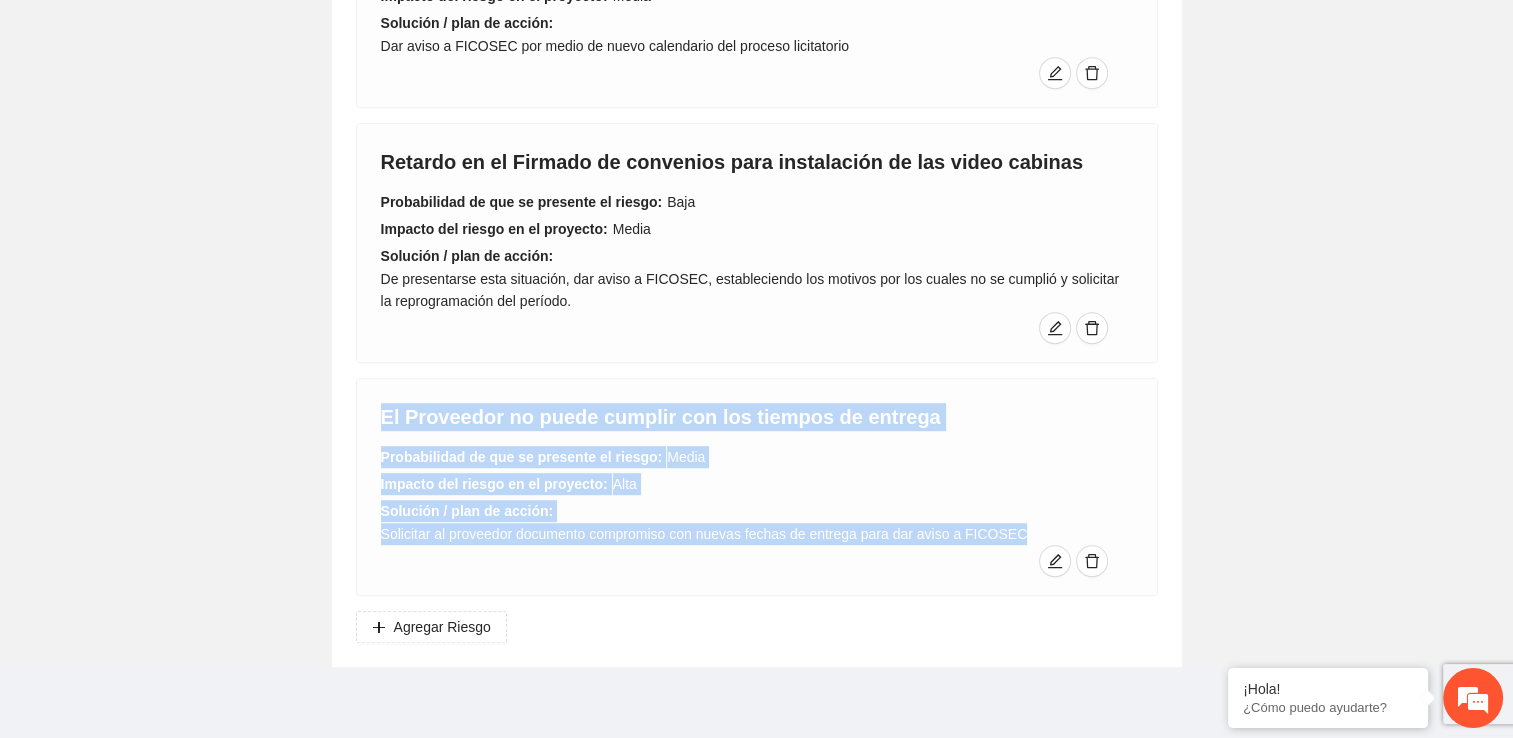 drag, startPoint x: 1011, startPoint y: 533, endPoint x: 374, endPoint y: 406, distance: 649.53674 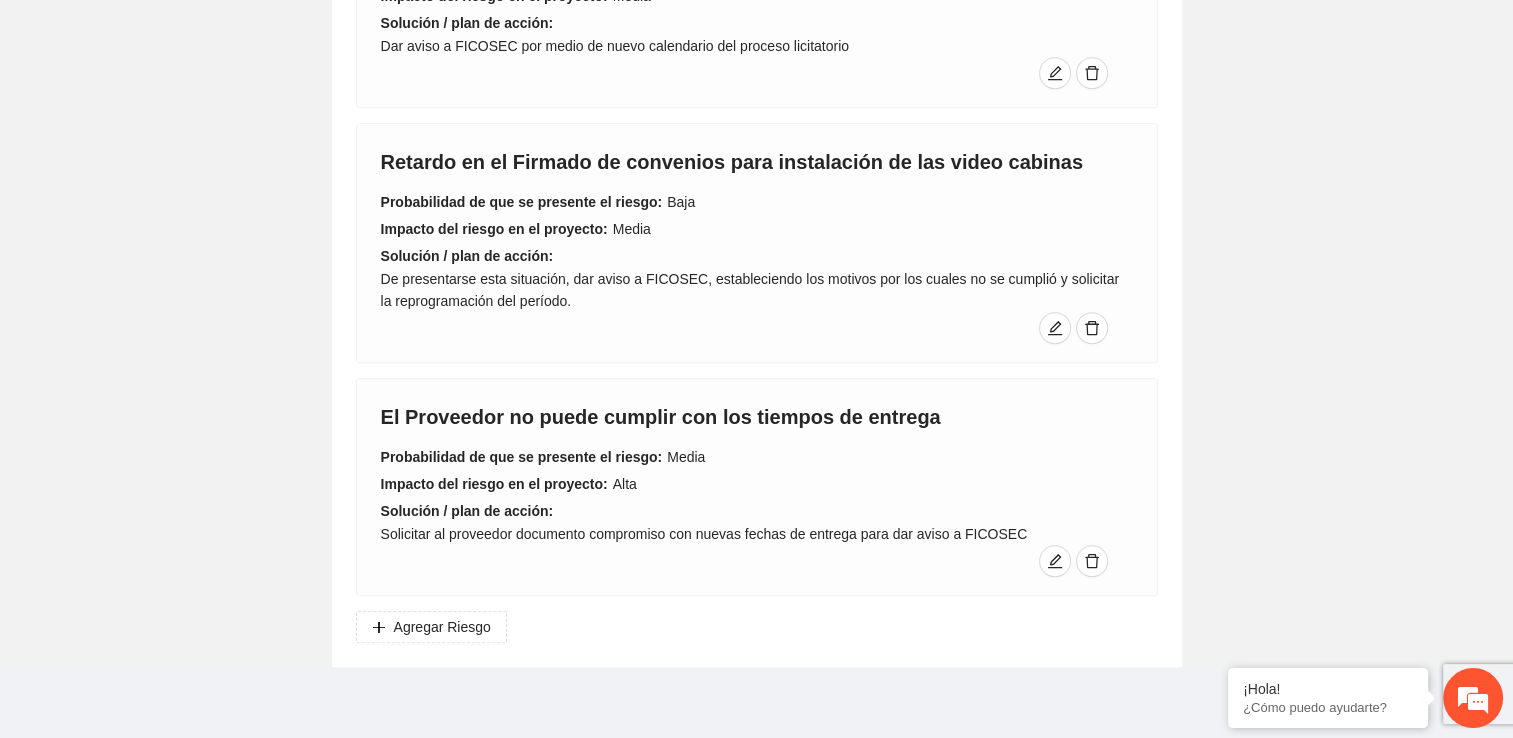 click on "**********" at bounding box center (756, -114) 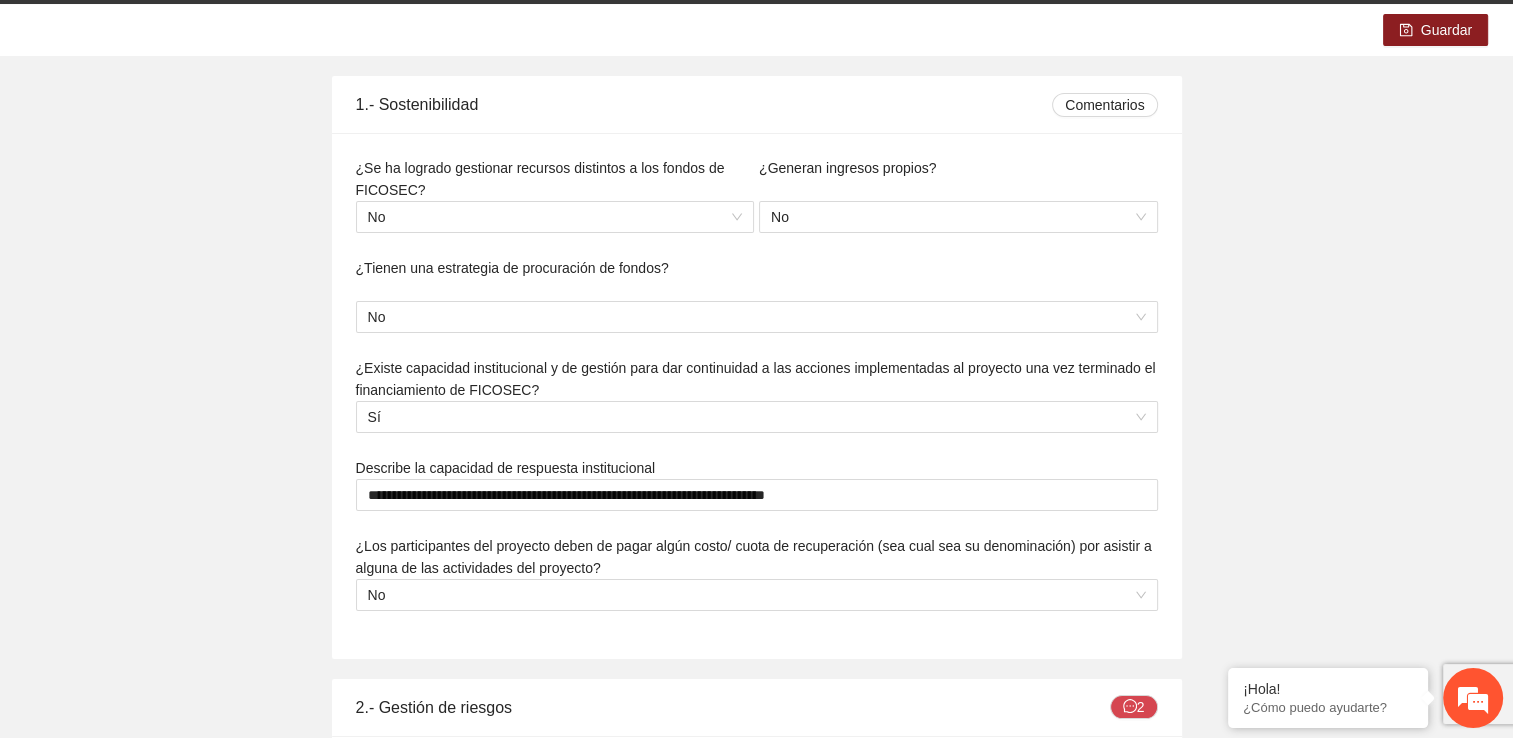 scroll, scrollTop: 0, scrollLeft: 0, axis: both 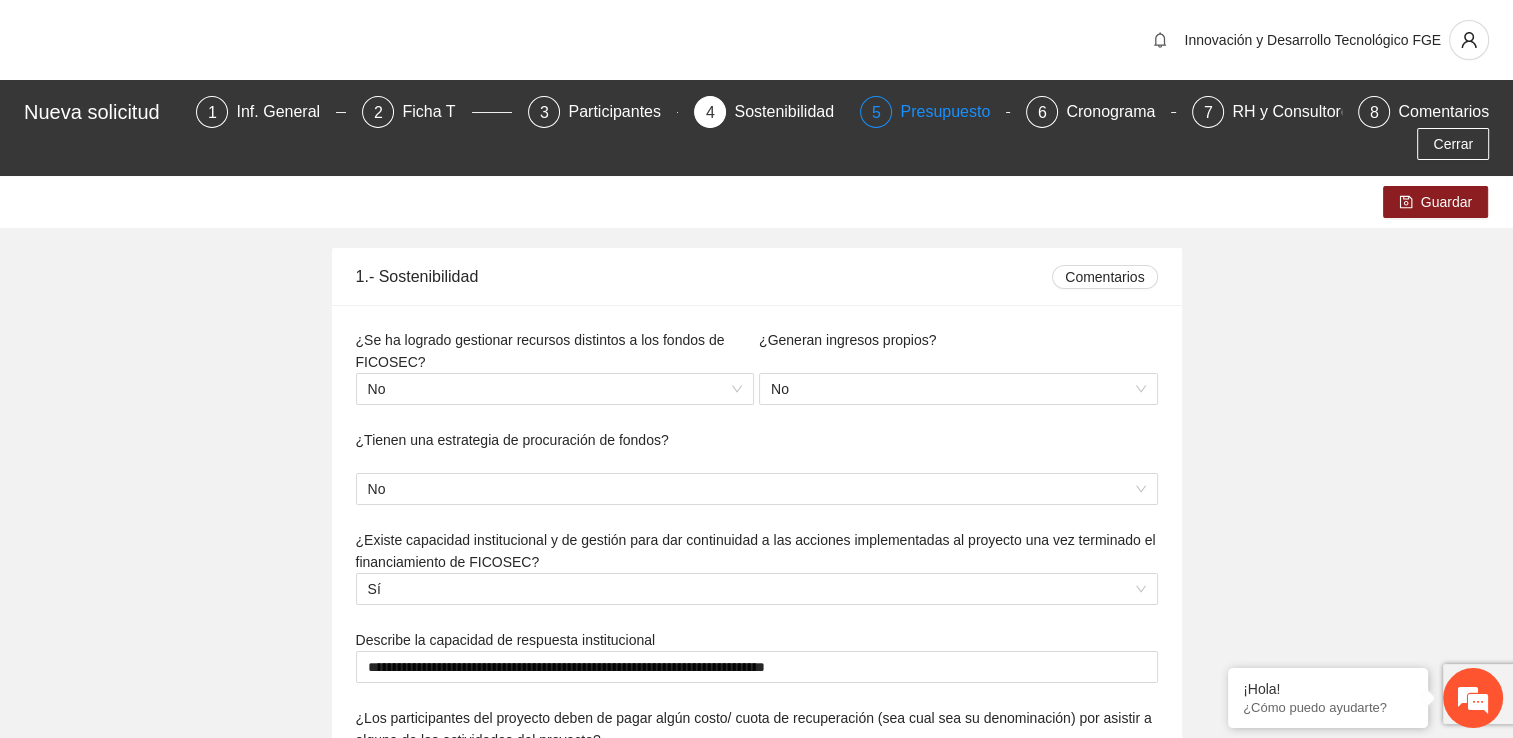 click on "Presupuesto" at bounding box center [953, 112] 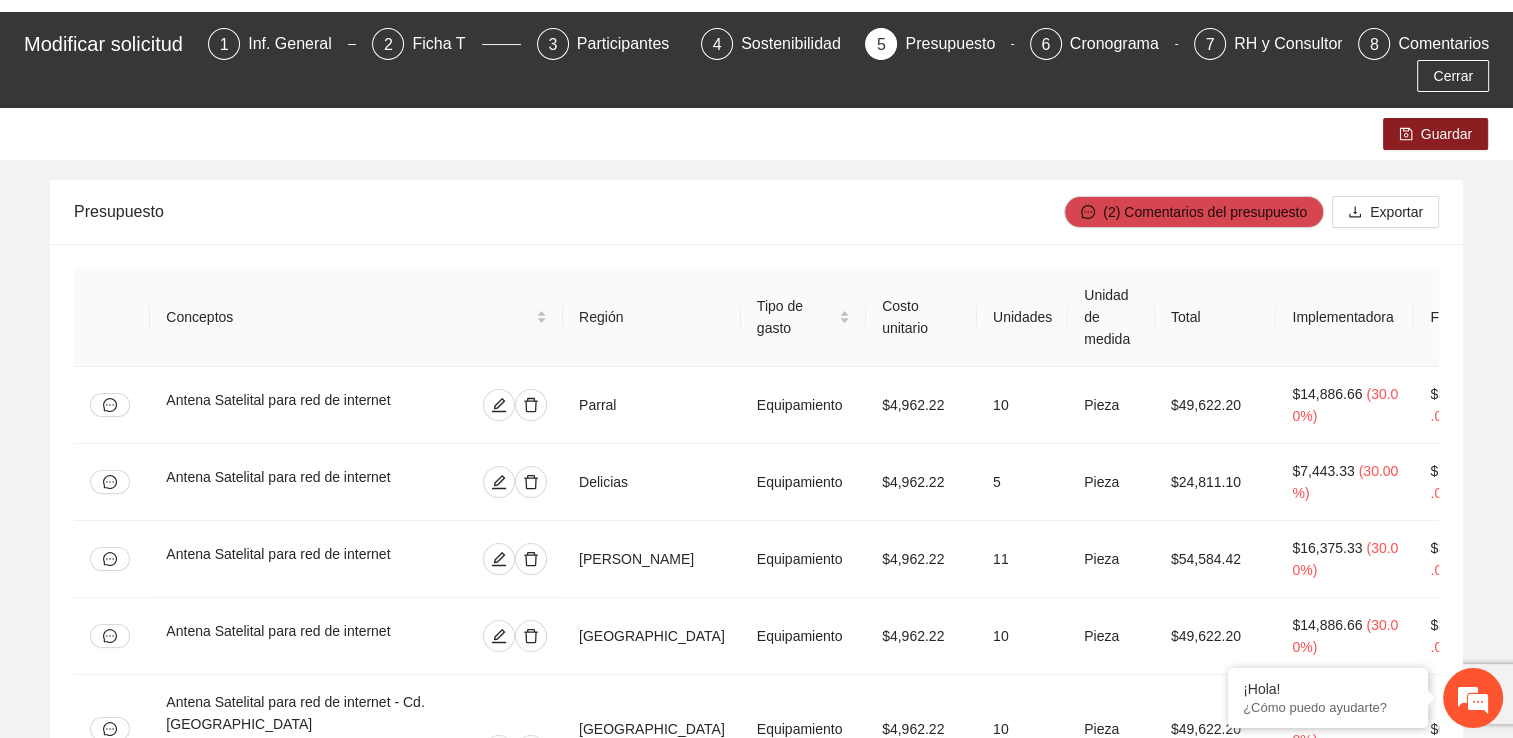 scroll, scrollTop: 100, scrollLeft: 0, axis: vertical 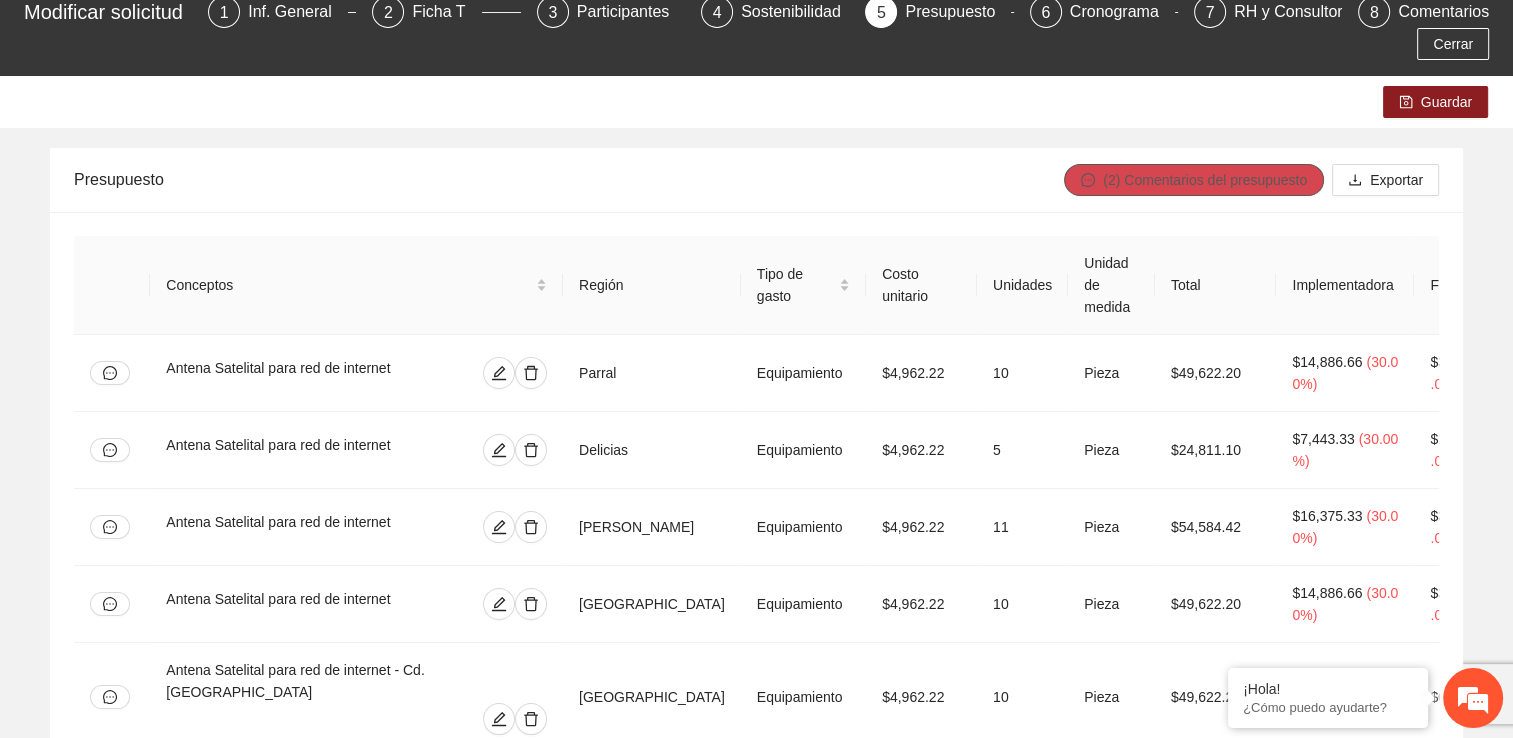 click on "(2) Comentarios del presupuesto" at bounding box center (1205, 180) 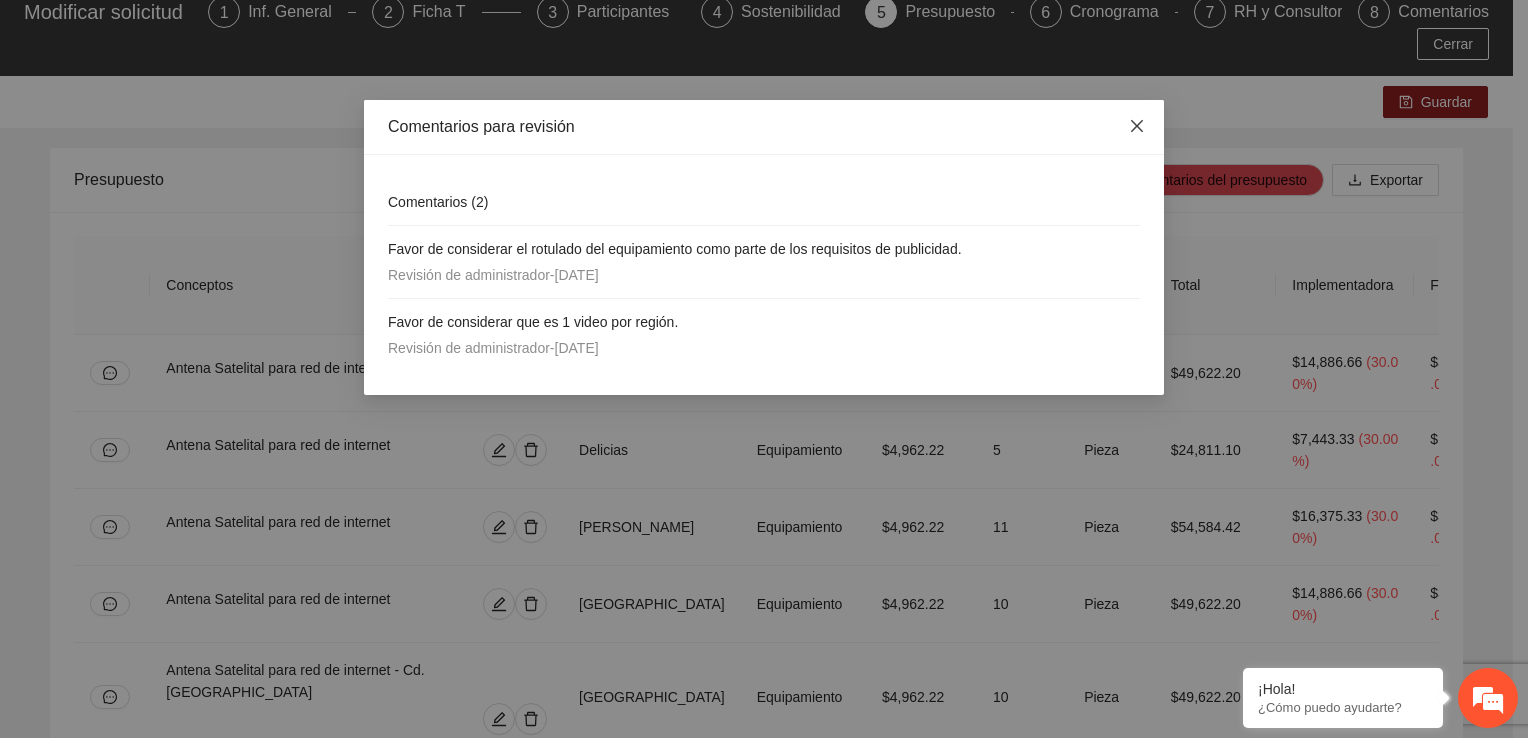 click 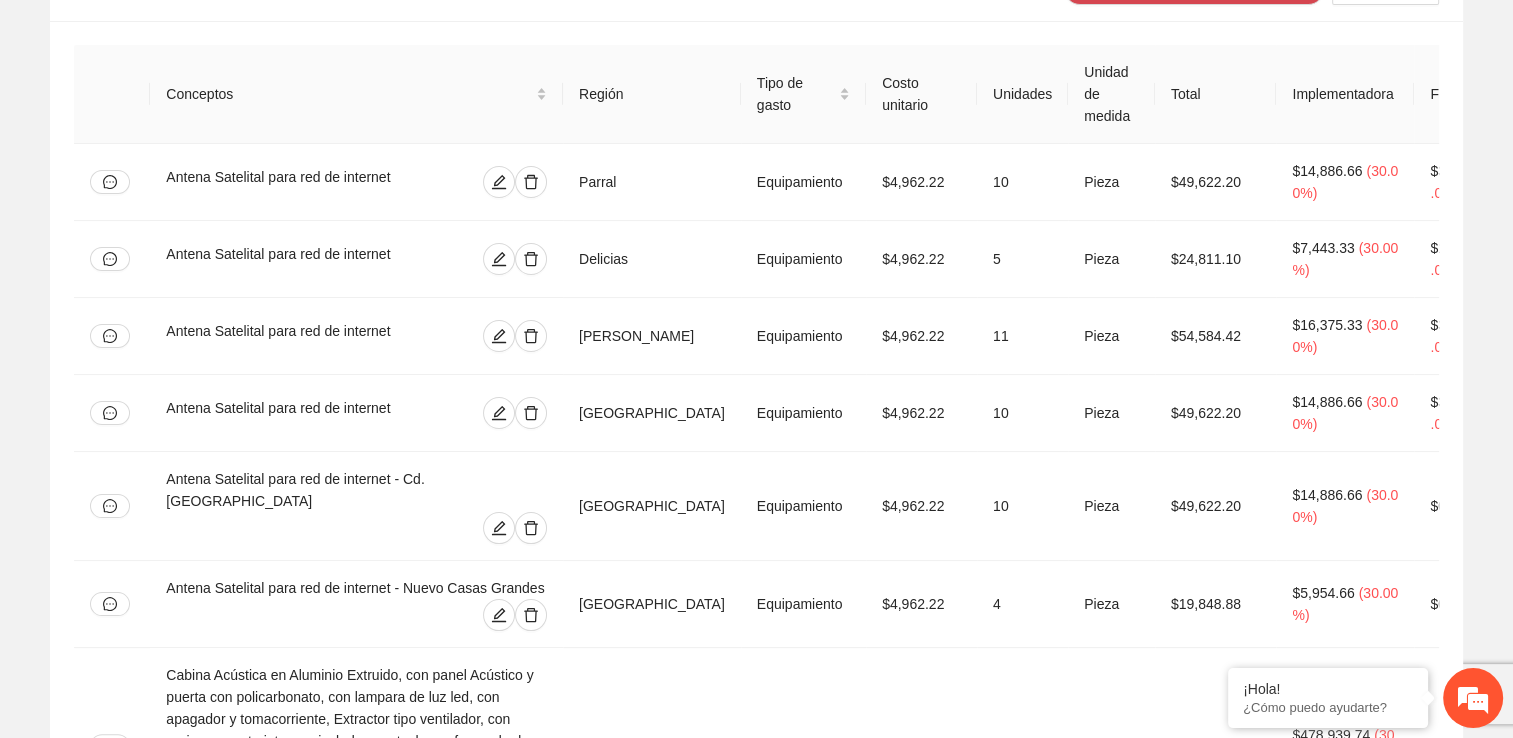 scroll, scrollTop: 0, scrollLeft: 0, axis: both 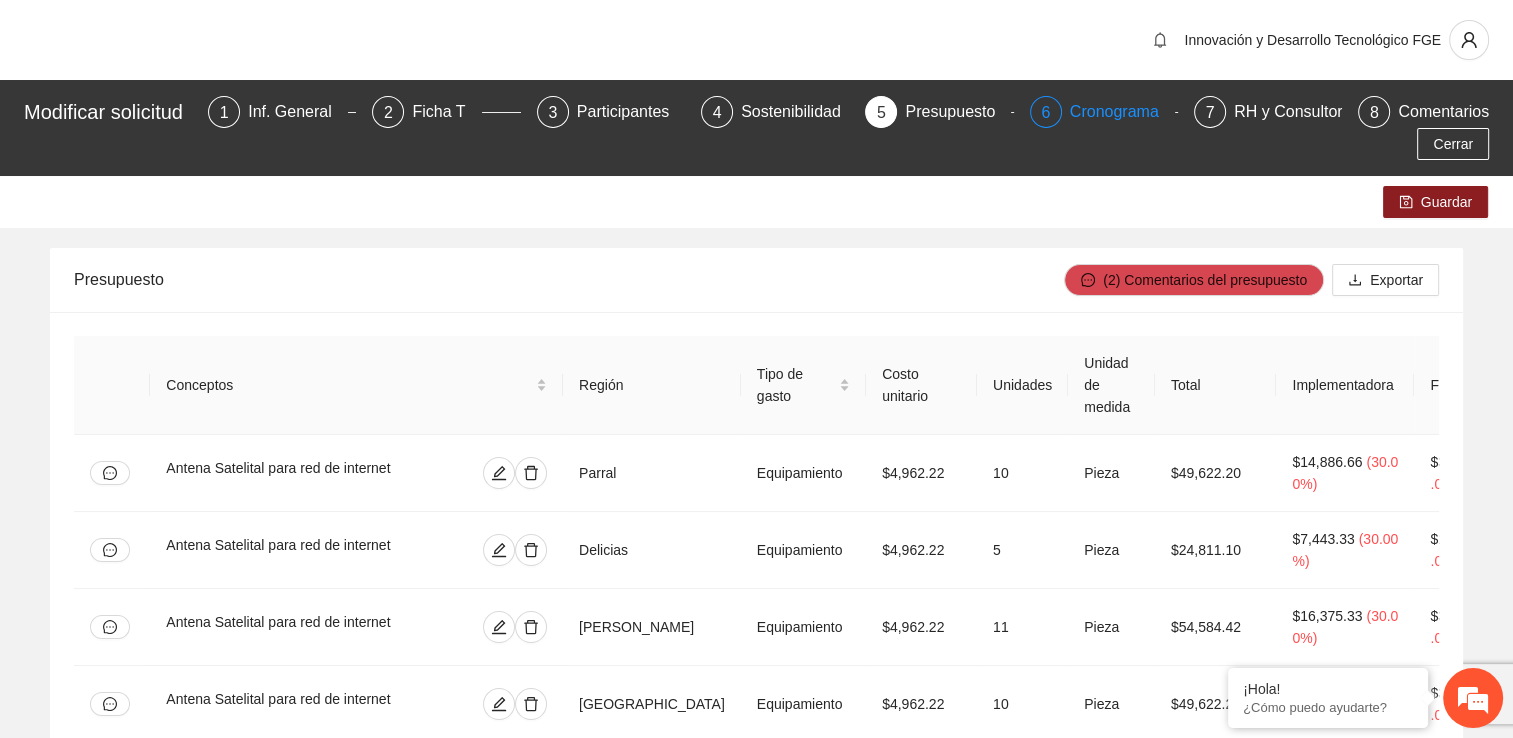 click on "Cronograma" at bounding box center [1122, 112] 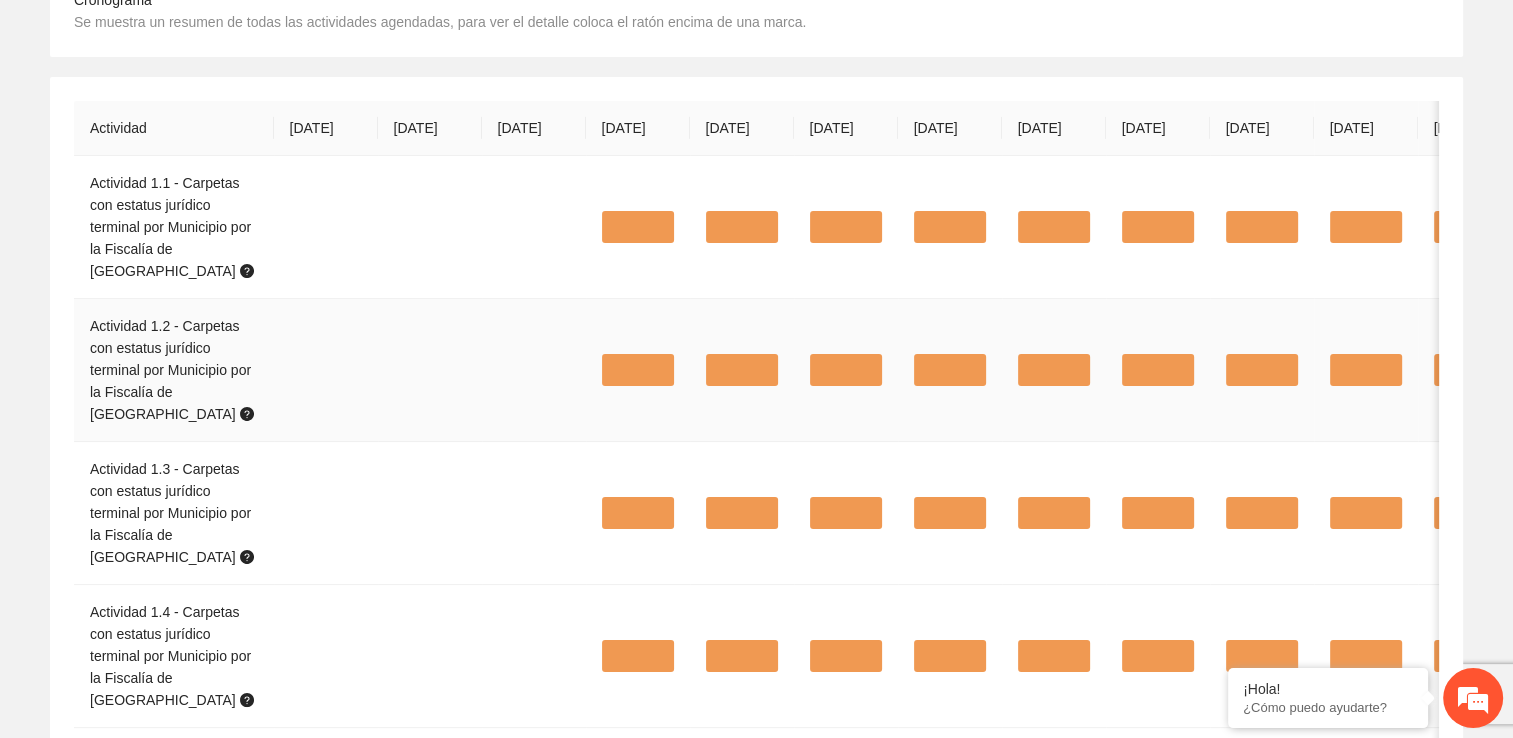 scroll, scrollTop: 0, scrollLeft: 0, axis: both 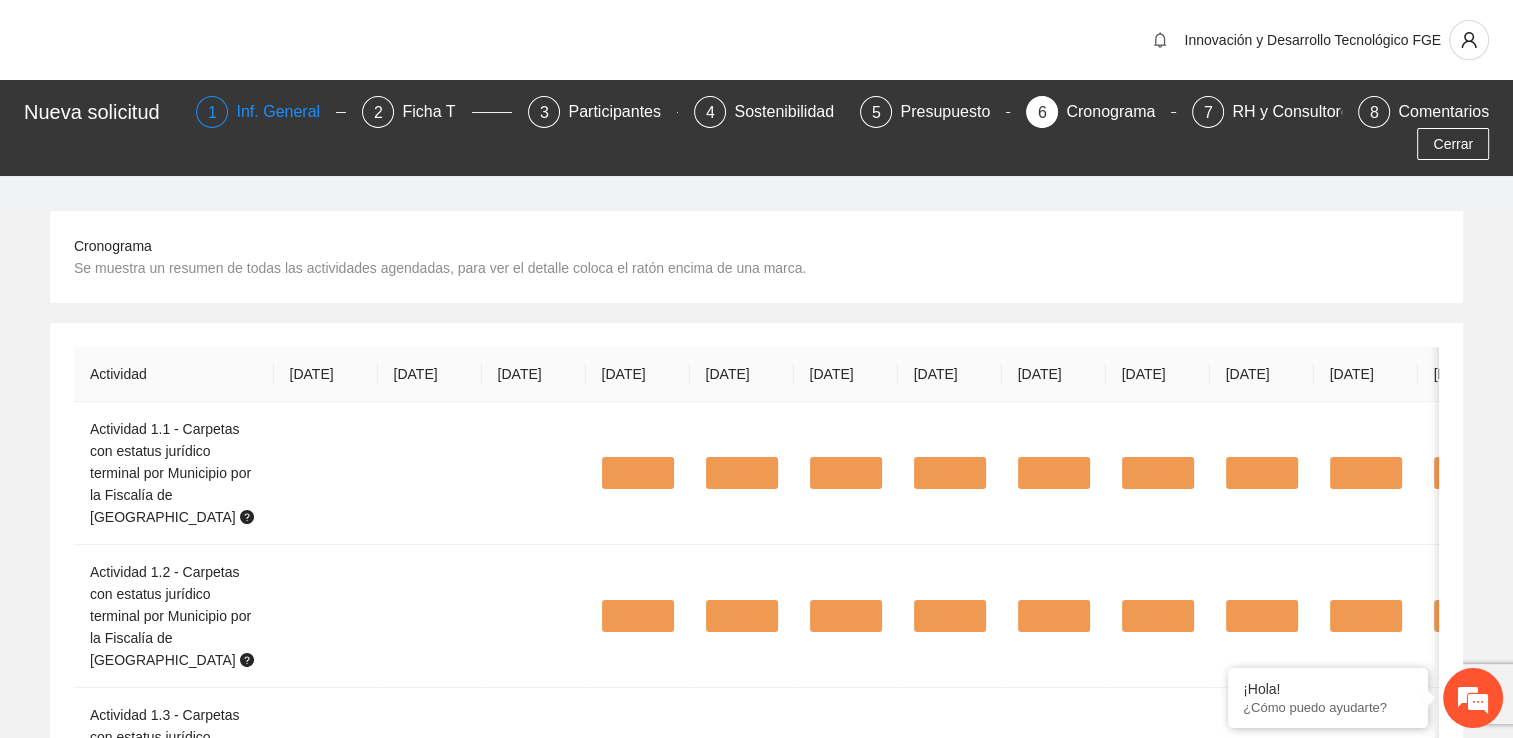 click on "Inf. General" at bounding box center (286, 112) 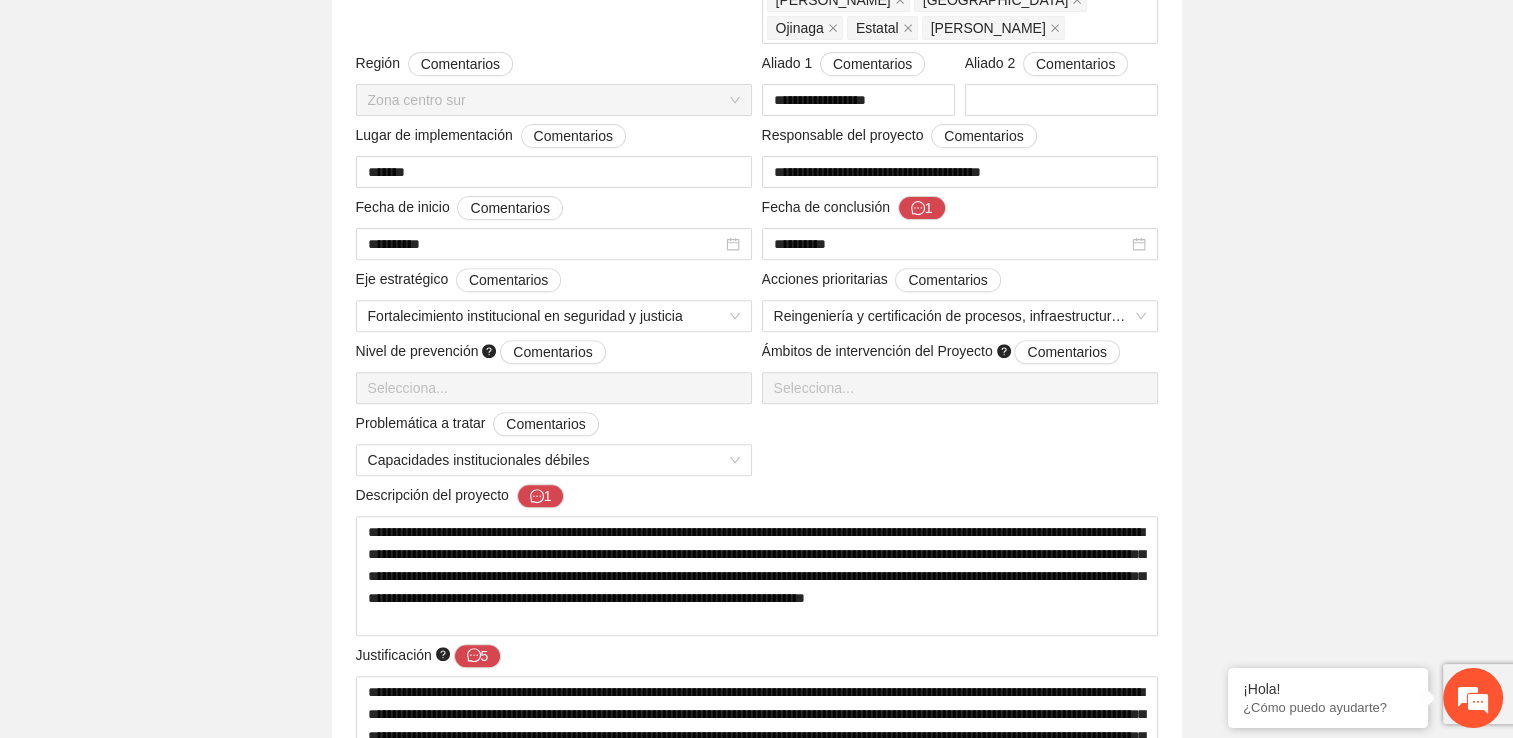 scroll, scrollTop: 0, scrollLeft: 0, axis: both 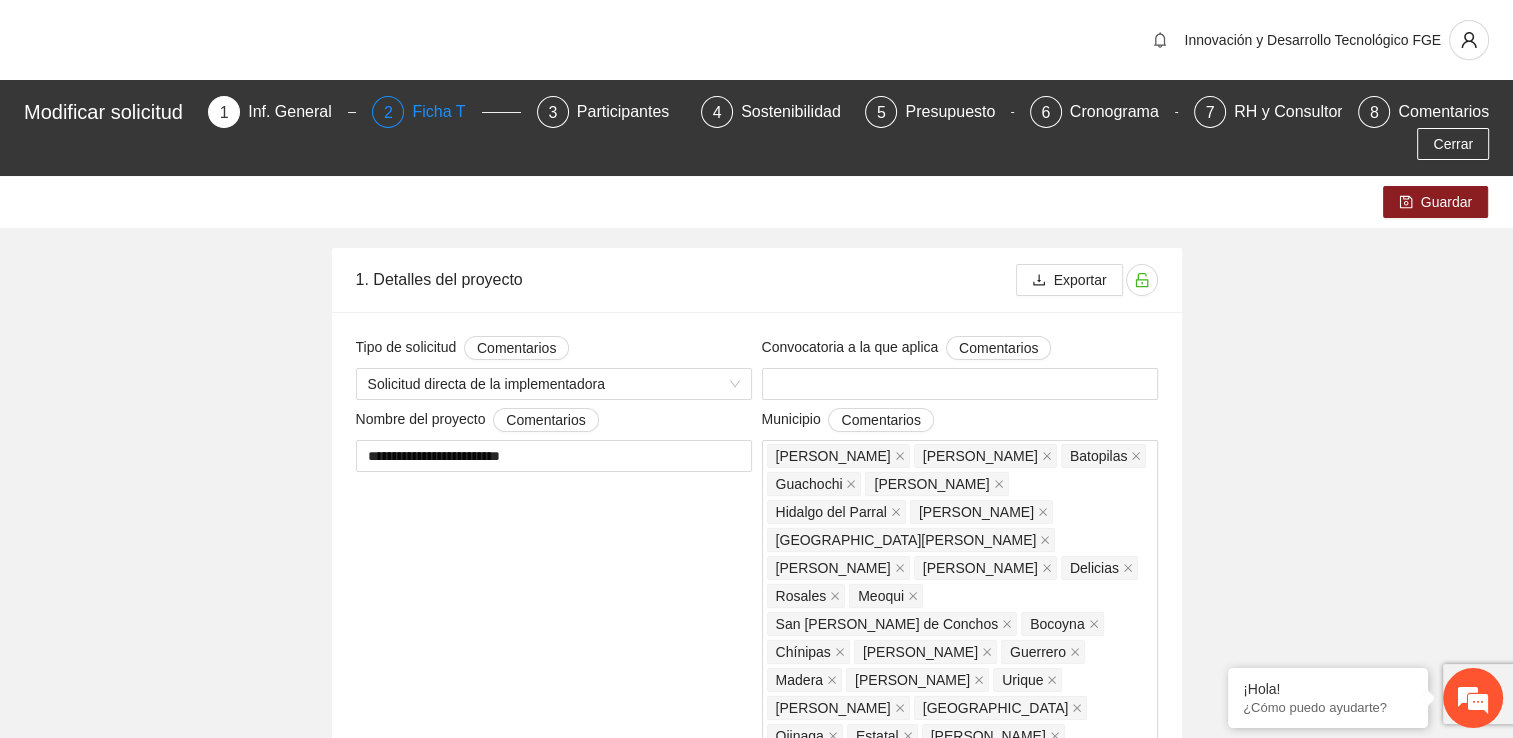 click on "Ficha T" at bounding box center (446, 112) 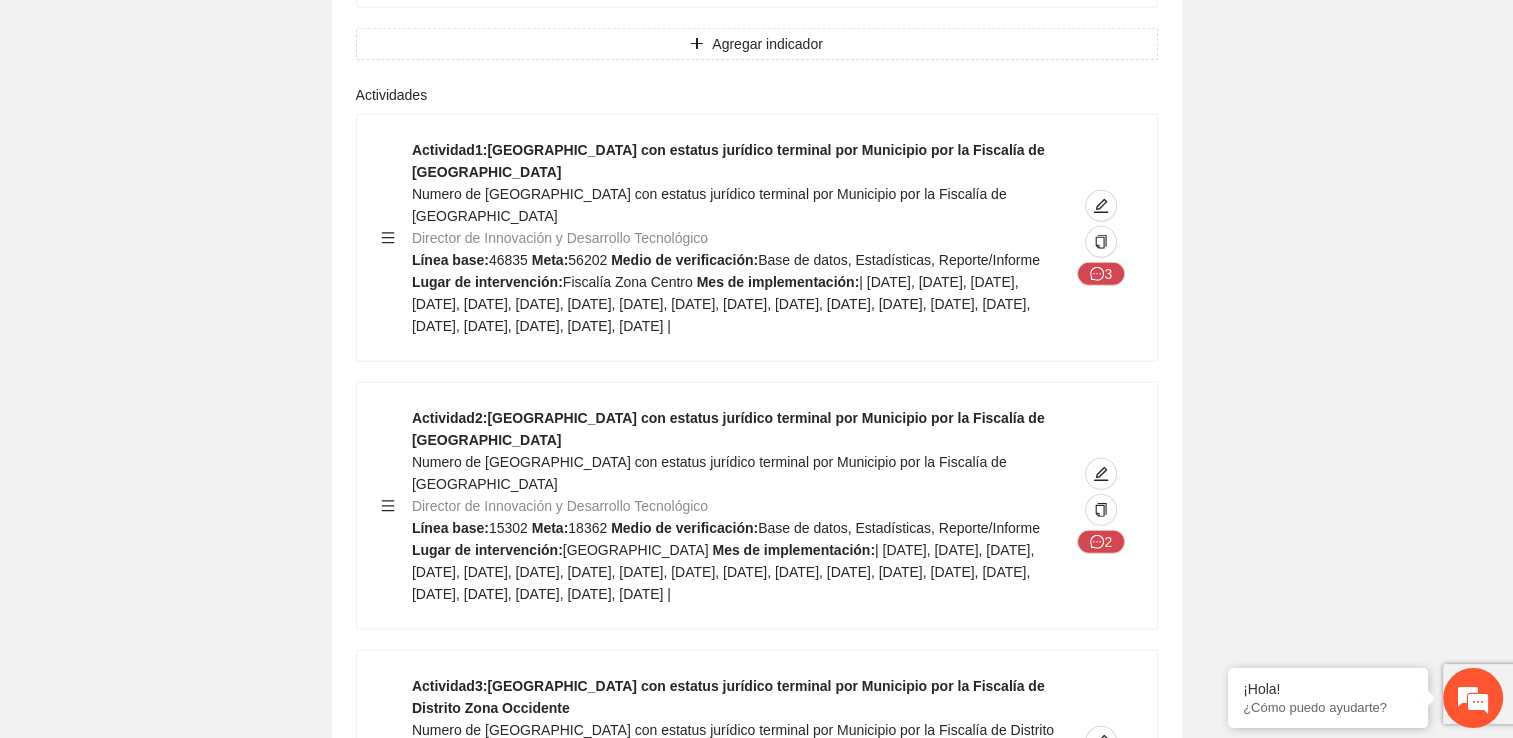 scroll, scrollTop: 5300, scrollLeft: 0, axis: vertical 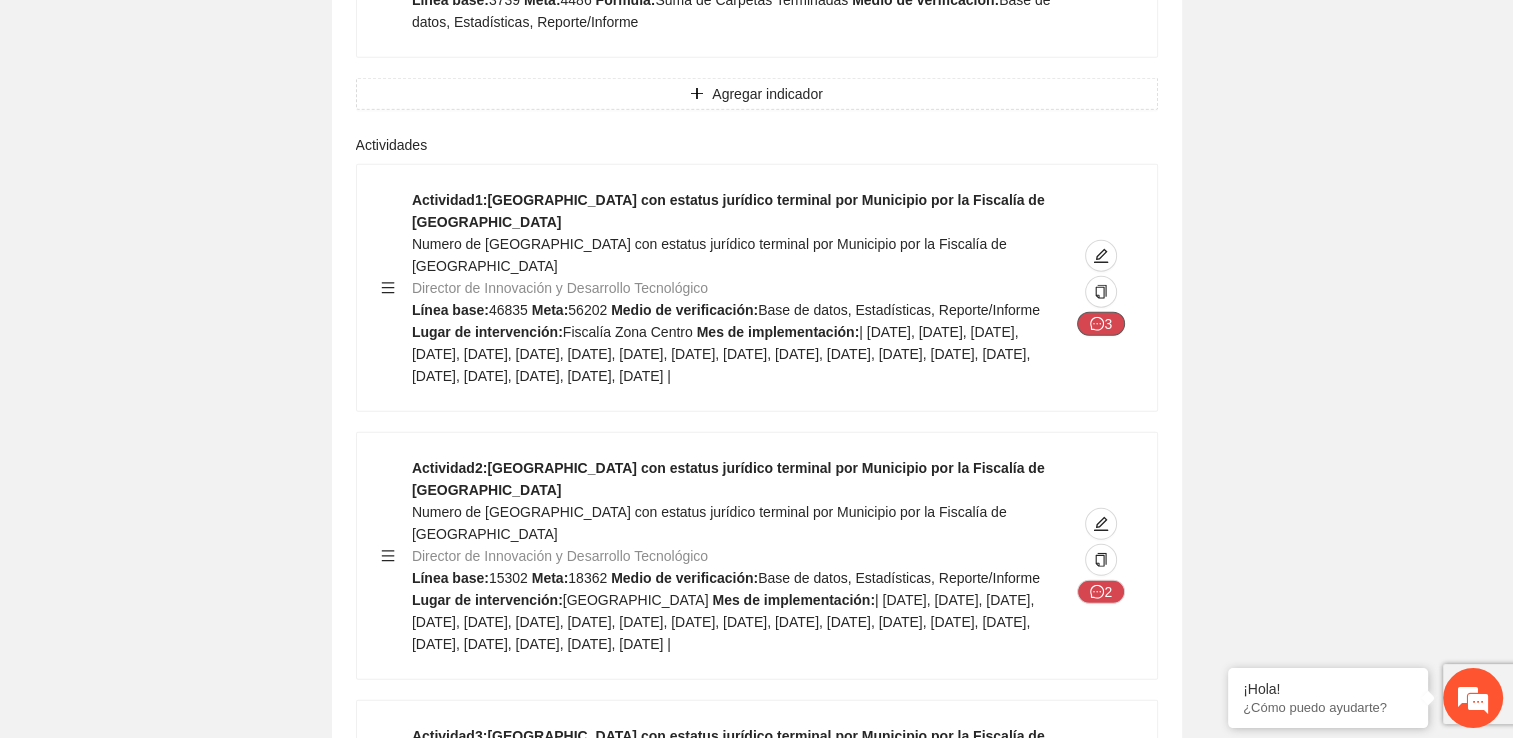 click on "3" at bounding box center [1101, 324] 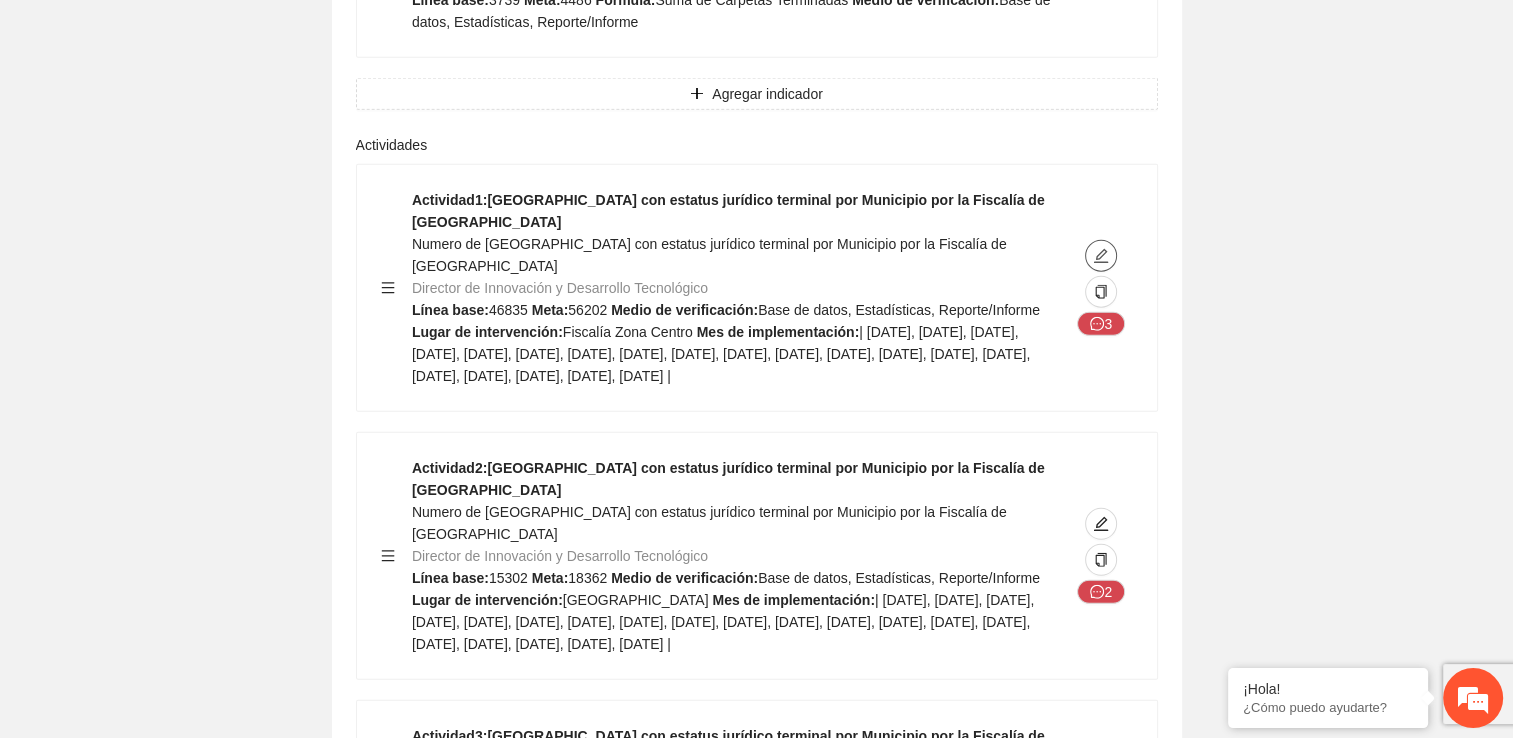 click 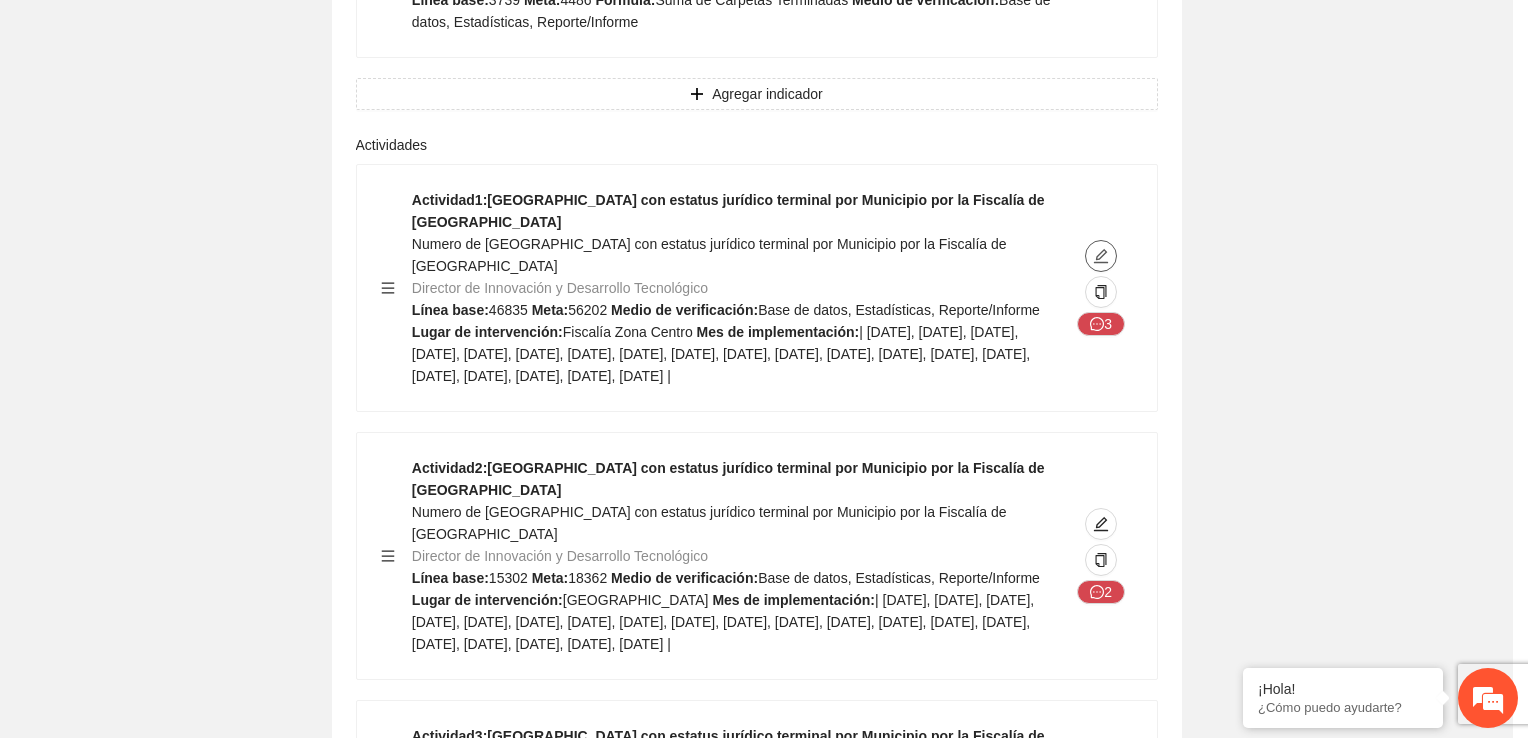 type on "**********" 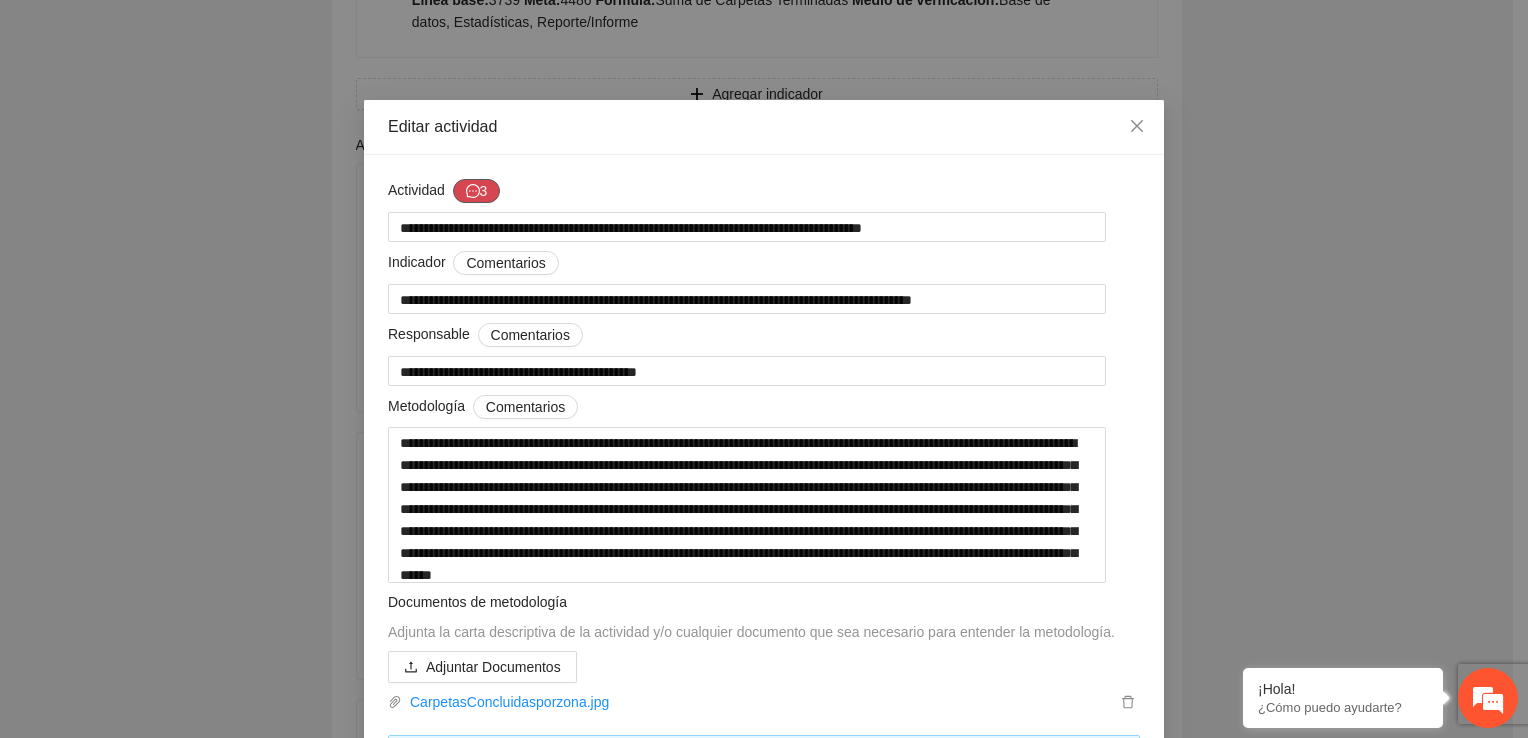 click 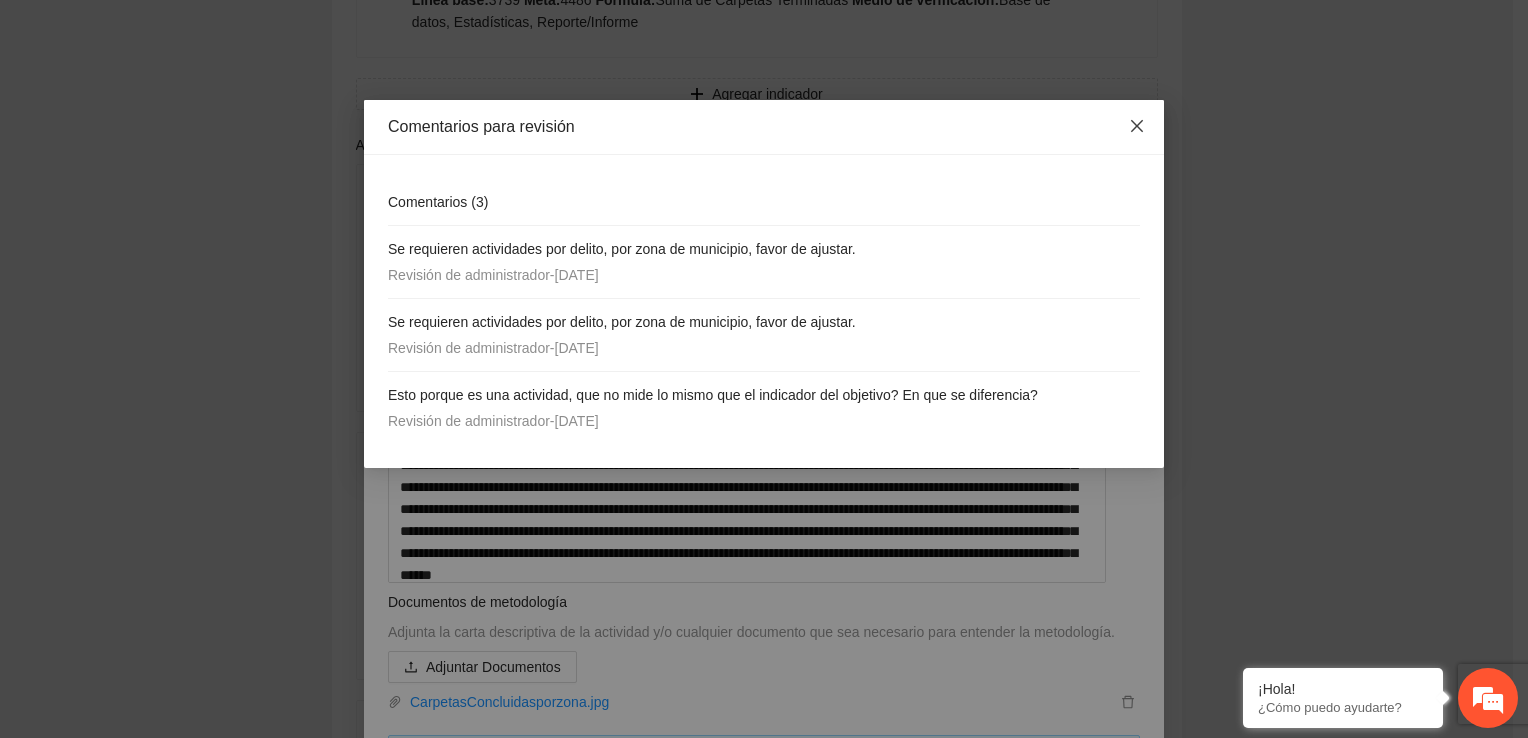 click 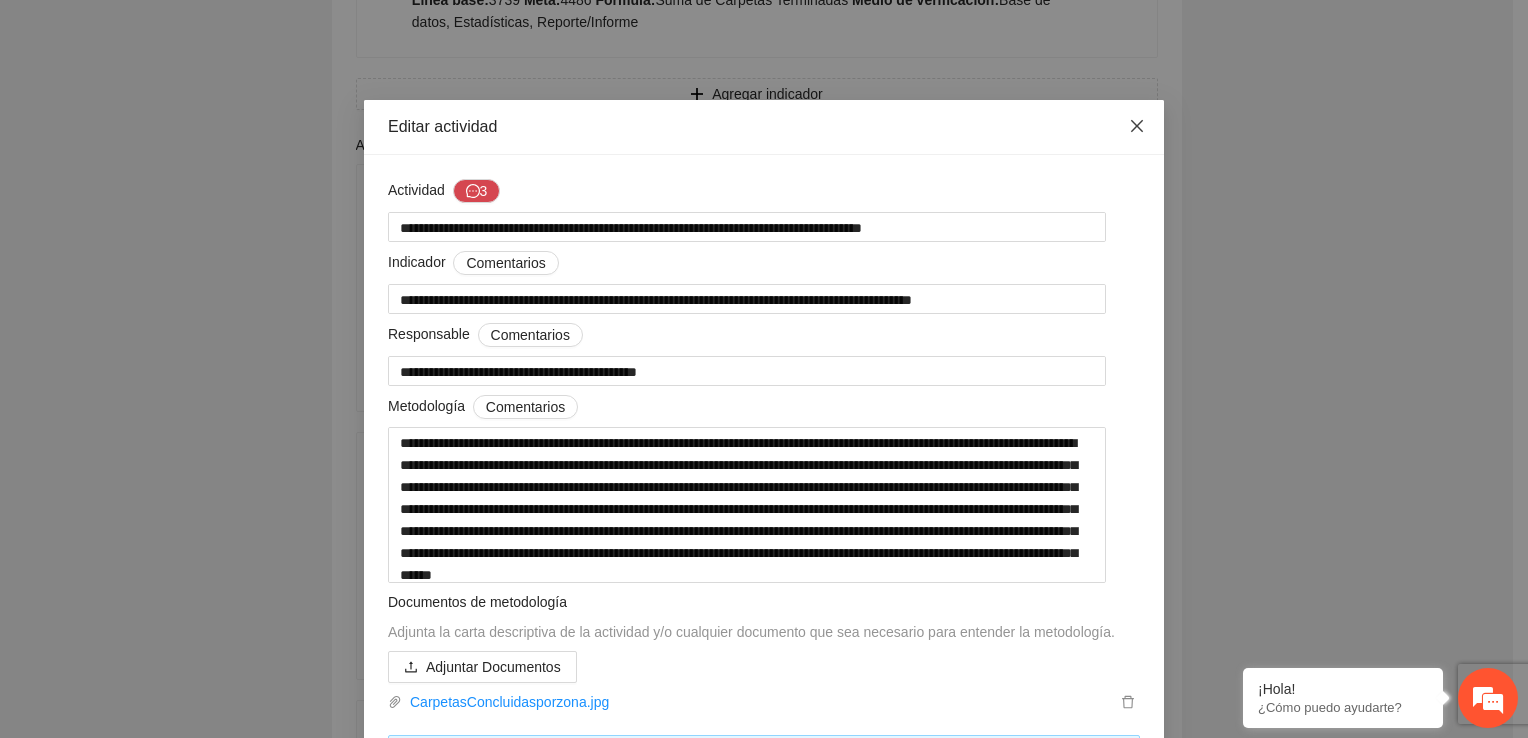 click 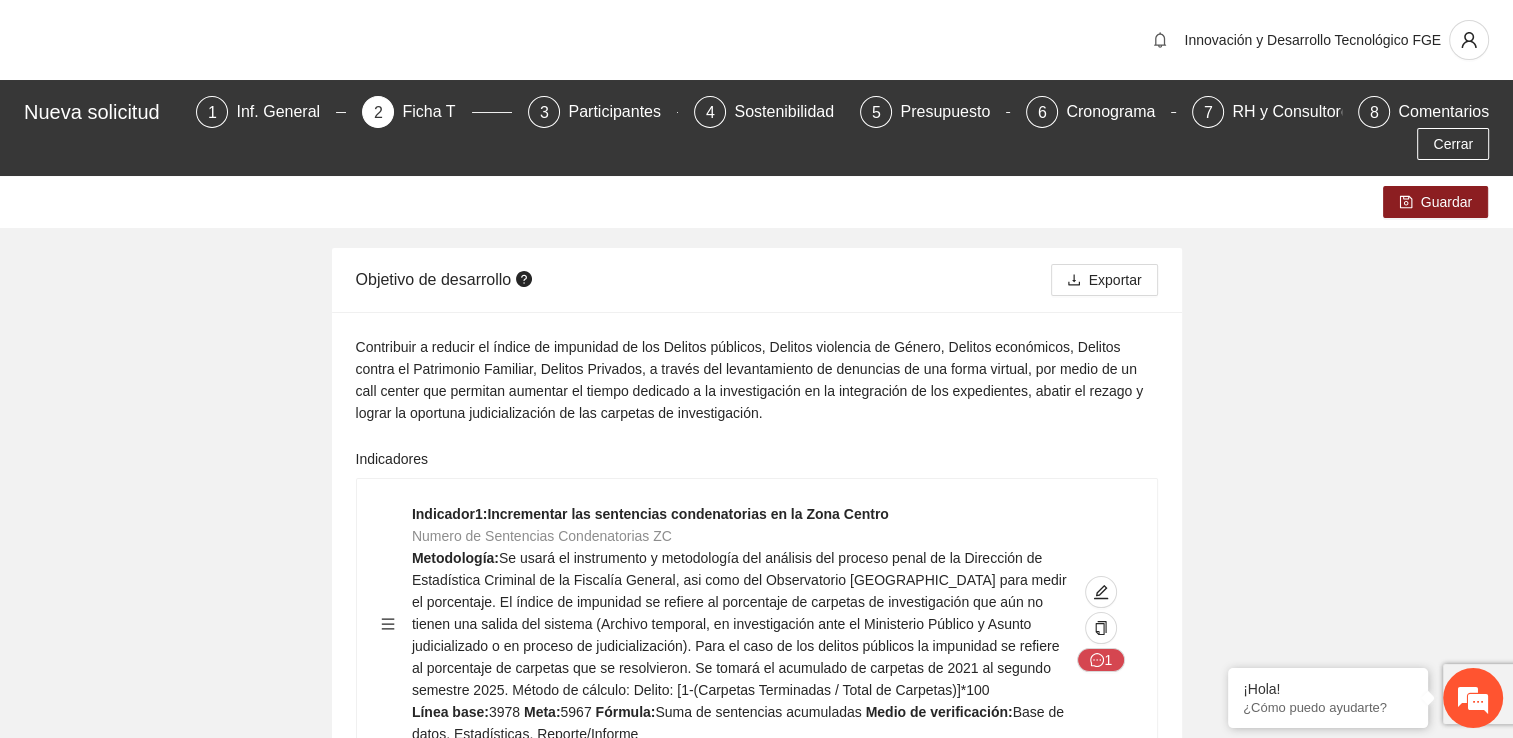 scroll, scrollTop: 0, scrollLeft: 0, axis: both 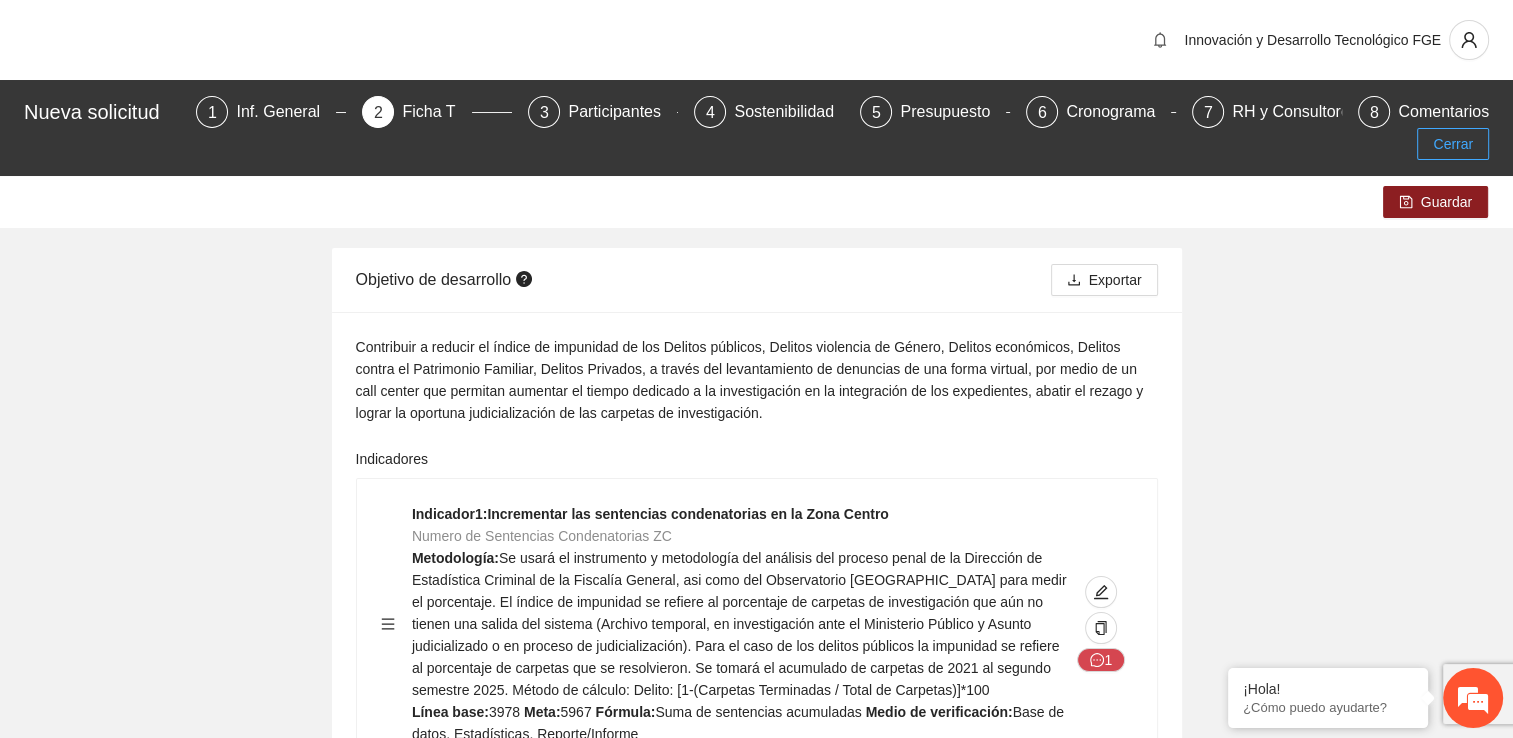 click on "Cerrar" at bounding box center [1453, 144] 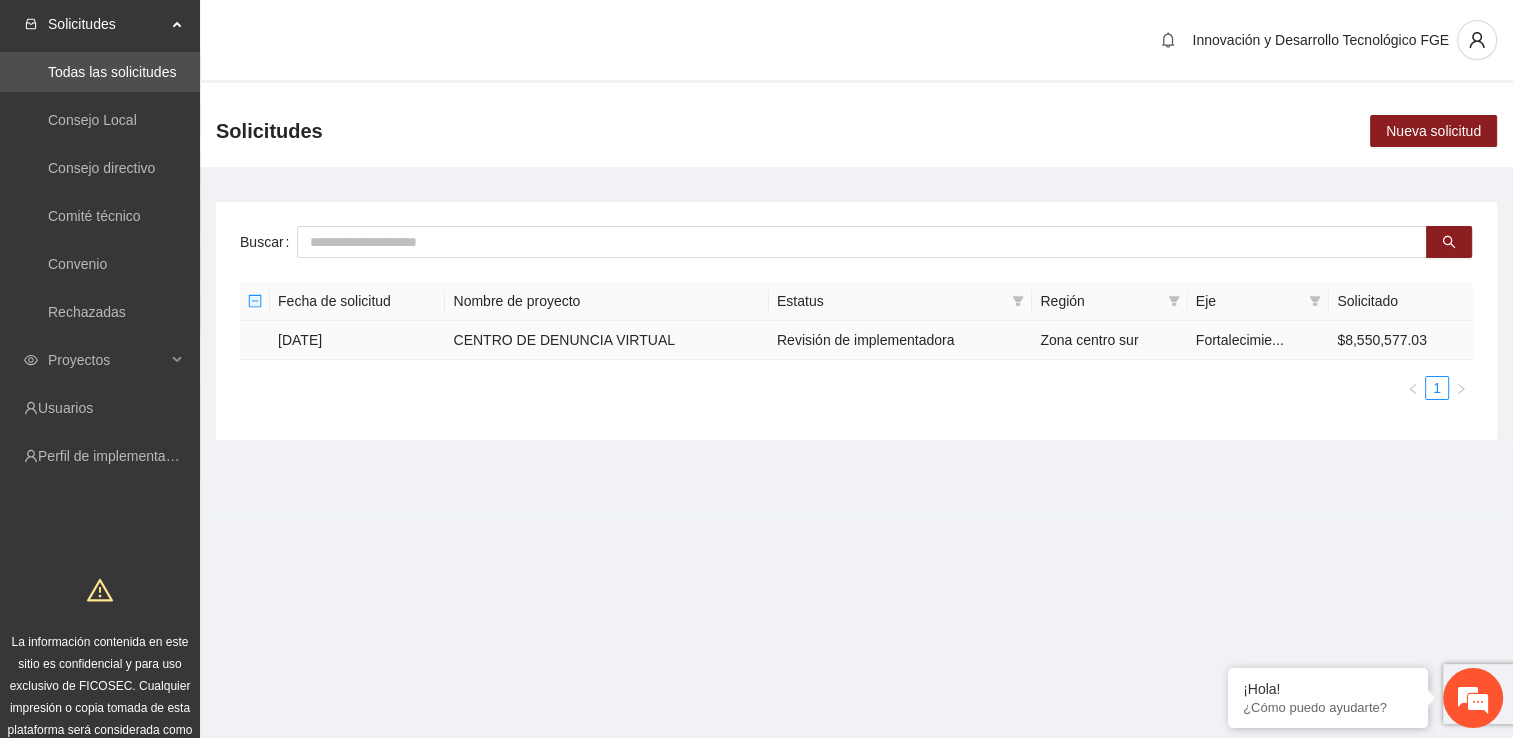 click on "Revisión de implementadora" at bounding box center (900, 340) 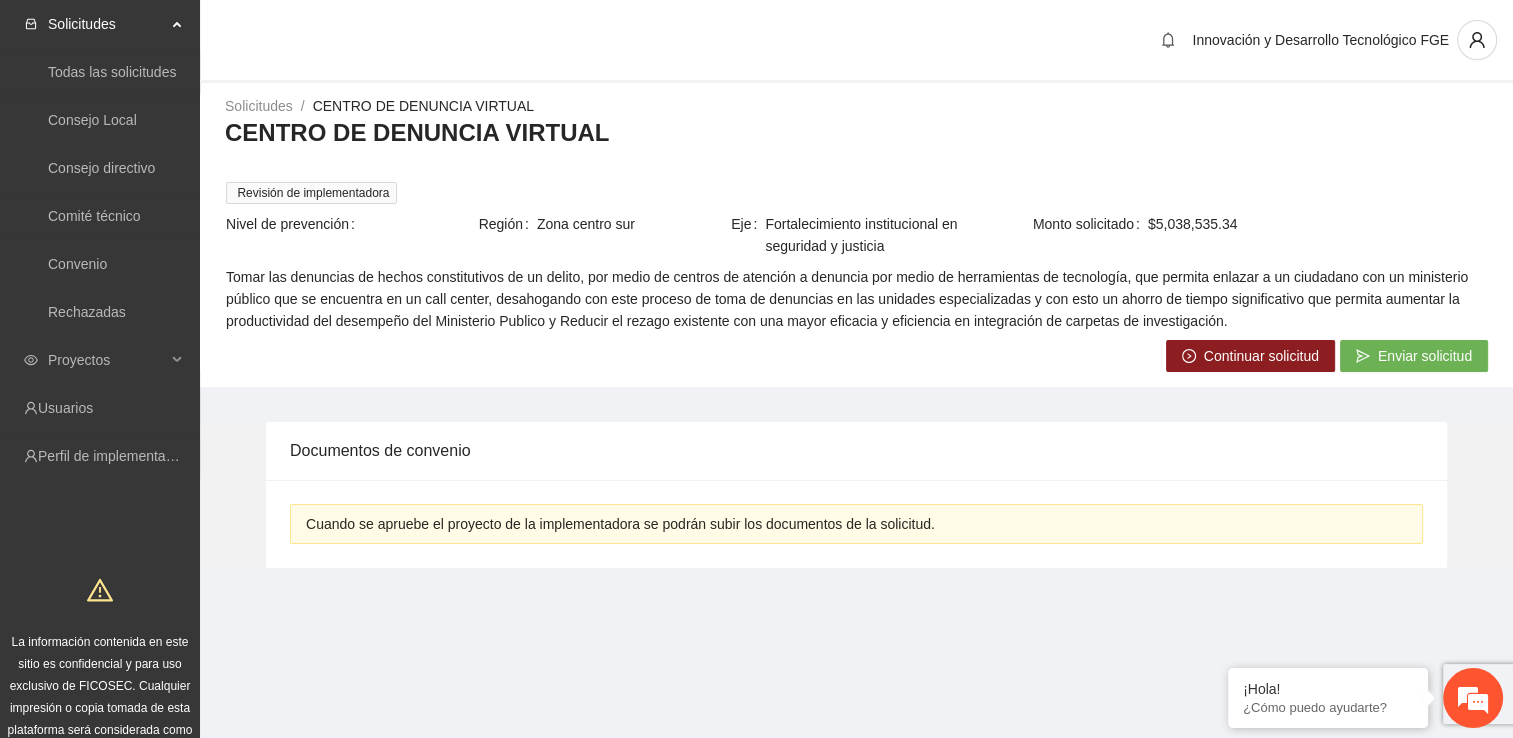 click on "Continuar solicitud" at bounding box center [1261, 356] 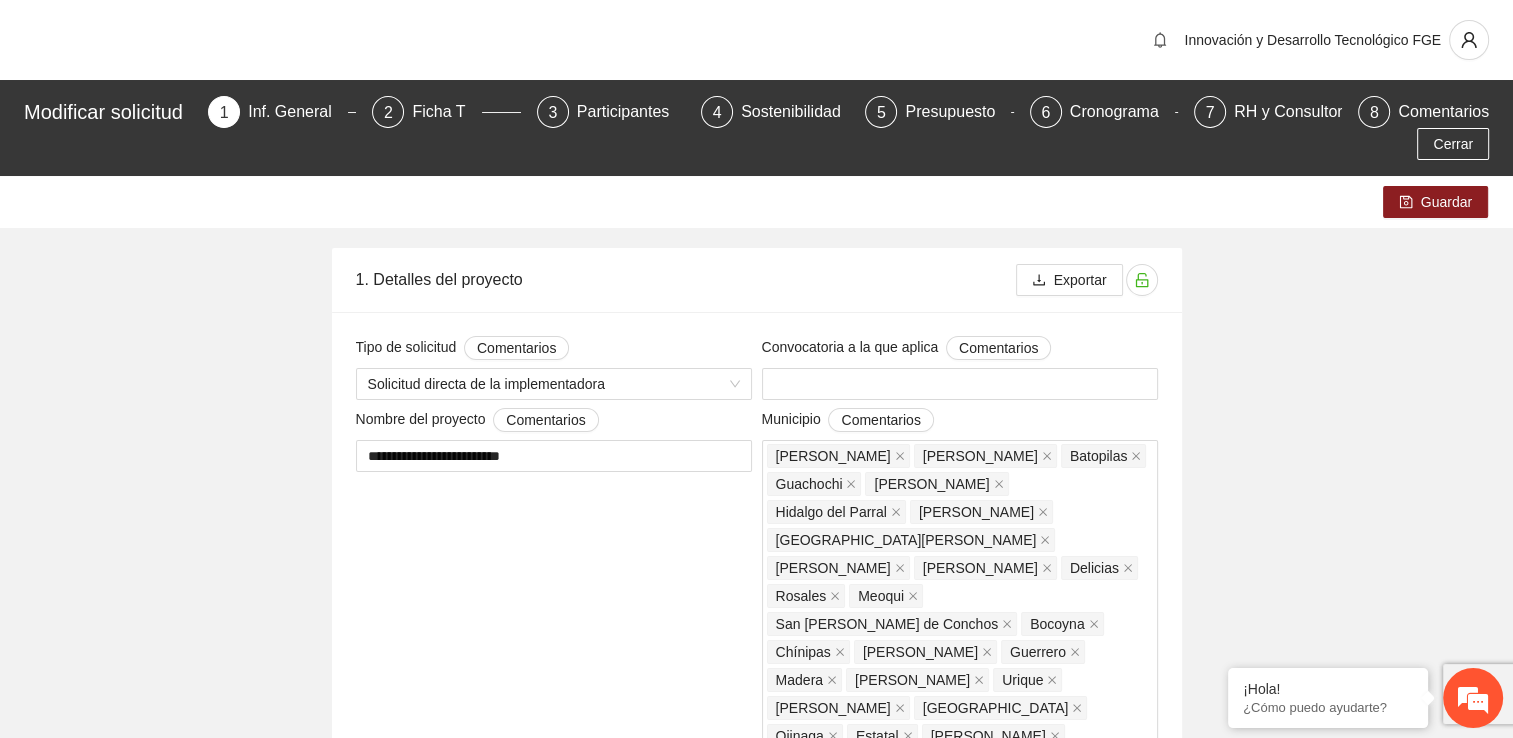 type 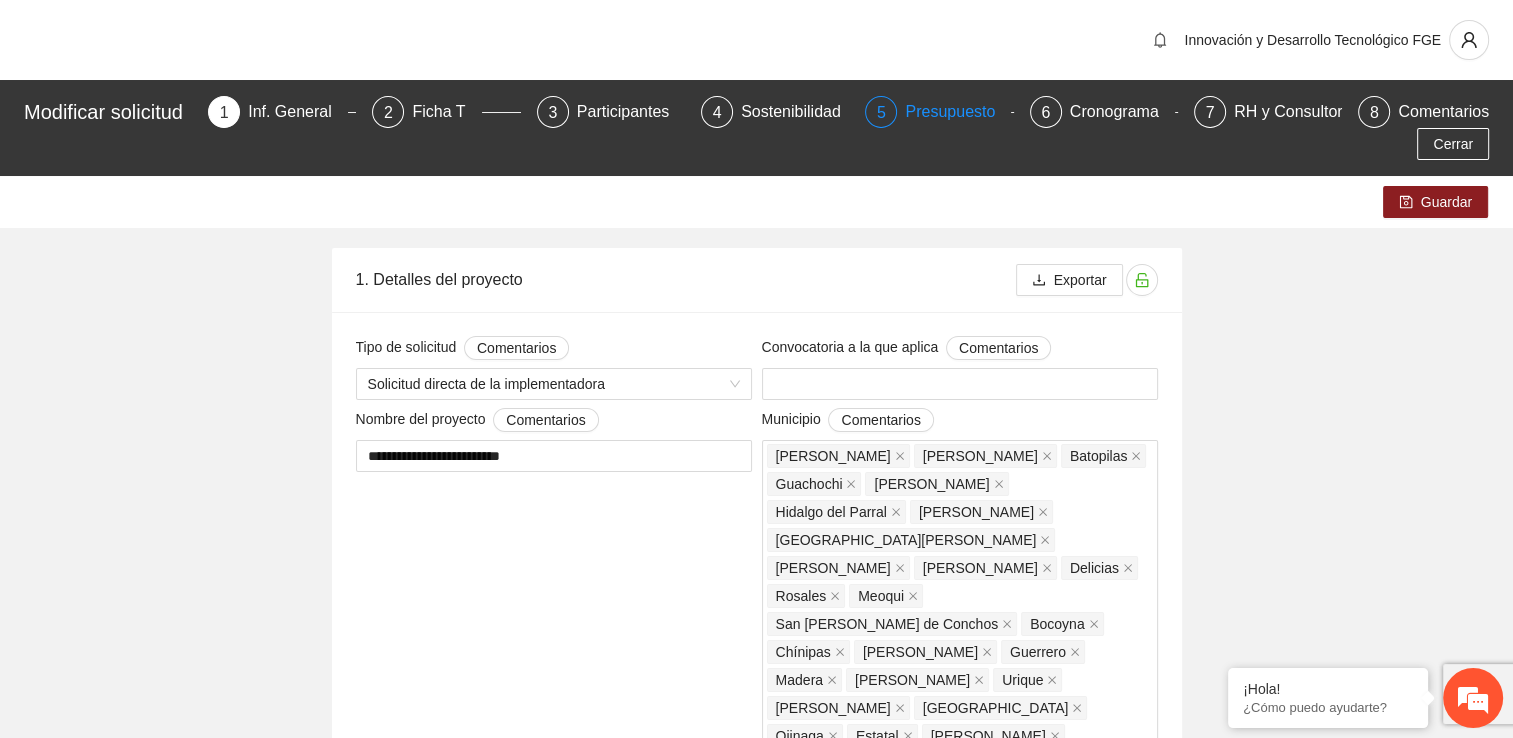 click on "Presupuesto" at bounding box center [958, 112] 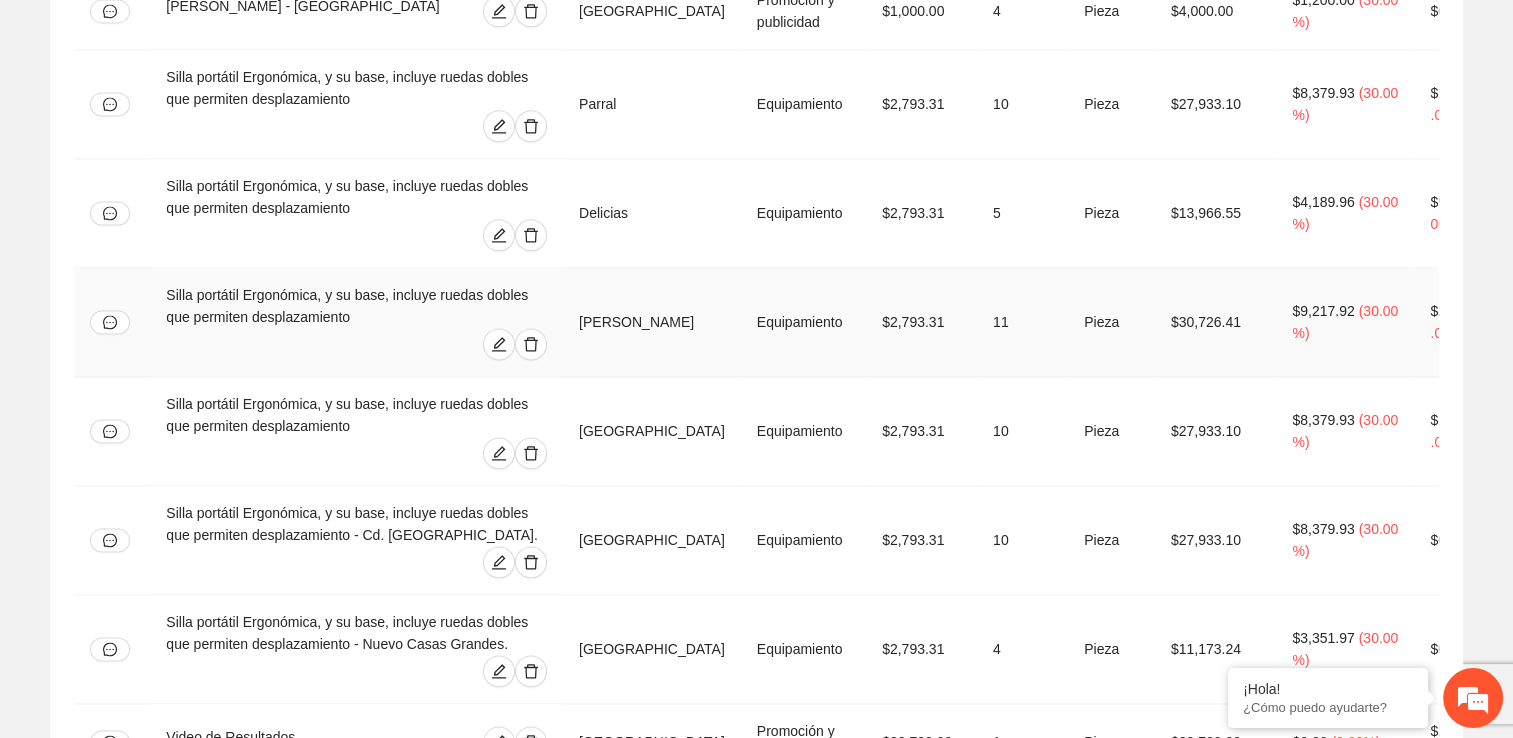 scroll, scrollTop: 2992, scrollLeft: 0, axis: vertical 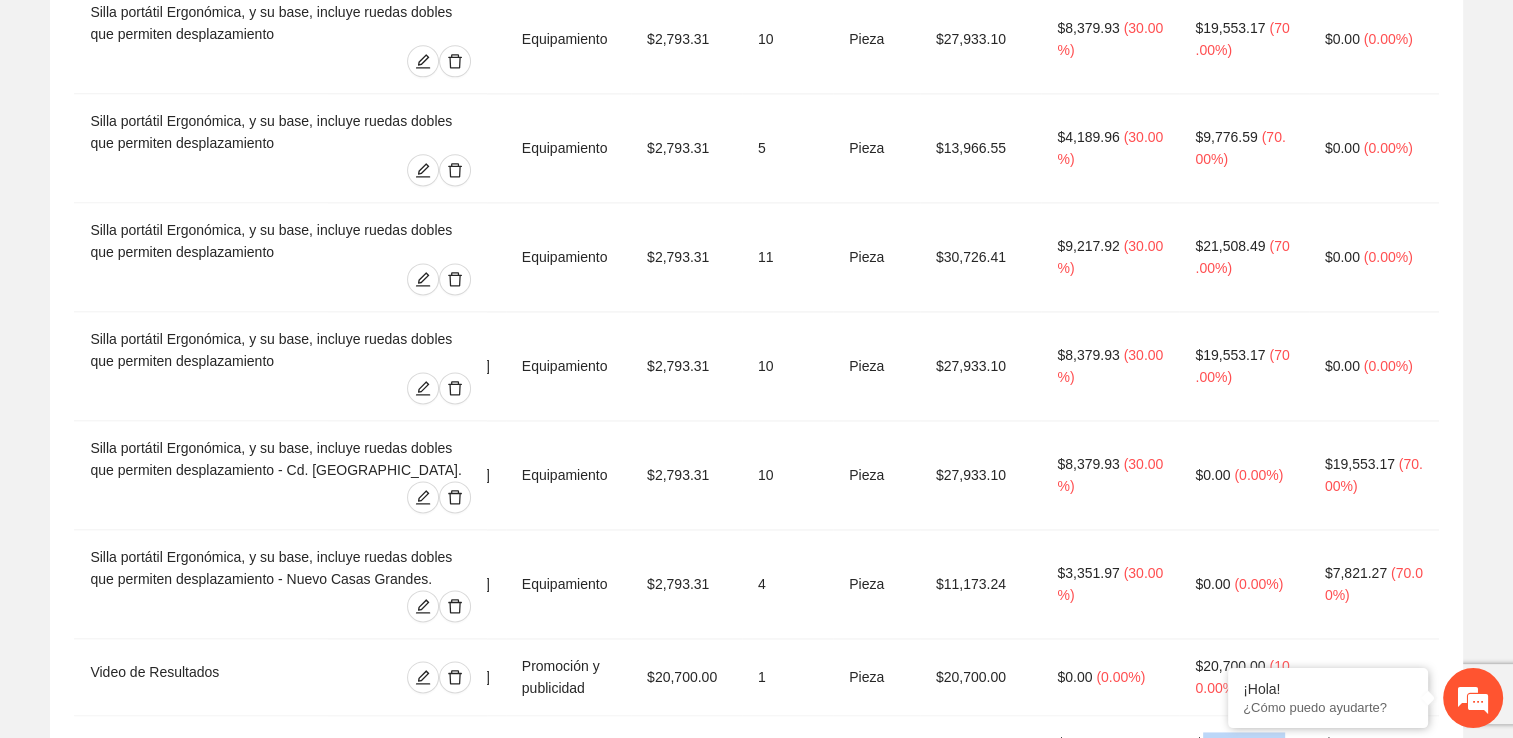 drag, startPoint x: 1205, startPoint y: 539, endPoint x: 1288, endPoint y: 541, distance: 83.02409 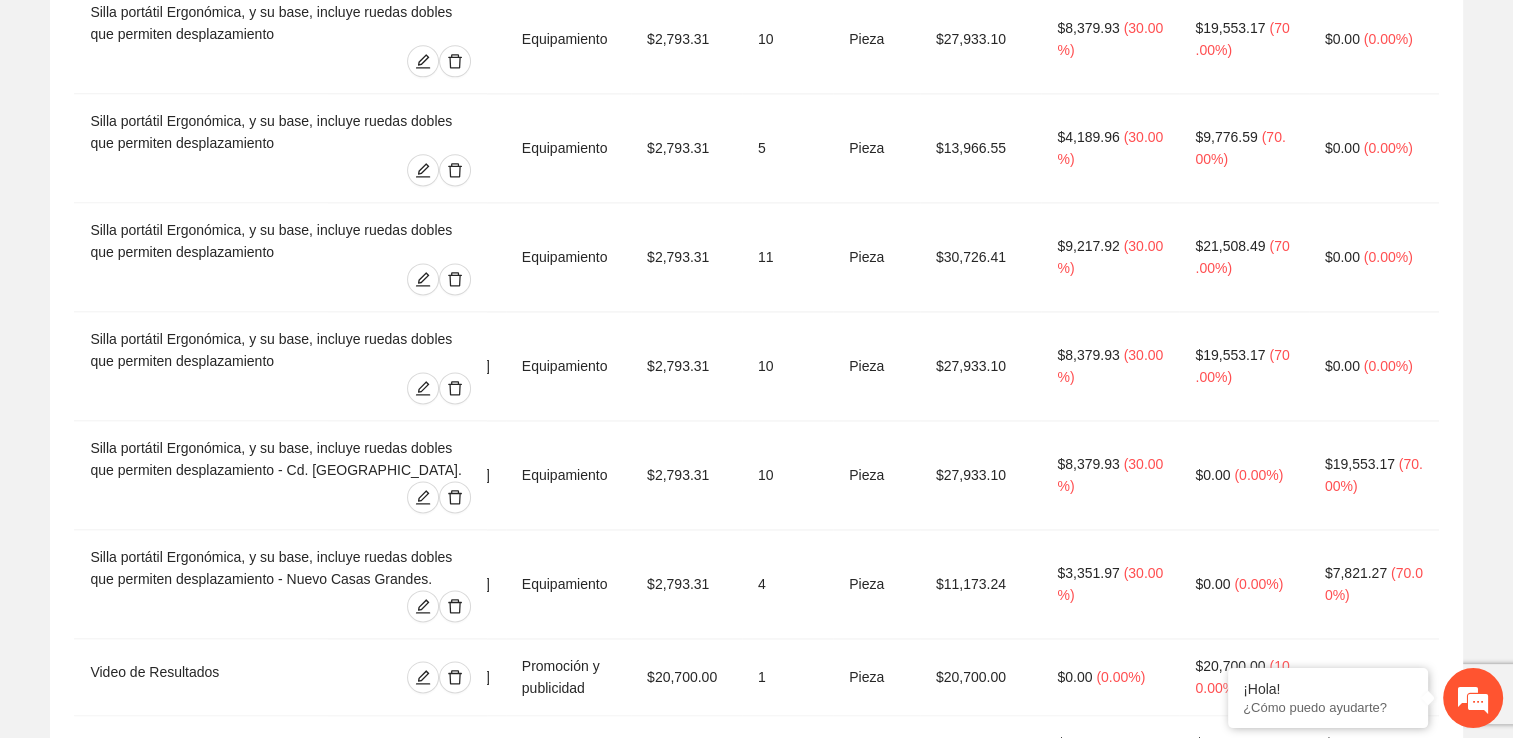 click on "Presupuesto (2) Comentarios del presupuesto  Exportar Conceptos Región Tipo de gasto Costo unitario Unidades Unidad de medida Total Implementadora FICOSEC FICOSEC ZONA NORTE Antena Satelital para red de internet Parral Equipamiento $4,962.22 10 Pieza $49,622.20 $14,886.66   ( 30.00% ) $34,735.54   ( 70.00% ) $0.00   ( 0.00% ) Antena Satelital para red de internet Delicias Equipamiento $4,962.22 5 Pieza $24,811.10 $7,443.33   ( 30.00% ) $17,367.77   ( 70.00% ) $0.00   ( 0.00% ) Antena Satelital para red de internet Cuauhtémoc Equipamiento $4,962.22 11 Pieza $54,584.42 $16,375.33   ( 30.00% ) $38,209.09   ( 70.00% ) $0.00   ( 0.00% ) Antena Satelital para red de internet Chihuahua Equipamiento $4,962.22 10 Pieza $49,622.20 $14,886.66   ( 30.00% ) $34,735.54   ( 70.00% ) $0.00   ( 0.00% ) Antena Satelital para red de internet - Cd. Juarez Chihuahua Equipamiento $4,962.22 10 Pieza $49,622.20 $14,886.66   ( 30.00% ) $0.00   ( 0.00% ) $34,735.54   ( 70.00% ) Chihuahua Equipamiento $4,962.22 4 Pieza" at bounding box center [756, -948] 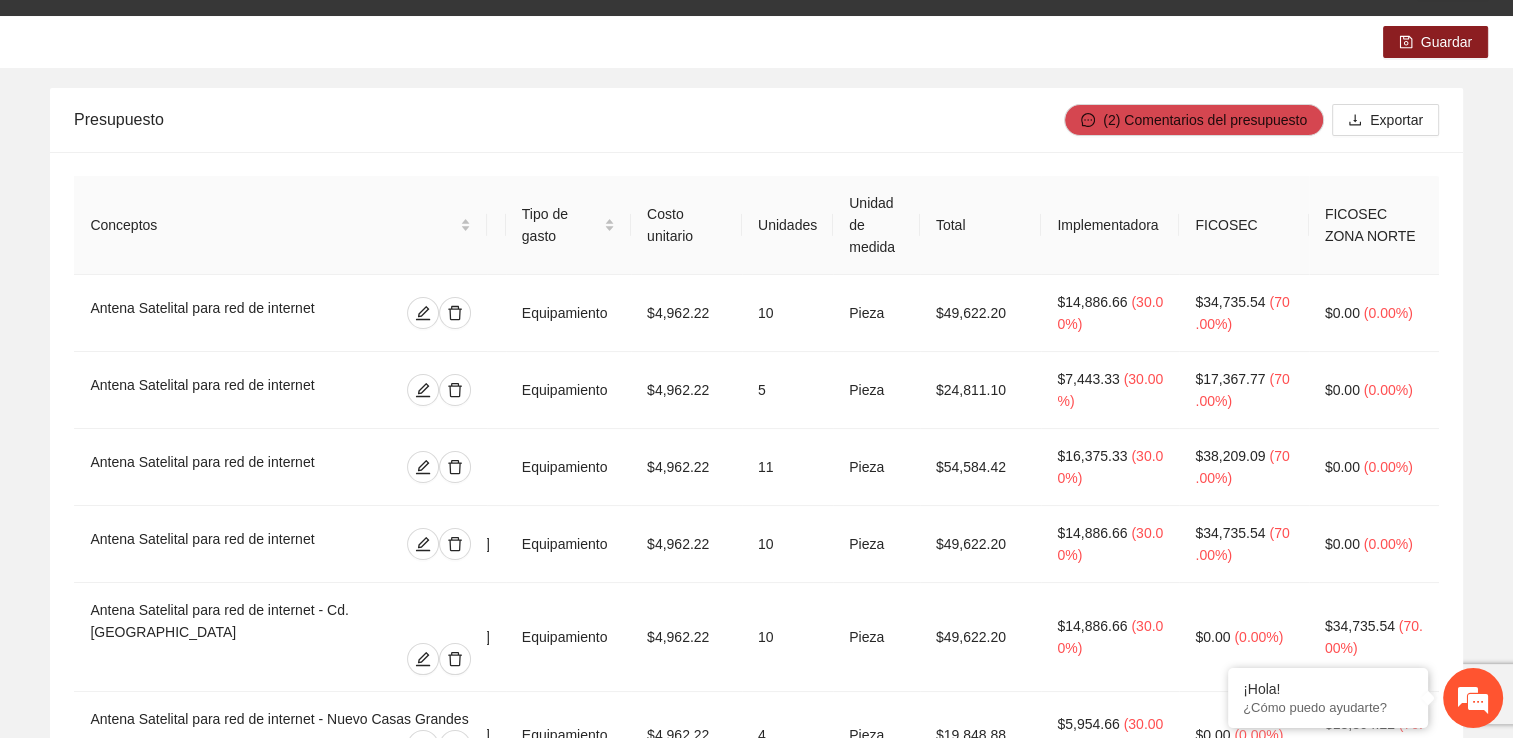 scroll, scrollTop: 0, scrollLeft: 0, axis: both 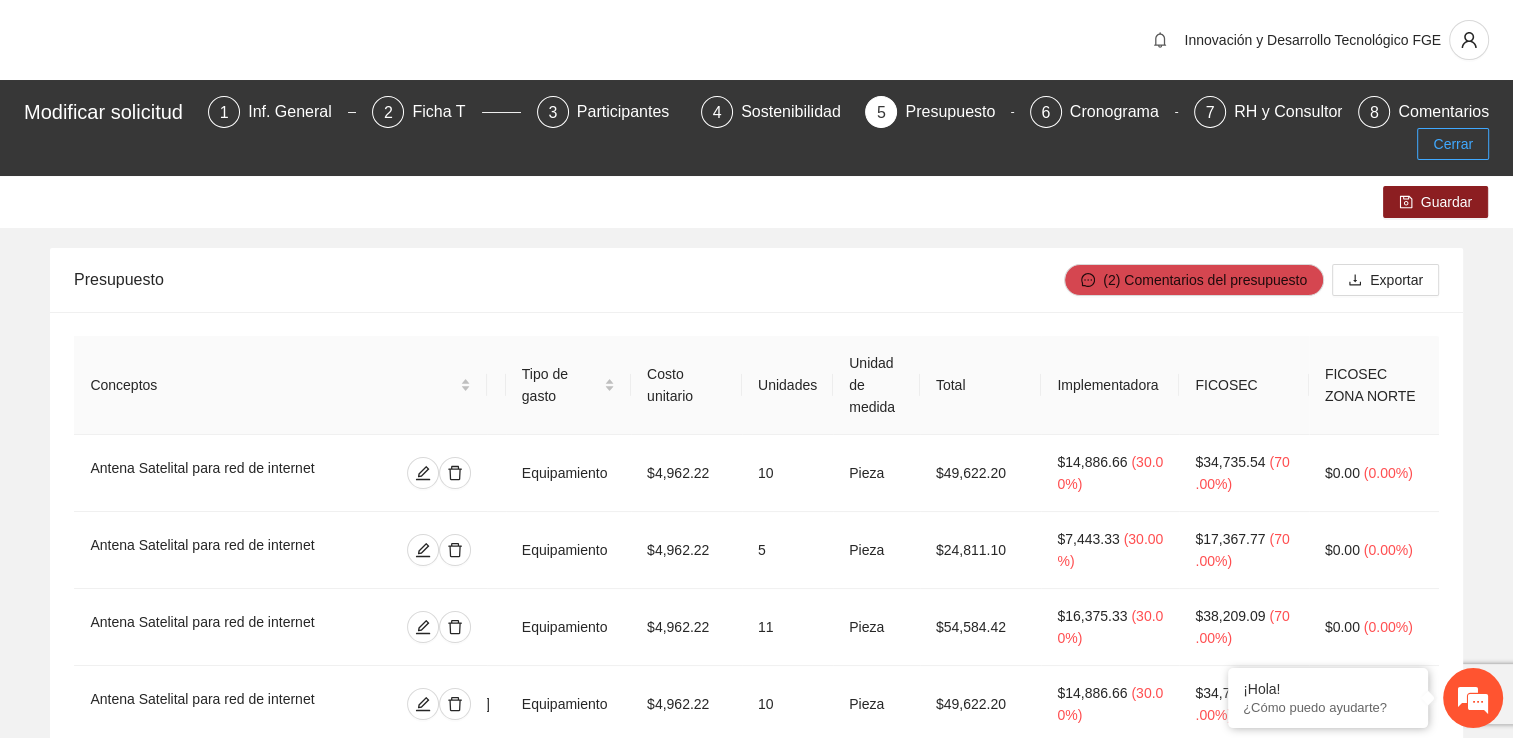 click on "Cerrar" at bounding box center [1453, 144] 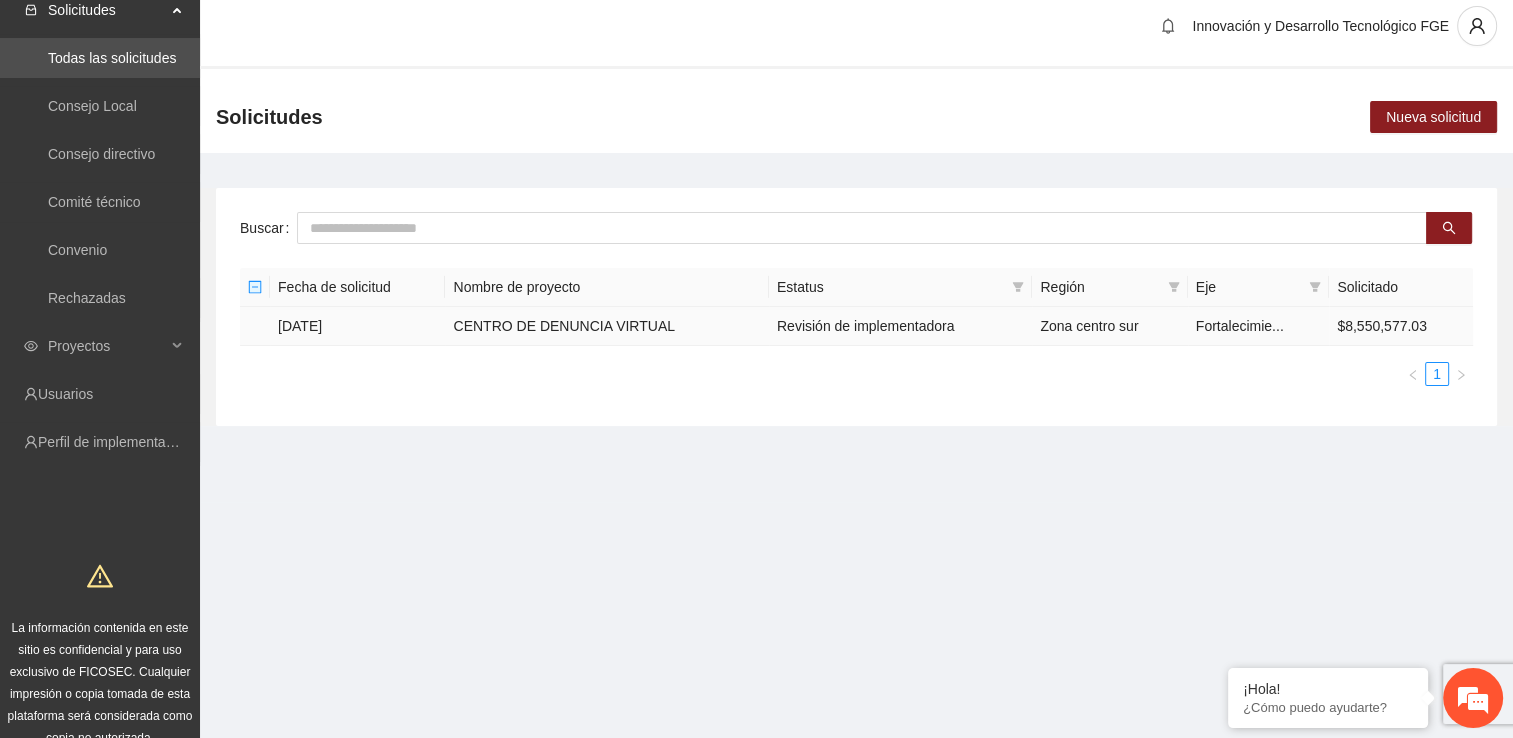 scroll, scrollTop: 0, scrollLeft: 0, axis: both 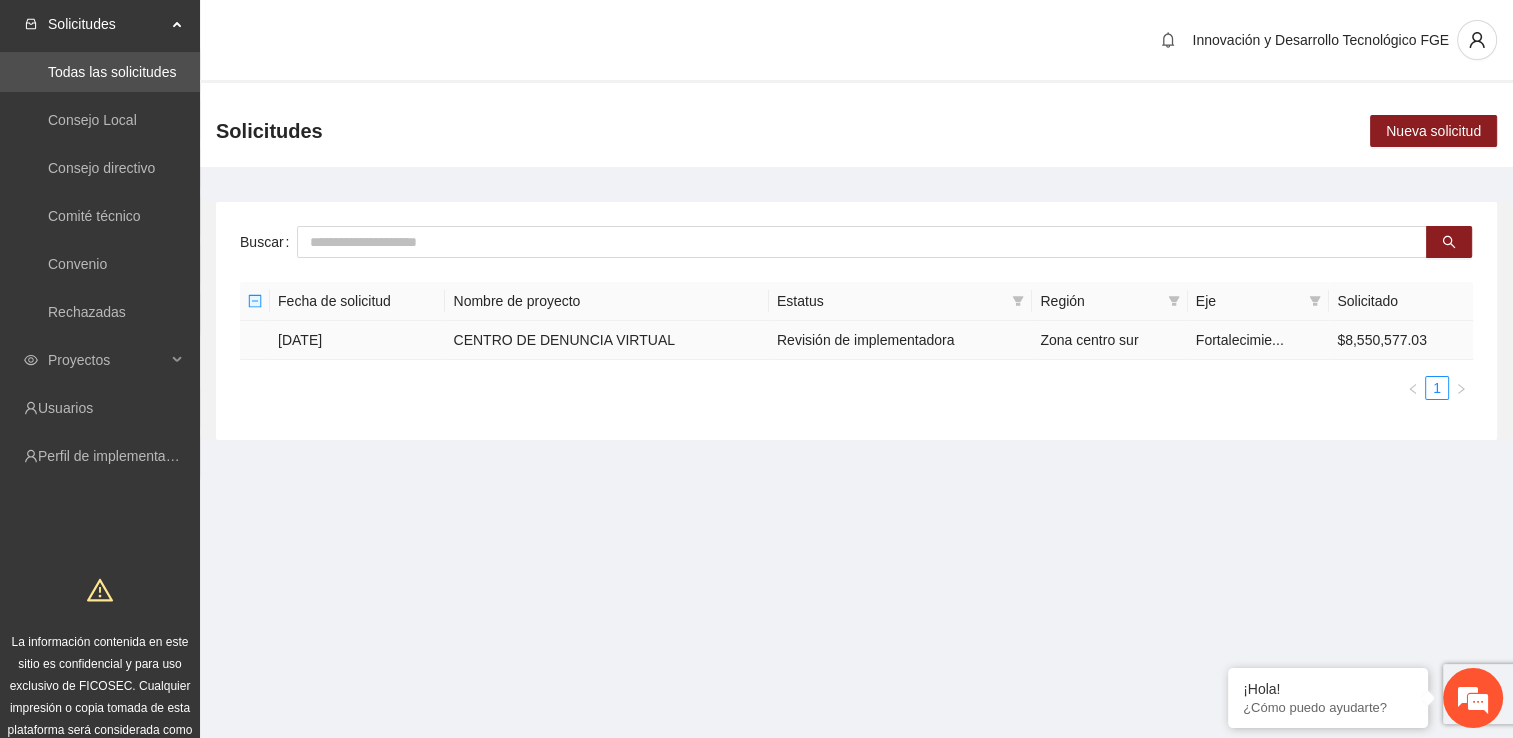 click on "Zona centro sur" at bounding box center (1109, 340) 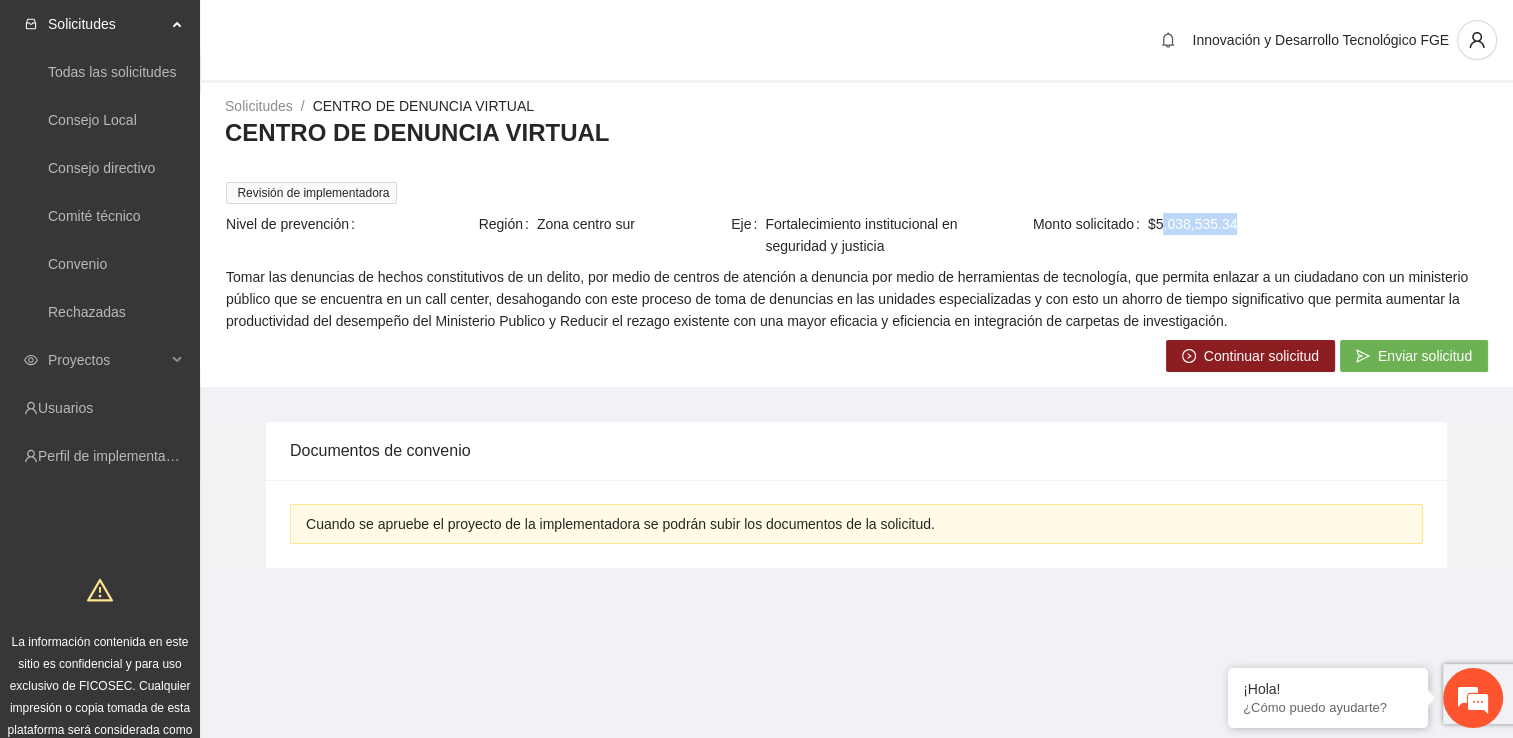 drag, startPoint x: 1162, startPoint y: 223, endPoint x: 1249, endPoint y: 222, distance: 87.005745 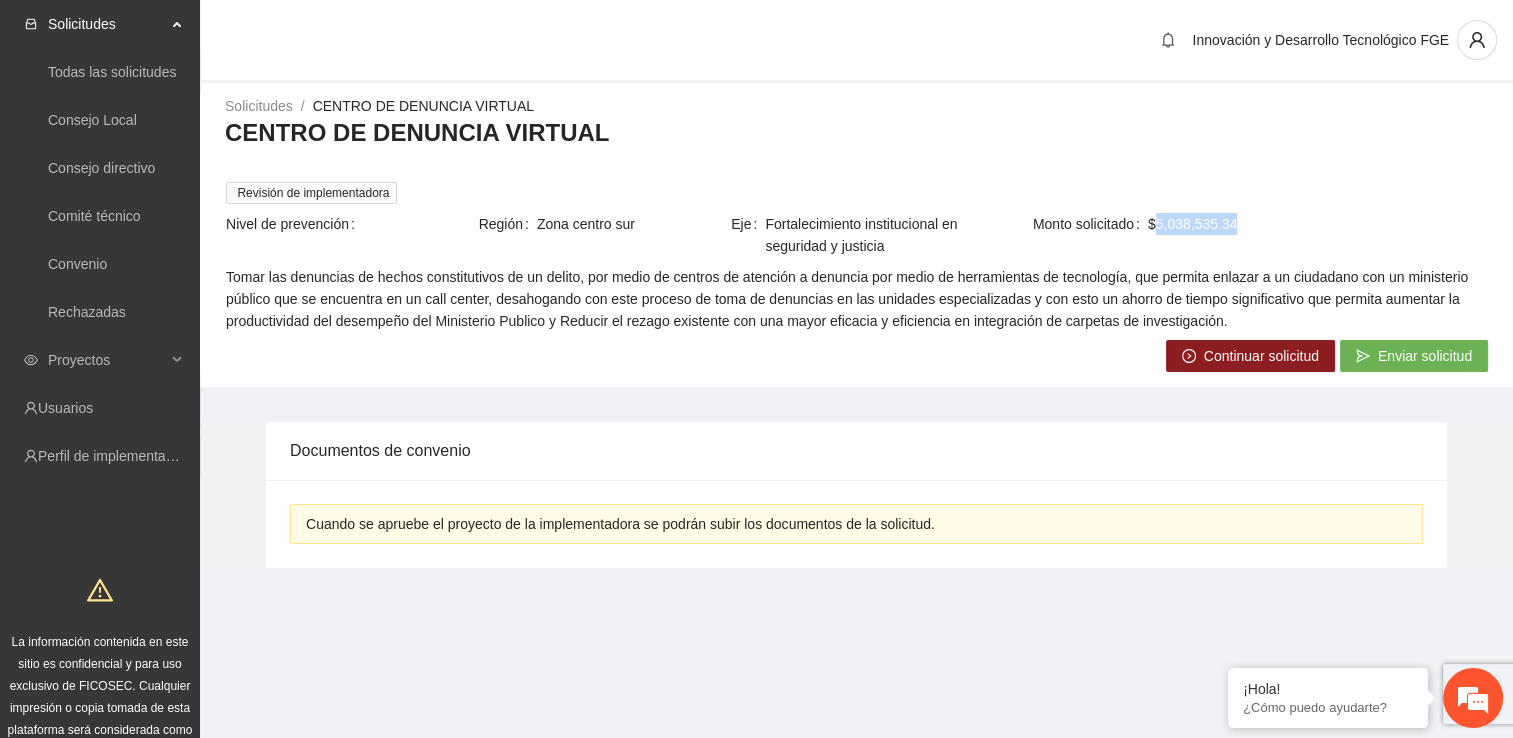 drag, startPoint x: 1234, startPoint y: 220, endPoint x: 1156, endPoint y: 233, distance: 79.07591 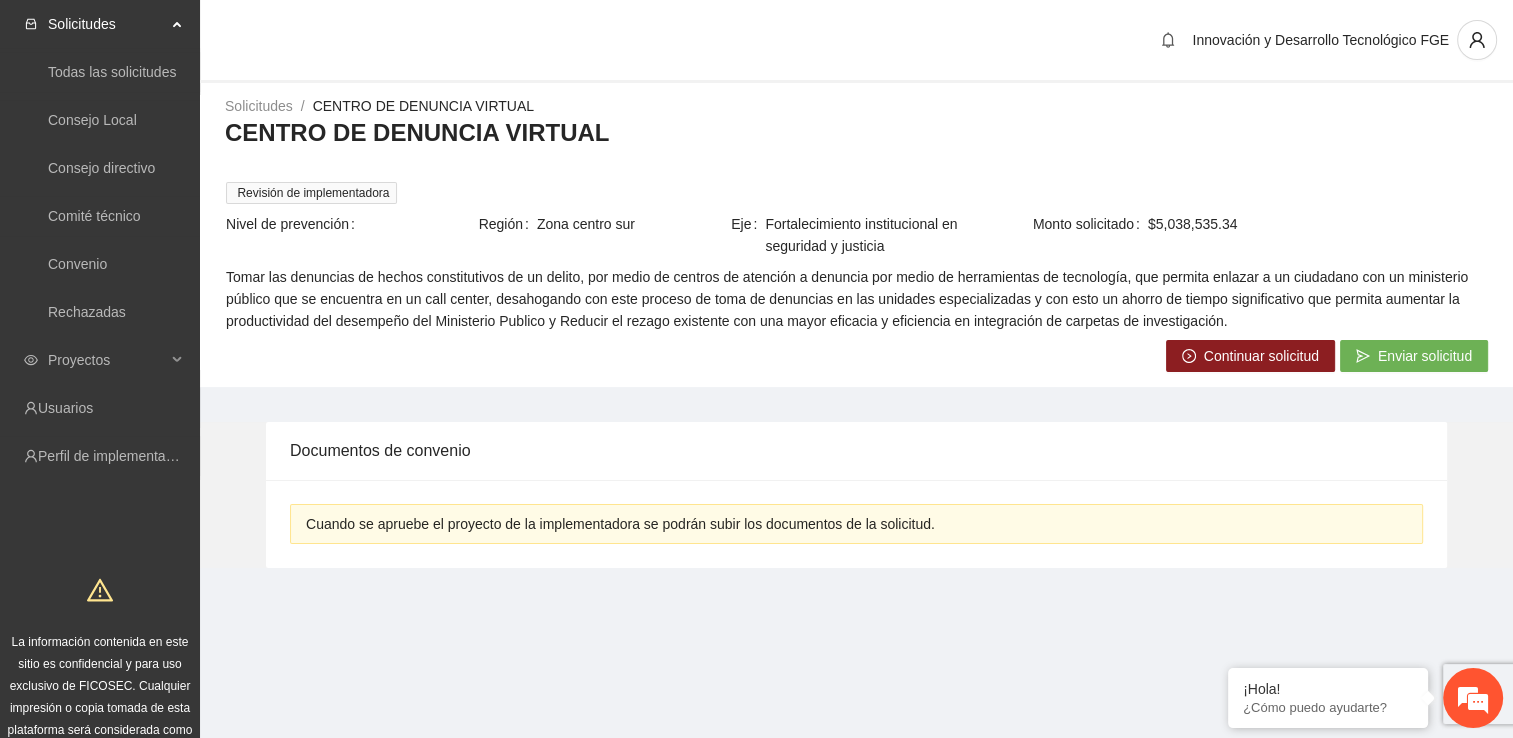 click on "Monto solicitado $5,038,535.34" at bounding box center (1235, 238) 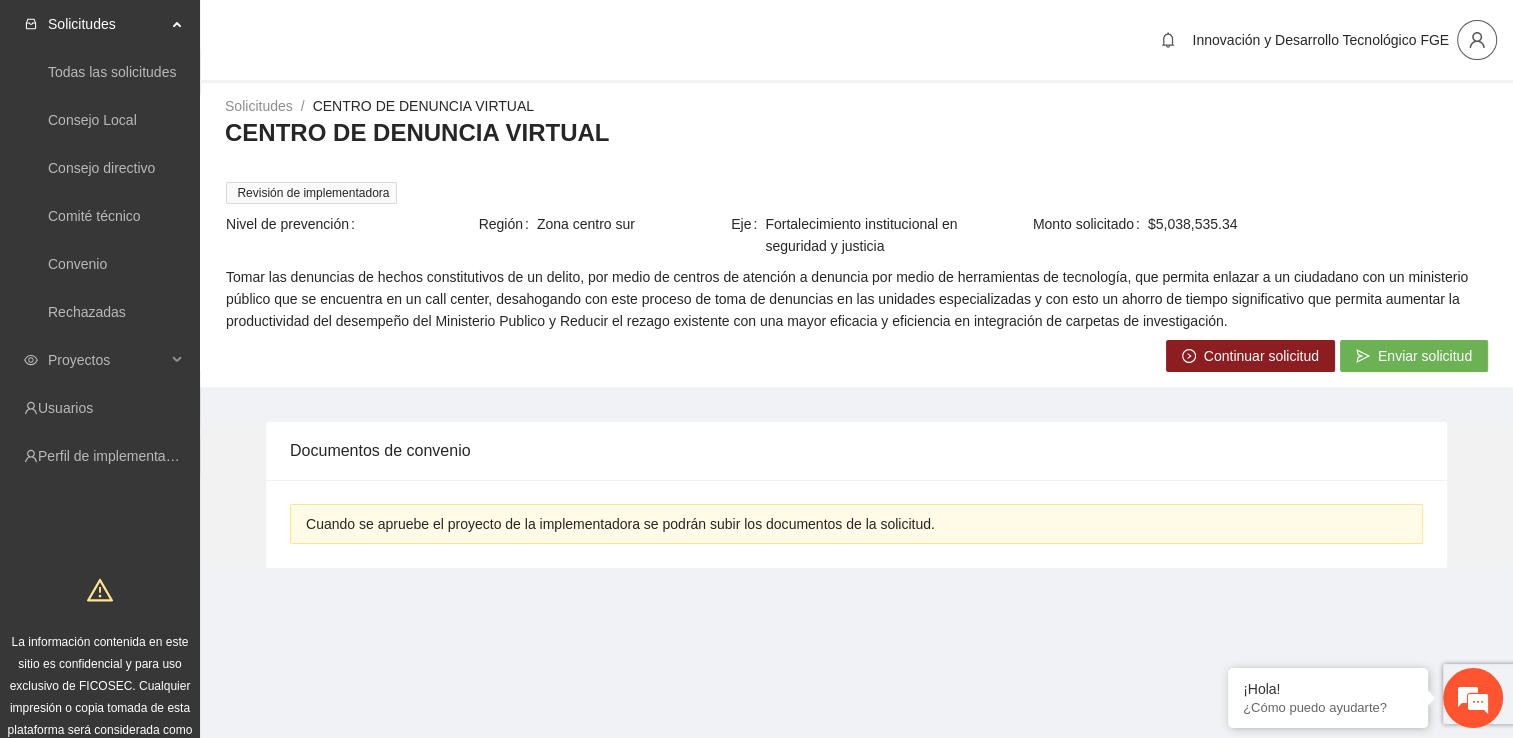 click 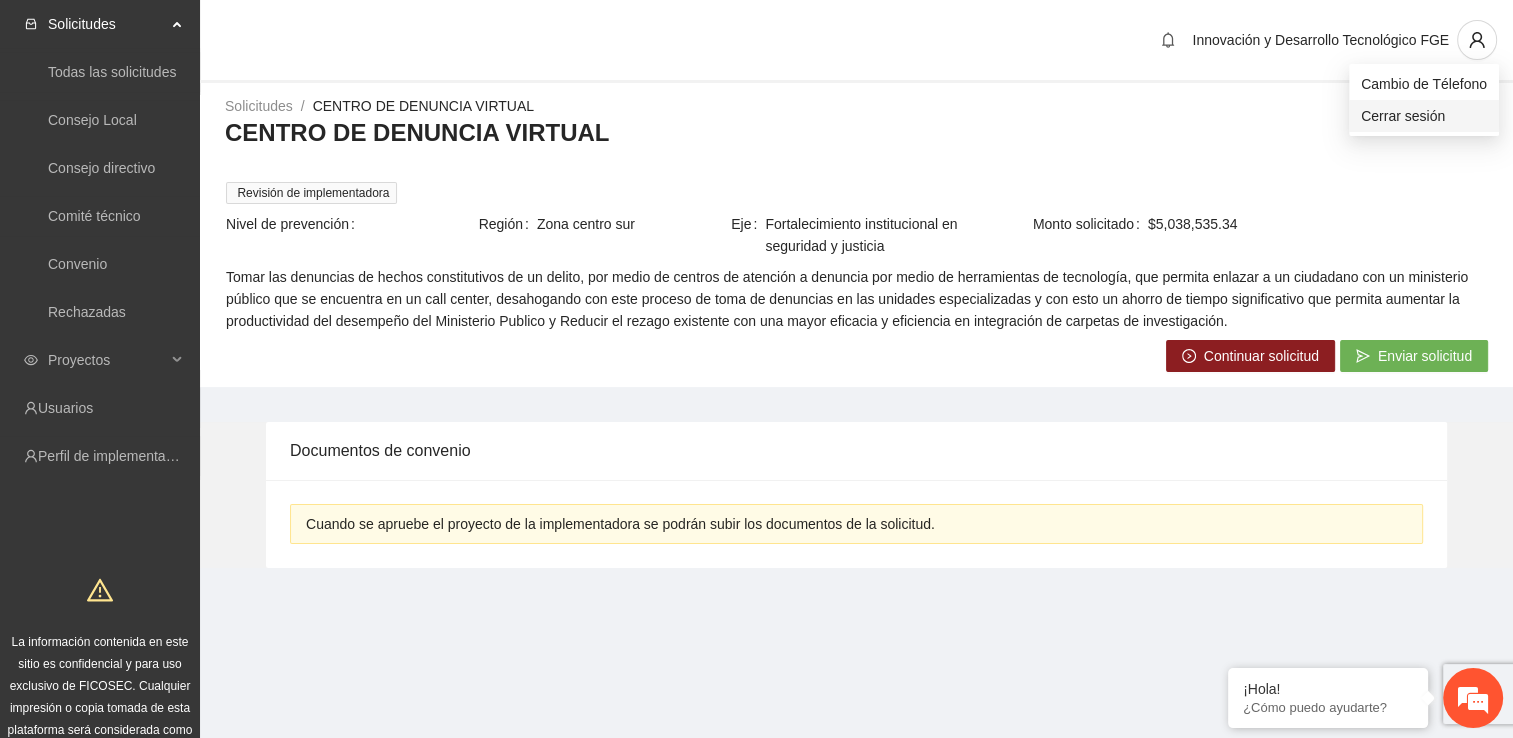 click on "Cerrar sesión" at bounding box center [1424, 116] 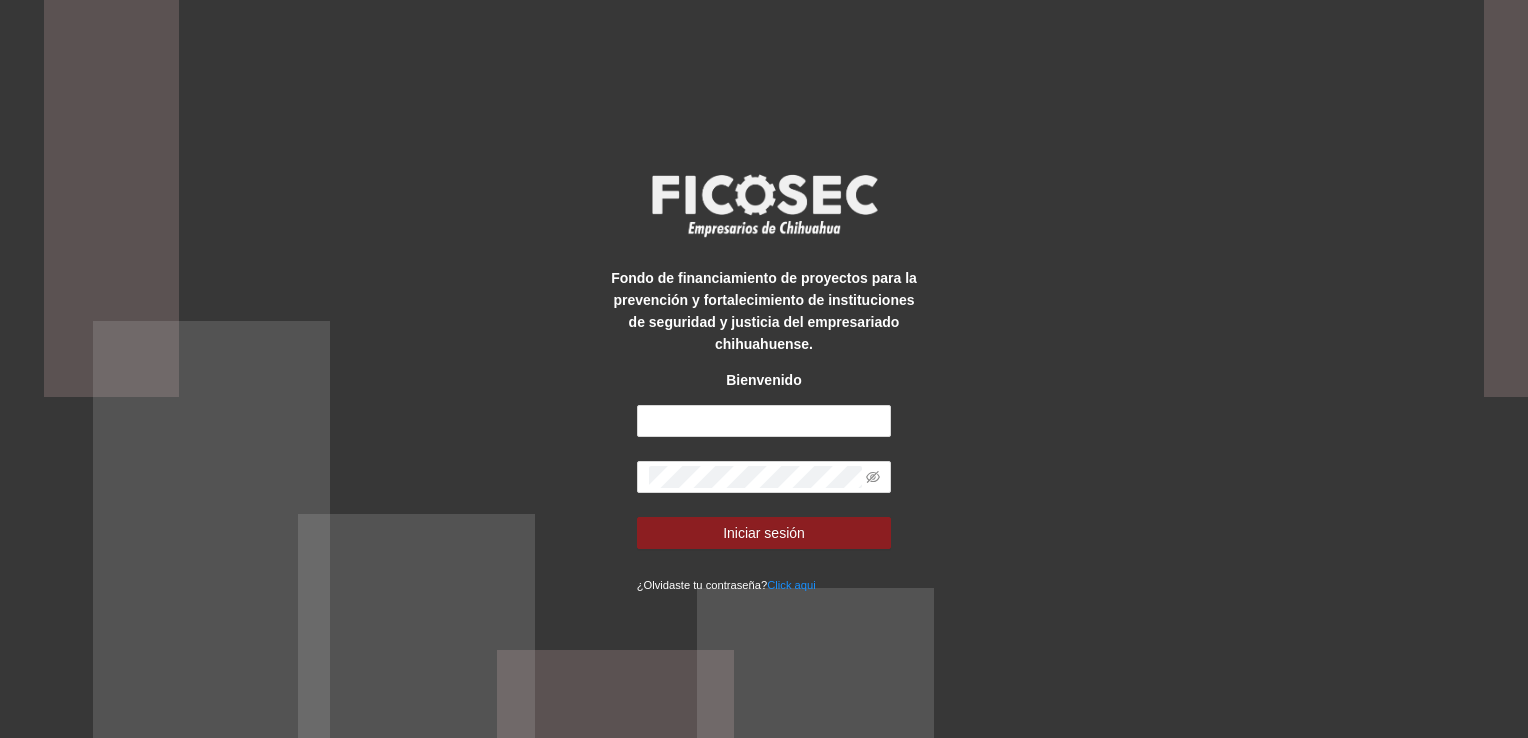 scroll, scrollTop: 0, scrollLeft: 0, axis: both 